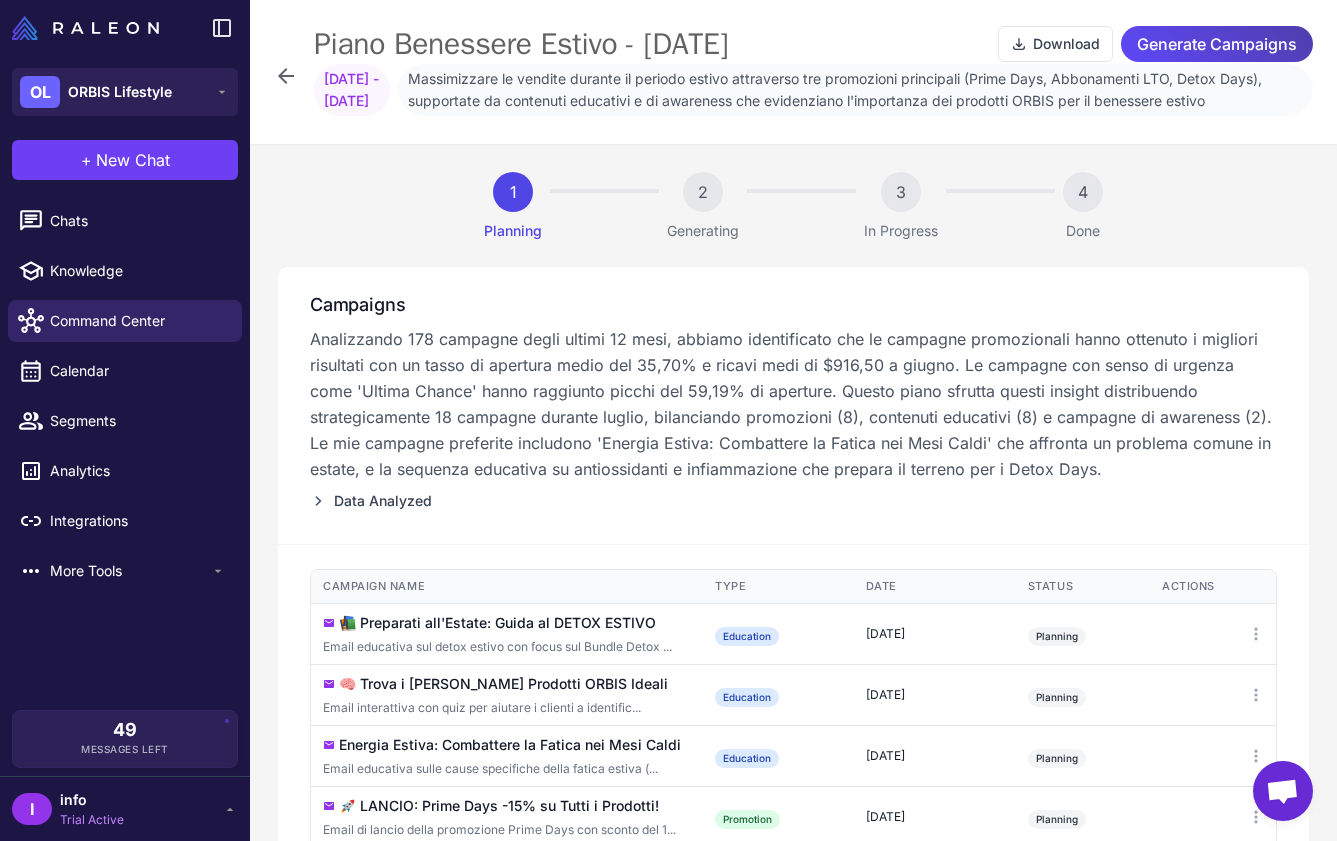 scroll, scrollTop: 0, scrollLeft: 0, axis: both 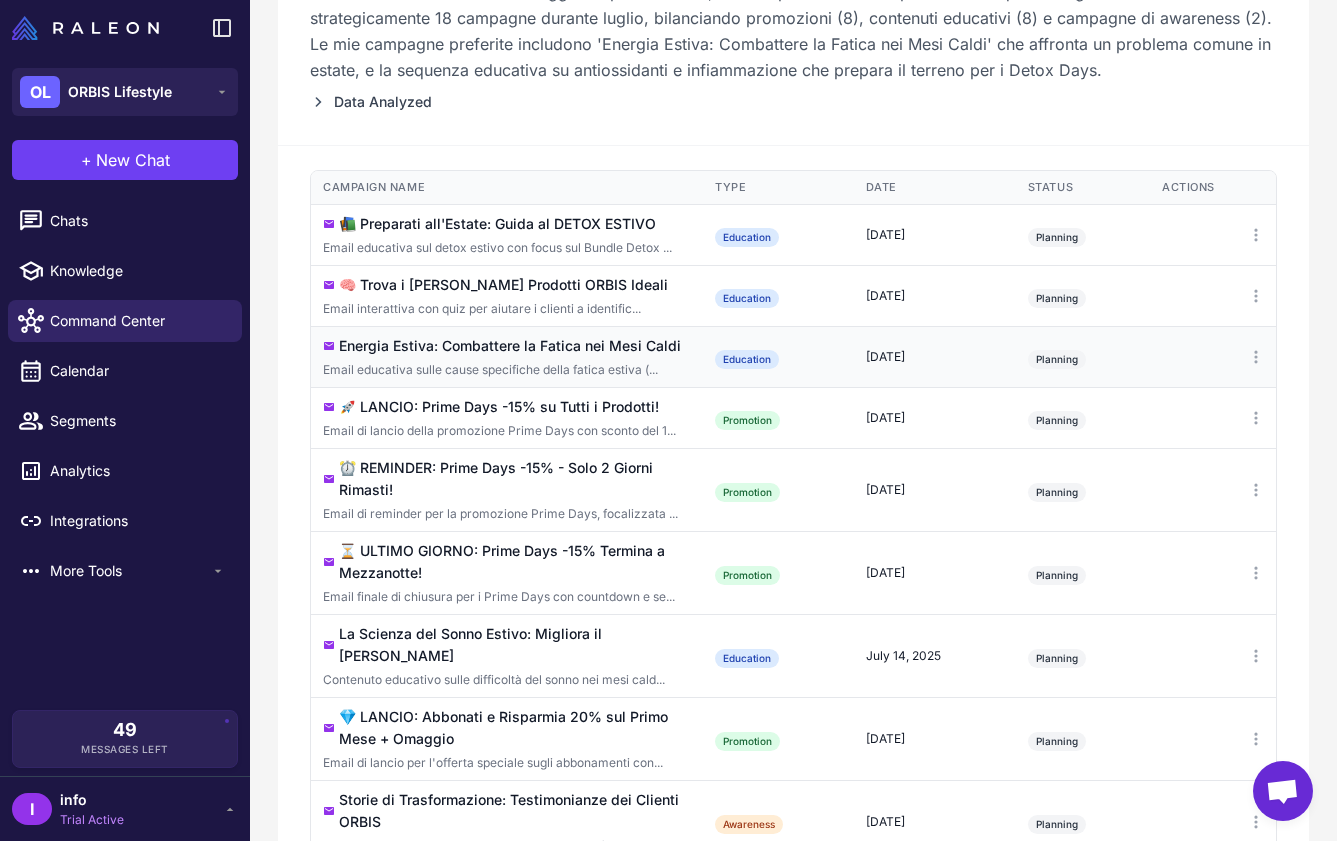 click on "[DATE]" at bounding box center (935, 357) 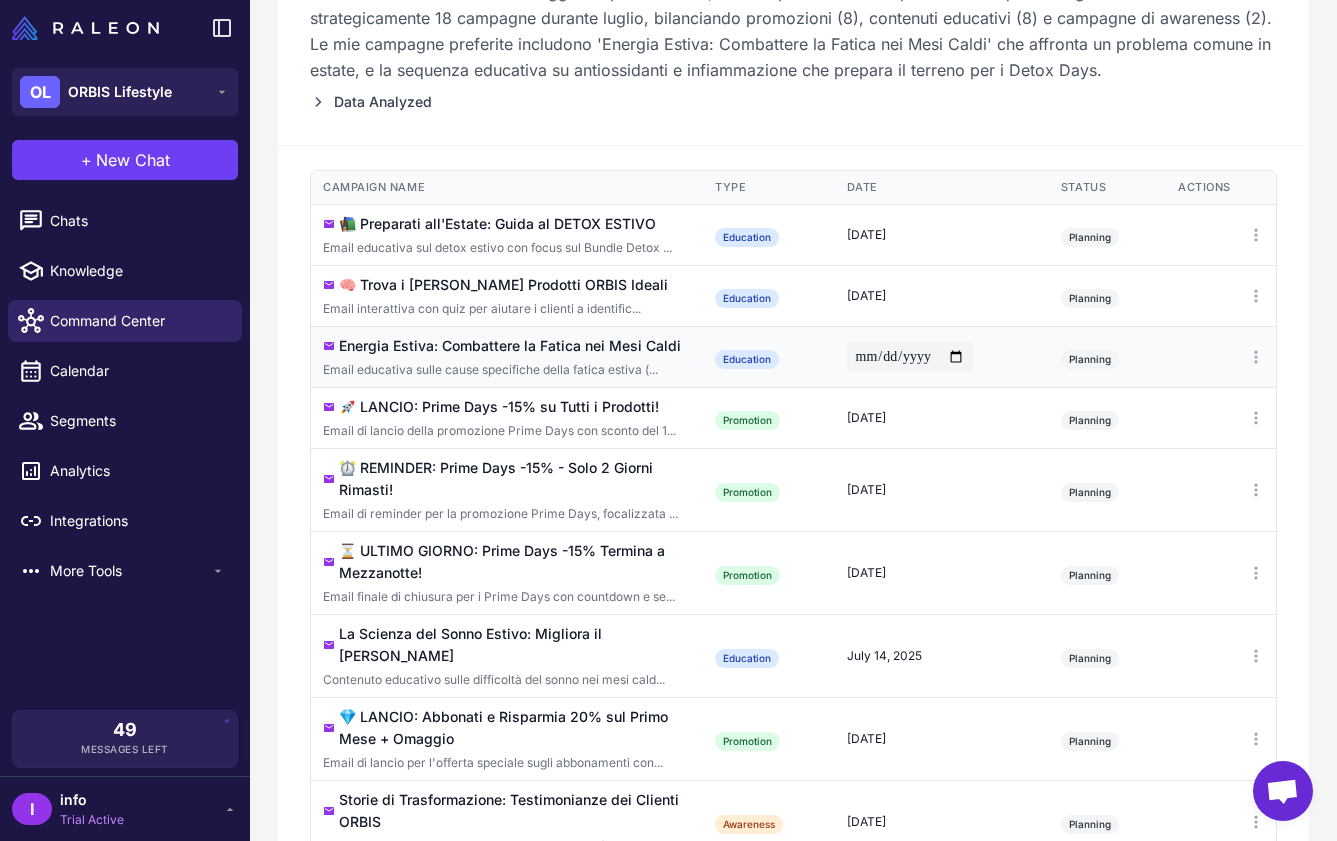 click on "**********" at bounding box center (910, 357) 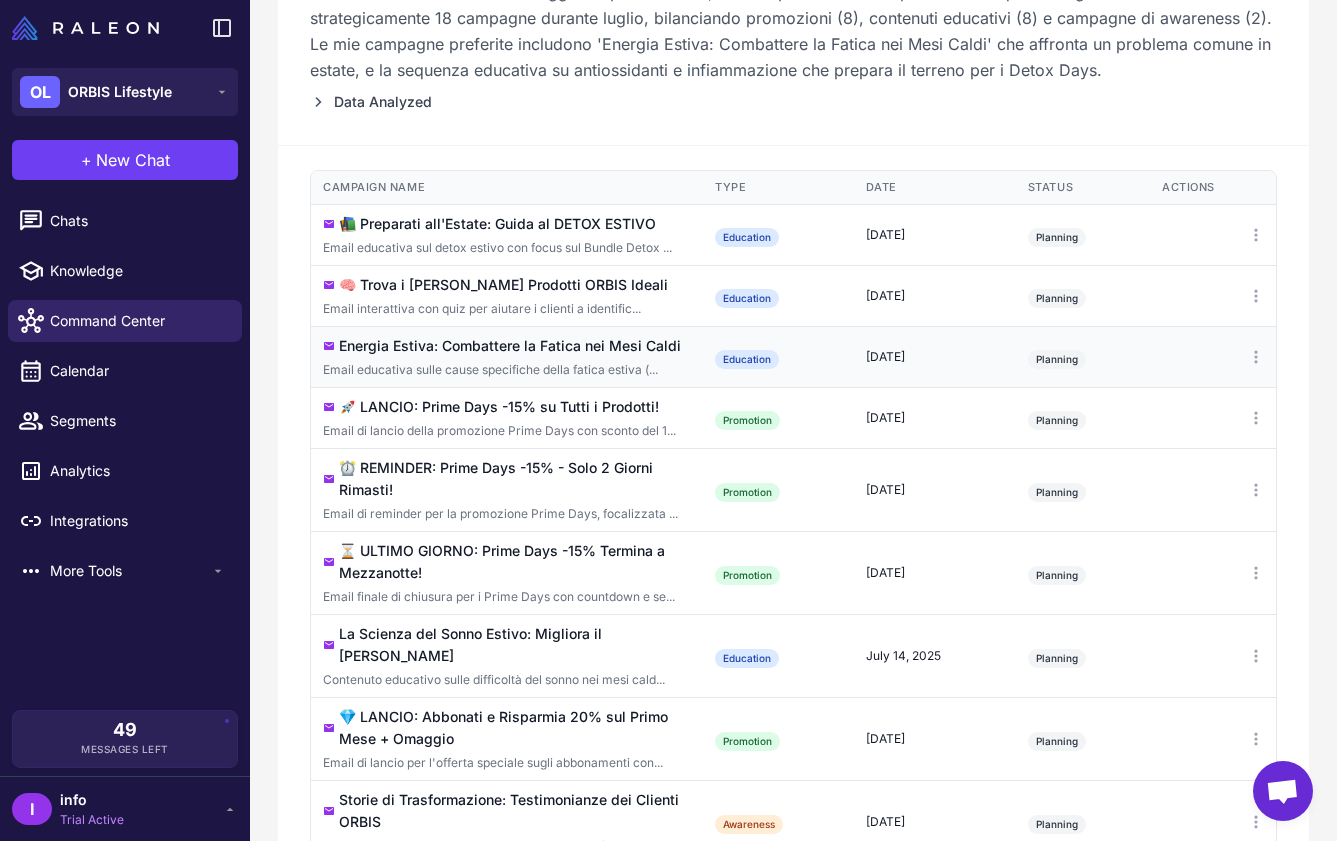 click on "[DATE]" at bounding box center [935, 357] 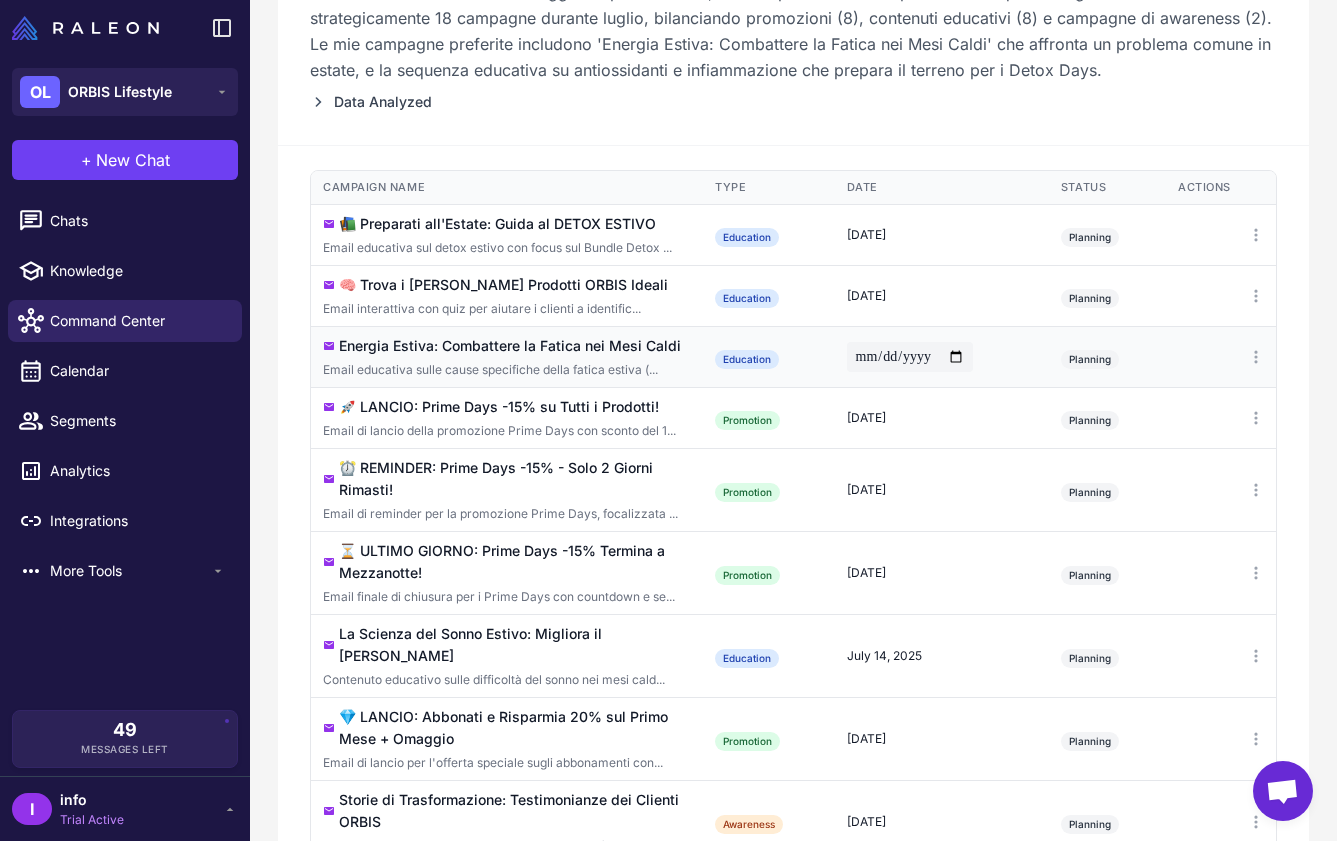 click on "**********" at bounding box center (910, 357) 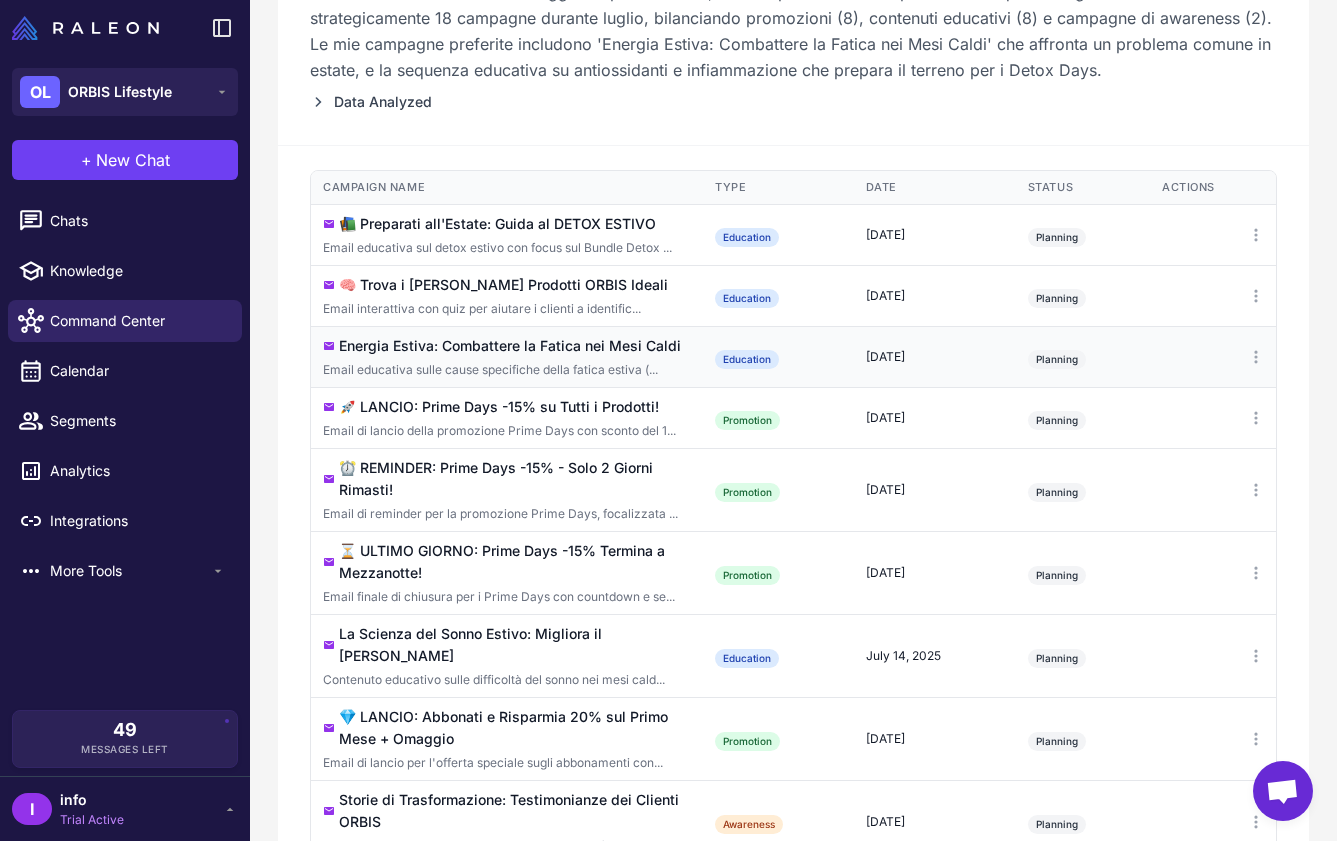 click on "Energia Estiva: Combattere la Fatica nei Mesi Caldi Email educativa sulle cause specifiche della fatica estiva (..." at bounding box center [507, 356] 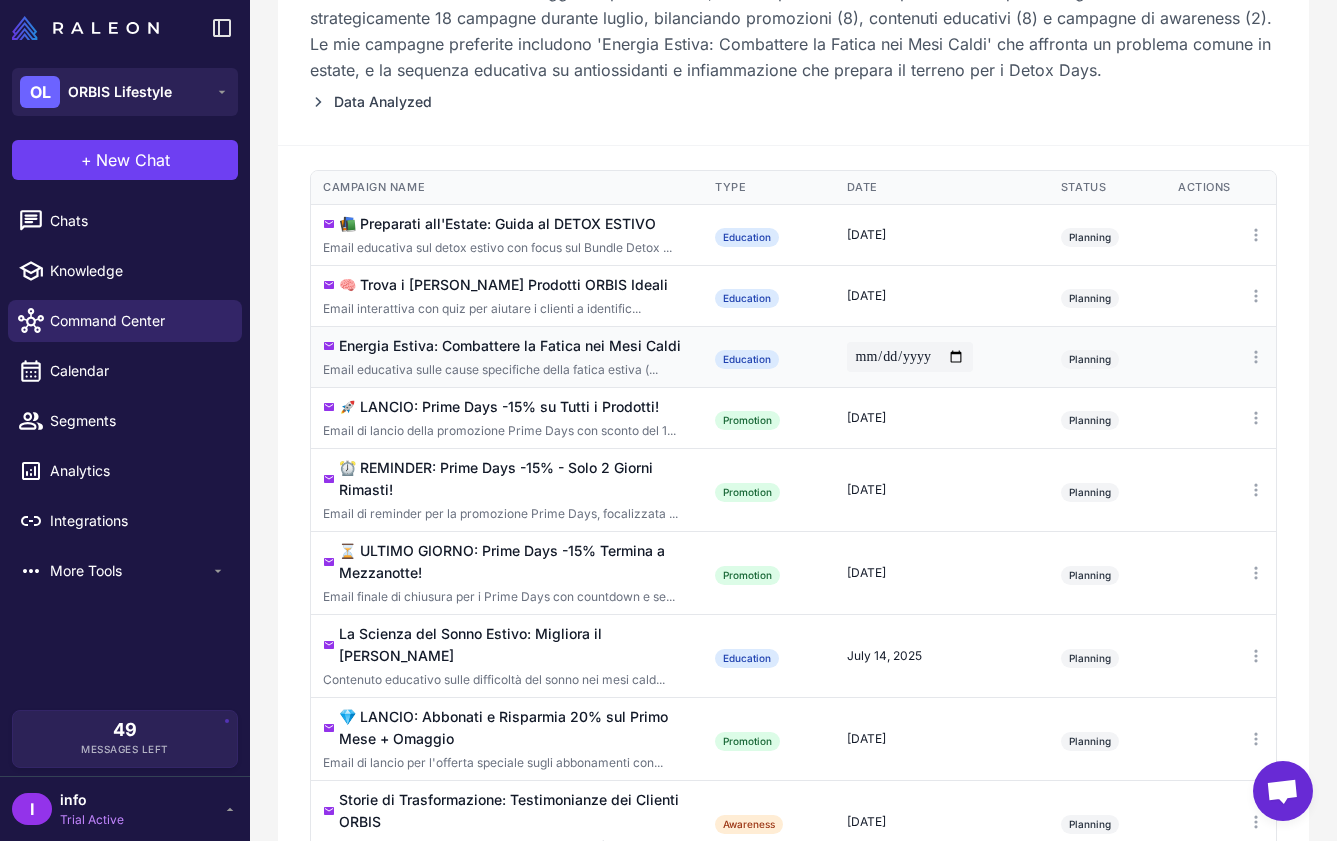 click on "**********" at bounding box center [910, 357] 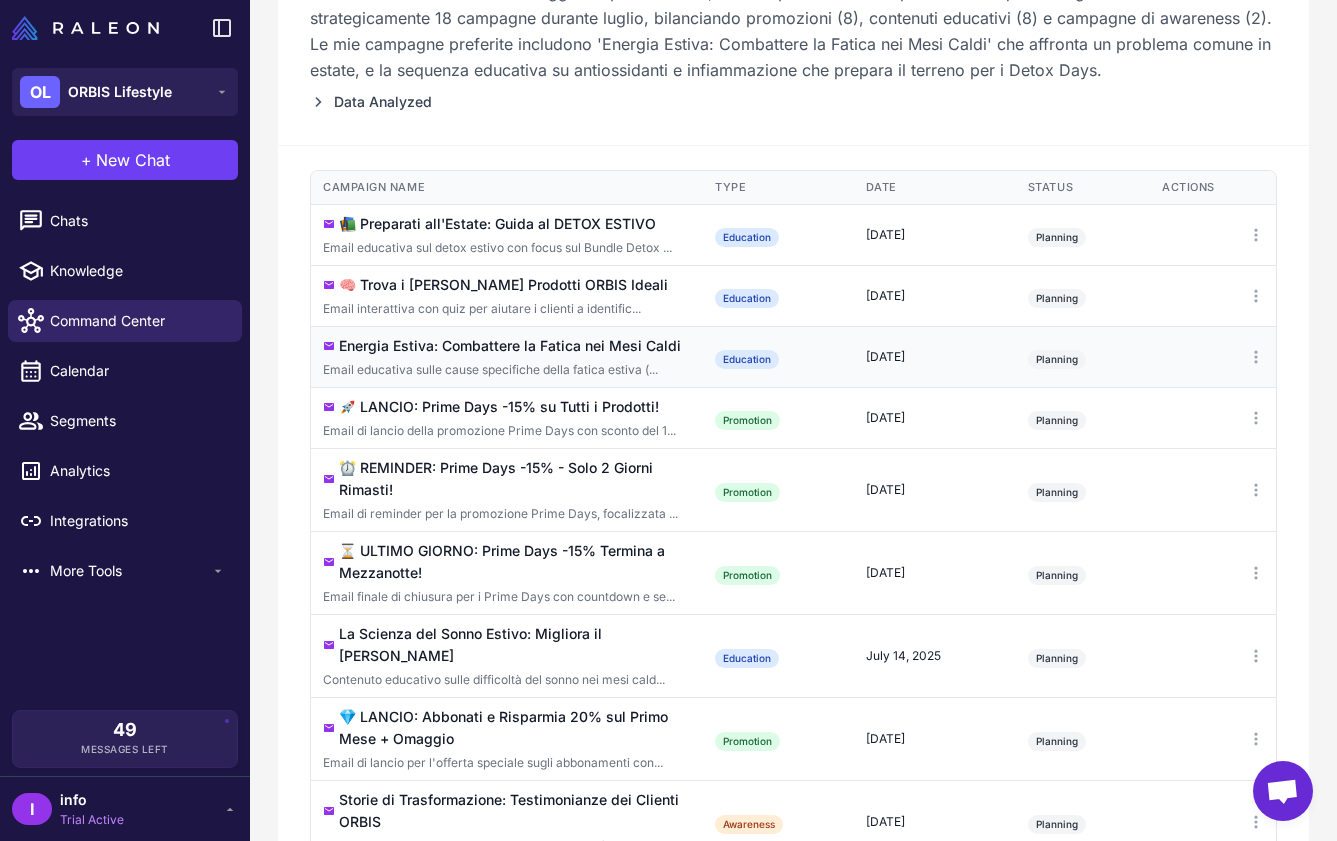 click on "Energia Estiva: Combattere la Fatica nei Mesi Caldi Email educativa sulle cause specifiche della fatica estiva (... Education Everyone [DATE]  Planning" 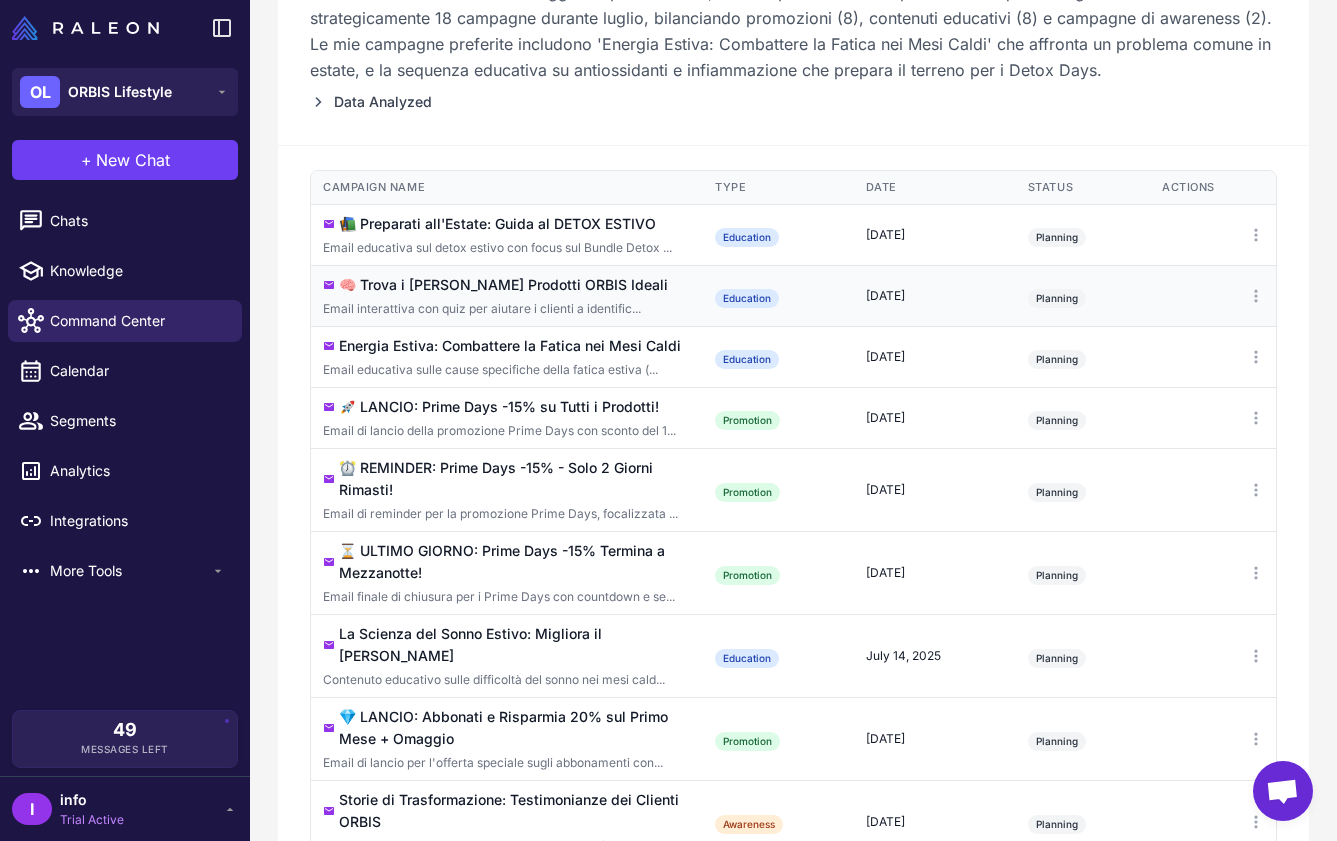 click on "[DATE]" at bounding box center (935, 296) 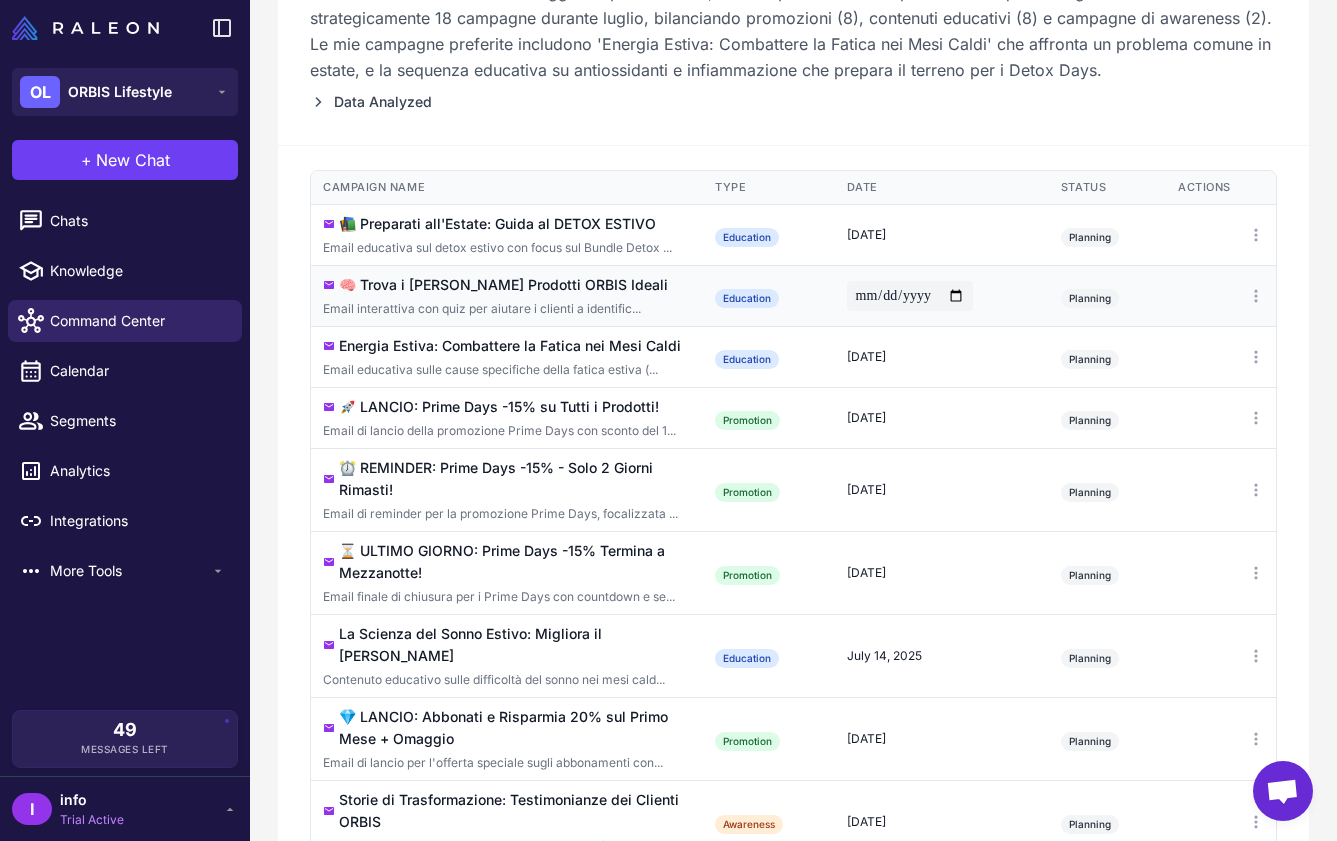 click on "**********" at bounding box center [910, 296] 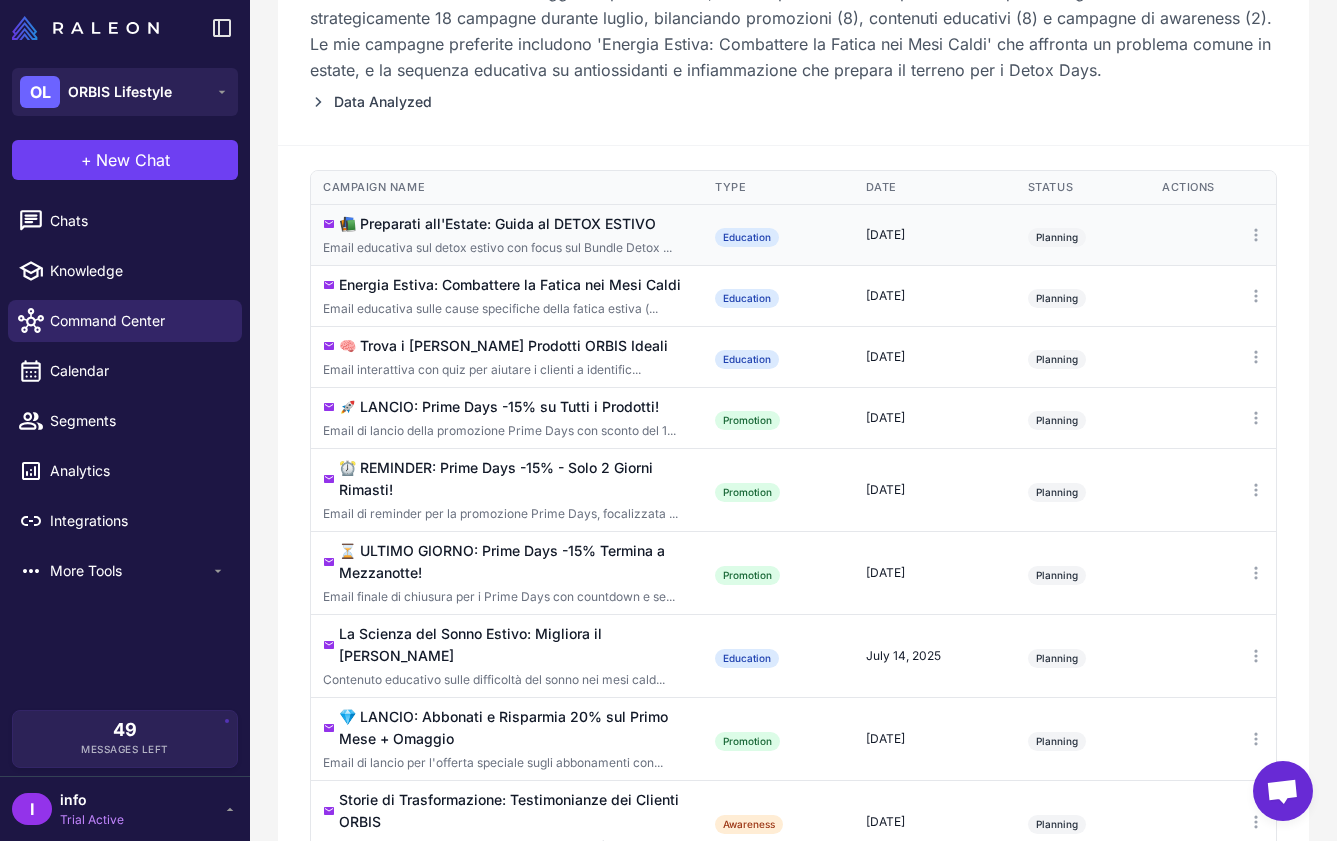 click on "Planning" at bounding box center (1057, 237) 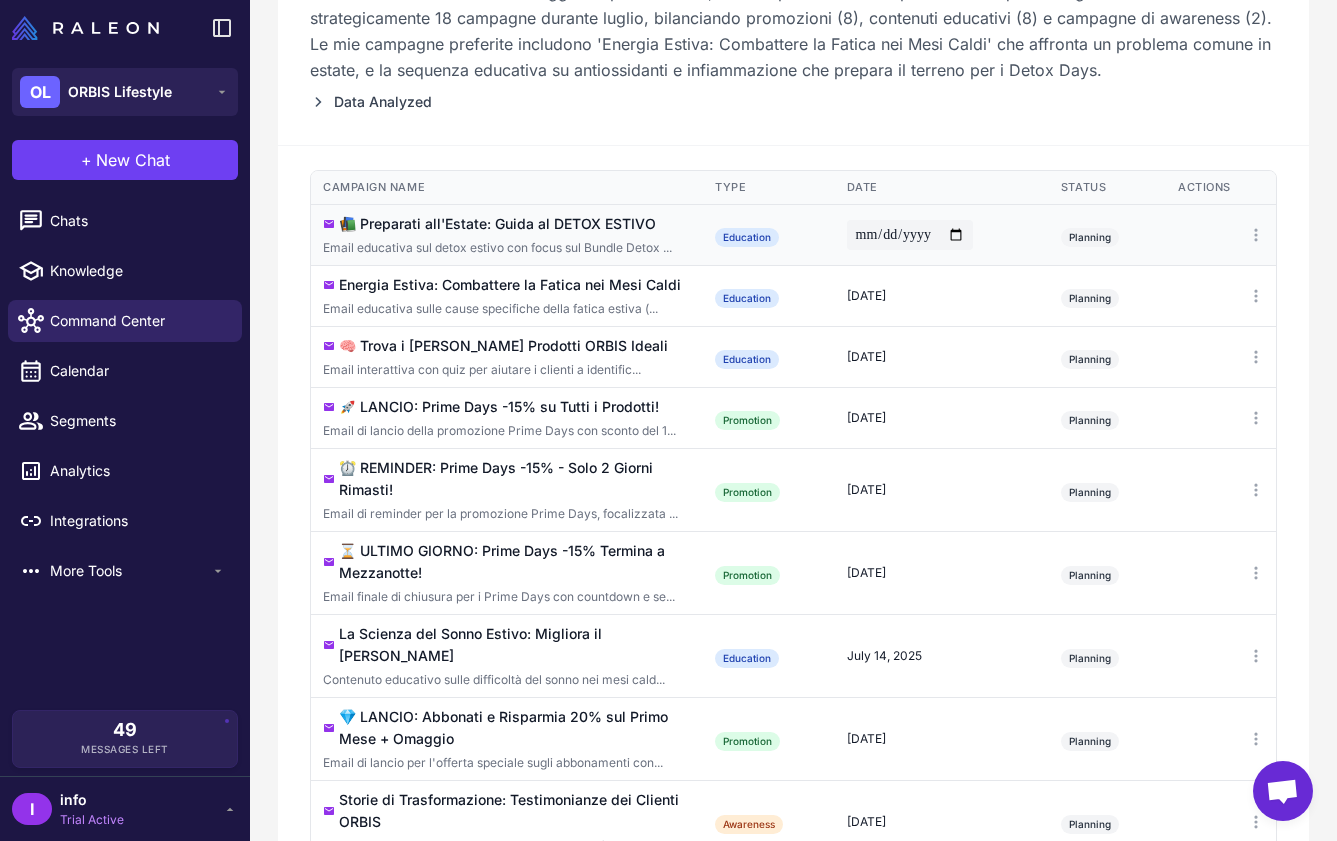 click on "**********" at bounding box center (910, 235) 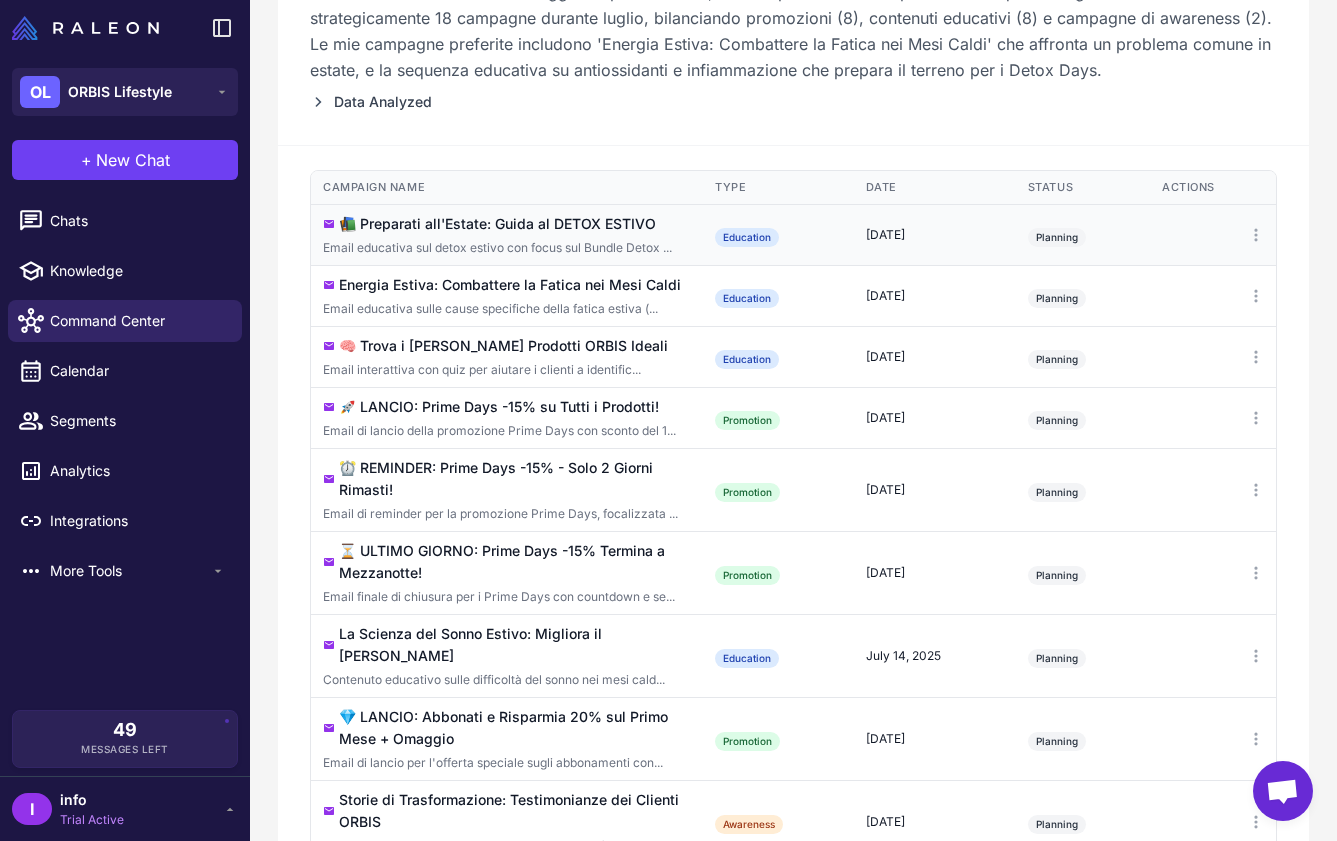 click on "[DATE]" at bounding box center (935, 234) 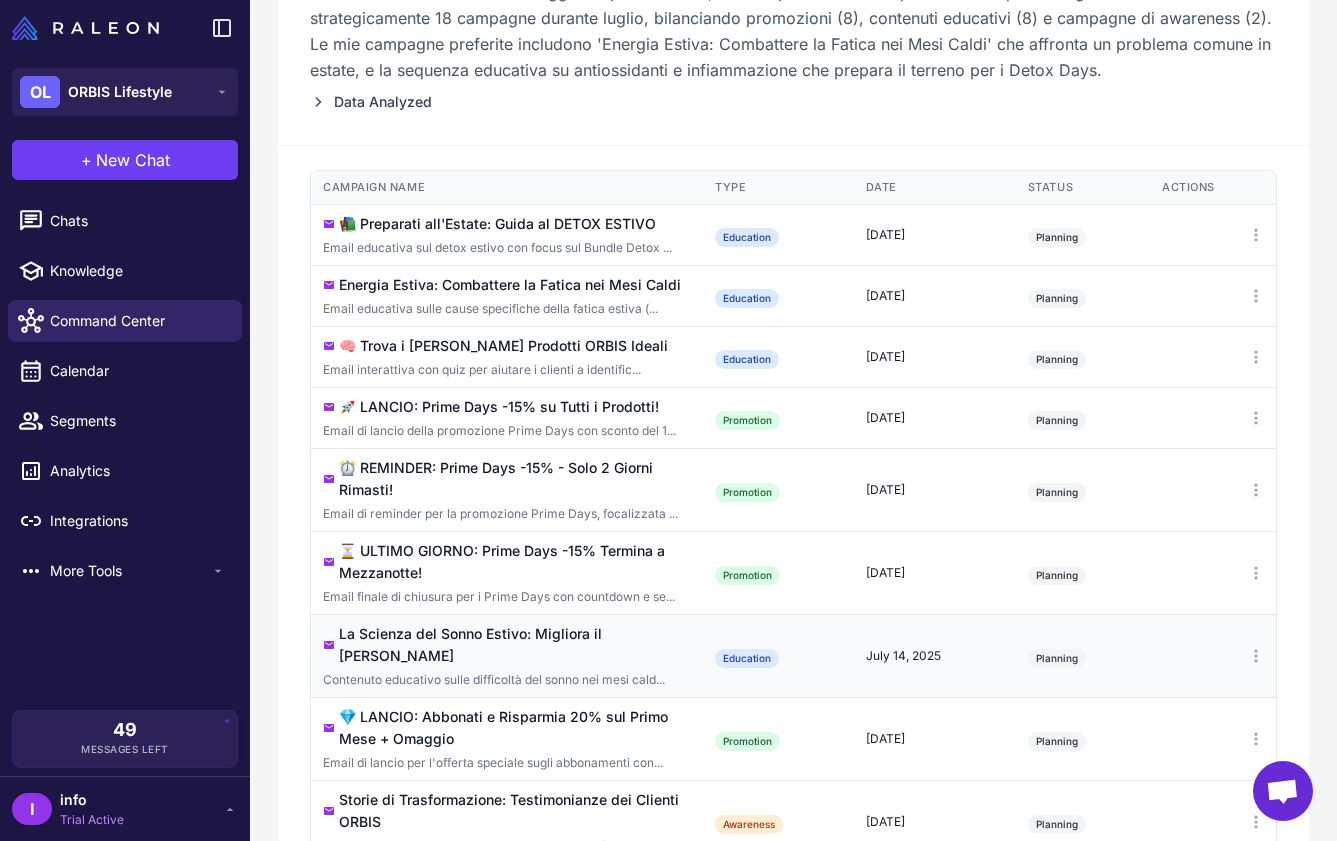 click on "July 14, 2025" at bounding box center [935, 656] 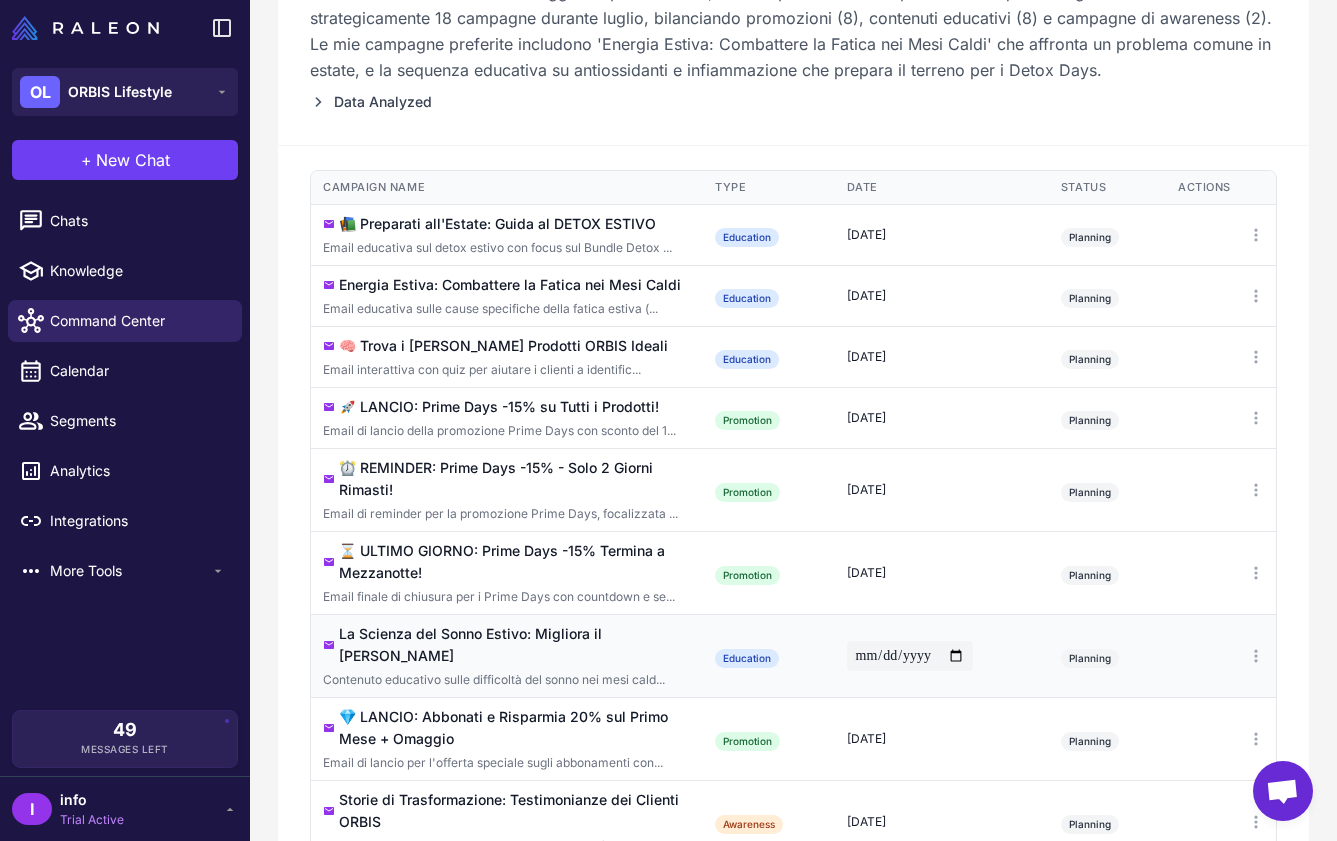 click on "**********" at bounding box center (910, 656) 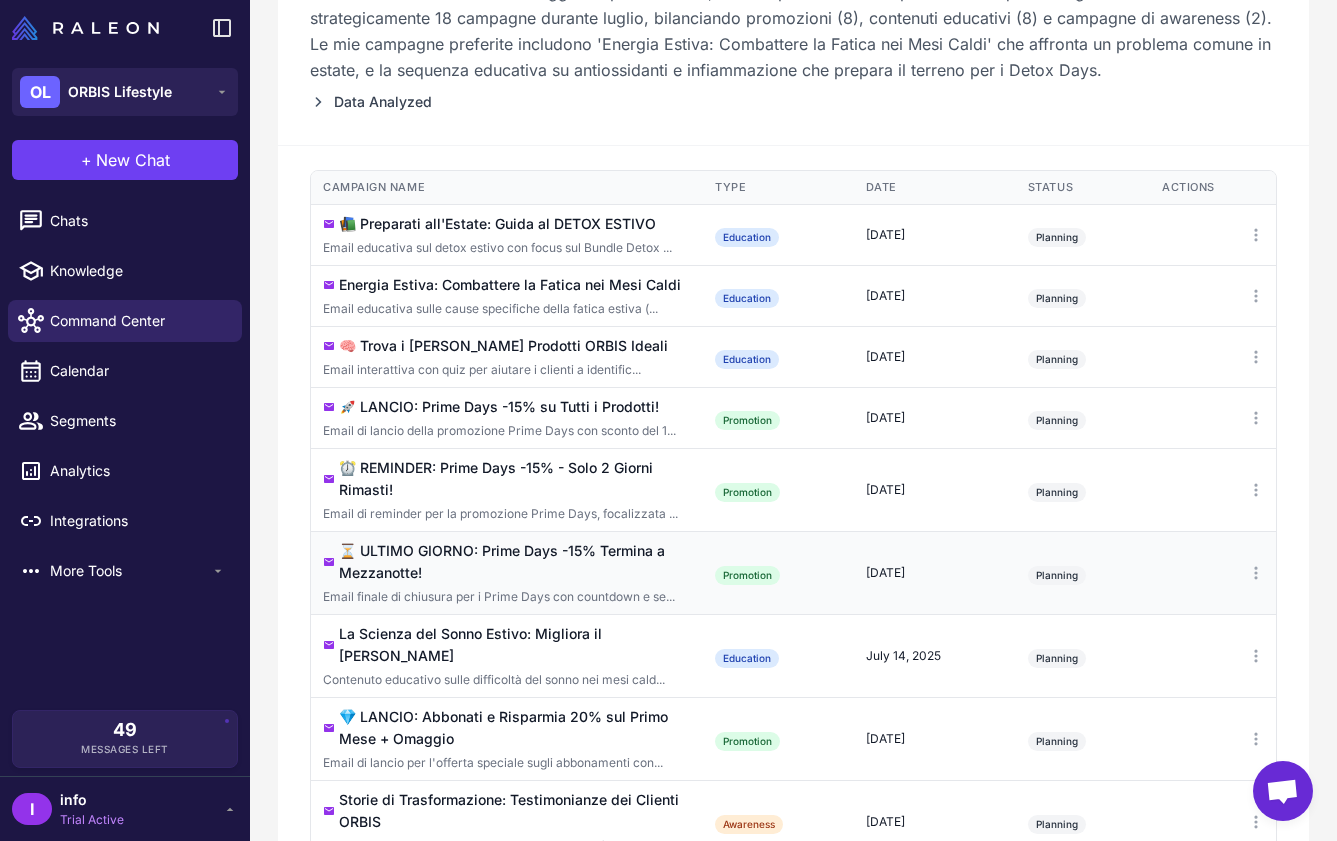 click on "[DATE]" at bounding box center (935, 572) 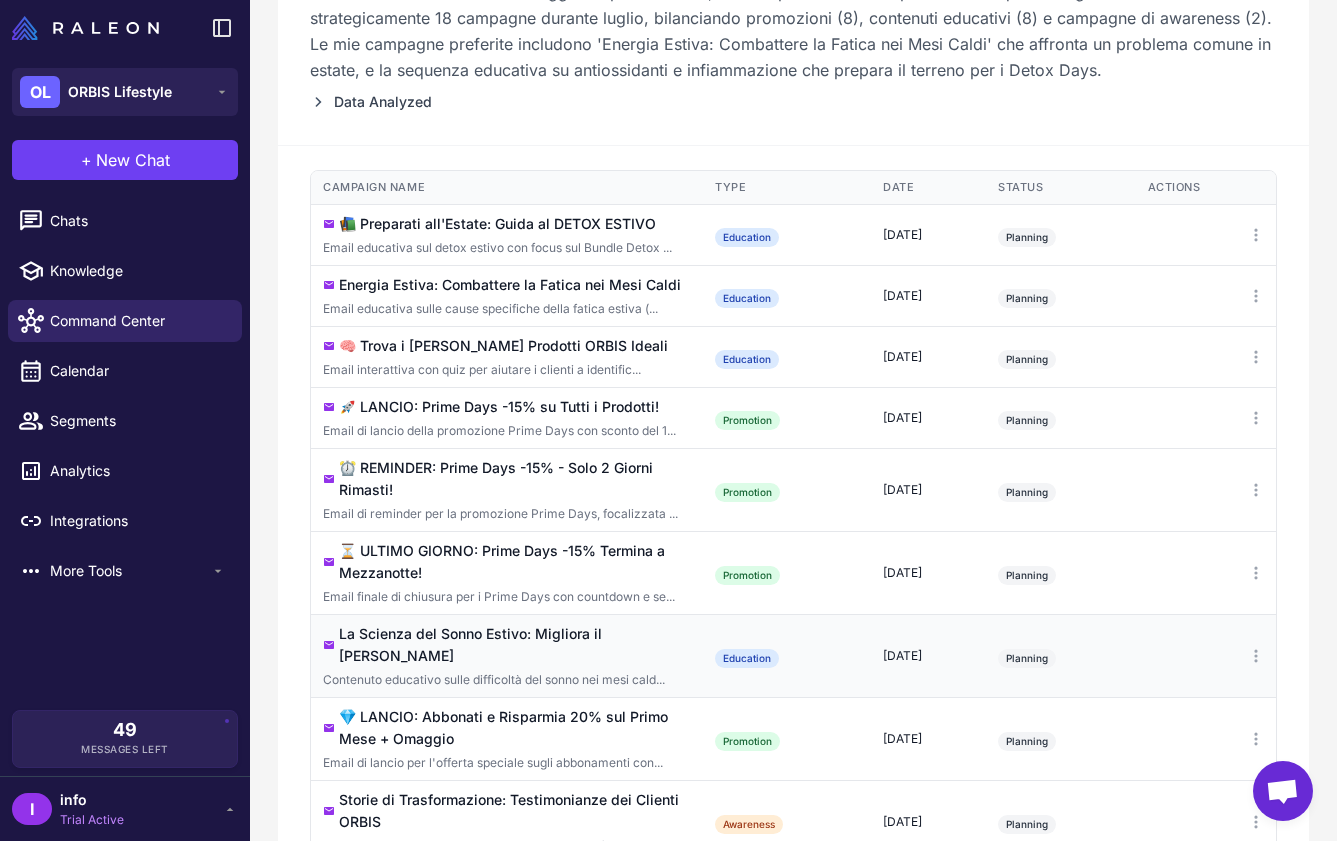 click on "[DATE]" at bounding box center (928, 656) 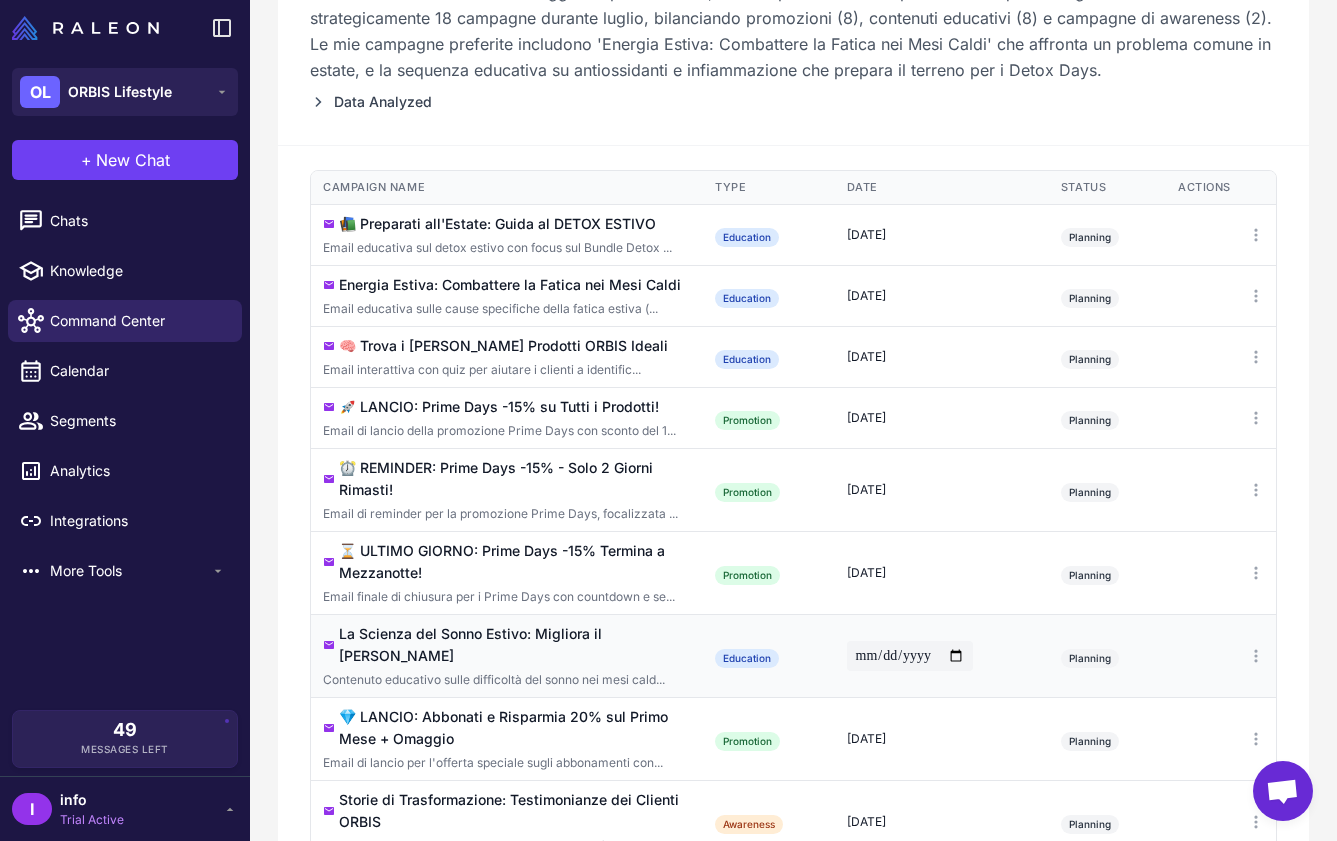 click on "**********" at bounding box center (910, 656) 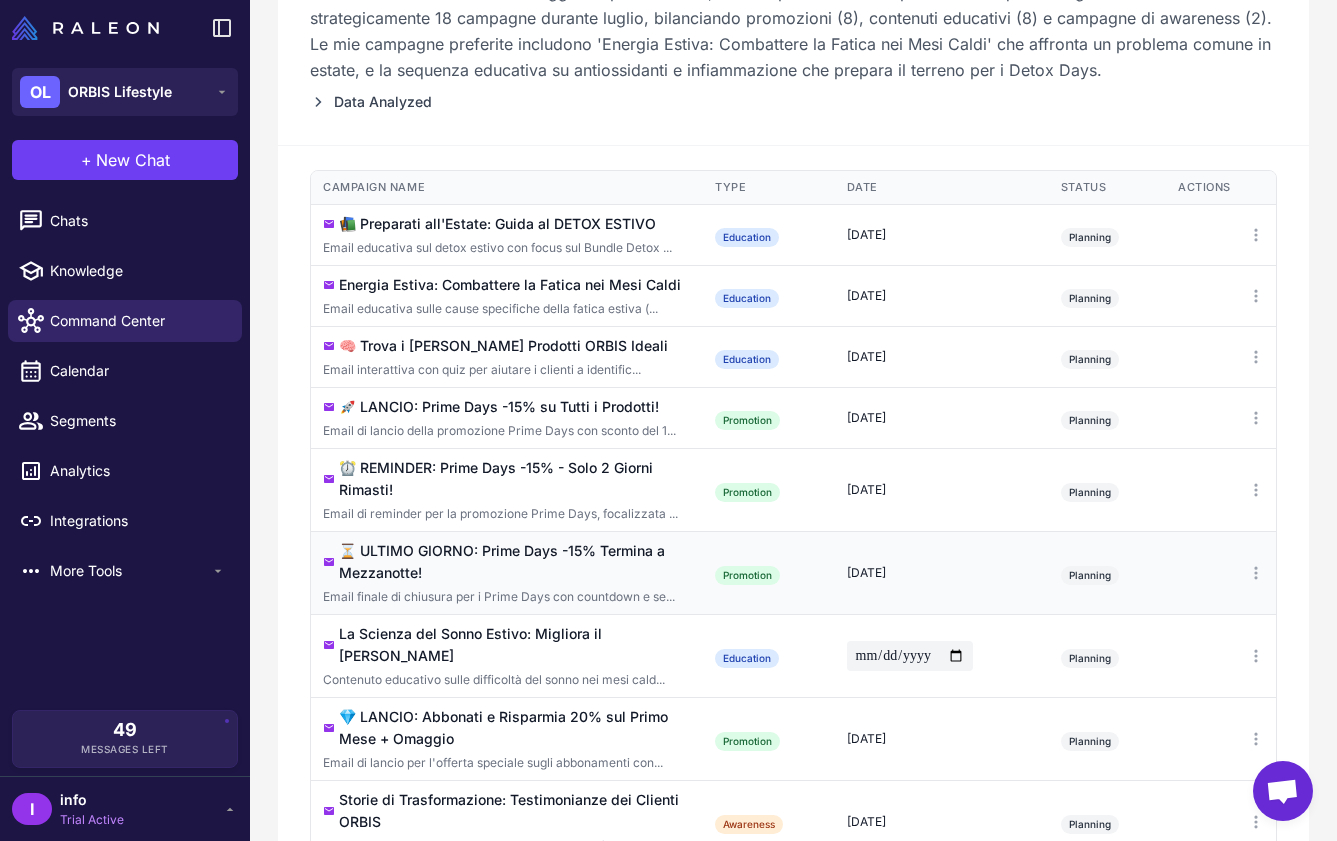 click on "[DATE]" at bounding box center (942, 572) 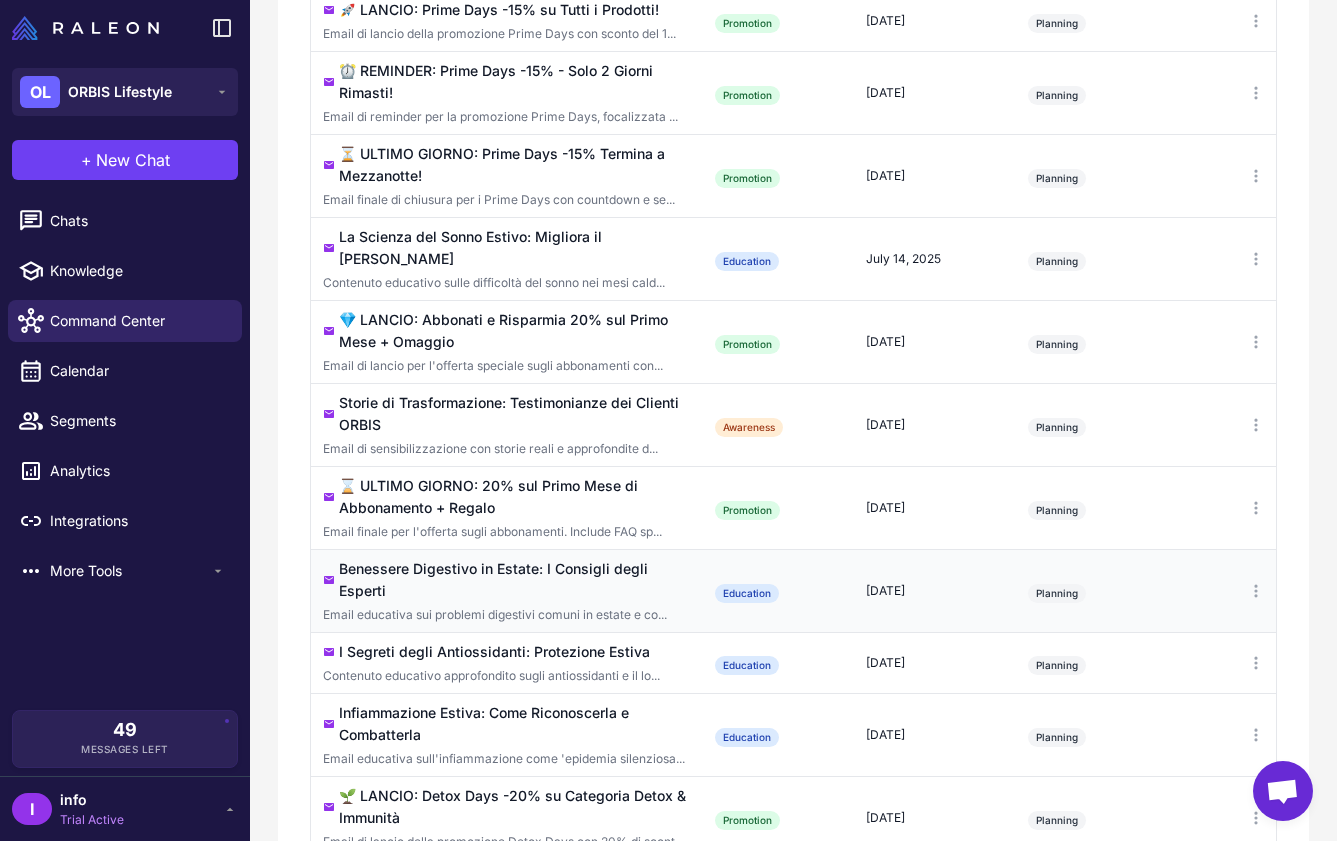 scroll, scrollTop: 815, scrollLeft: 0, axis: vertical 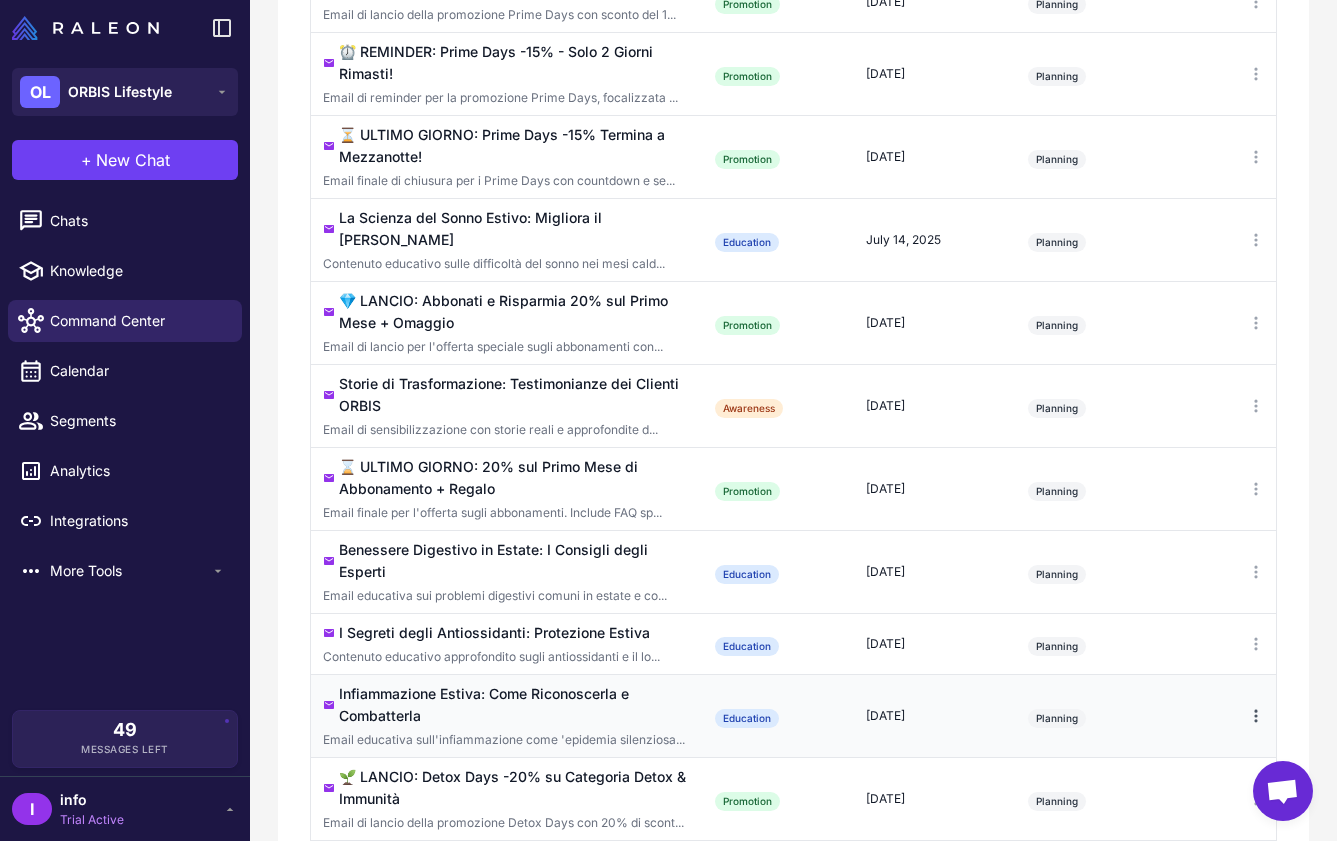click 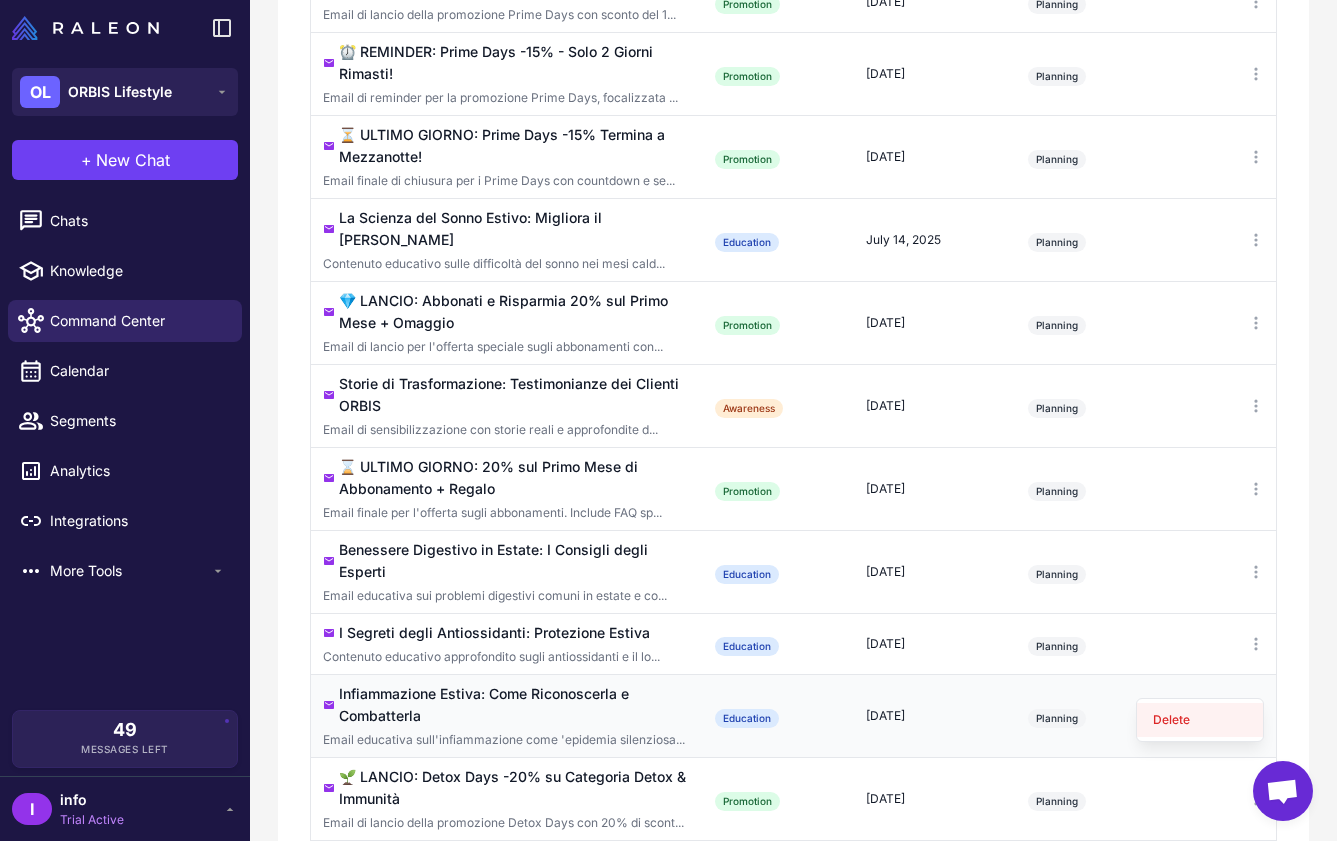 click on "Delete" at bounding box center [1200, 720] 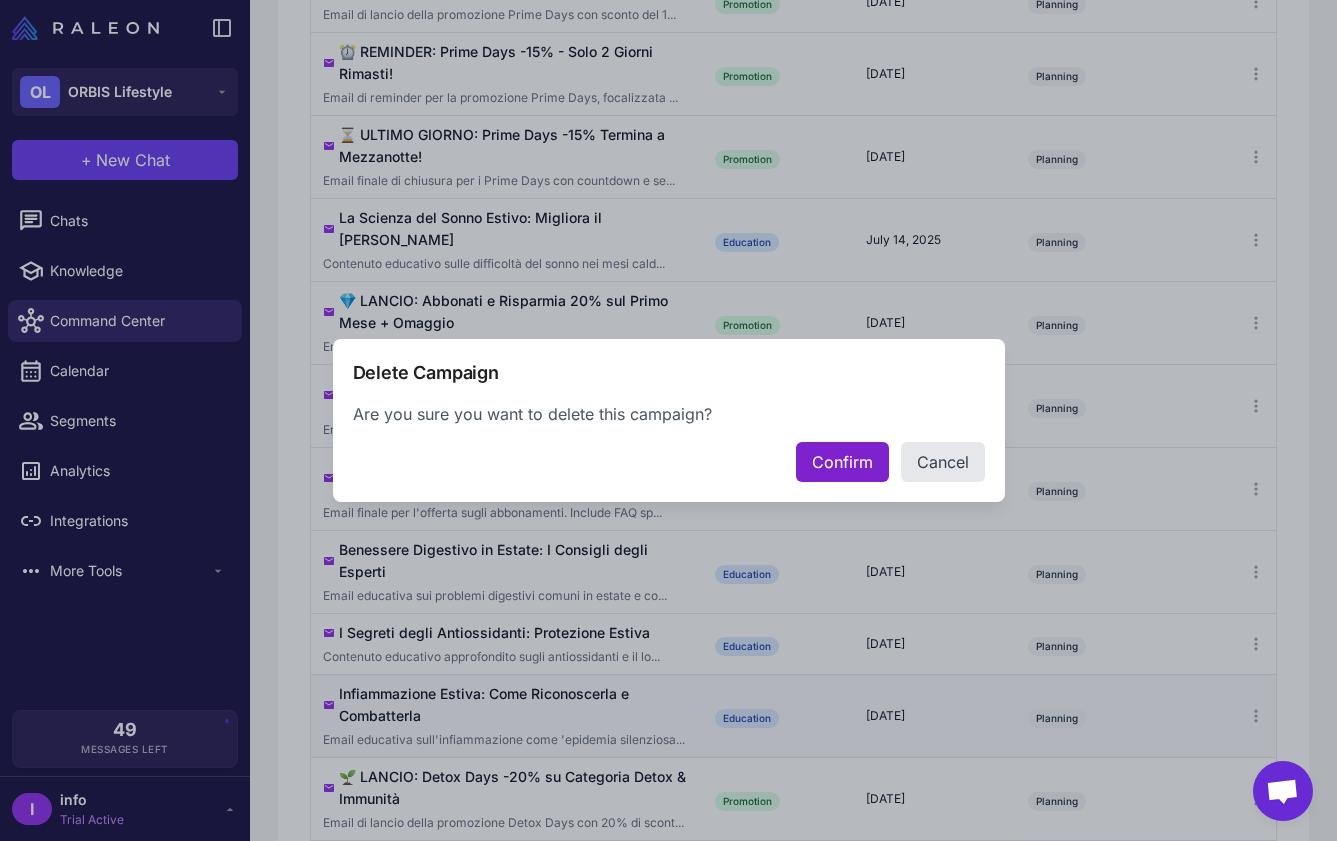 click on "Confirm" at bounding box center (842, 462) 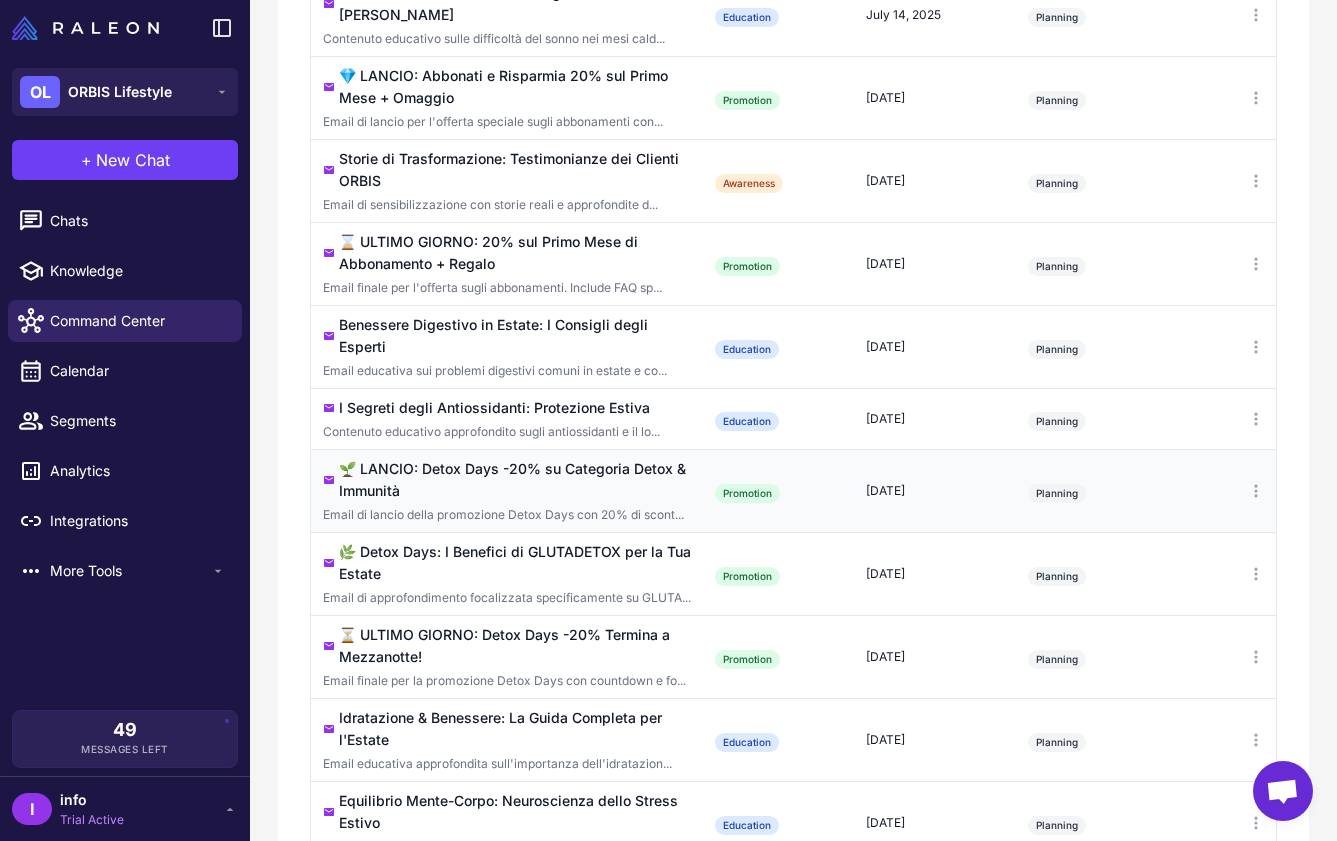 scroll, scrollTop: 1065, scrollLeft: 0, axis: vertical 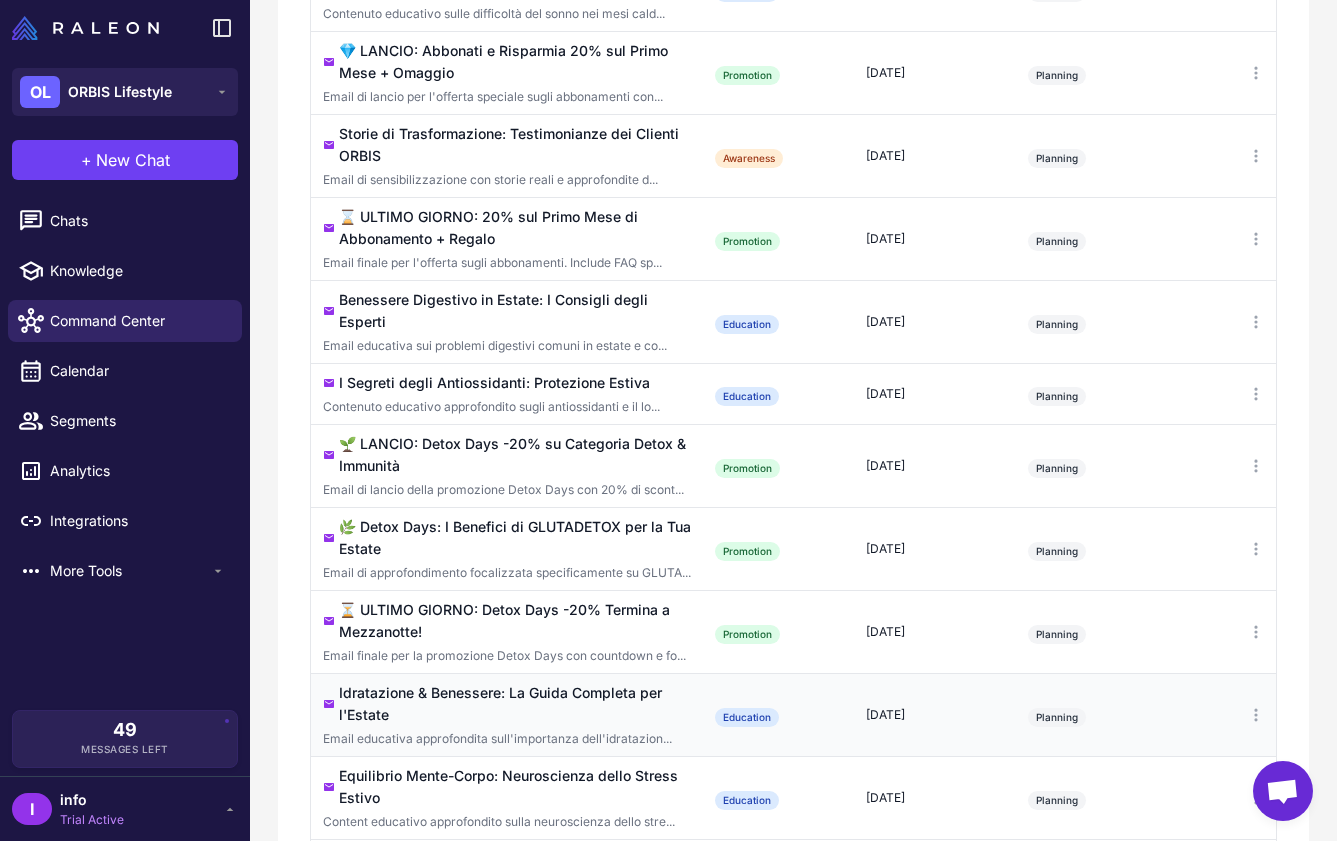 click on "[DATE]" at bounding box center (935, 715) 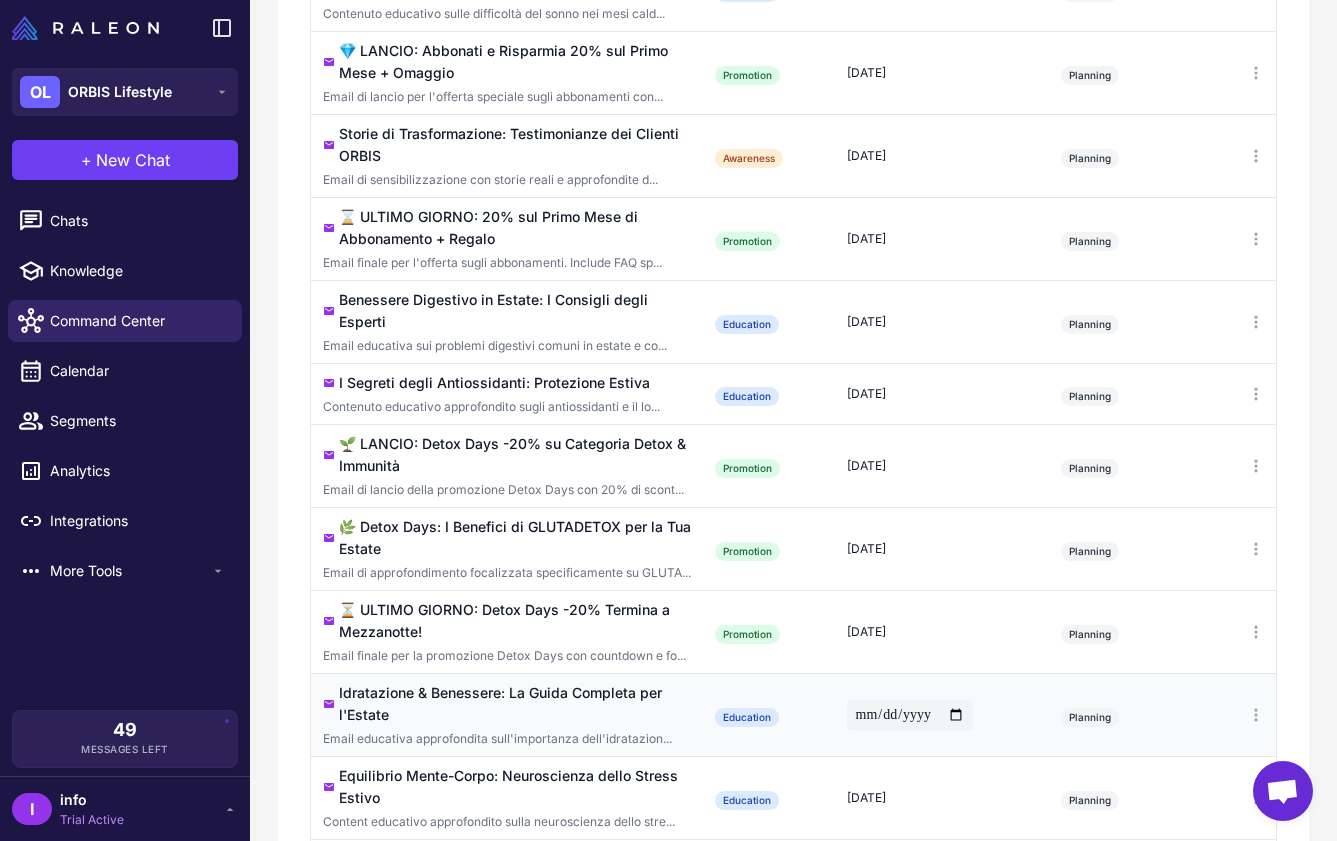 click on "**********" at bounding box center (910, 715) 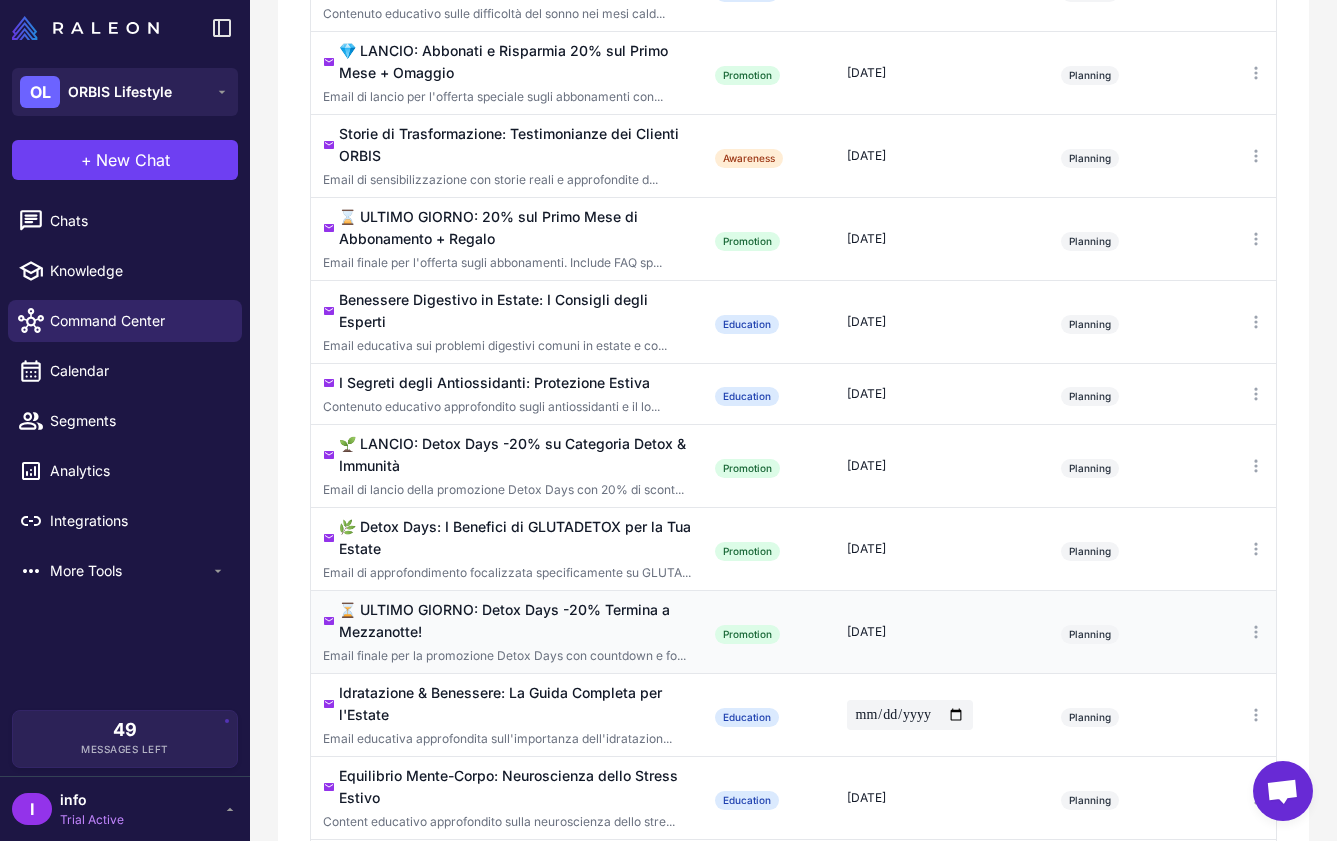 type on "**********" 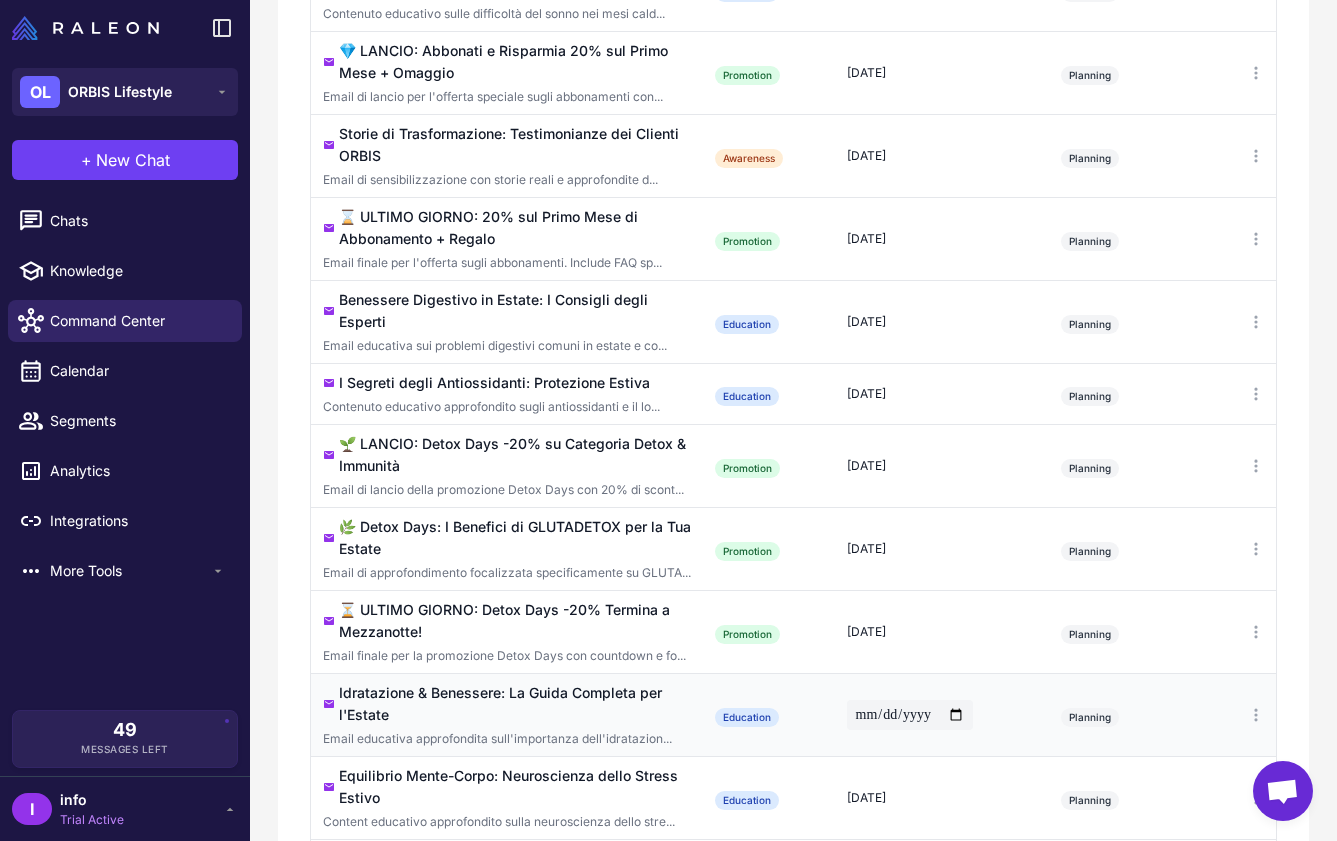 click on "**********" at bounding box center [942, 714] 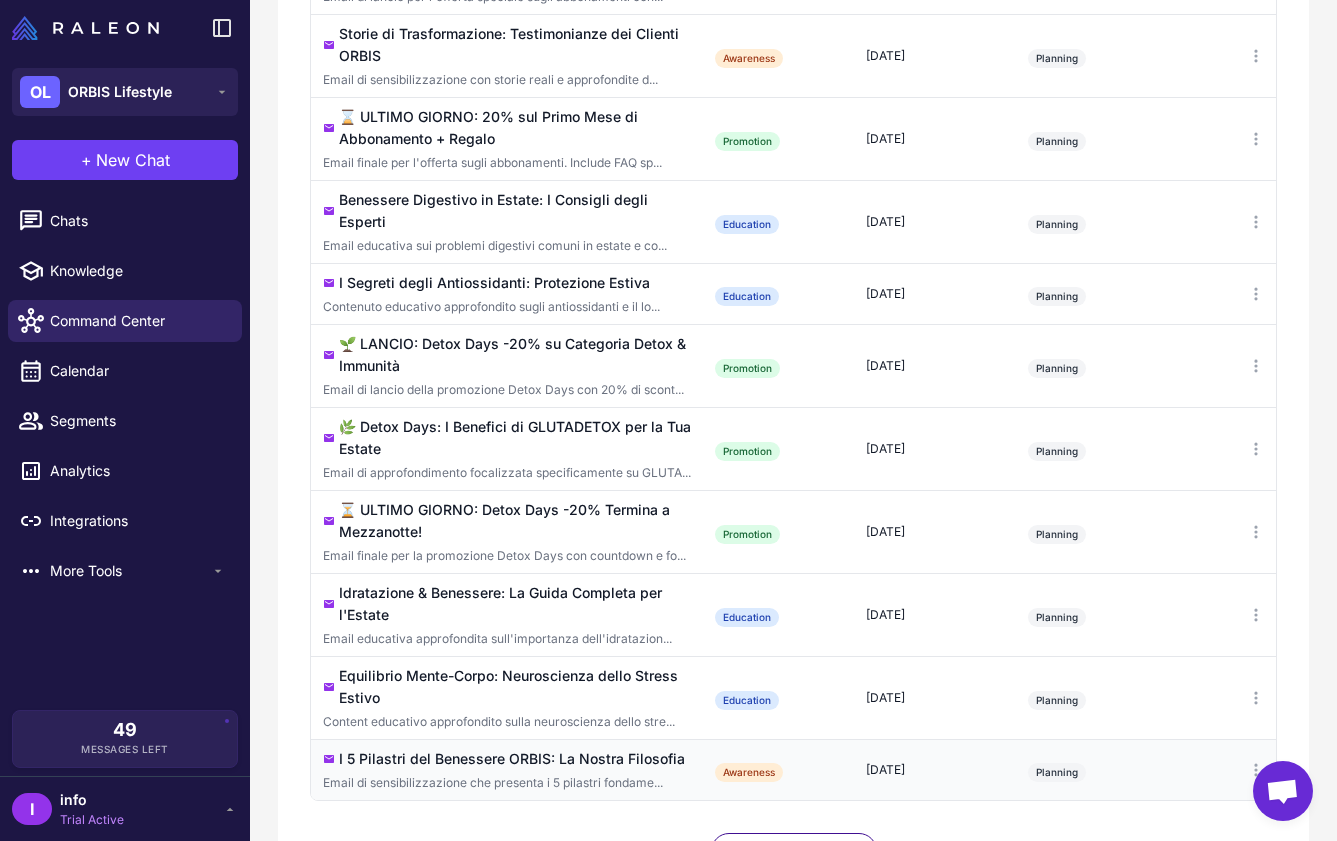 scroll, scrollTop: 1163, scrollLeft: 0, axis: vertical 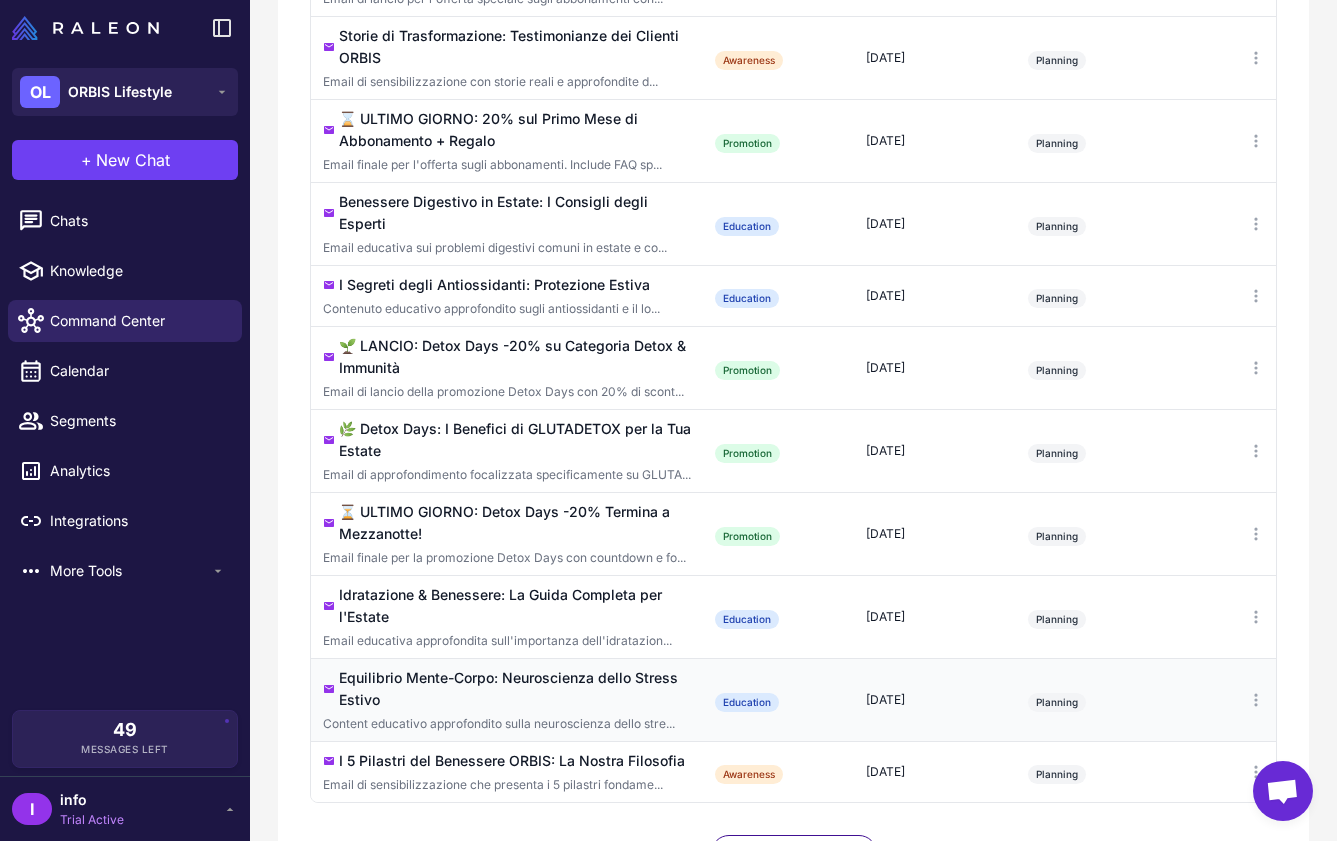 click on "[DATE]" at bounding box center [935, 700] 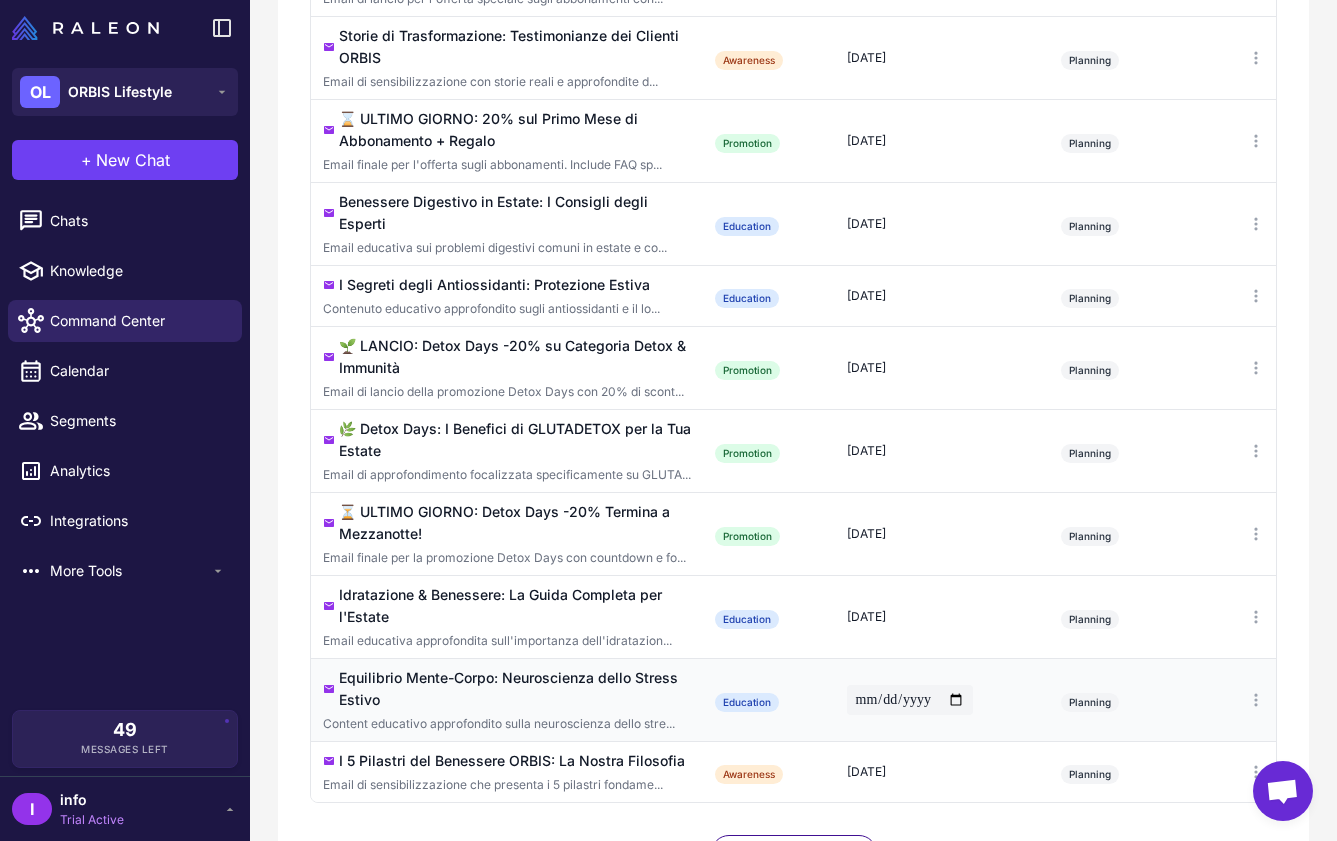 click on "**********" at bounding box center (910, 700) 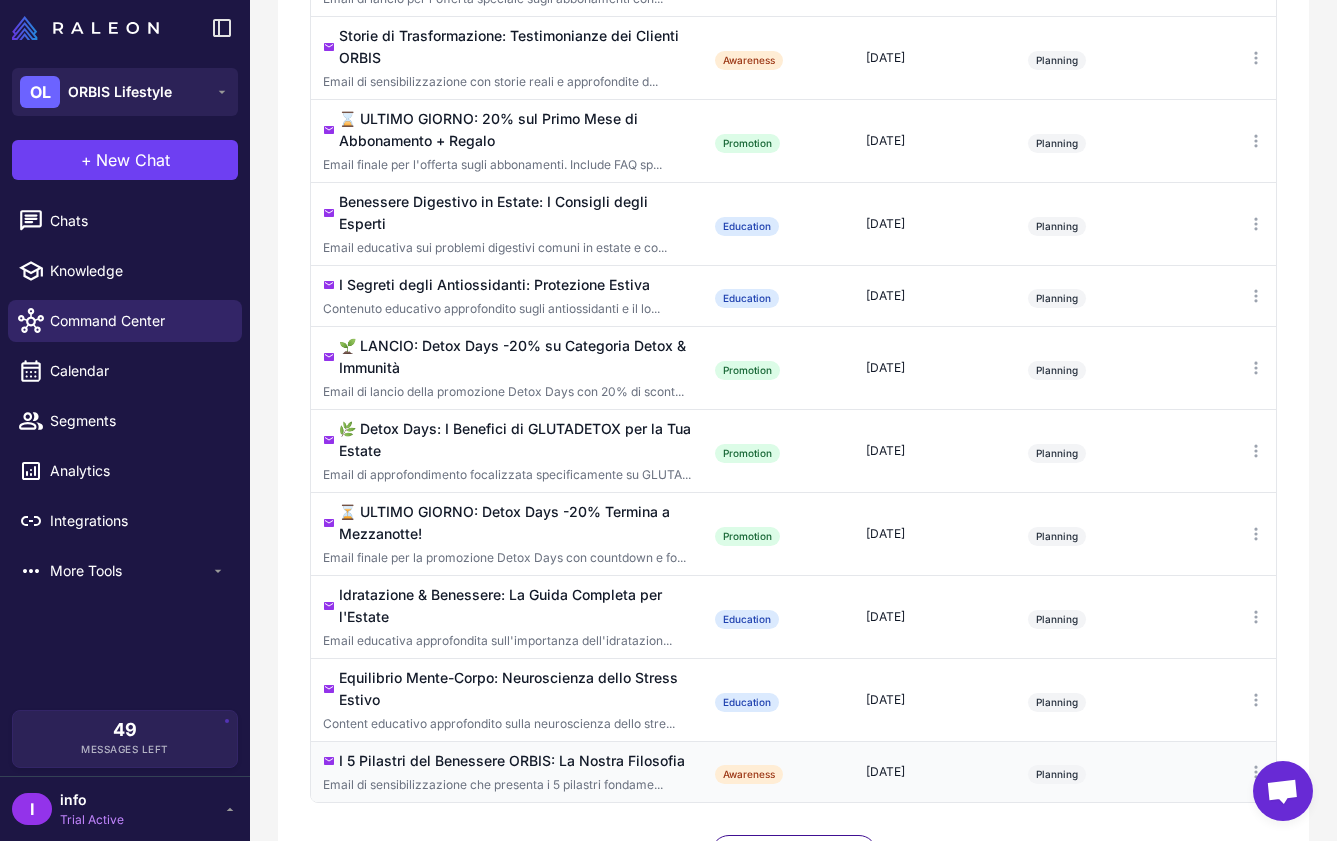 click on "I 5 Pilastri del Benessere ORBIS: La Nostra Filosofia" at bounding box center (512, 761) 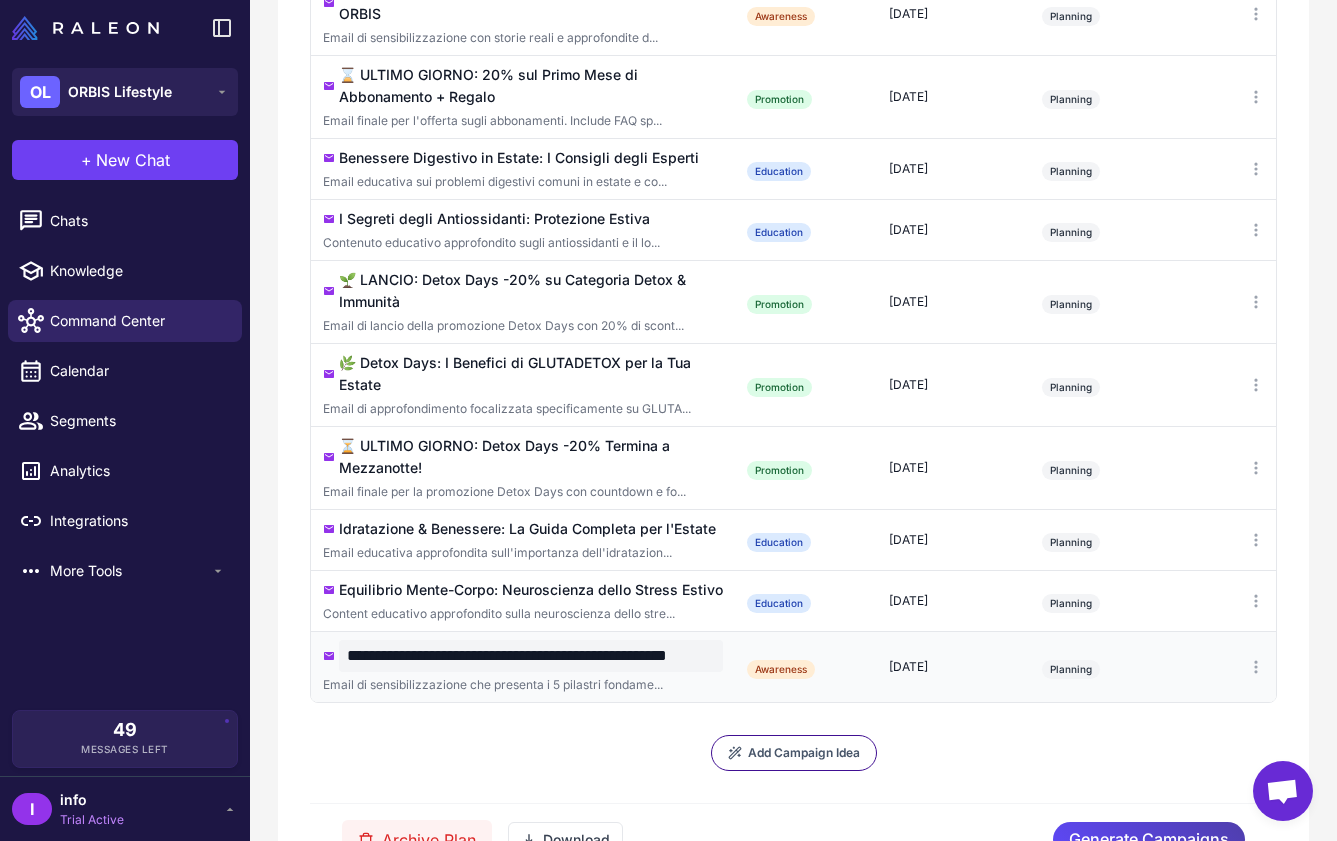 scroll, scrollTop: 1141, scrollLeft: 0, axis: vertical 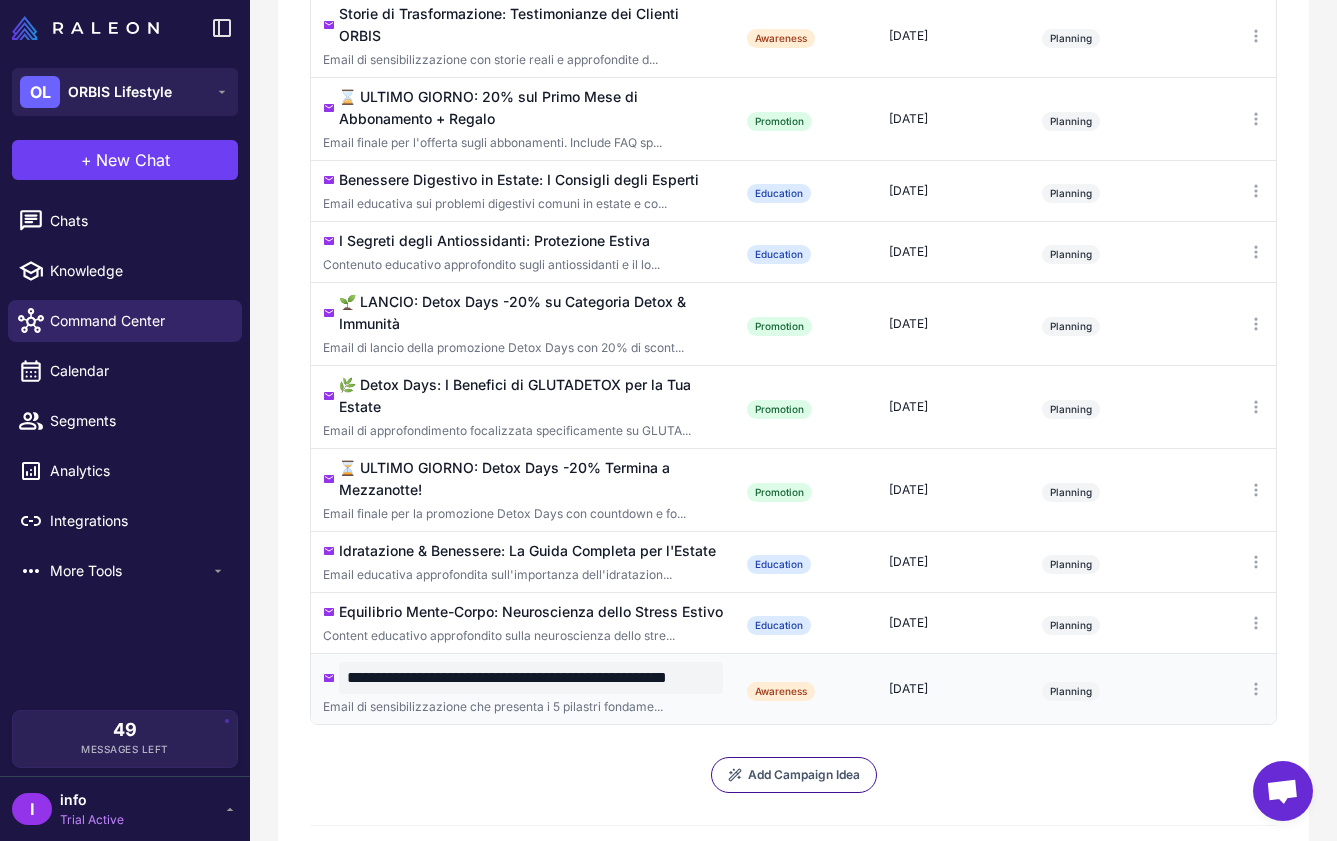 click on "Email di sensibilizzazione che presenta i 5 pilastri fondame..." at bounding box center [523, 707] 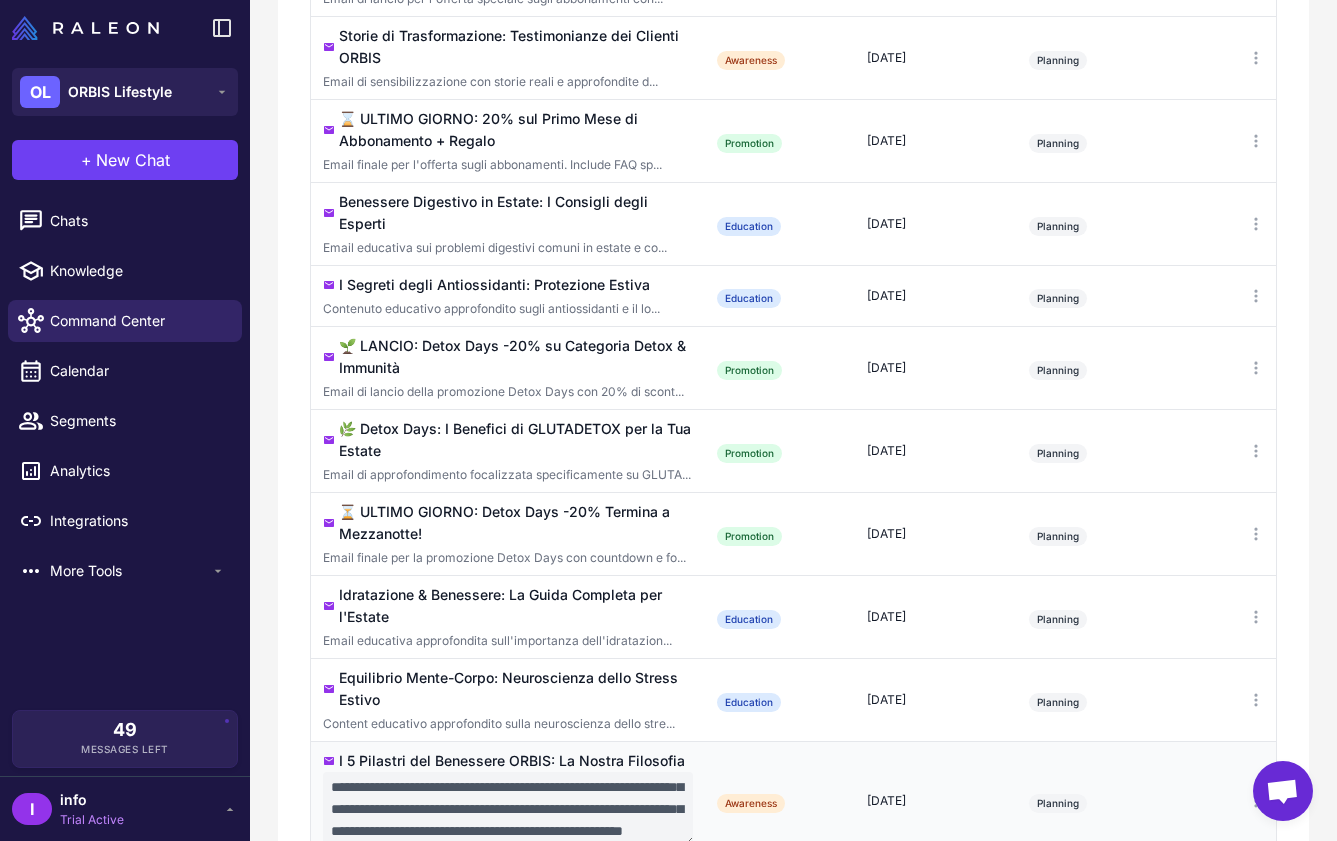 scroll, scrollTop: 110, scrollLeft: 0, axis: vertical 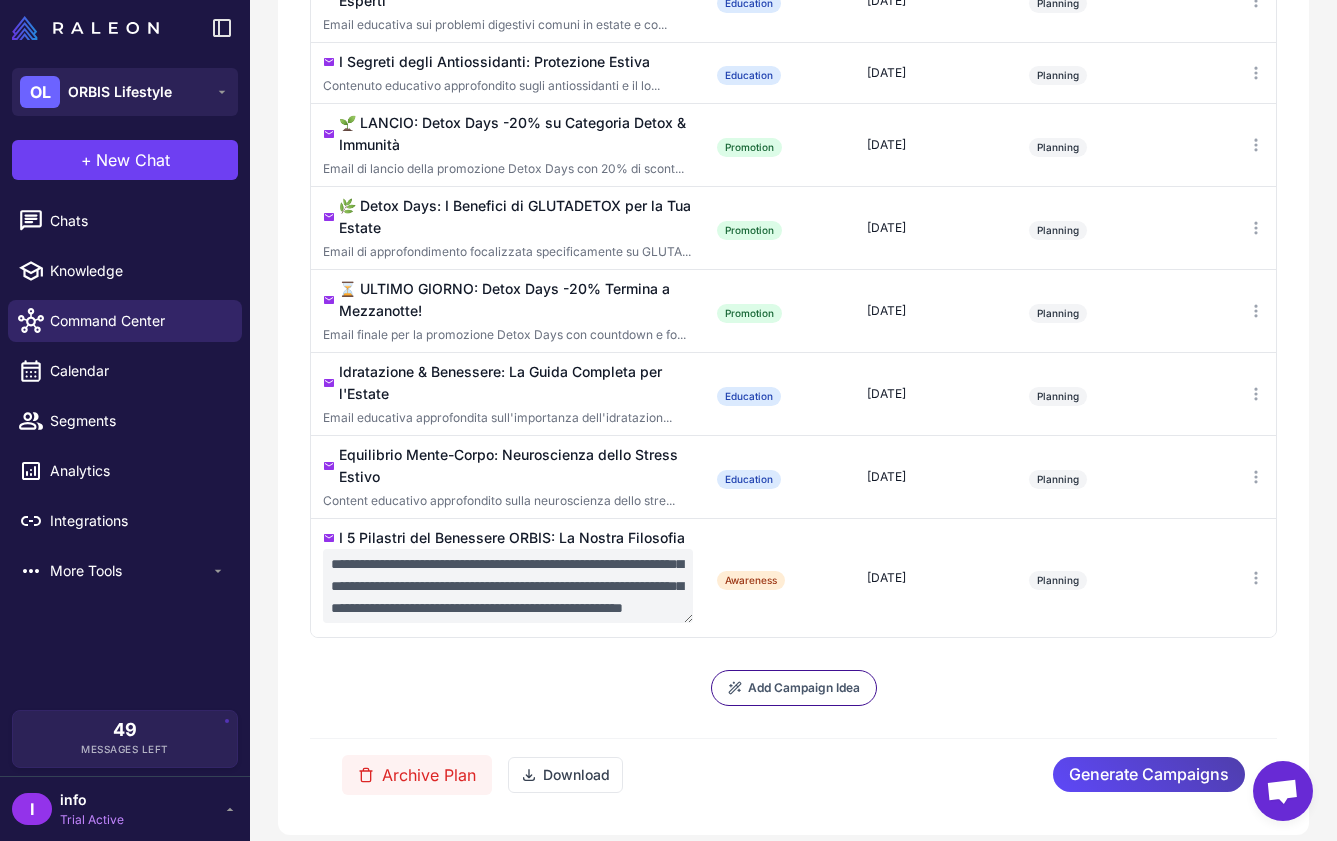 click on "Campaign Name Type Target Segment Date Status Actions 📚 Preparati all'Estate: Guida al DETOX ESTIVO Email educativa sul detox estivo con focus sul Bundle Detox ... Education Everyone [DATE]  Planning  Energia Estiva: Combattere la Fatica nei Mesi Caldi Email educativa sulle cause specifiche della fatica estiva (... Education Everyone [DATE]  Planning  🧠 Trova i [PERSON_NAME] Prodotti ORBIS Ideali Email interattiva con quiz per aiutare i clienti a identific... Education Everyone [DATE]  Planning  🚀 LANCIO: Prime Days -15% su Tutti i Prodotti! Email di lancio della promozione Prime Days con sconto del 1... Promotion Everyone [DATE]  Planning  ⏰ REMINDER: Prime Days -15% - Solo 2 Giorni Rimasti! Email di reminder per la promozione Prime Days, focalizzata ... Promotion On-Site Engagement [DATE]  Planning  ⏳ ULTIMO GIORNO: Prime Days -15% Termina a [GEOGRAPHIC_DATA]! Email finale di chiusura per i Prime Days con countdown e se... Promotion Everyone [DATE]  Planning  Education" at bounding box center [793, -3] 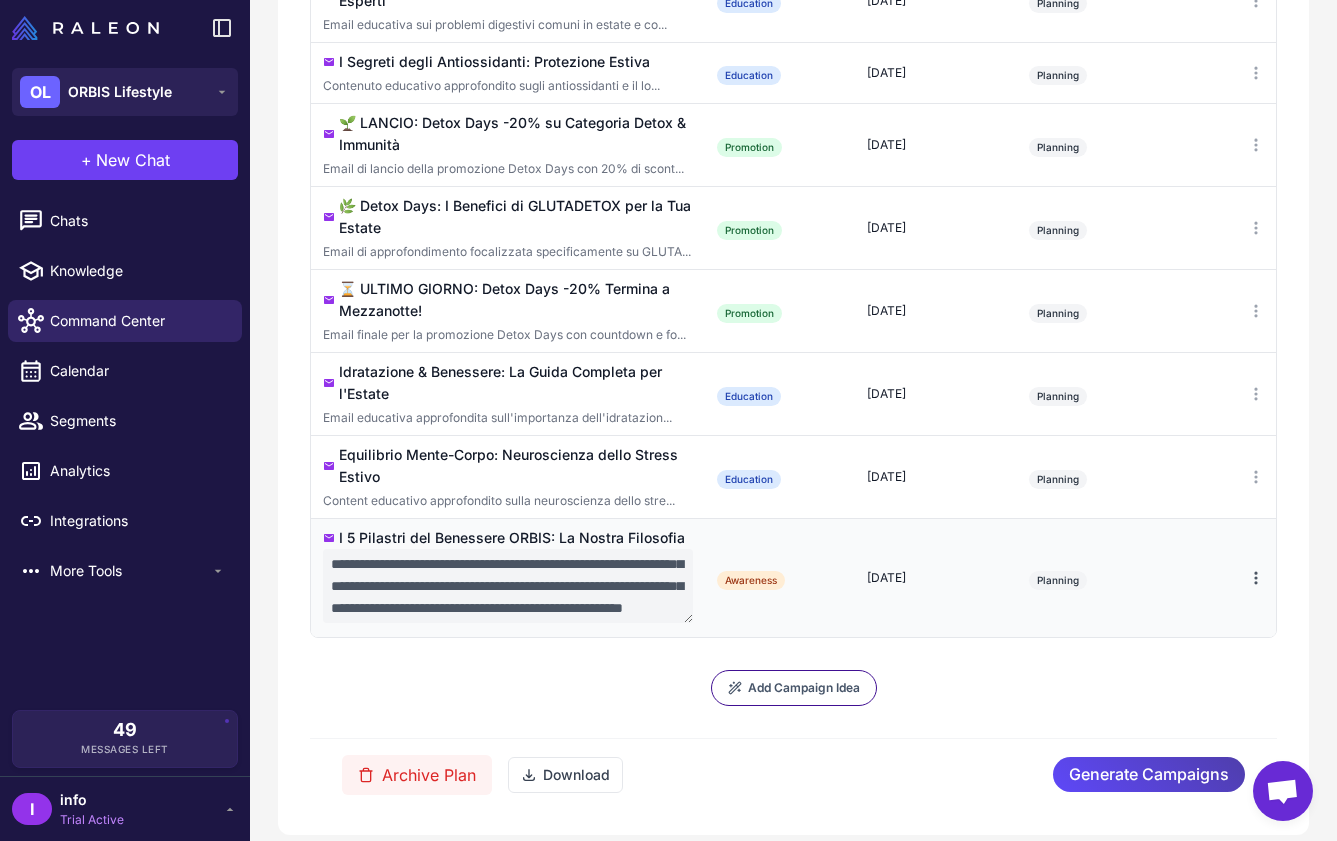 click 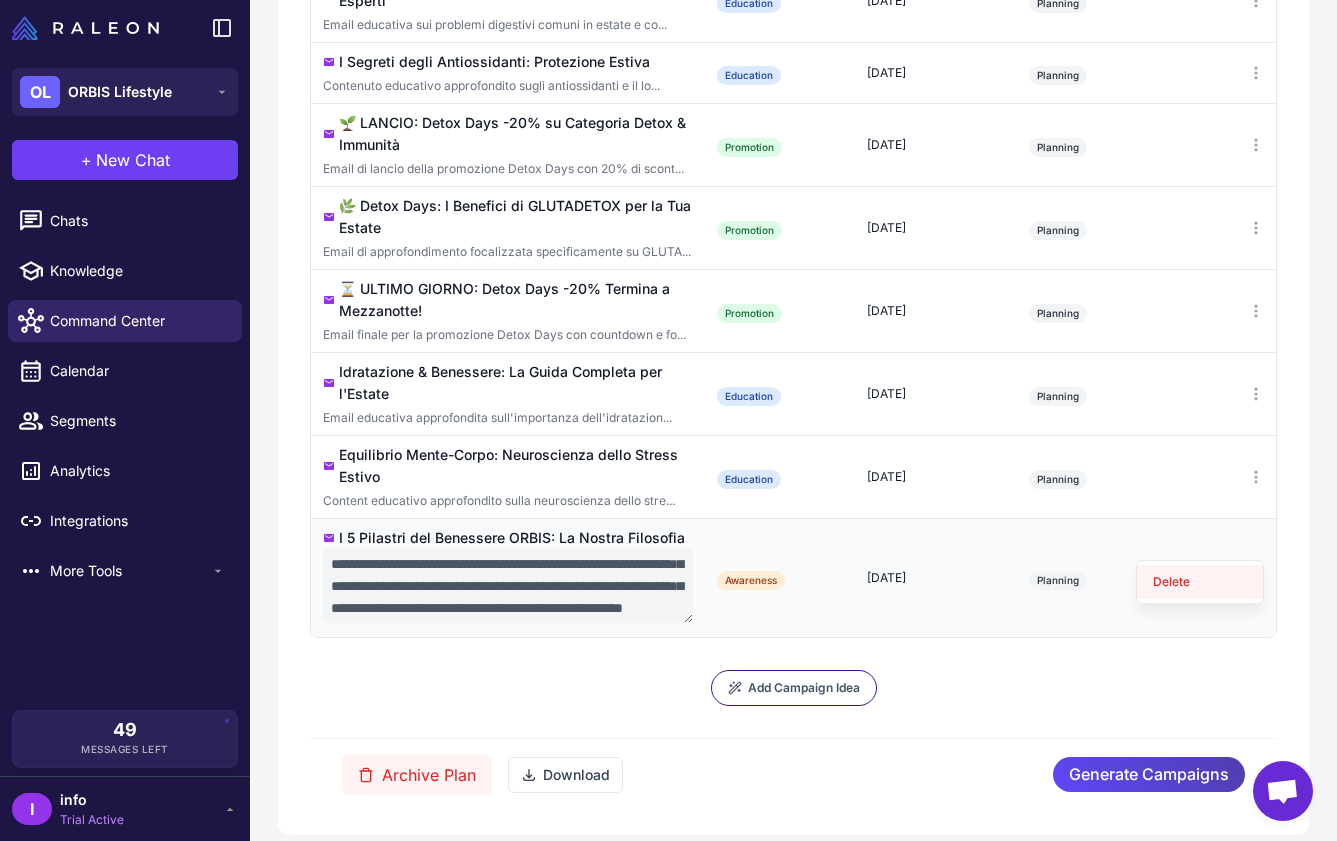 click on "Delete" at bounding box center [1200, 582] 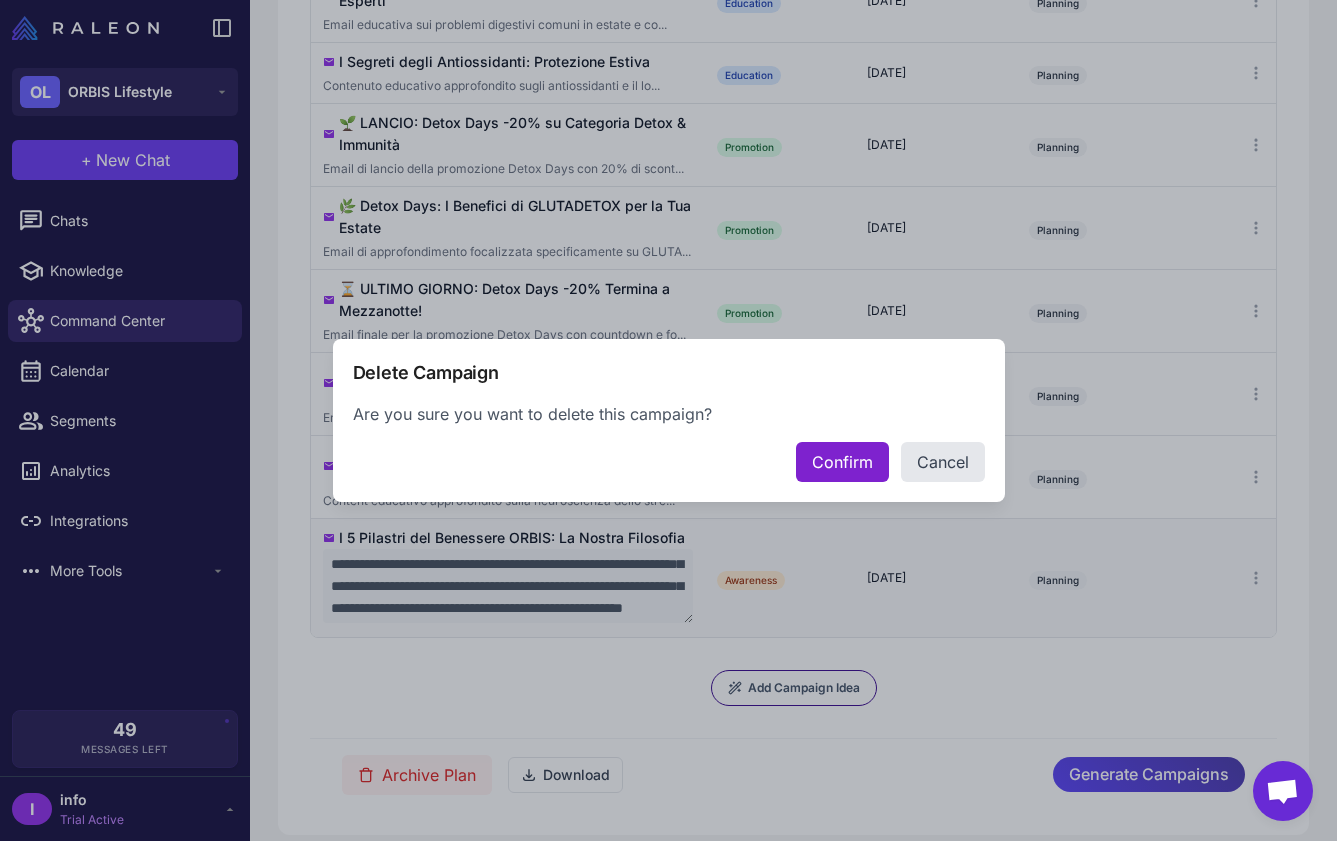 click on "Confirm" at bounding box center [842, 462] 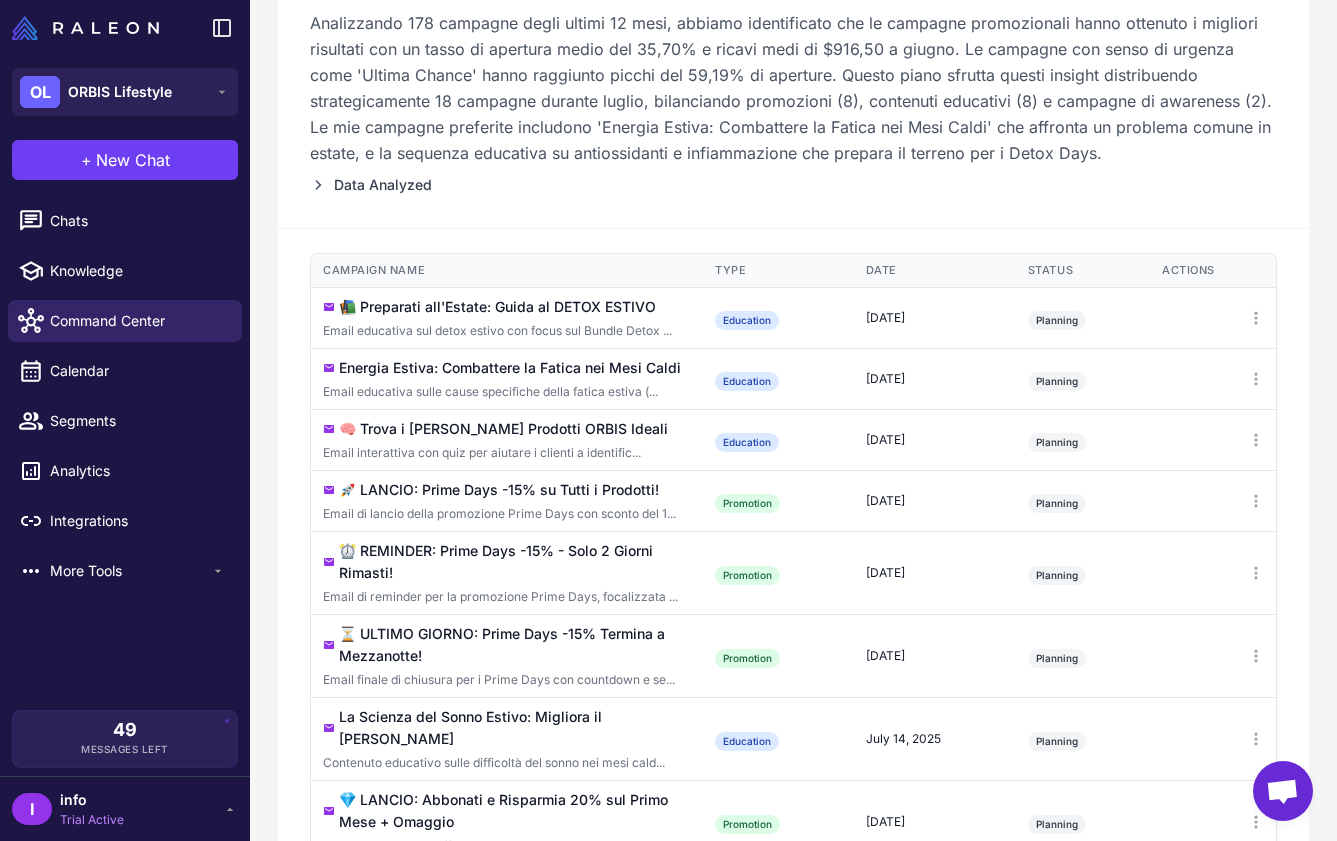 scroll, scrollTop: 303, scrollLeft: 0, axis: vertical 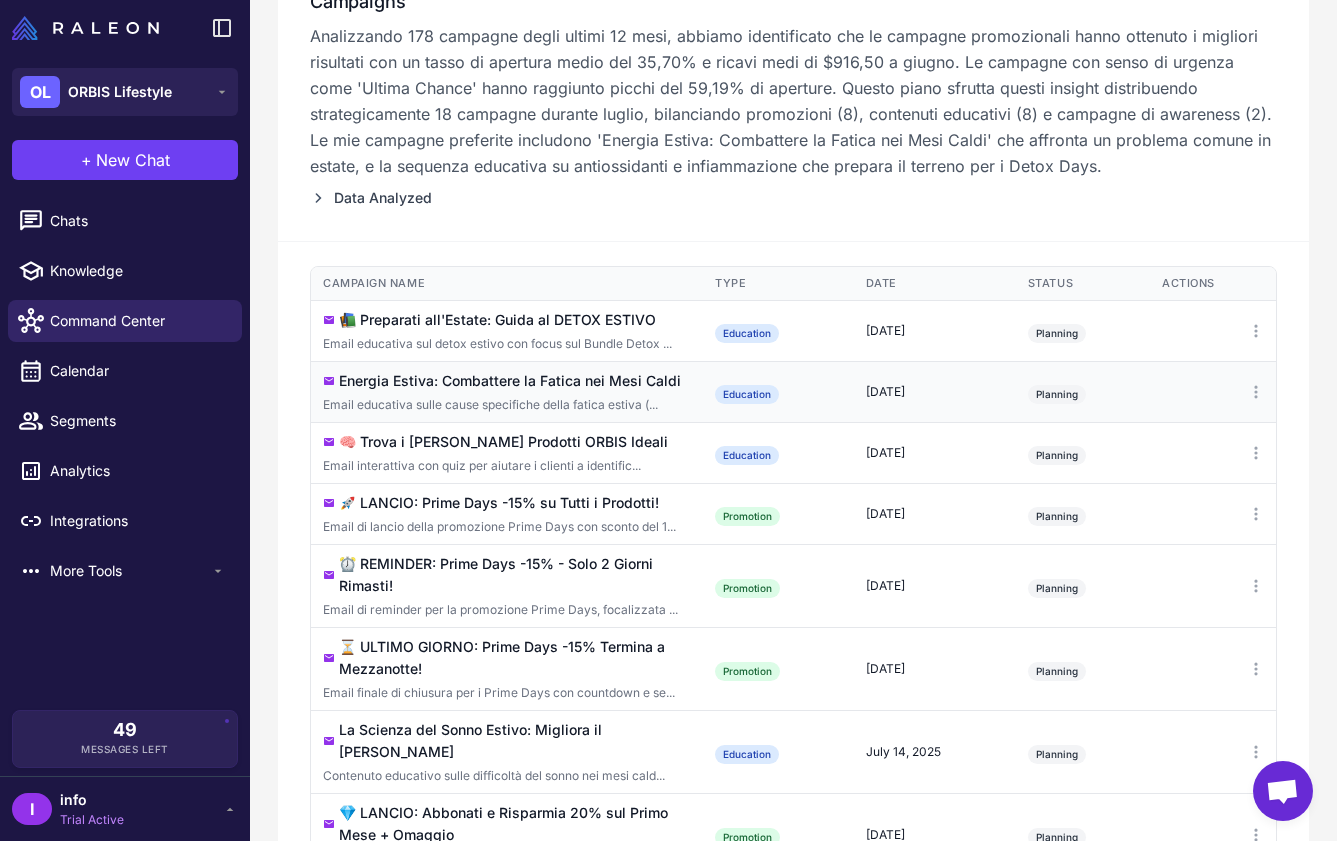 drag, startPoint x: 343, startPoint y: 379, endPoint x: 688, endPoint y: 380, distance: 345.00143 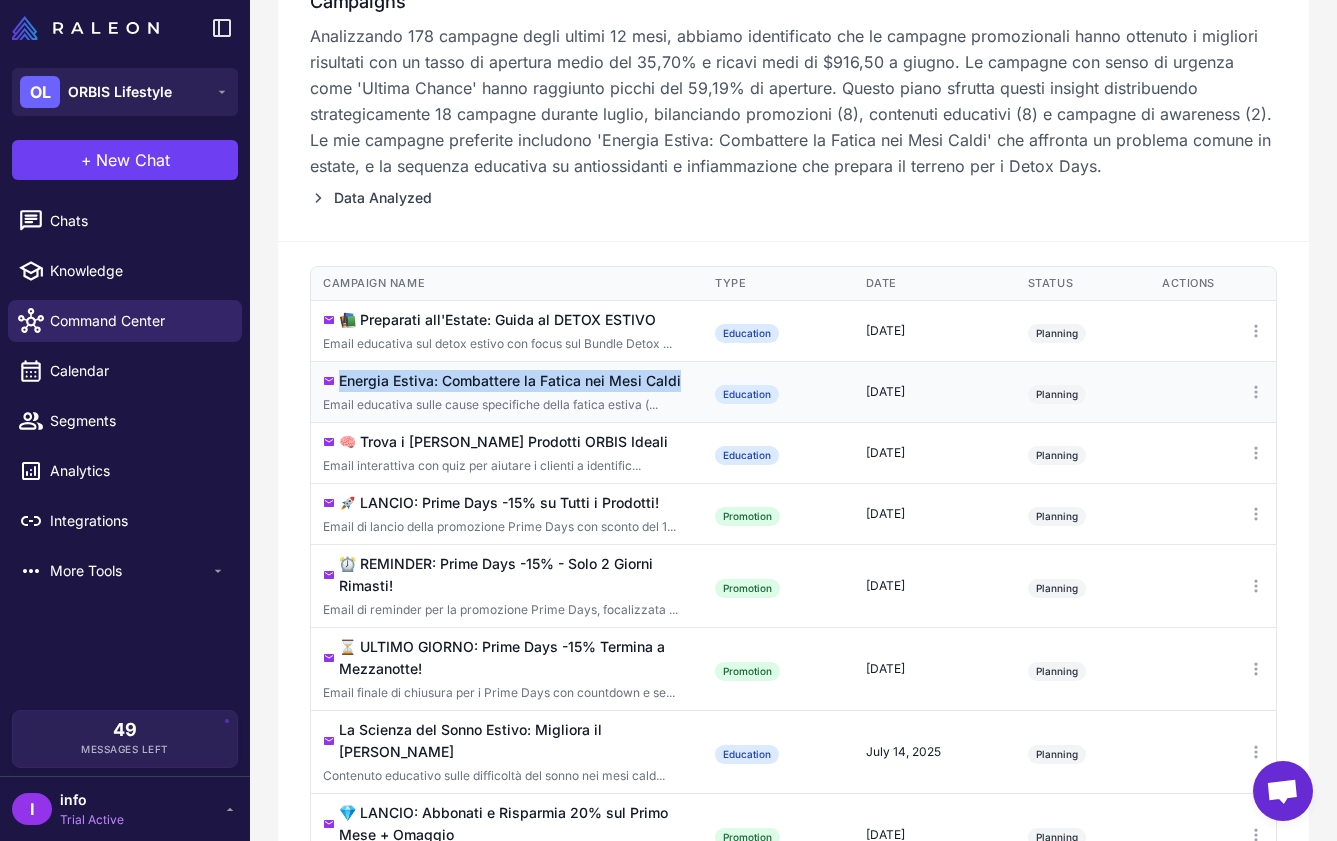 copy on "Energia Estiva: Combattere la Fatica nei Mesi Caldi" 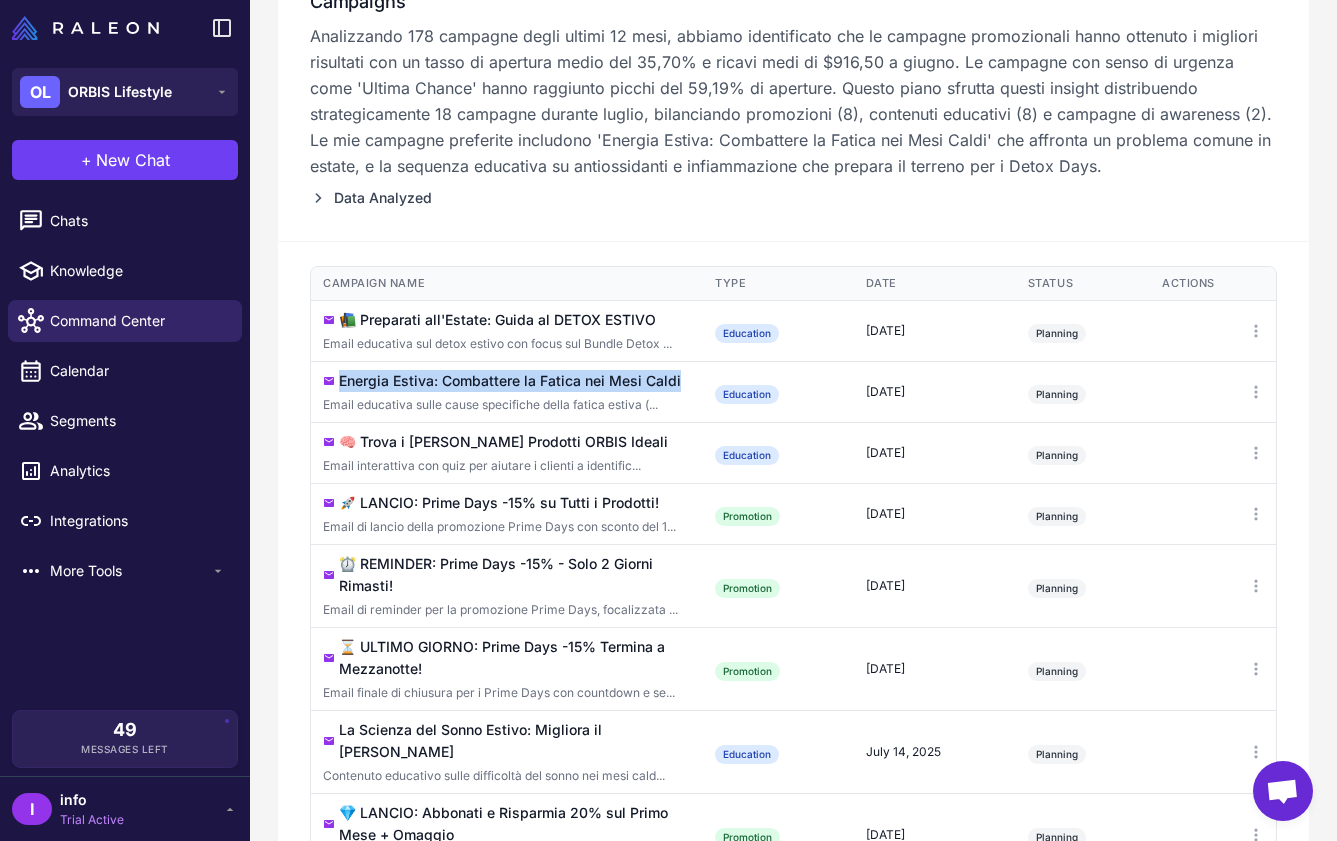 copy on "Energia Estiva: Combattere la Fatica nei Mesi Caldi" 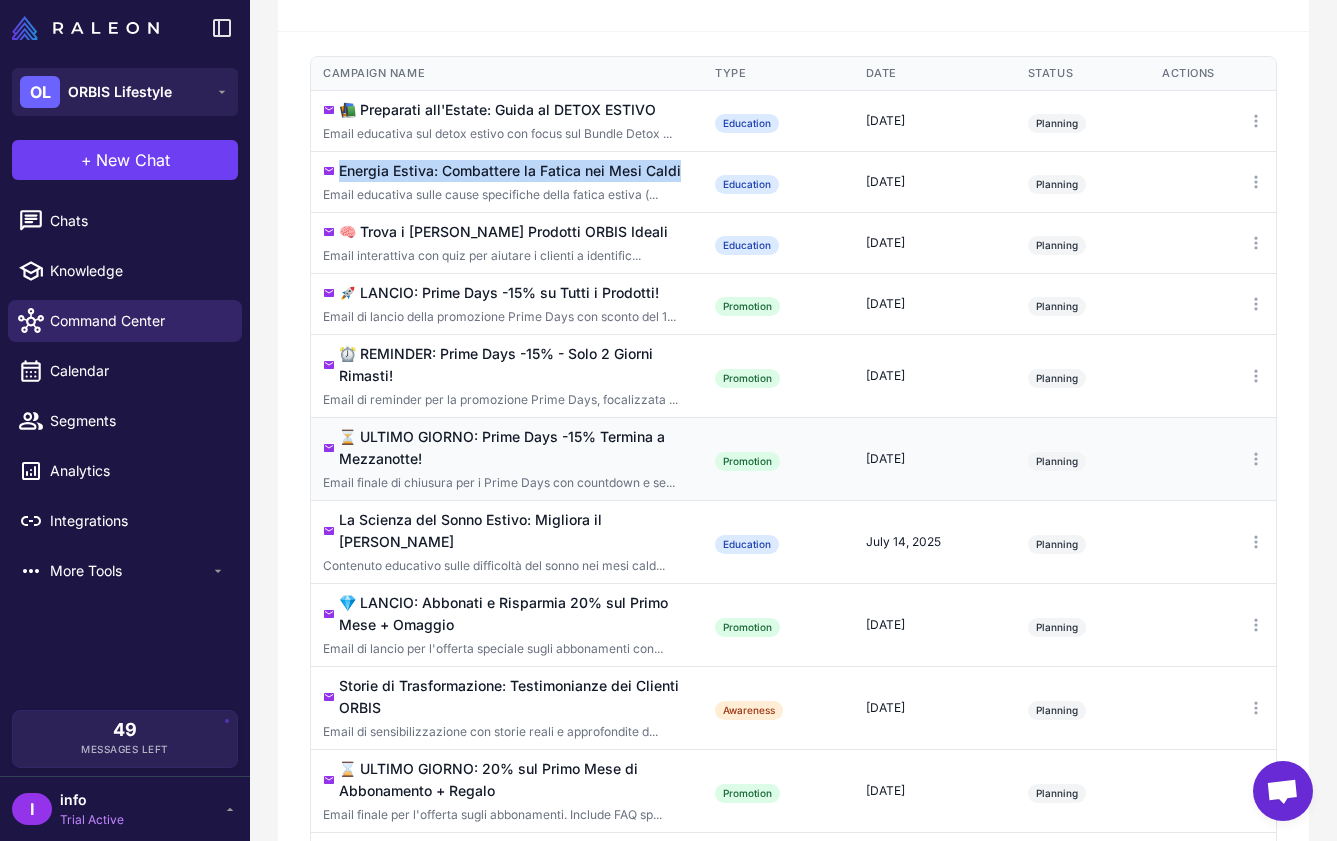 scroll, scrollTop: 518, scrollLeft: 0, axis: vertical 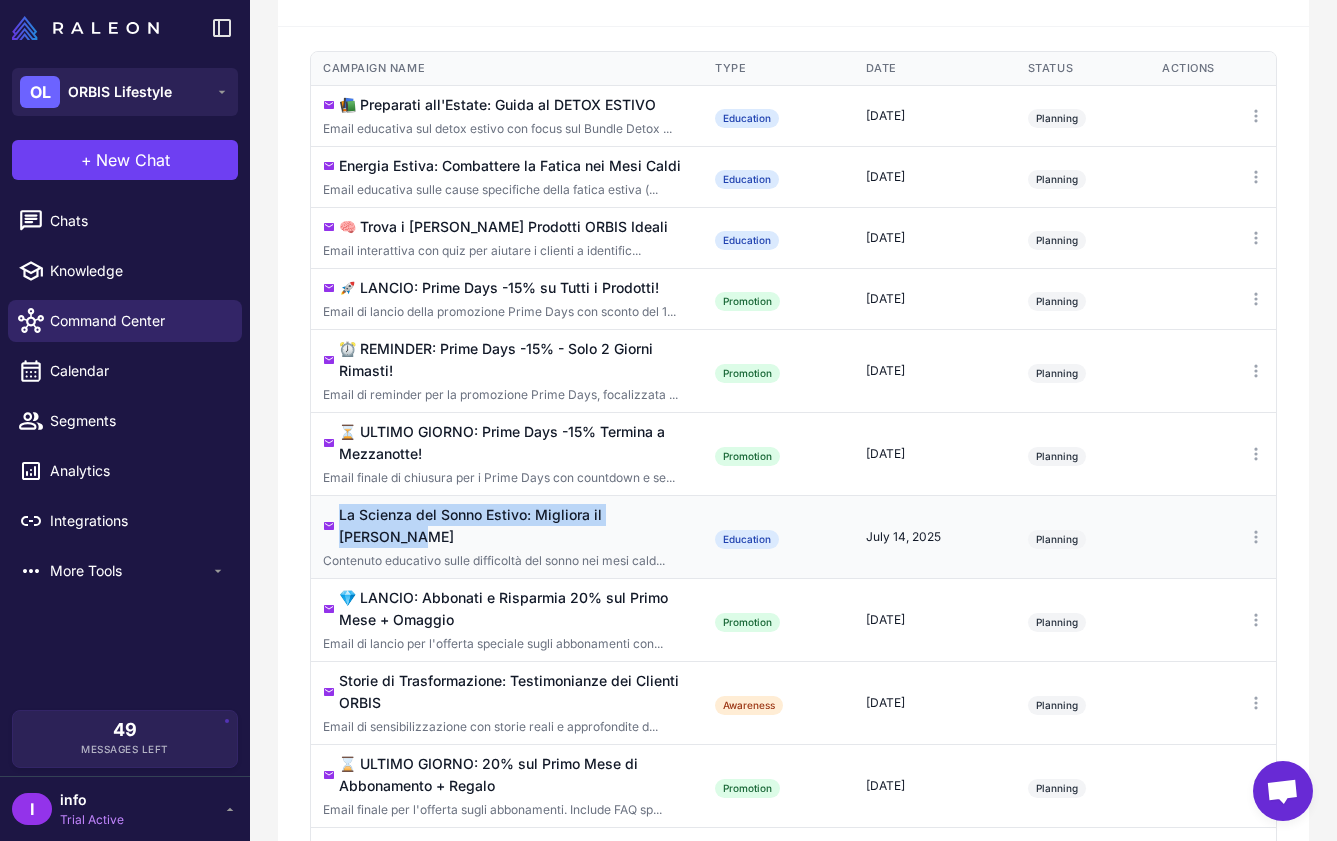 copy on "La Scienza del Sonno Estivo: Migliora il [PERSON_NAME]" 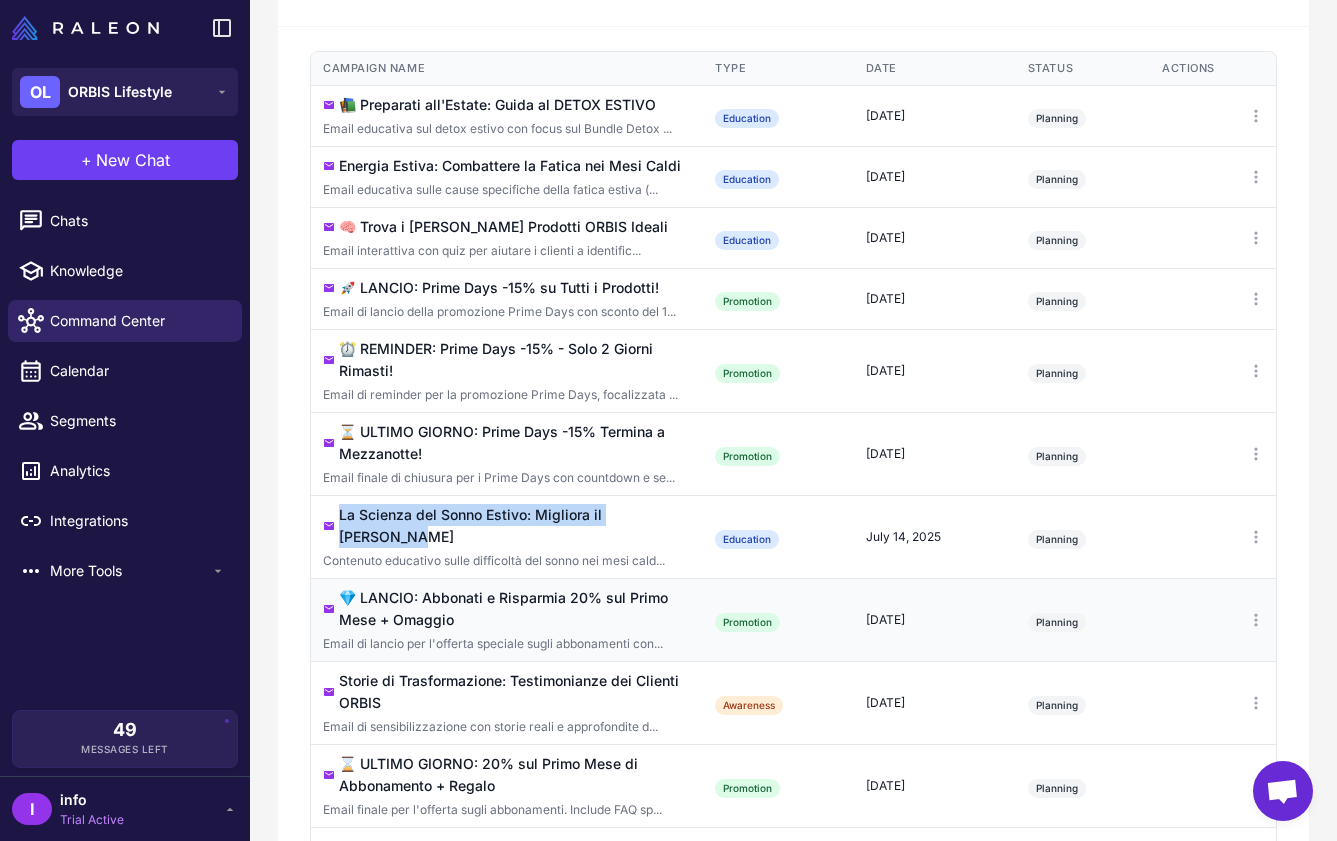scroll, scrollTop: 546, scrollLeft: 0, axis: vertical 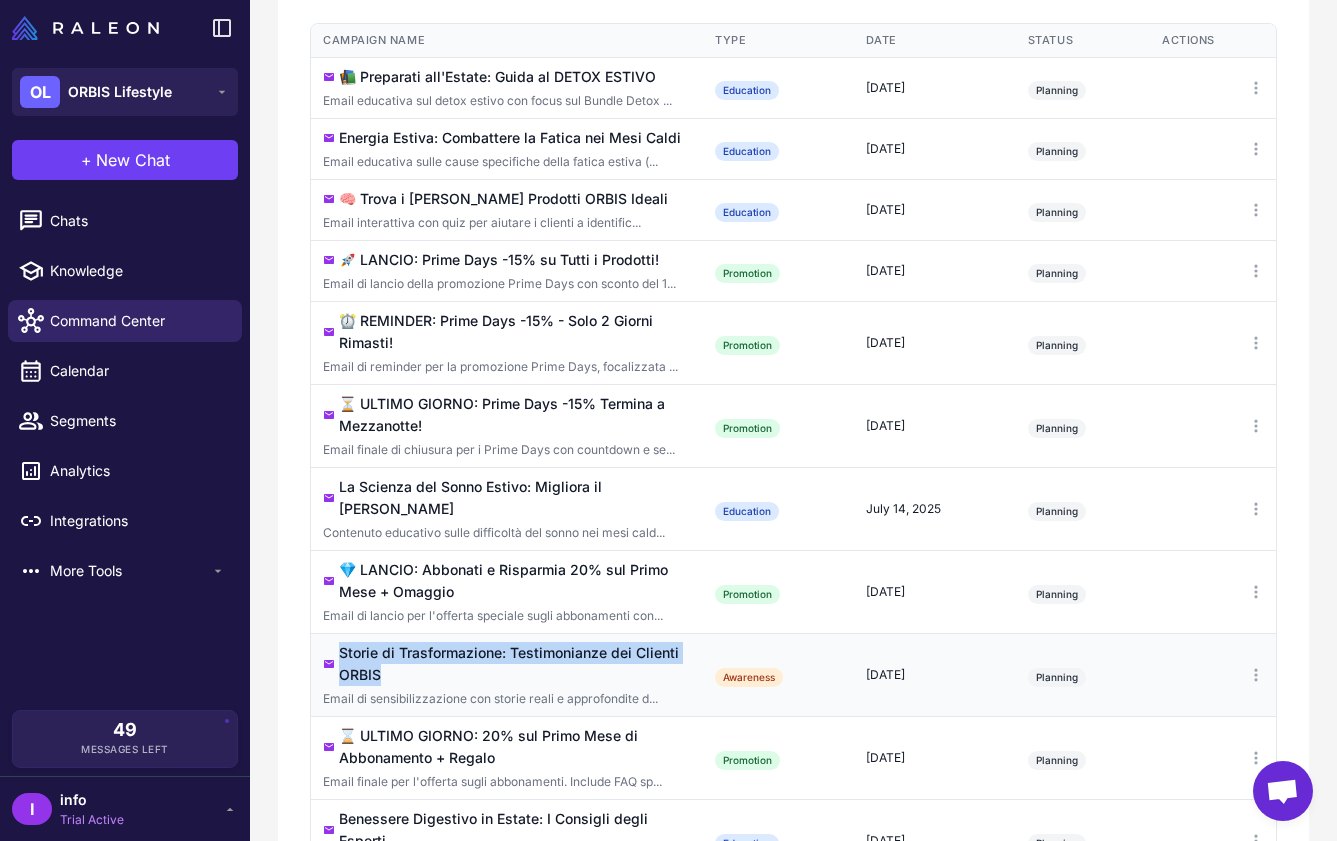 drag, startPoint x: 400, startPoint y: 649, endPoint x: 343, endPoint y: 627, distance: 61.09828 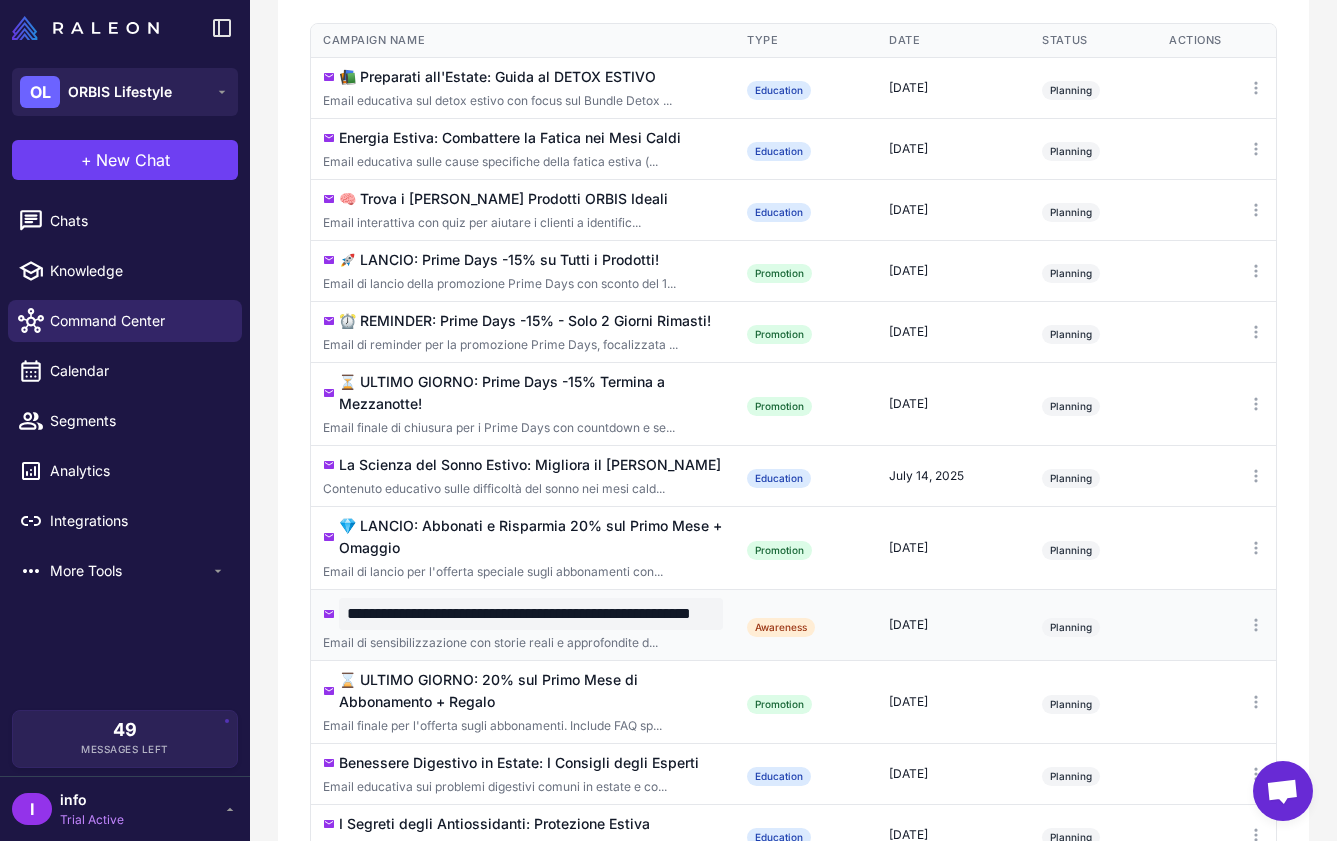 scroll, scrollTop: 0, scrollLeft: 29, axis: horizontal 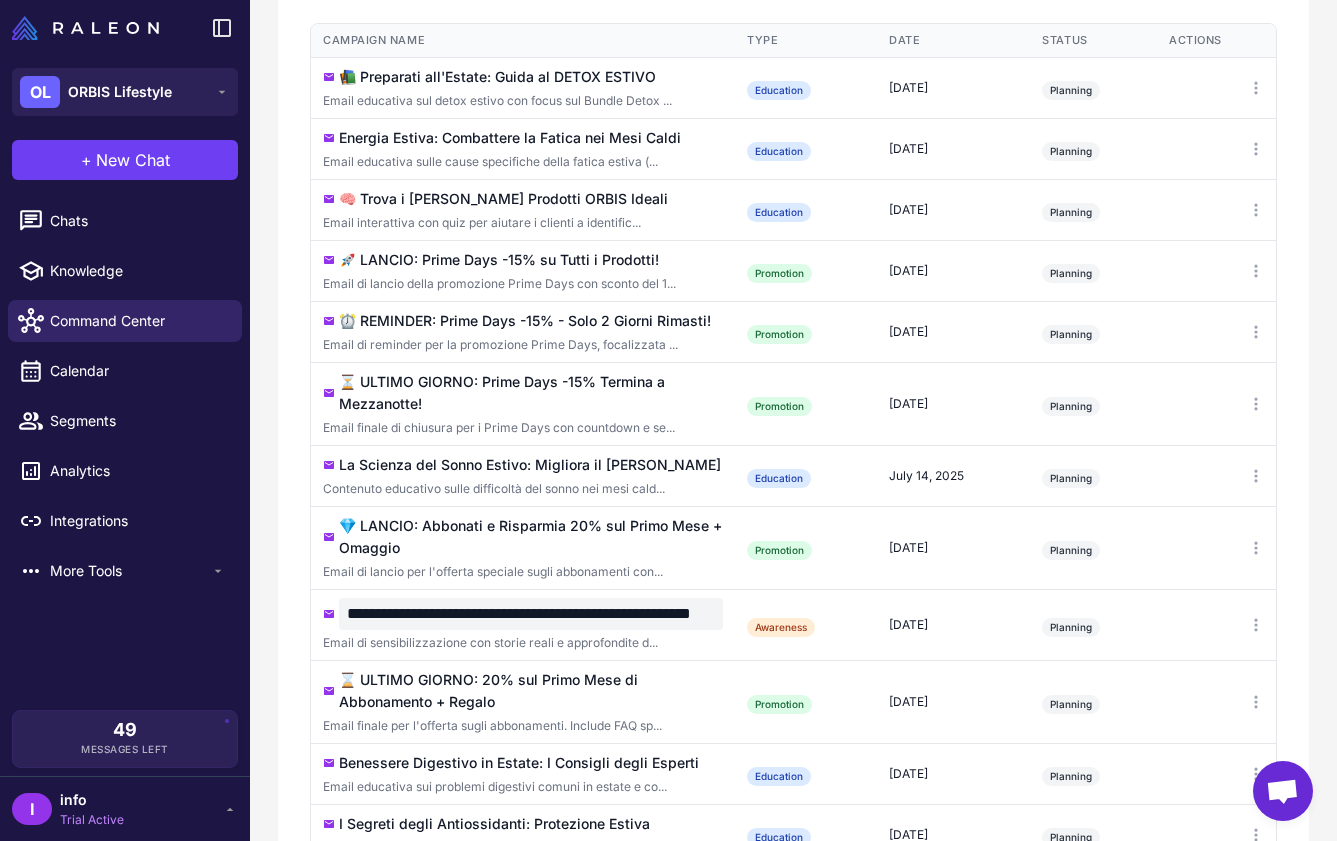 drag, startPoint x: 705, startPoint y: 613, endPoint x: 250, endPoint y: 604, distance: 455.089 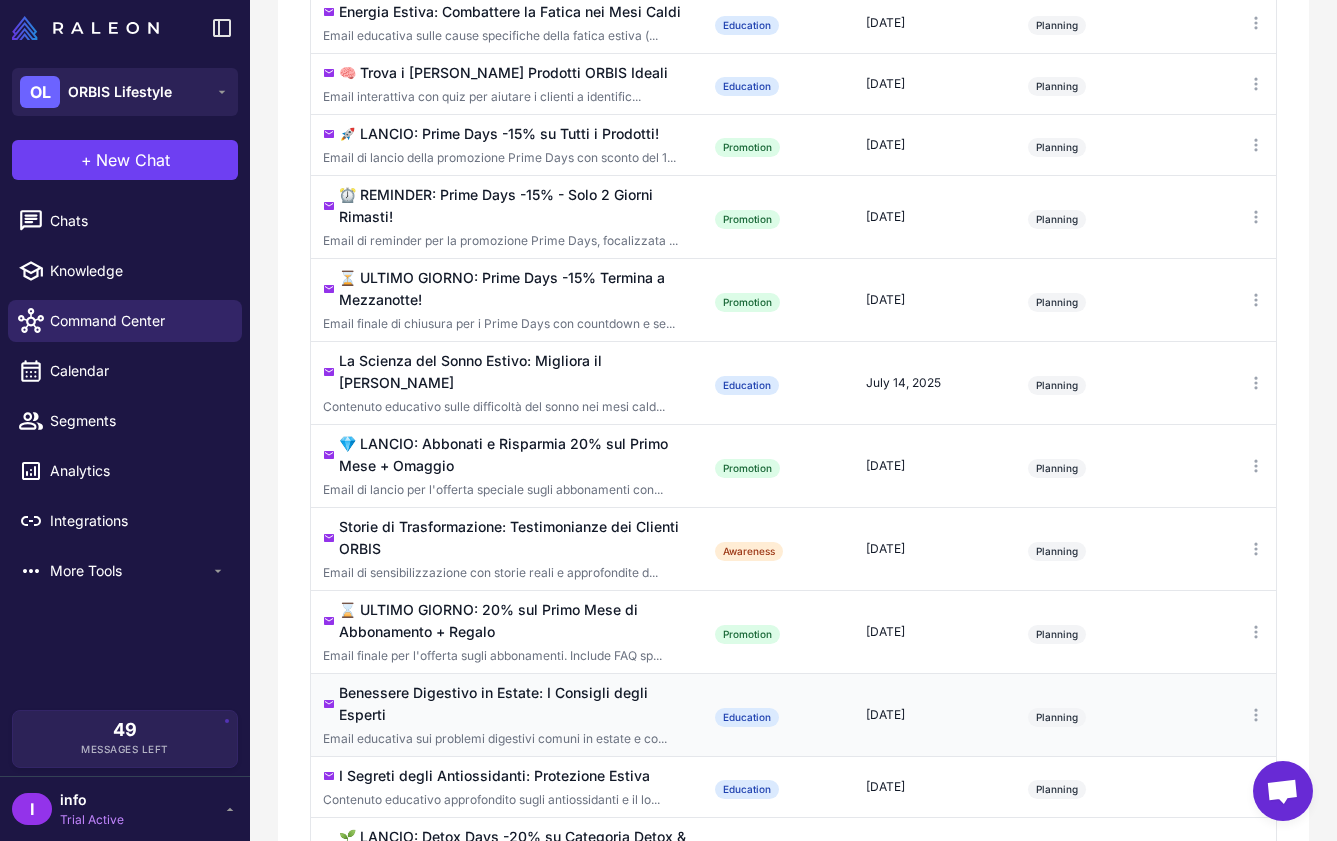 scroll, scrollTop: 671, scrollLeft: 0, axis: vertical 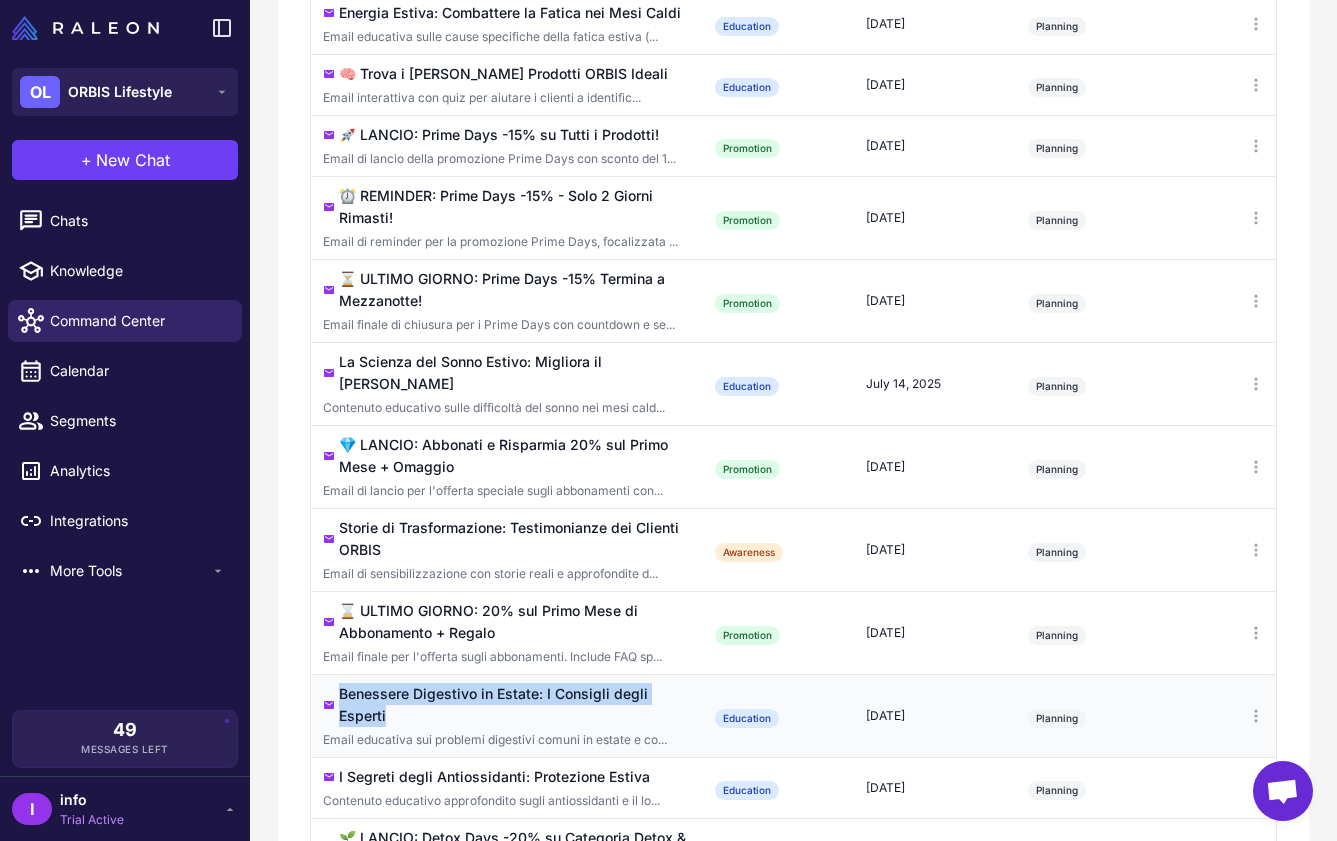 drag, startPoint x: 401, startPoint y: 693, endPoint x: 338, endPoint y: 670, distance: 67.06713 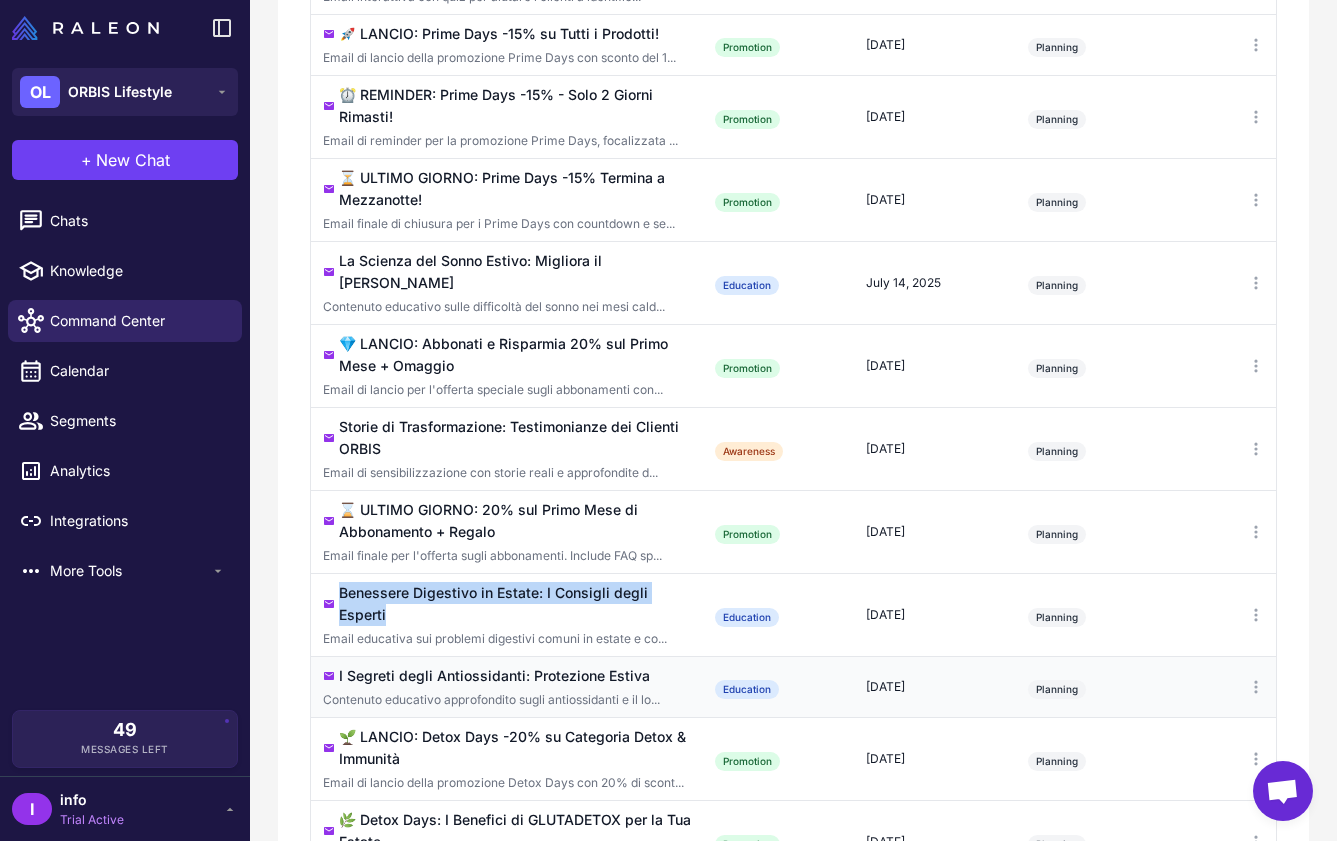 scroll, scrollTop: 772, scrollLeft: 0, axis: vertical 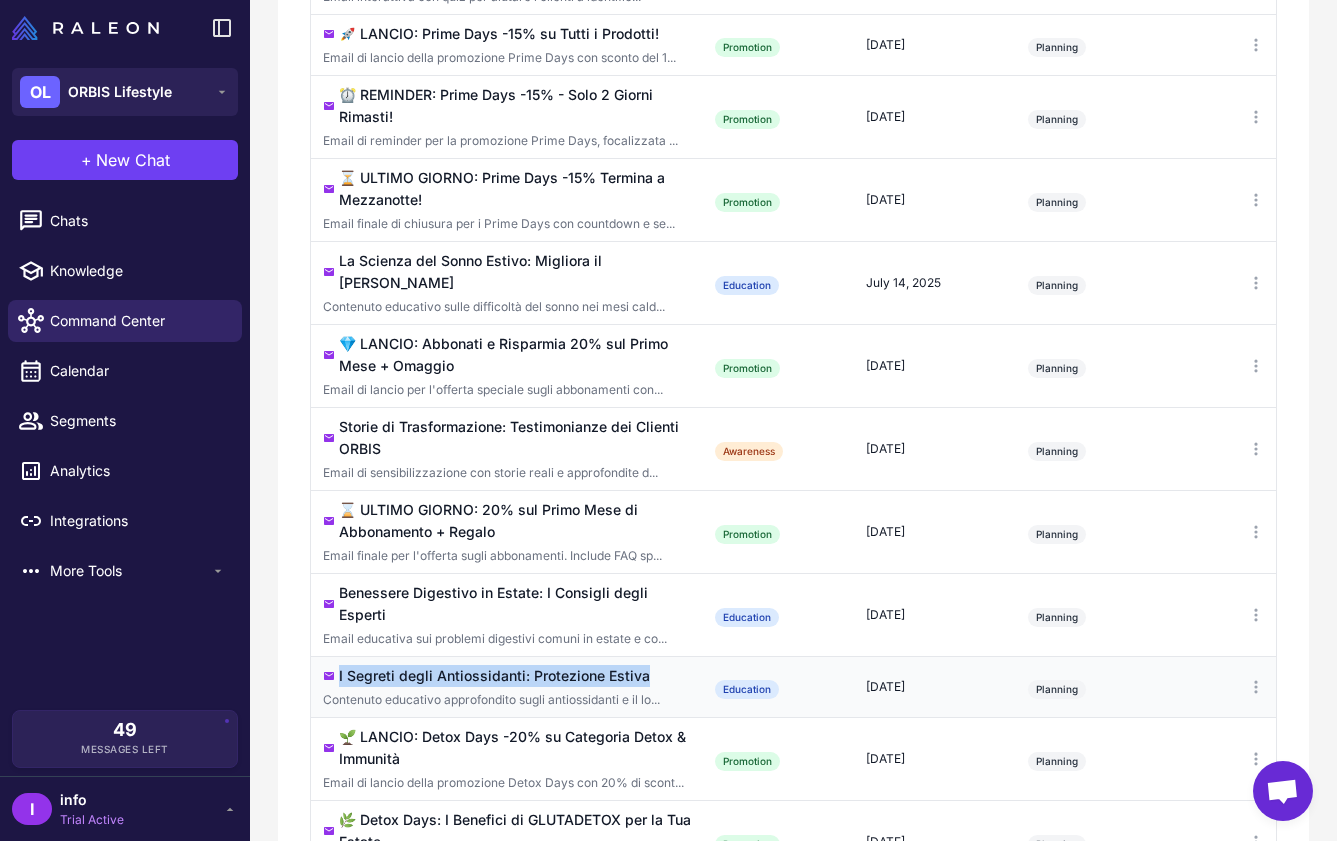 copy on "I Segreti degli Antiossidanti: Protezione Estiva" 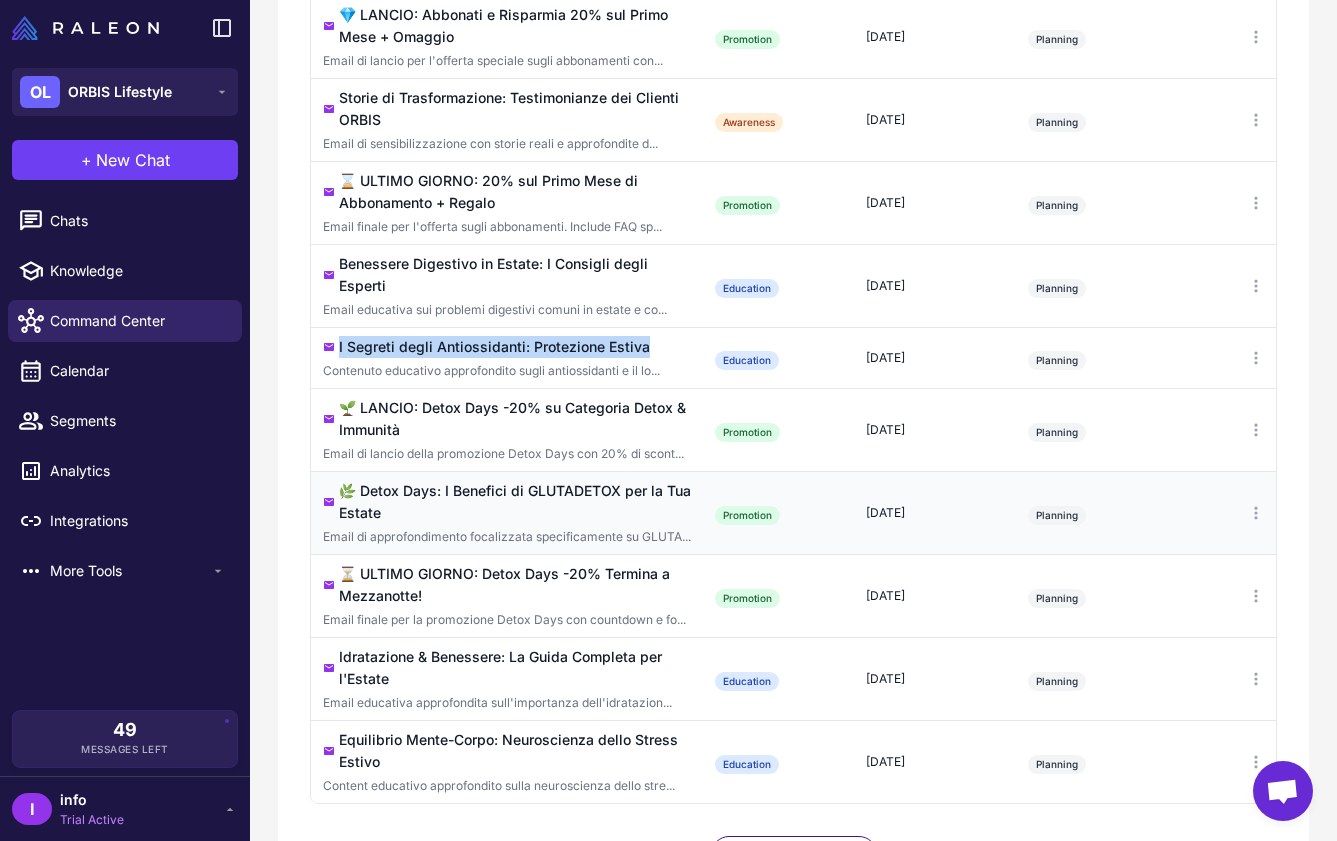 scroll, scrollTop: 1133, scrollLeft: 0, axis: vertical 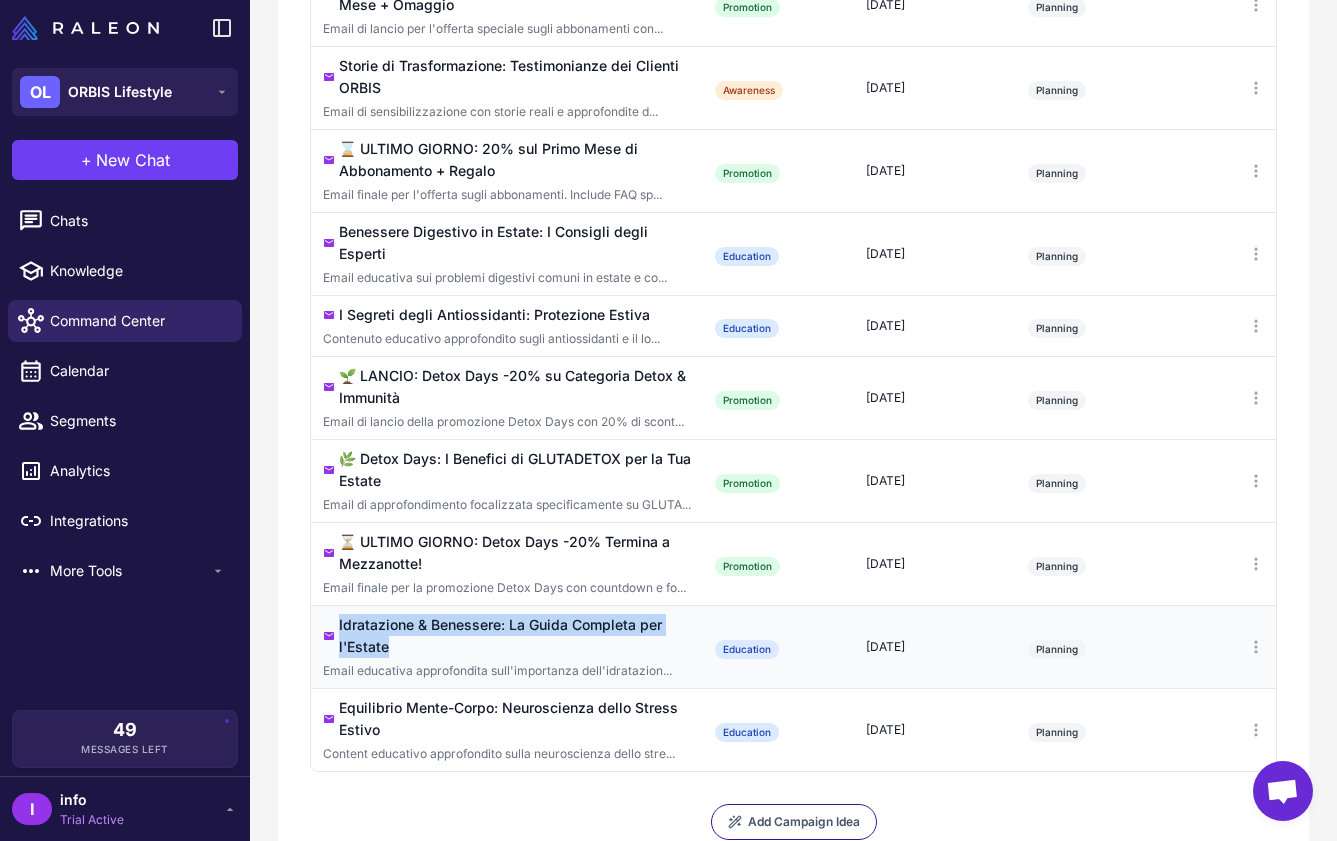 drag, startPoint x: 391, startPoint y: 626, endPoint x: 339, endPoint y: 602, distance: 57.271286 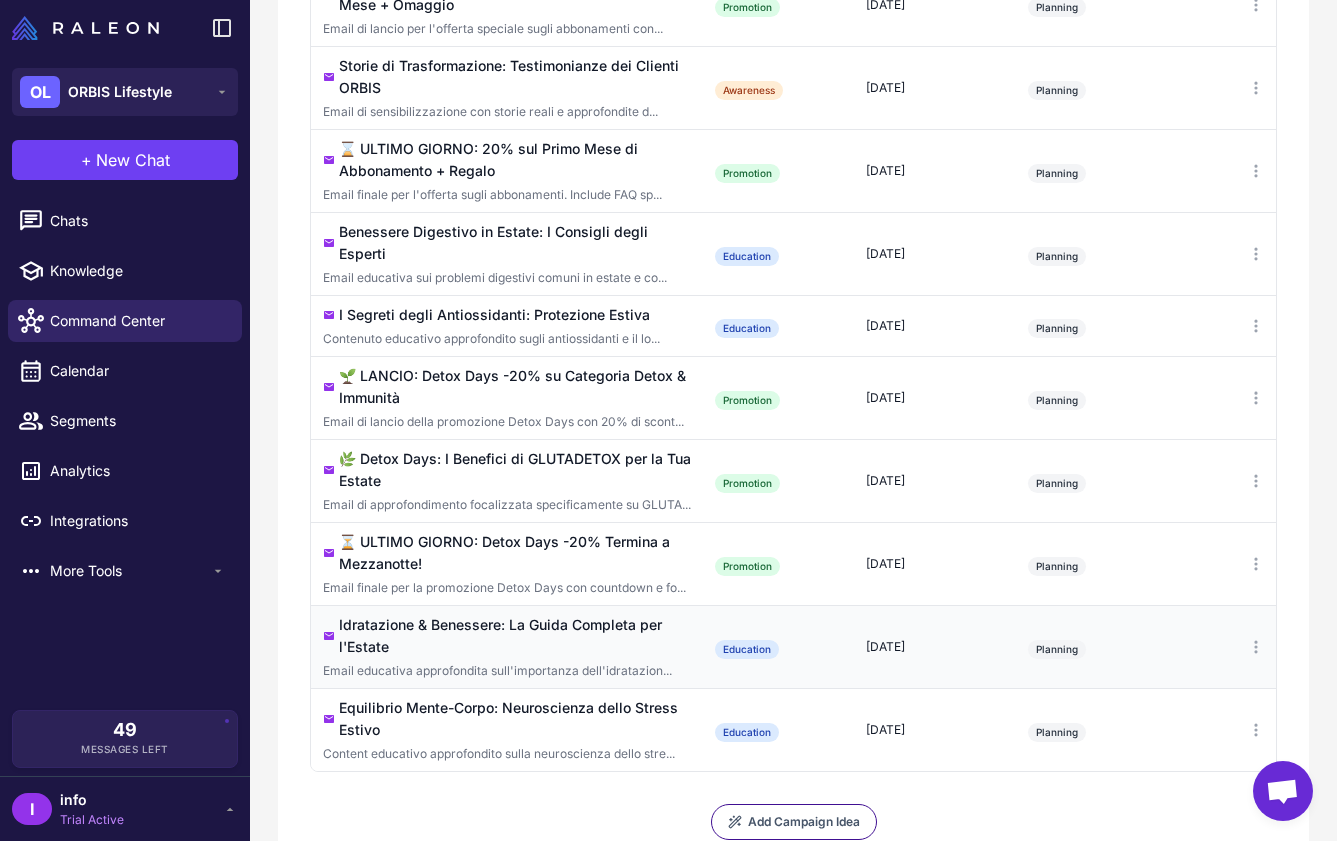 scroll, scrollTop: 1111, scrollLeft: 0, axis: vertical 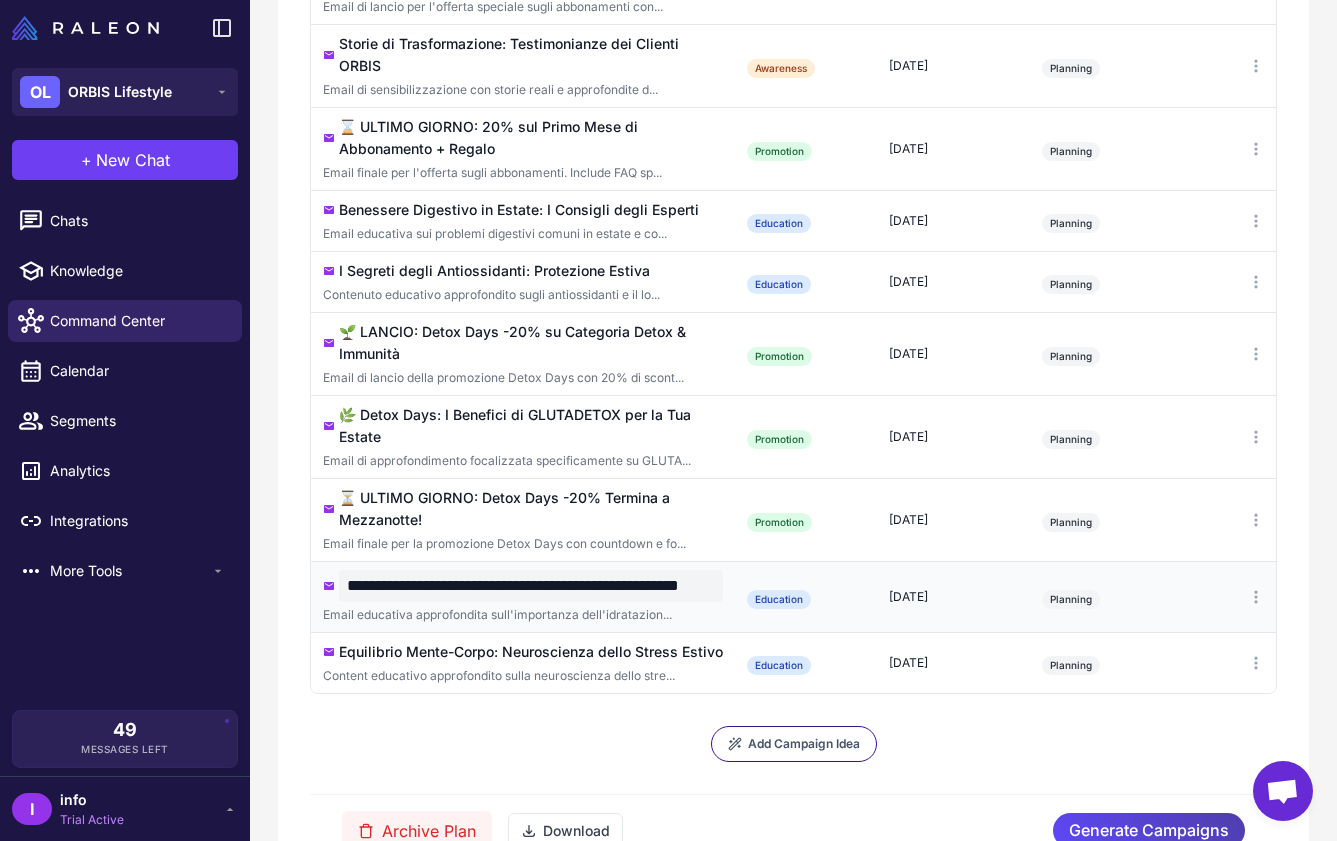 drag, startPoint x: 346, startPoint y: 581, endPoint x: 713, endPoint y: 585, distance: 367.0218 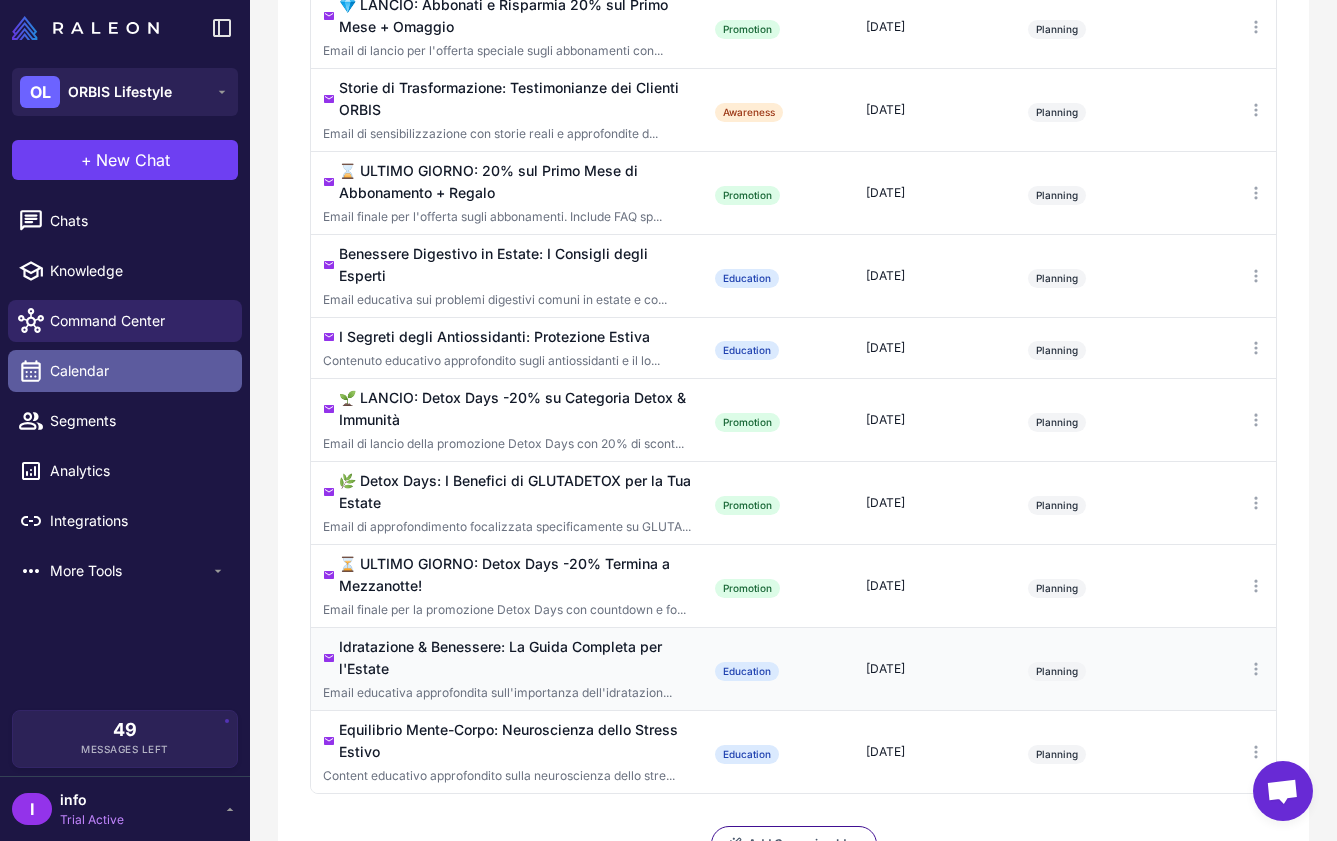 scroll, scrollTop: 1133, scrollLeft: 0, axis: vertical 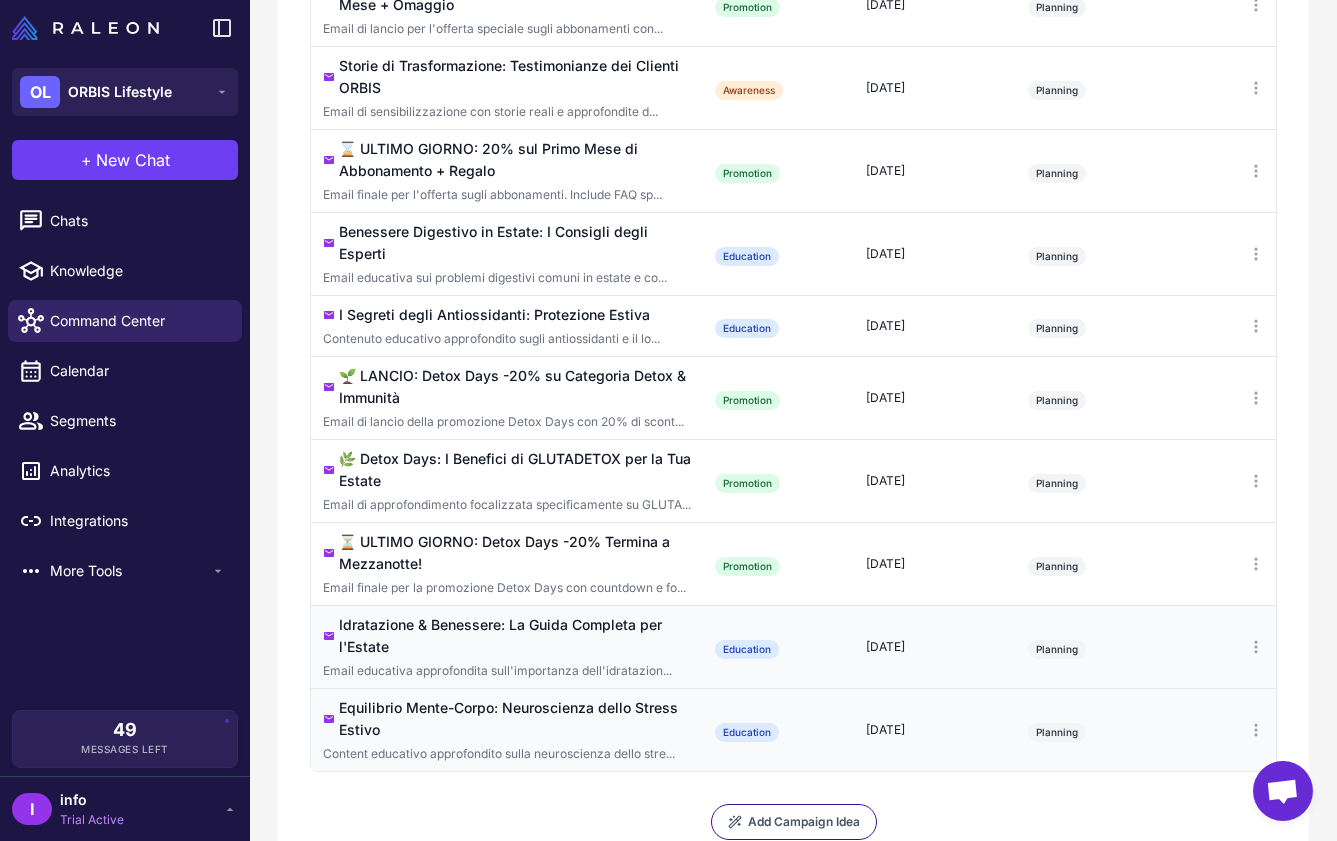 click on "Equilibrio Mente-Corpo: Neuroscienza dello Stress Estivo" at bounding box center [515, 719] 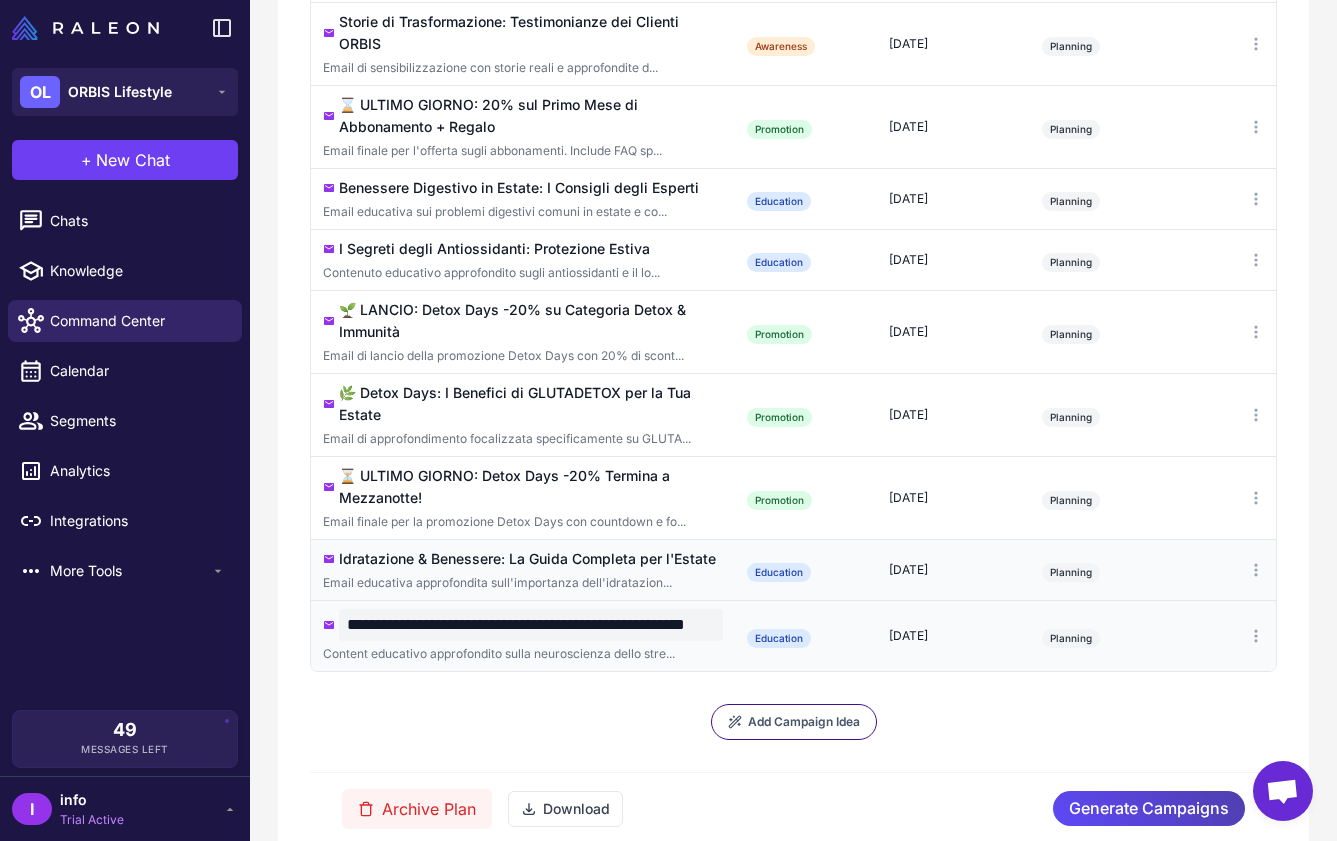 scroll, scrollTop: 1111, scrollLeft: 0, axis: vertical 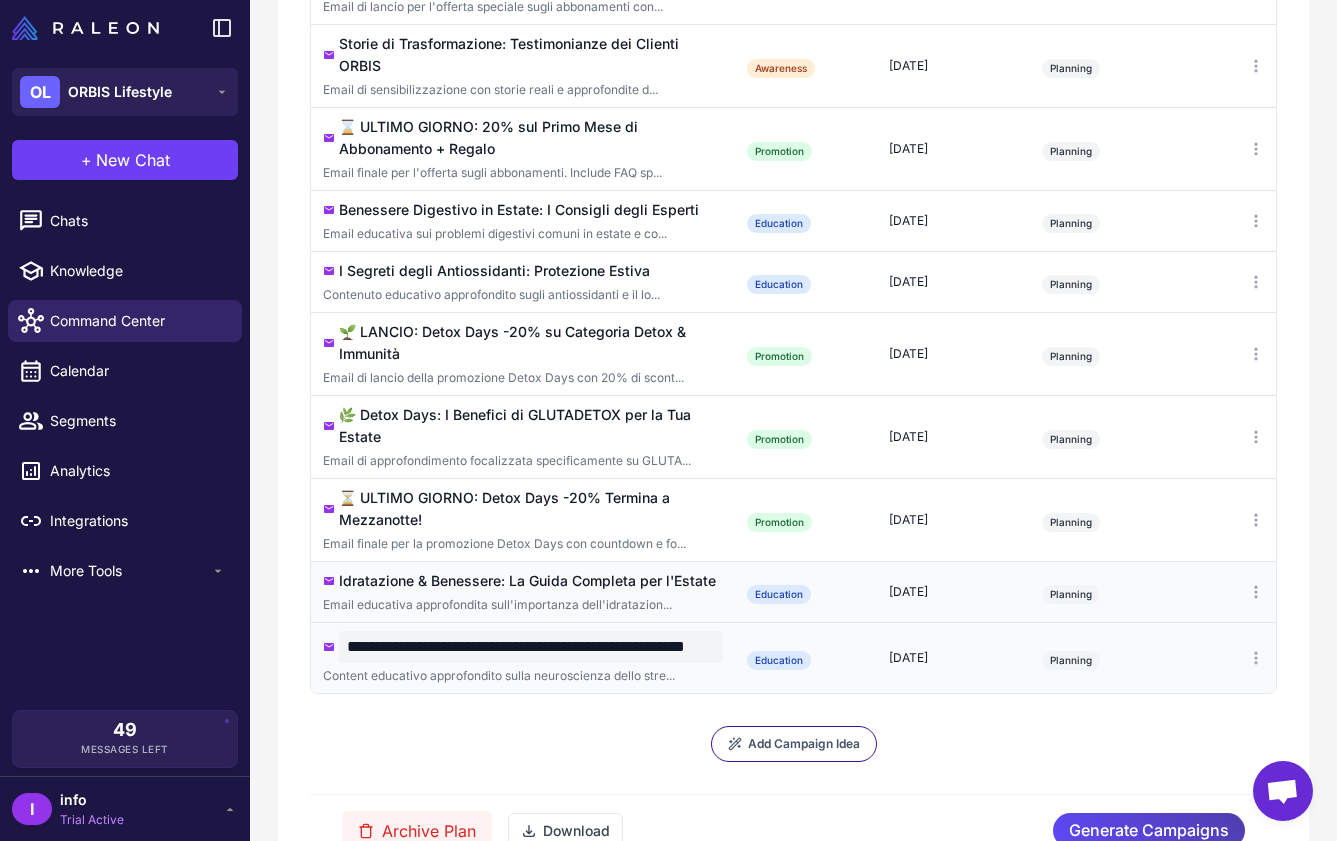 click on "**********" at bounding box center (531, 647) 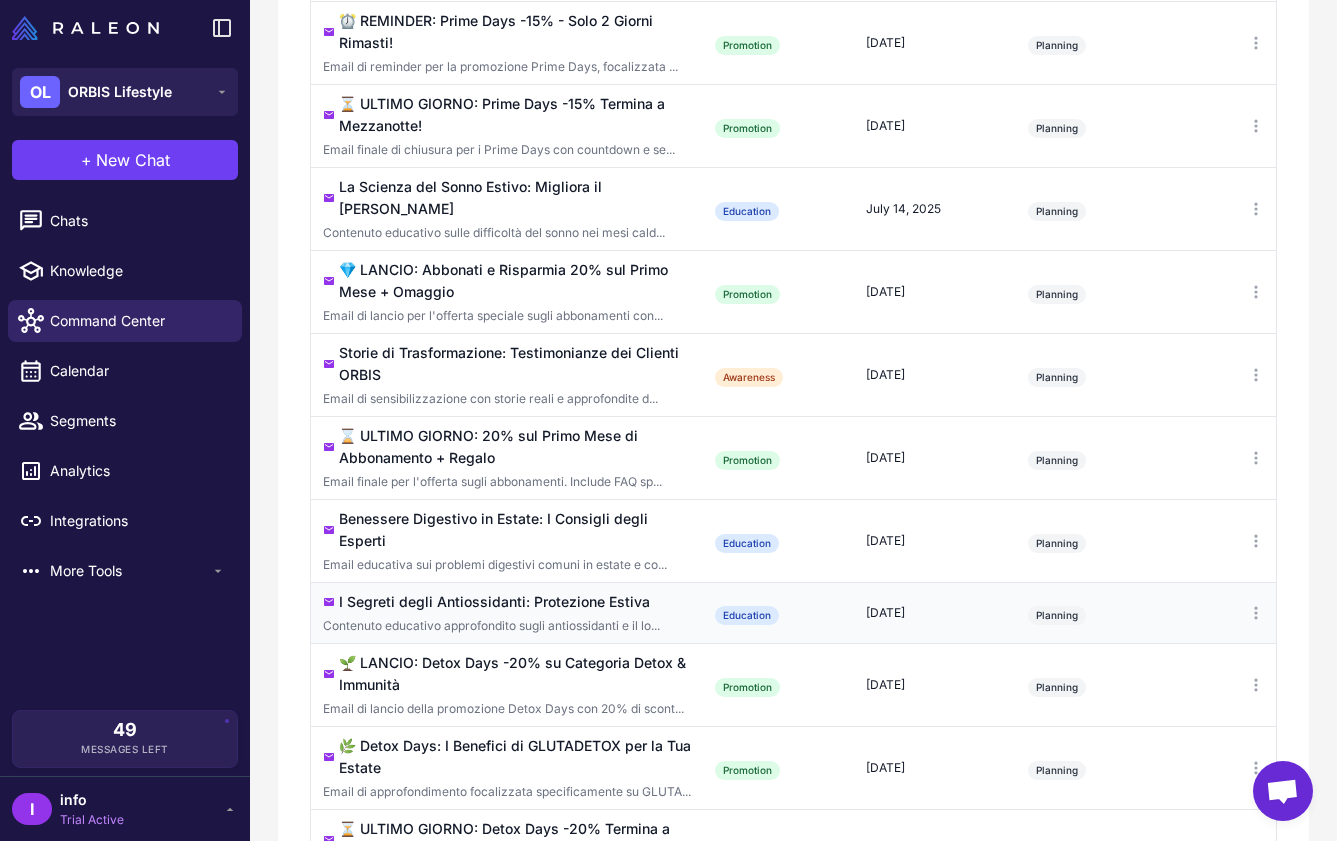 scroll, scrollTop: 860, scrollLeft: 0, axis: vertical 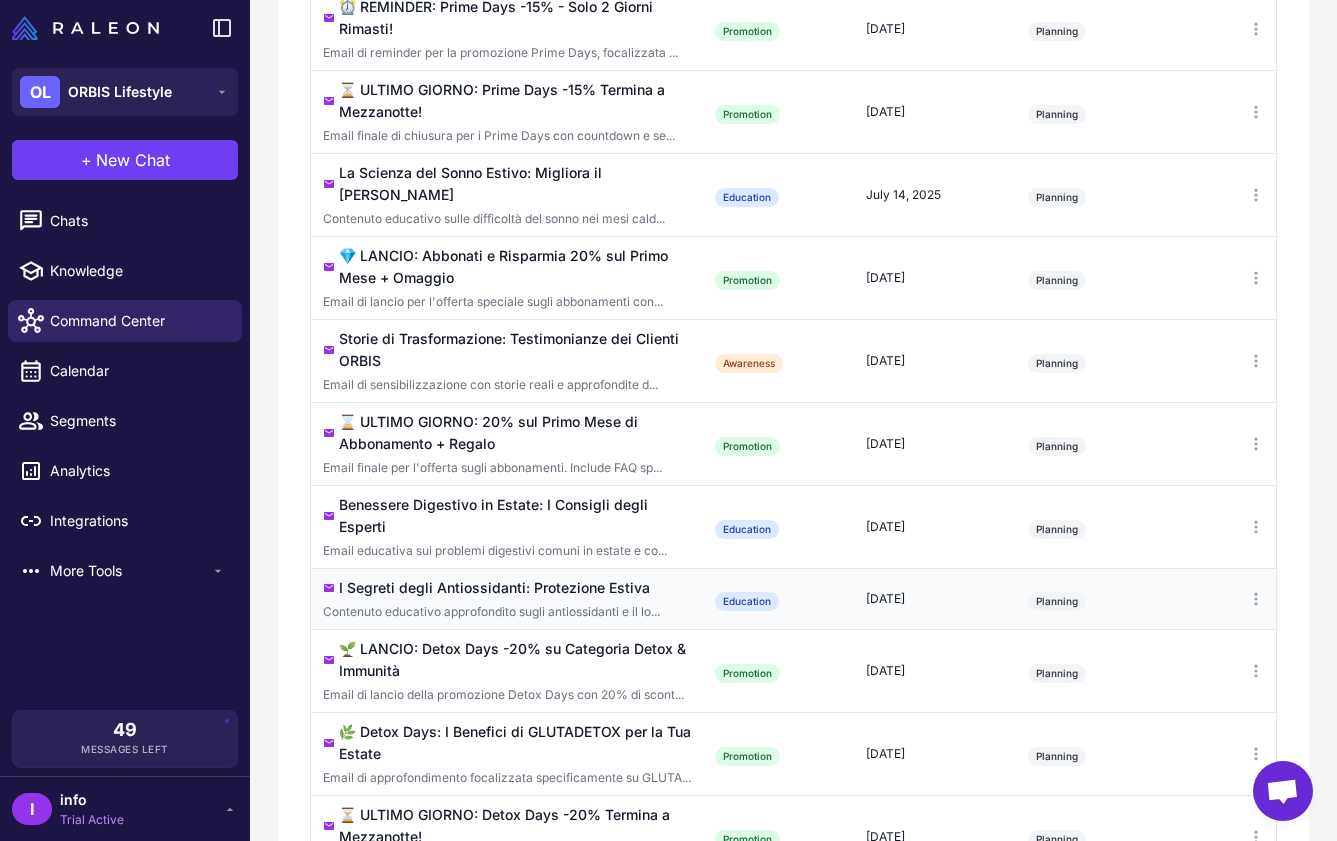 click on "[DATE]" at bounding box center (935, 599) 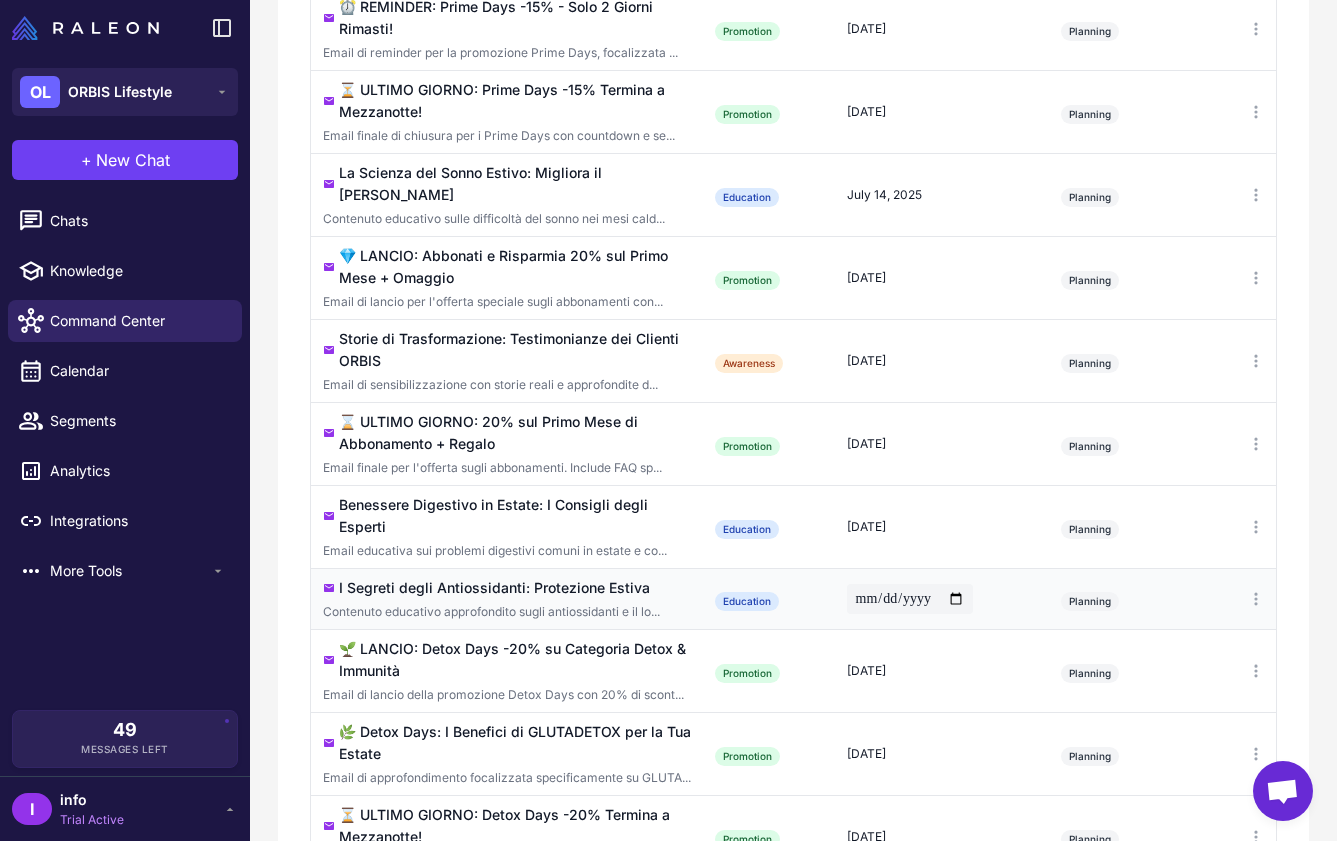 click on "**********" at bounding box center [910, 599] 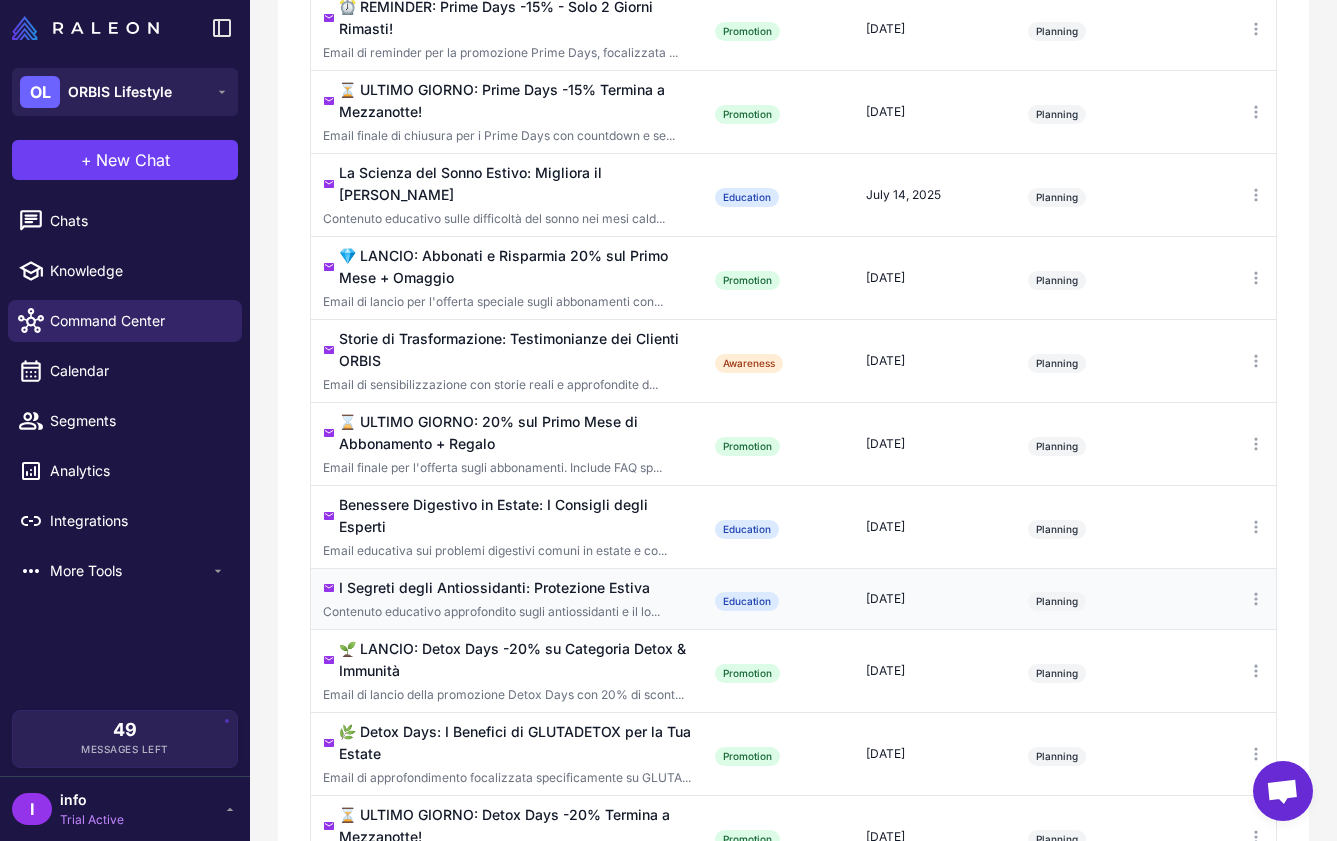 click on "I Segreti degli Antiossidanti: Protezione Estiva Contenuto educativo approfondito sugli antiossidanti e il lo... Education Everyone [DATE]  Planning" 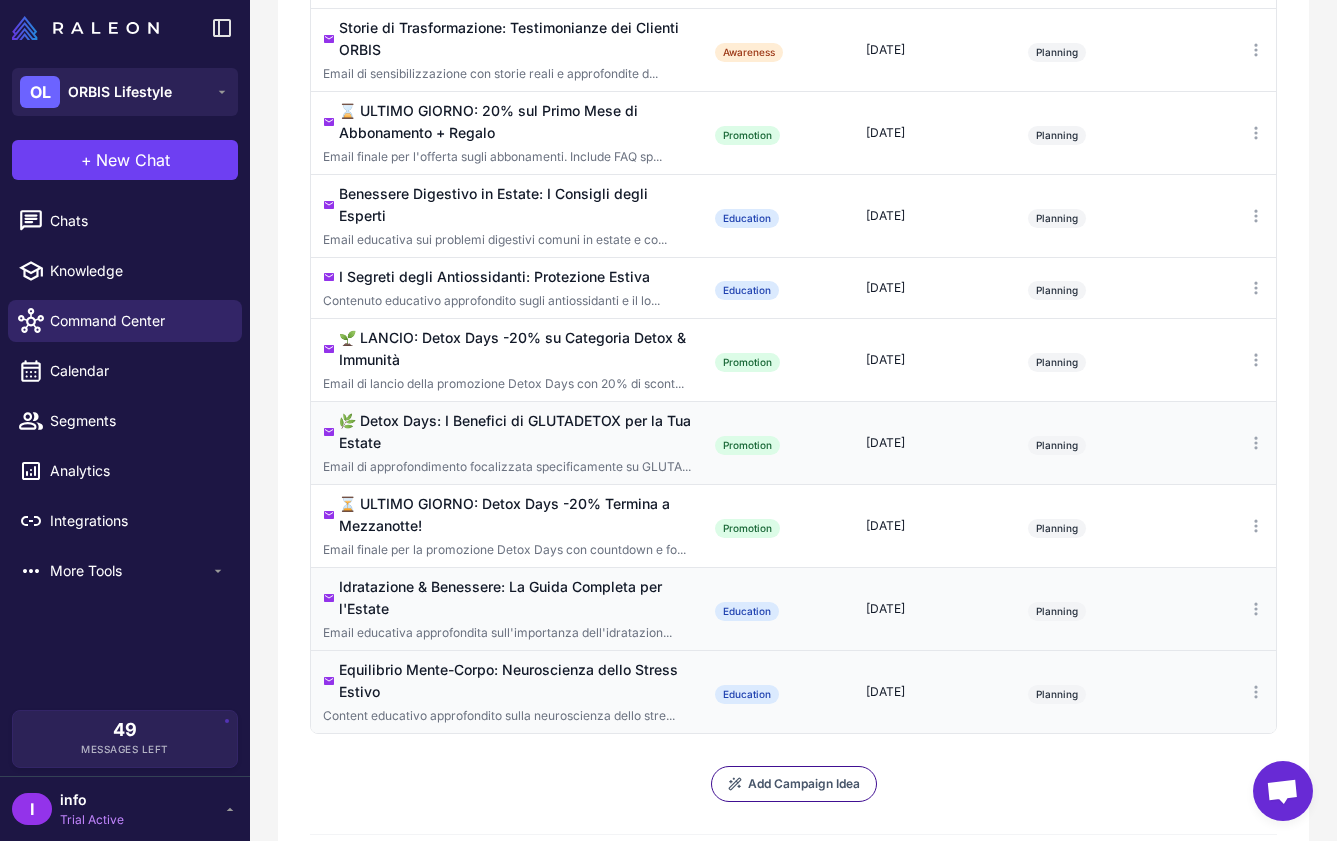 scroll, scrollTop: 1266, scrollLeft: 0, axis: vertical 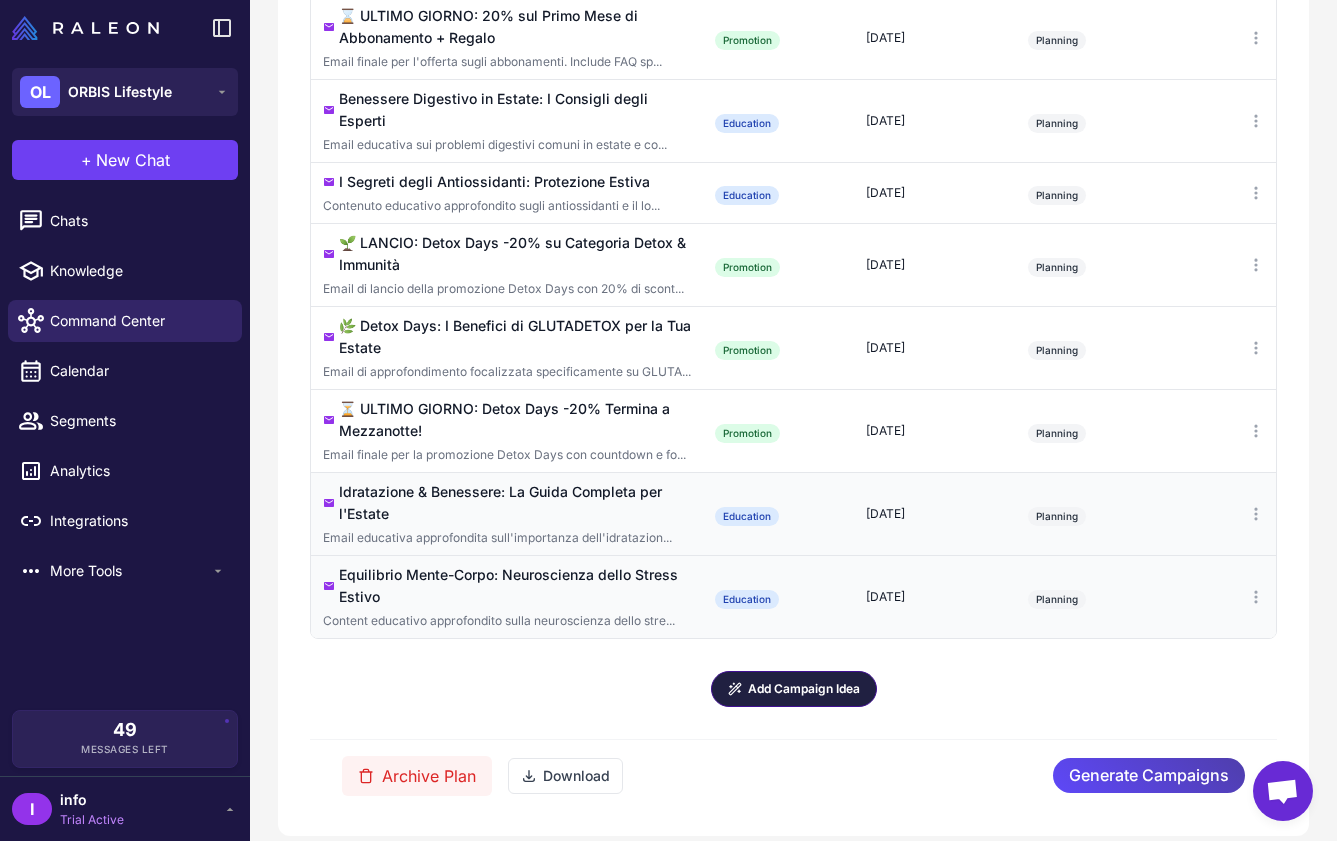 click on "Add Campaign Idea" 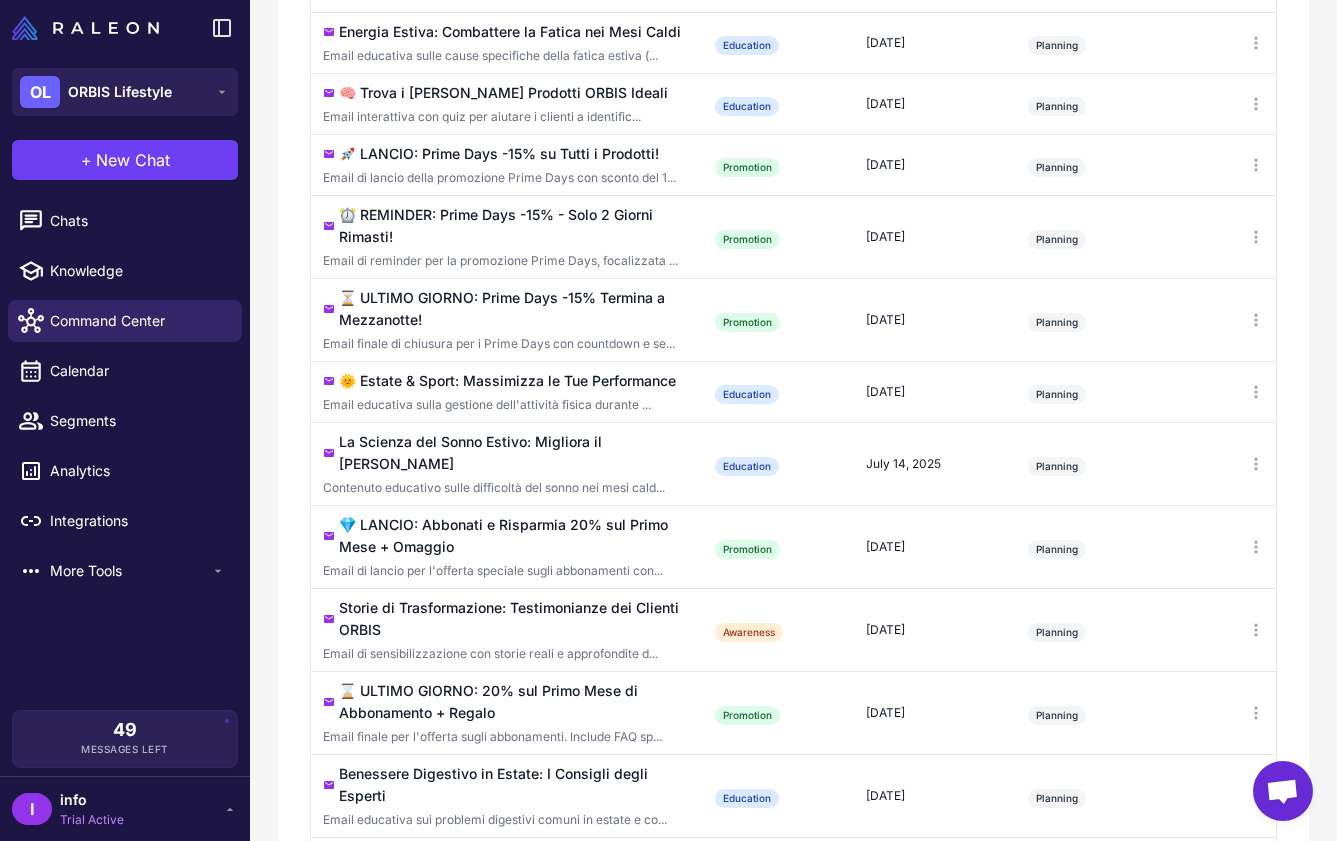 scroll, scrollTop: 623, scrollLeft: 0, axis: vertical 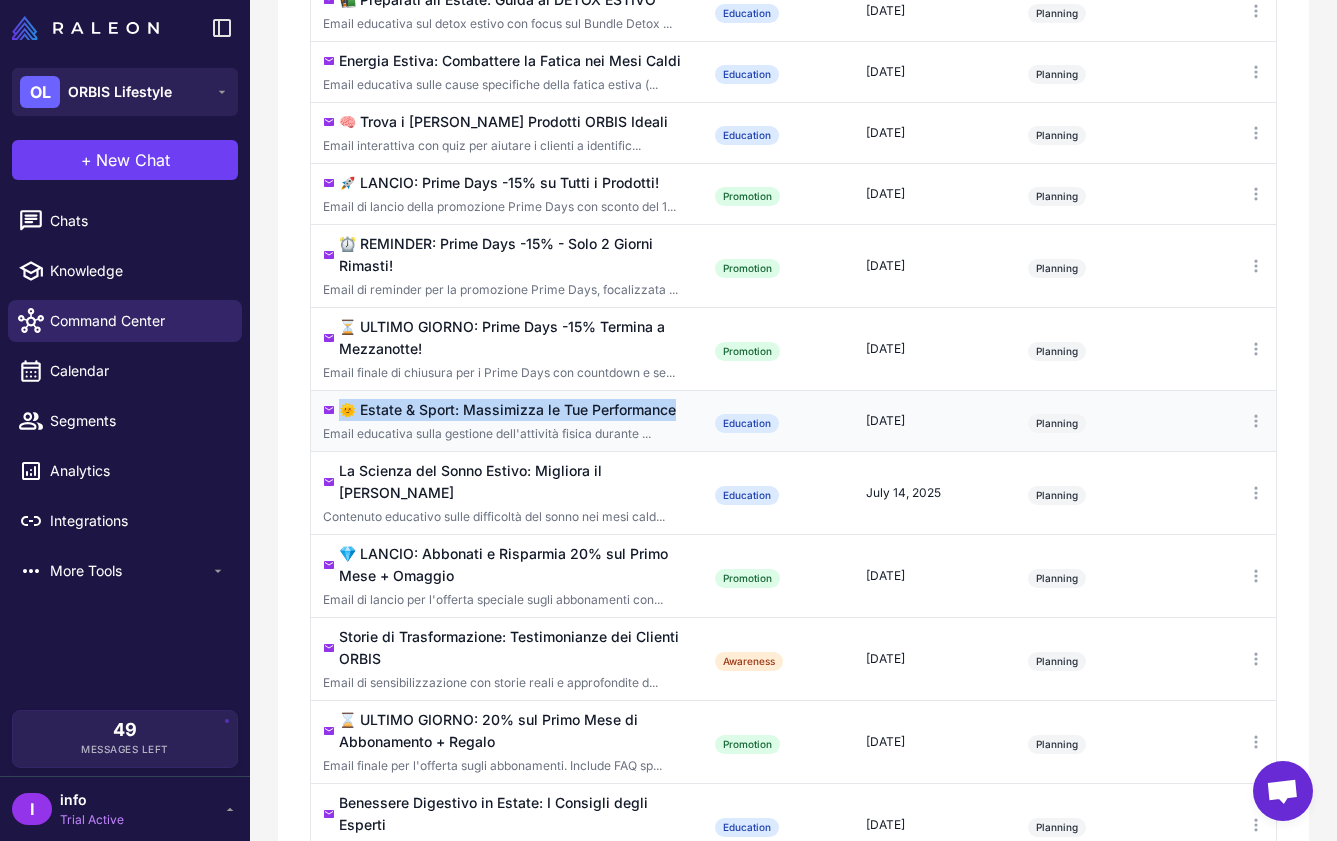 drag, startPoint x: 686, startPoint y: 407, endPoint x: 343, endPoint y: 413, distance: 343.05246 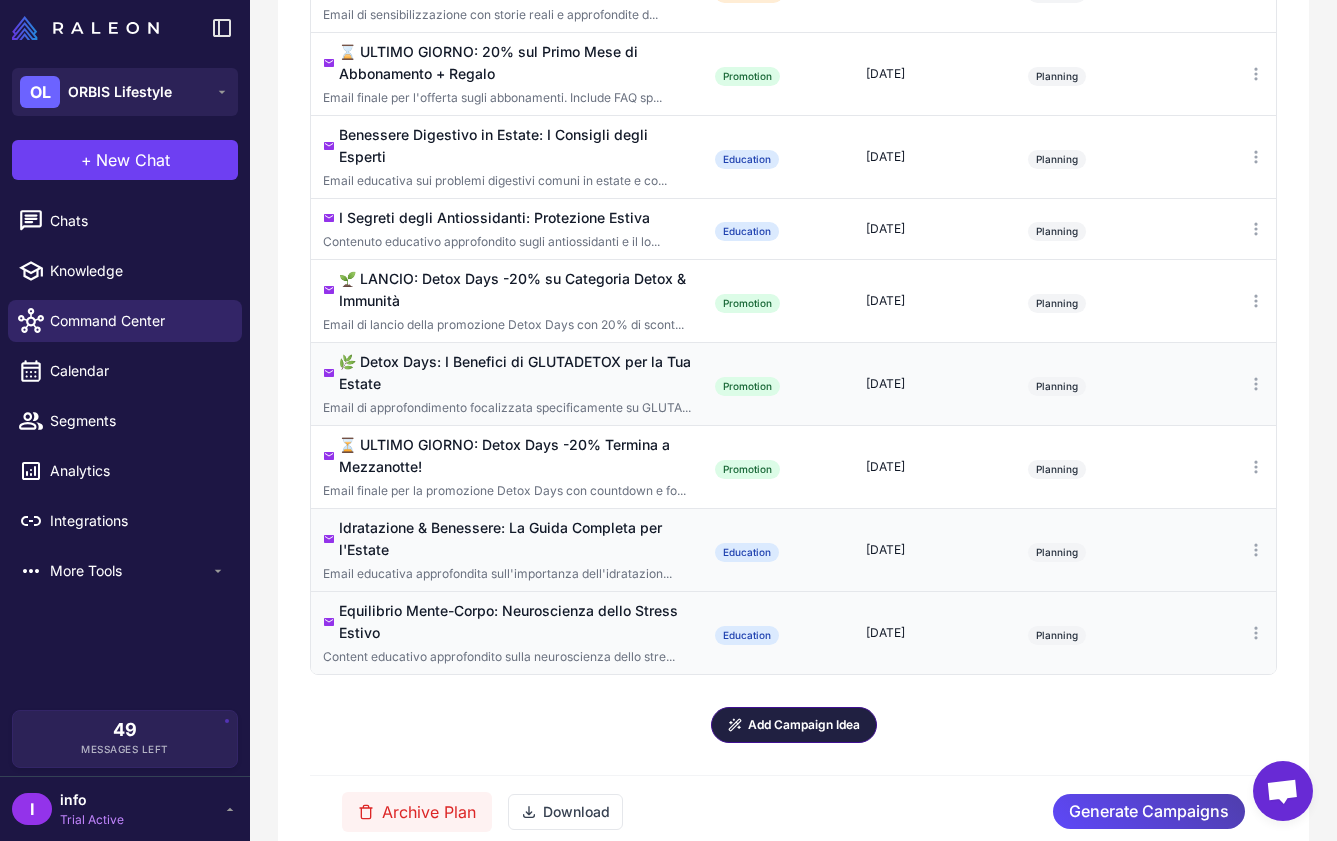scroll, scrollTop: 1327, scrollLeft: 0, axis: vertical 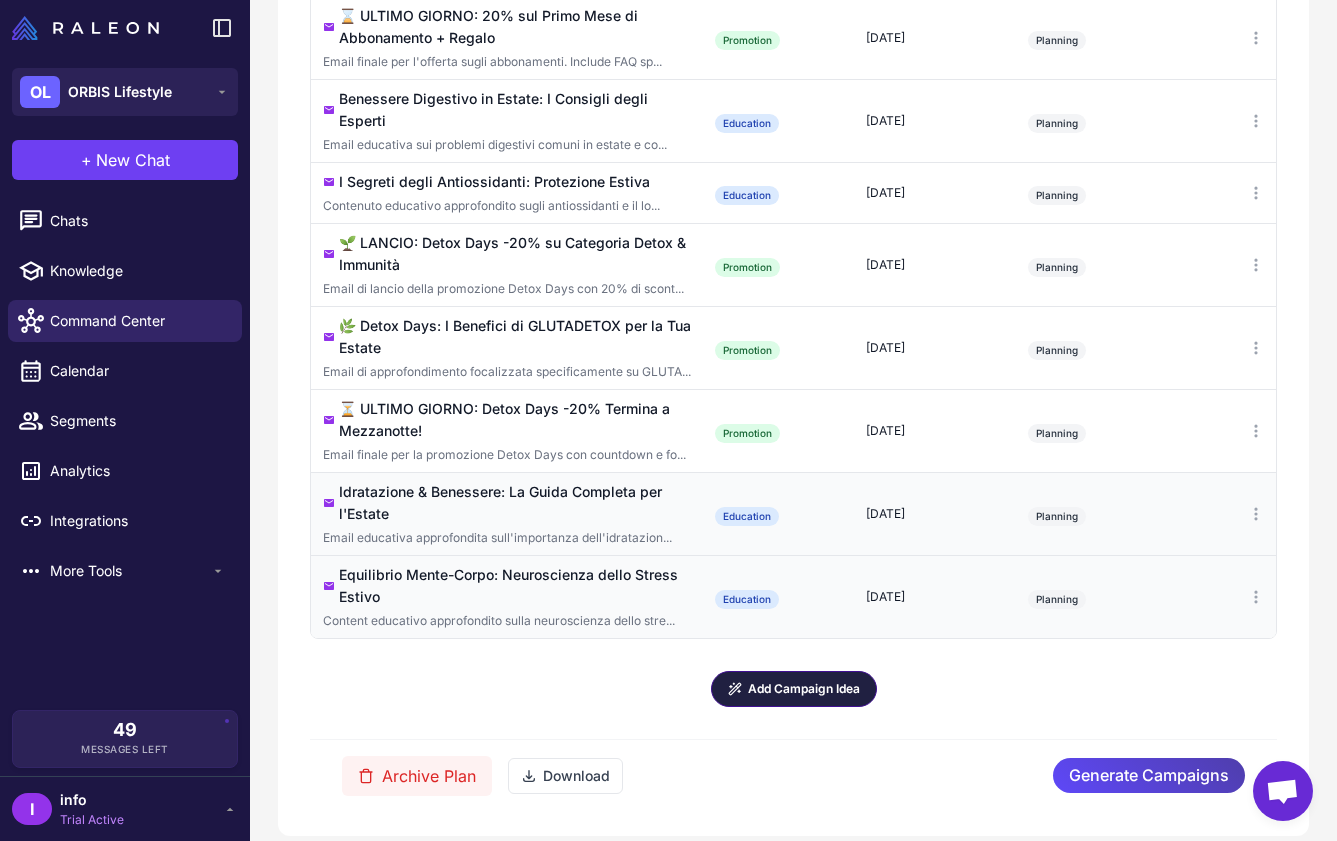 click on "Add Campaign Idea" 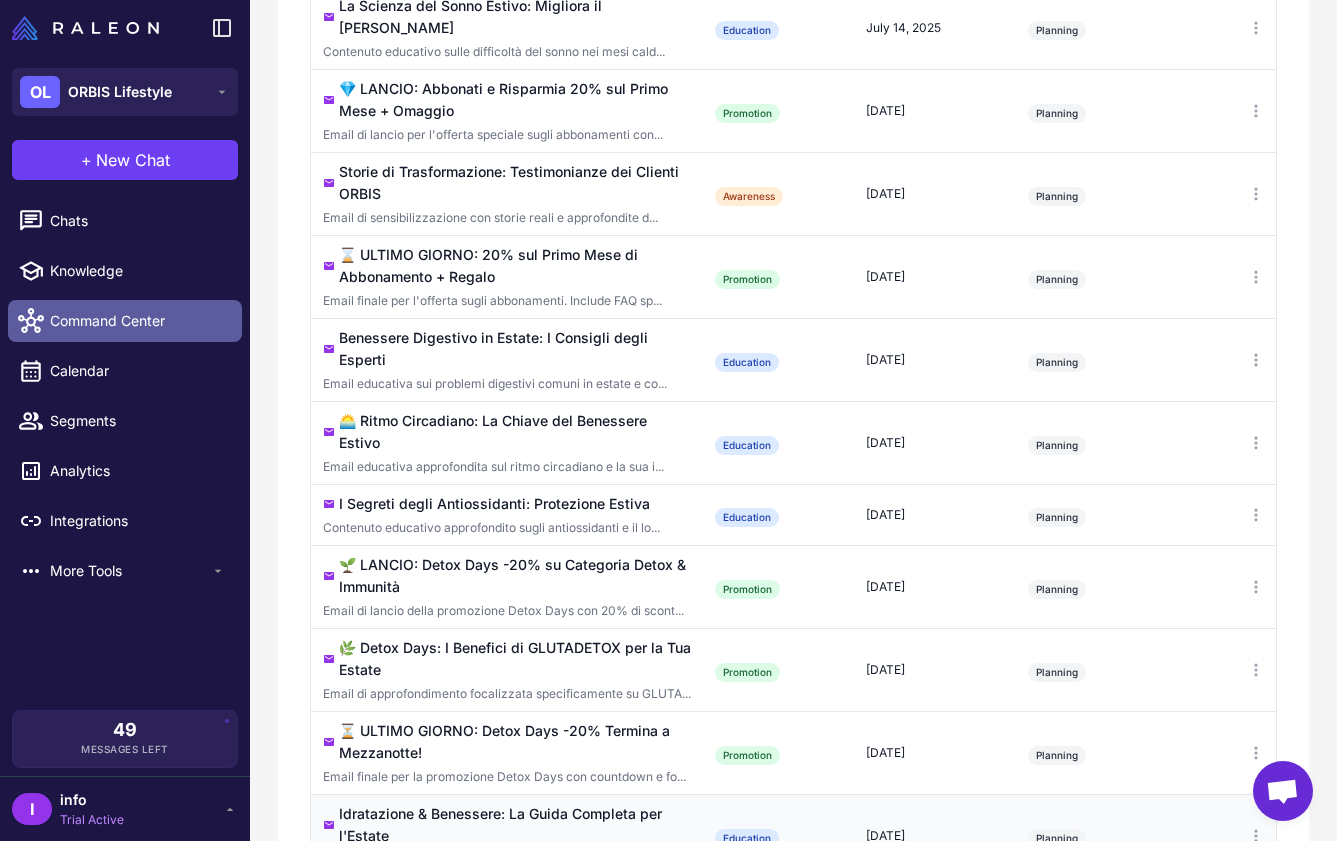 scroll, scrollTop: 1077, scrollLeft: 0, axis: vertical 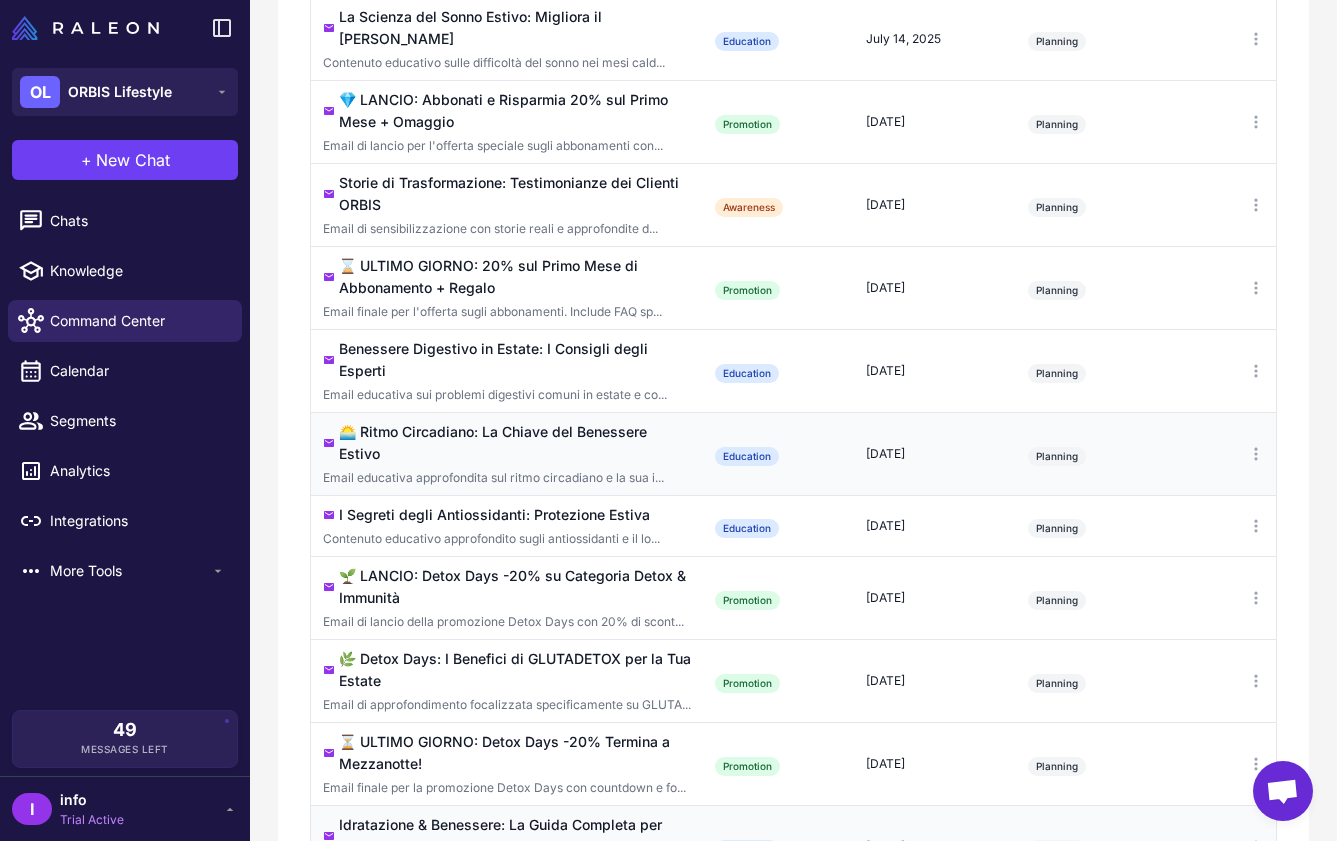 click on "🌅 Ritmo Circadiano: La Chiave del Benessere Estivo" at bounding box center [515, 443] 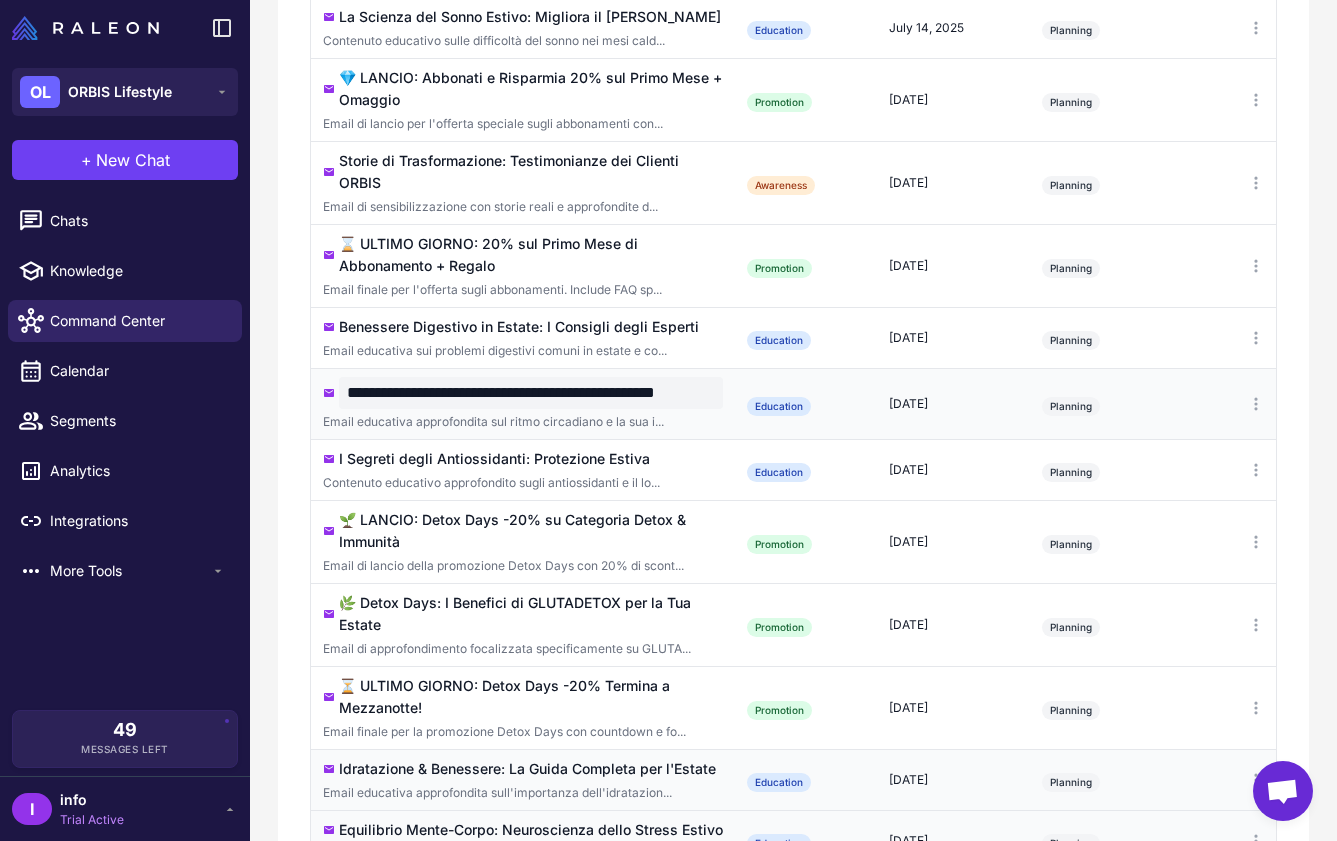 click on "**********" at bounding box center [531, 393] 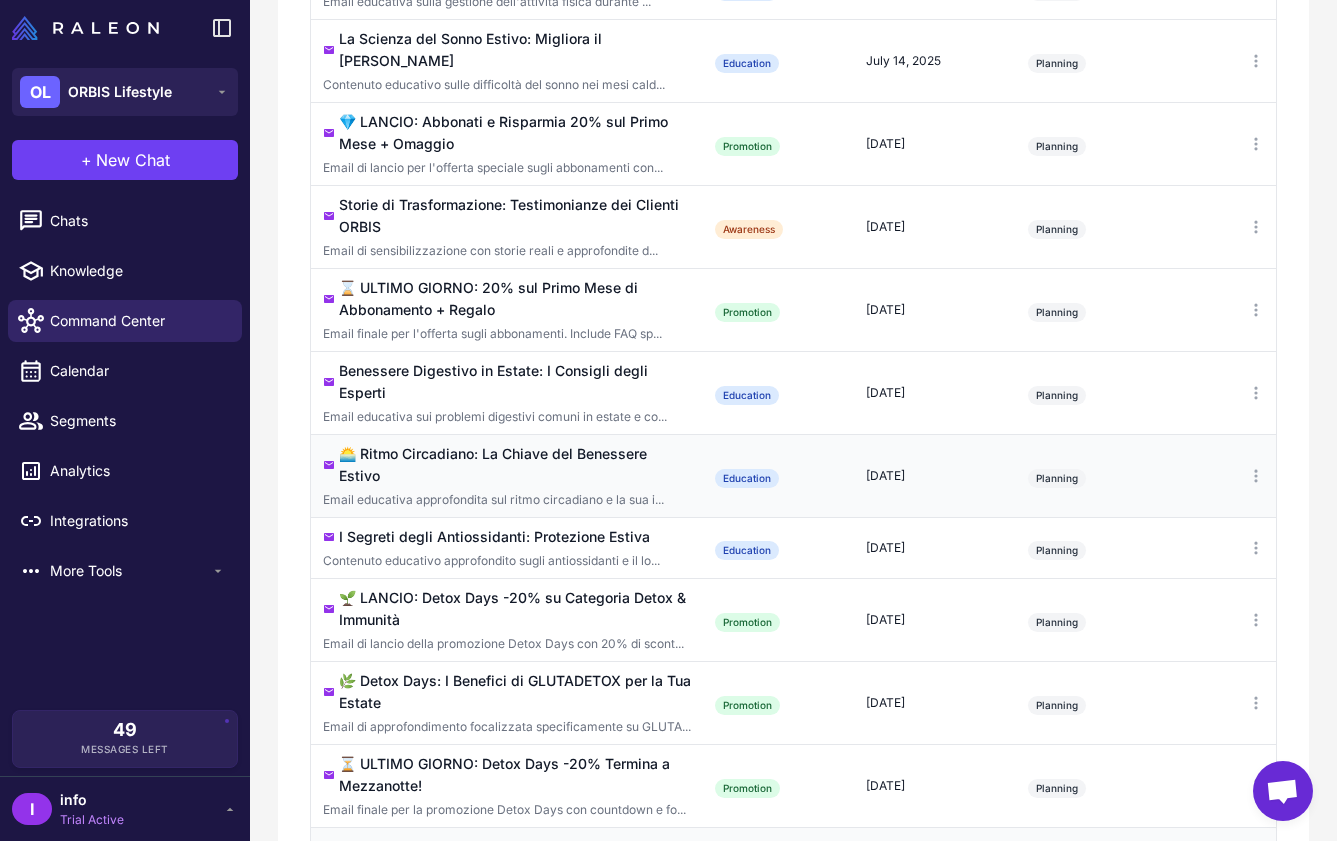 scroll, scrollTop: 1077, scrollLeft: 0, axis: vertical 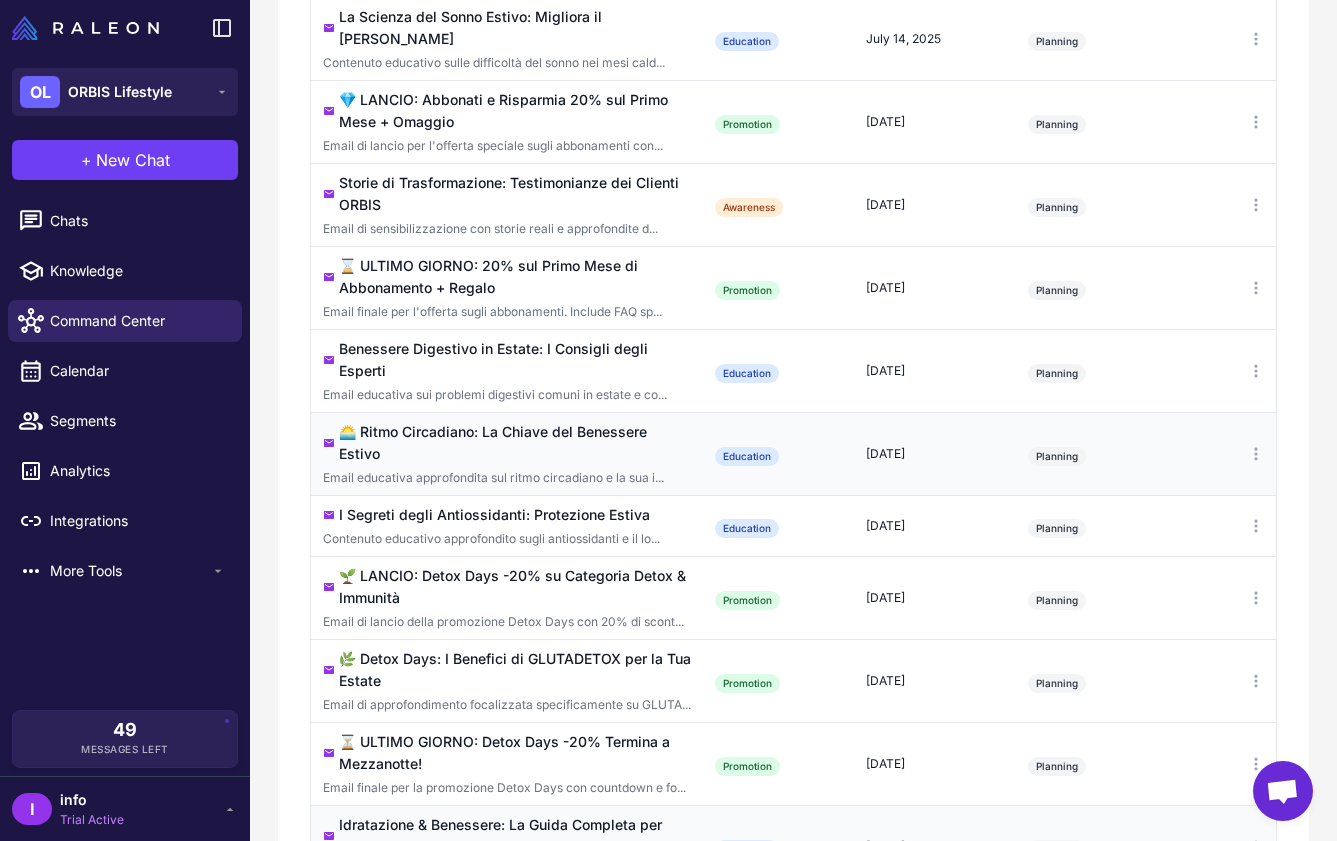 click on "🌅 [PERSON_NAME]: La Chiave del Benessere Estivo Email educativa approfondita sul ritmo circadiano e la sua i..." at bounding box center [507, 453] 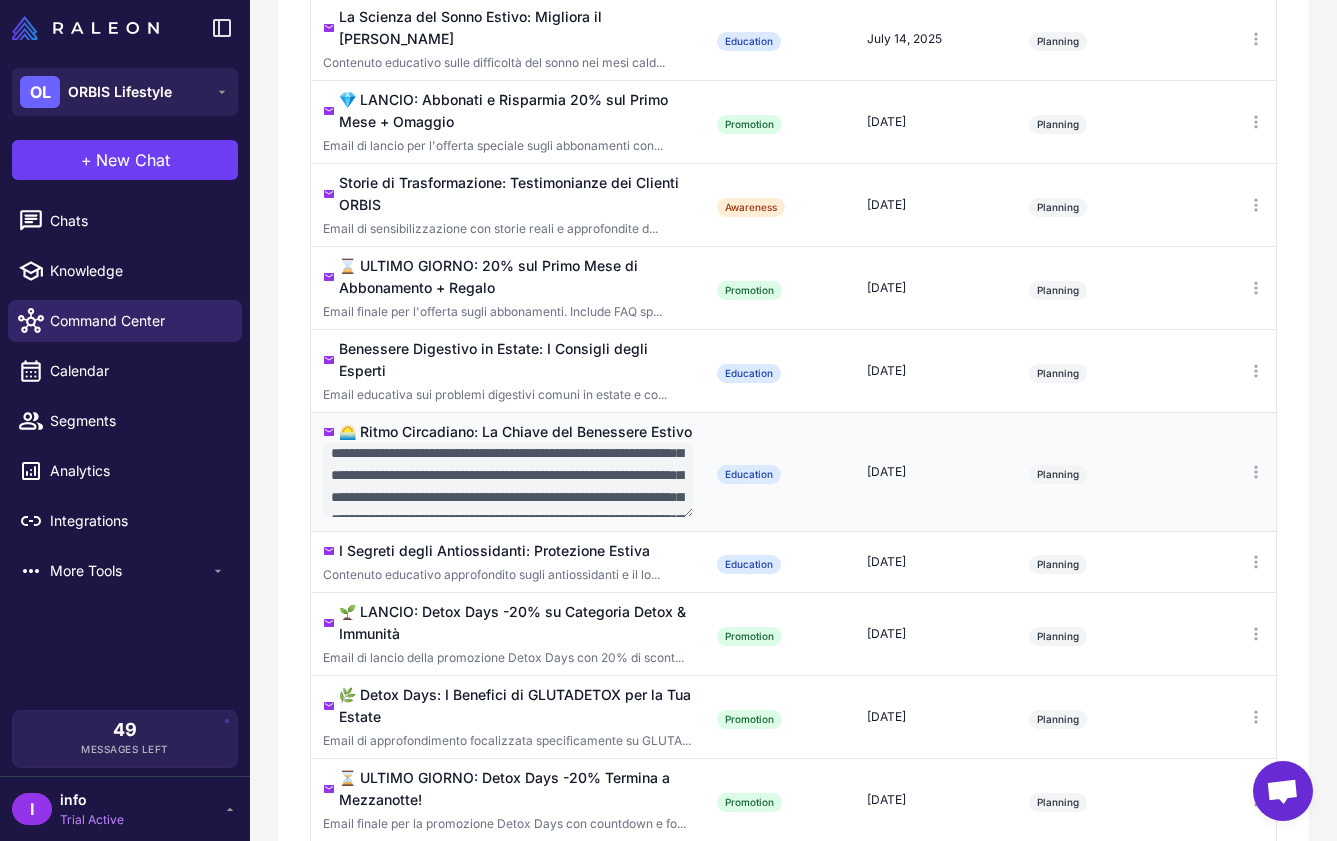 scroll, scrollTop: 83, scrollLeft: 0, axis: vertical 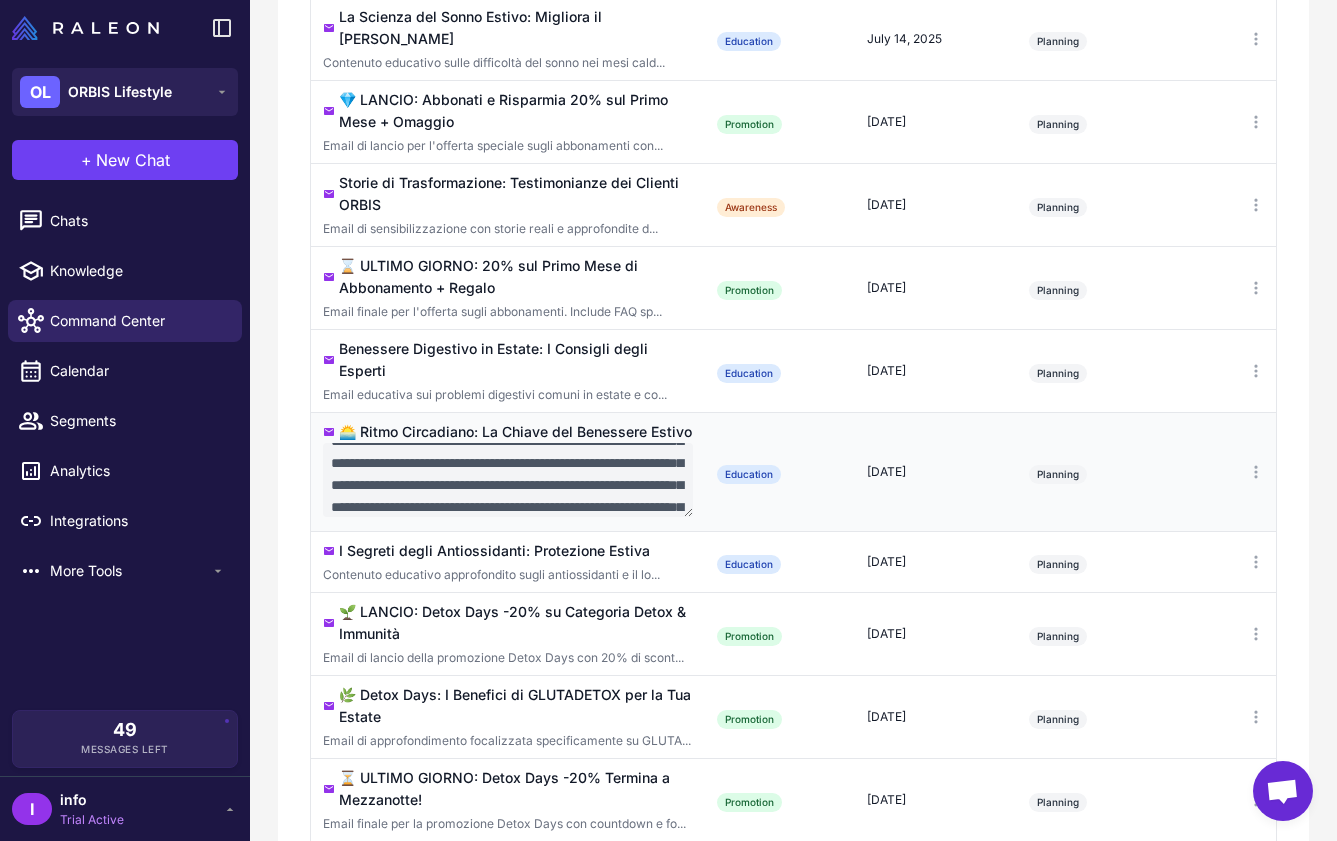 click on "Education" at bounding box center [780, 471] 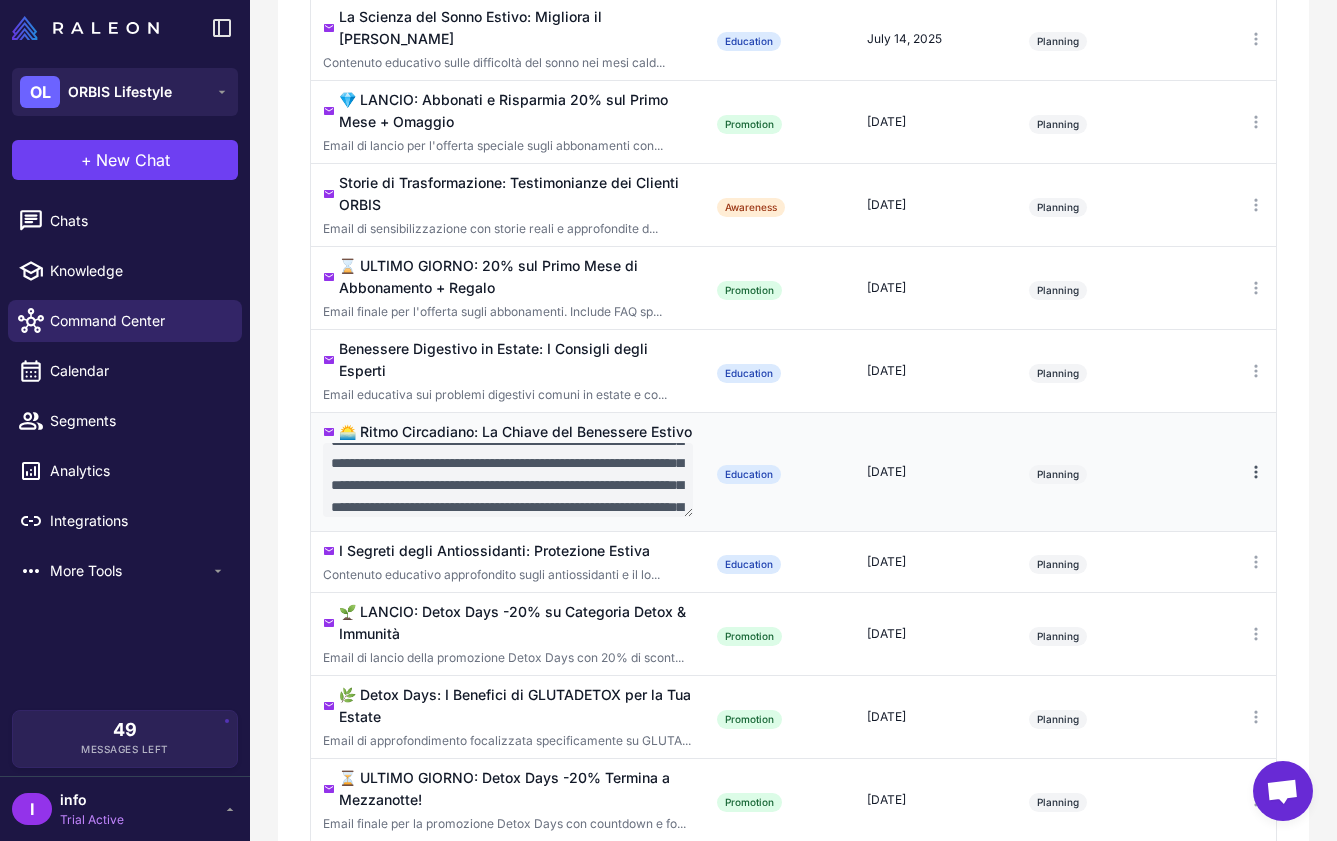 click 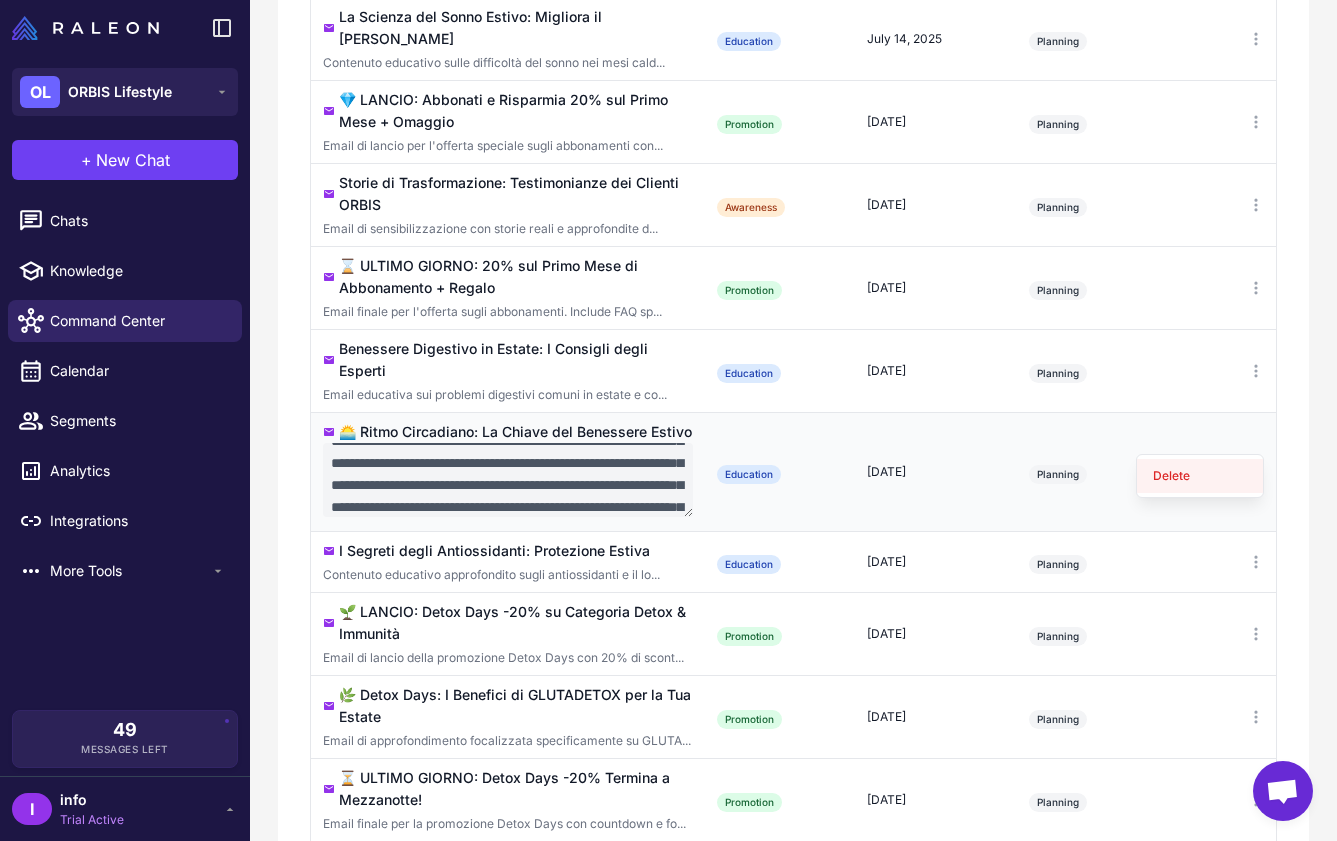 click on "Delete" at bounding box center (1200, 476) 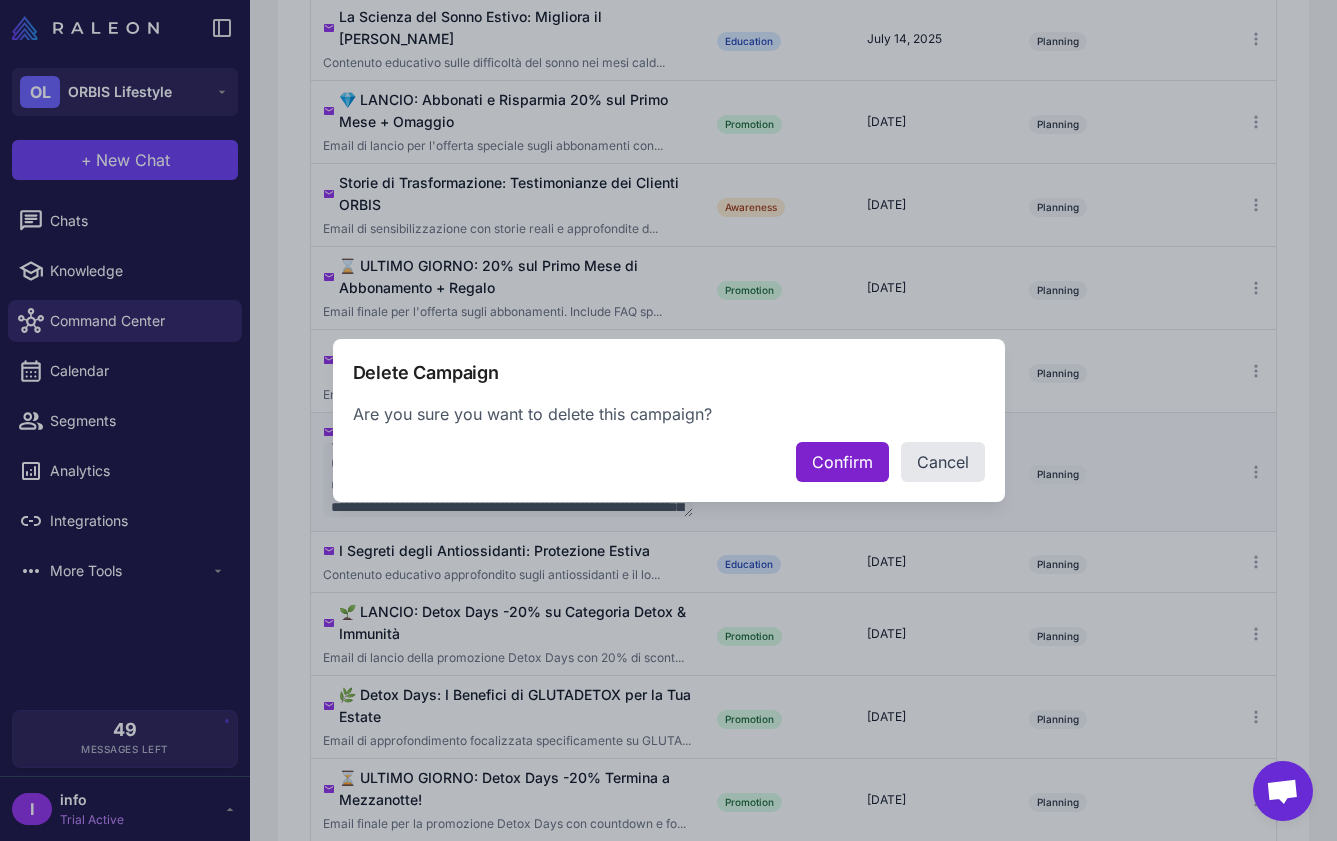 click on "Confirm" at bounding box center (842, 462) 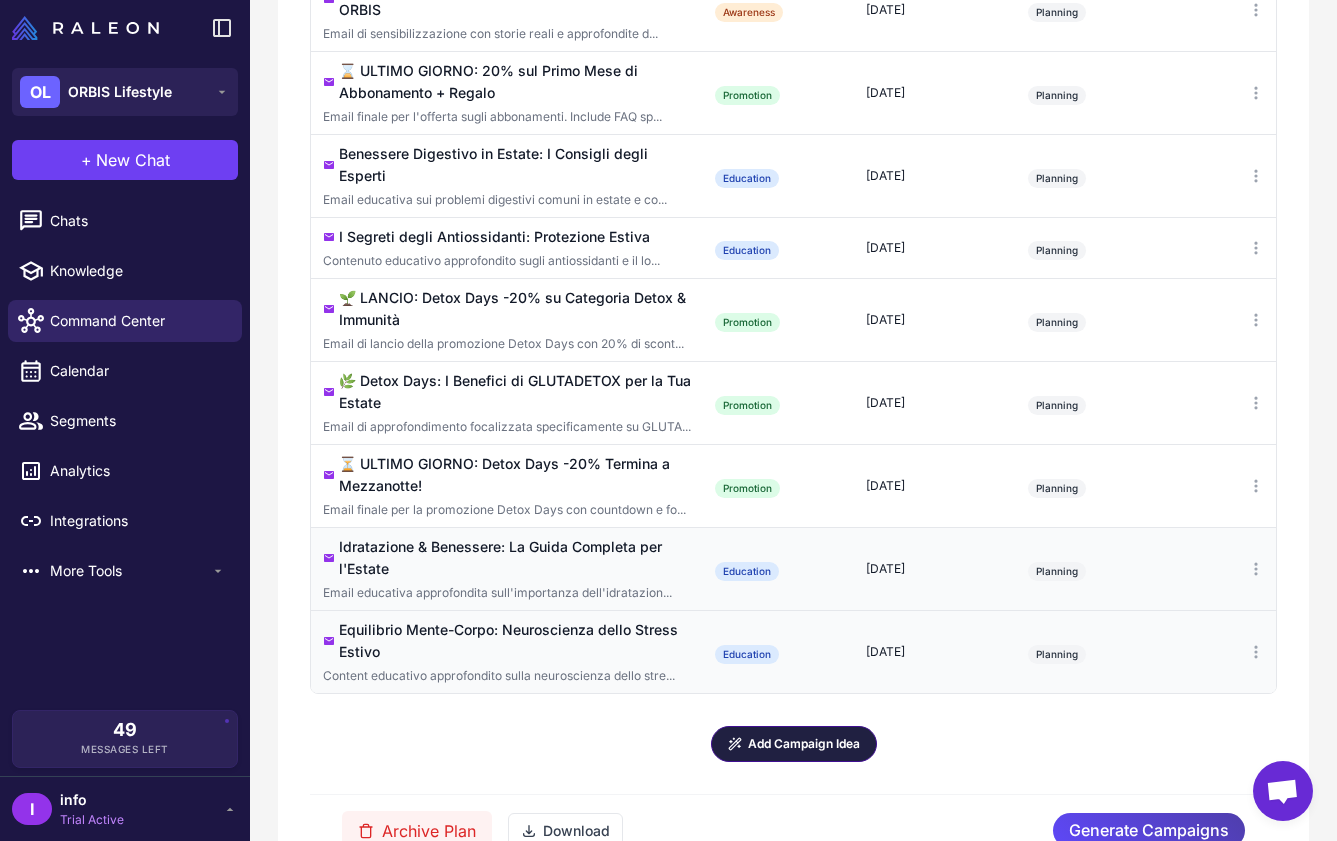 scroll, scrollTop: 1327, scrollLeft: 0, axis: vertical 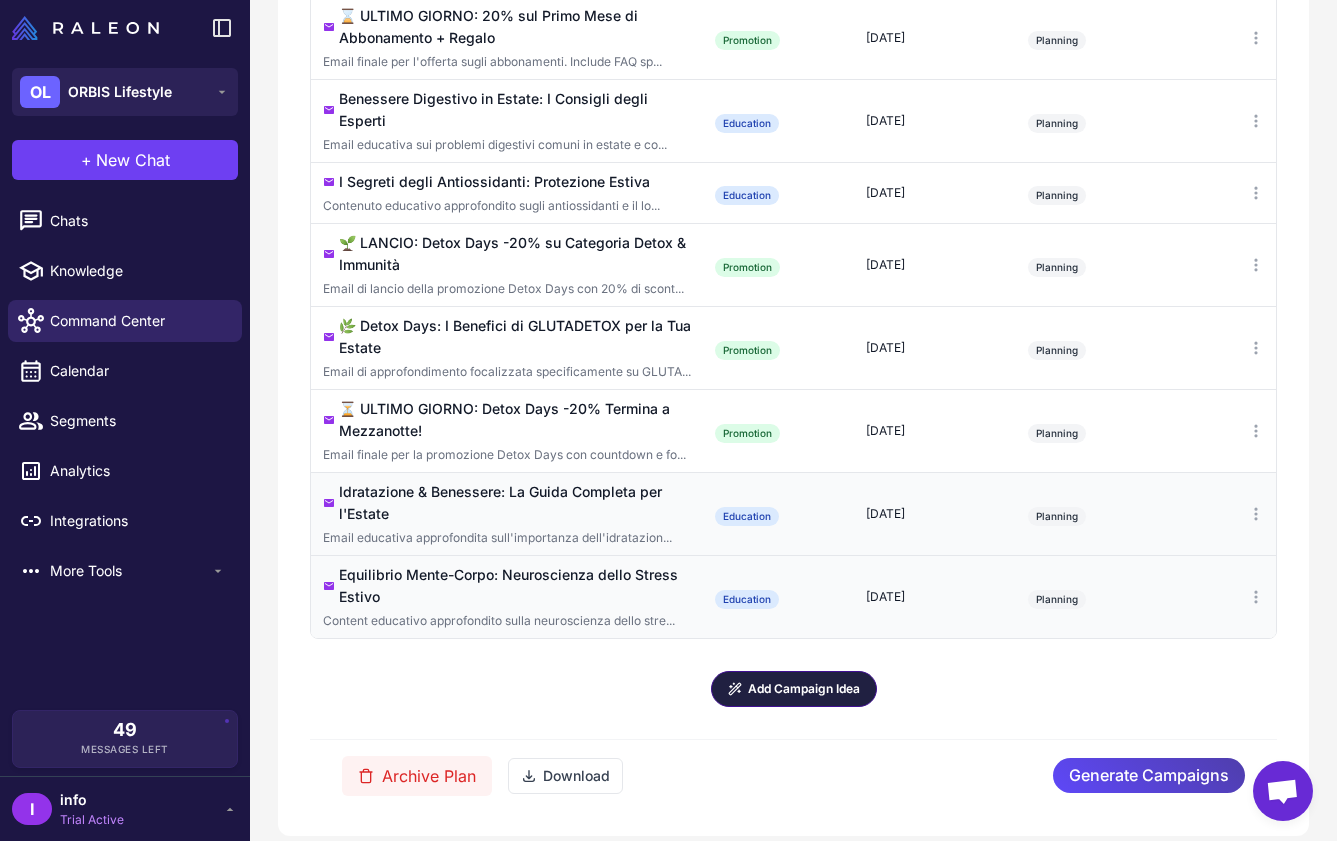 click on "Add Campaign Idea" 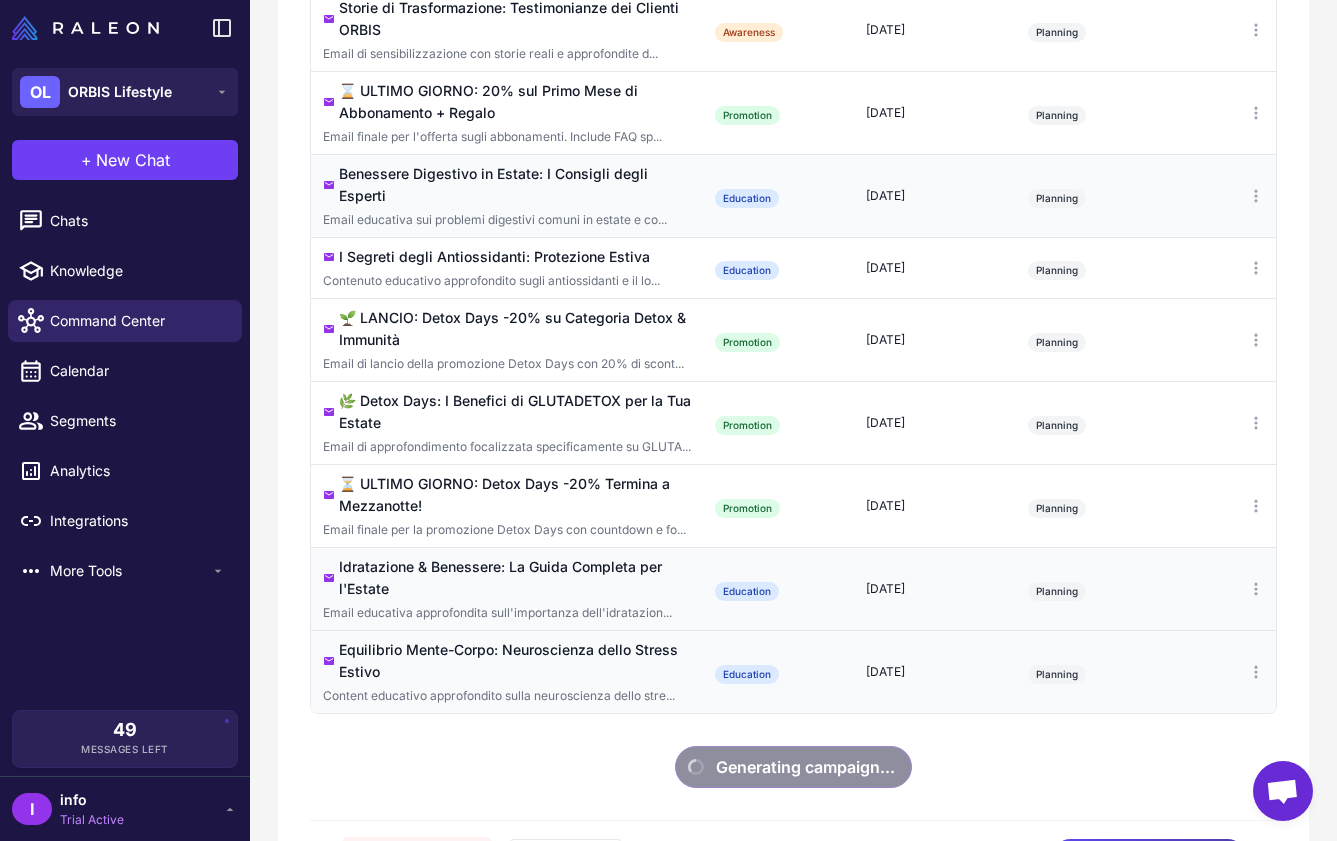scroll, scrollTop: 1232, scrollLeft: 0, axis: vertical 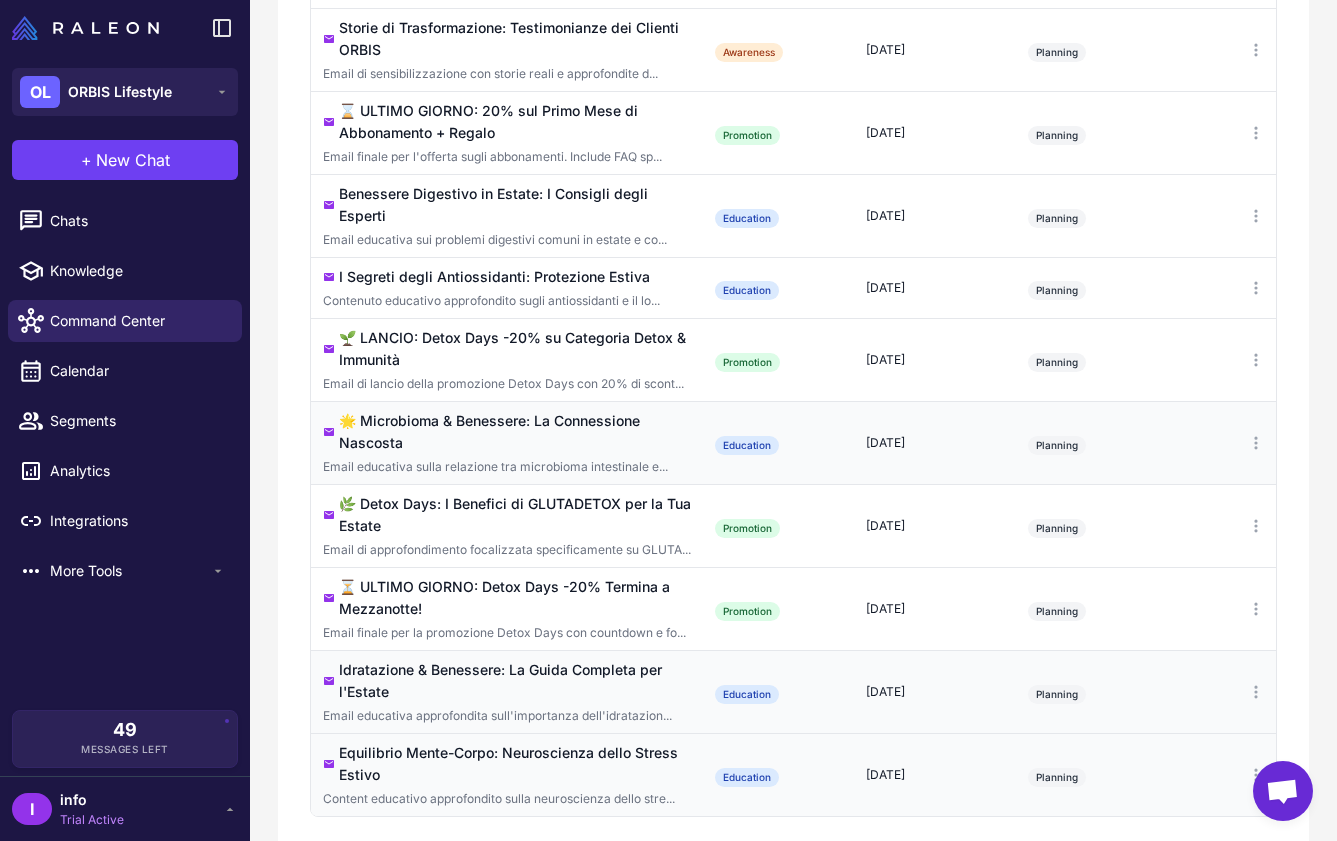 click on "Email educativa sulla relazione tra microbioma intestinale e..." at bounding box center (507, 467) 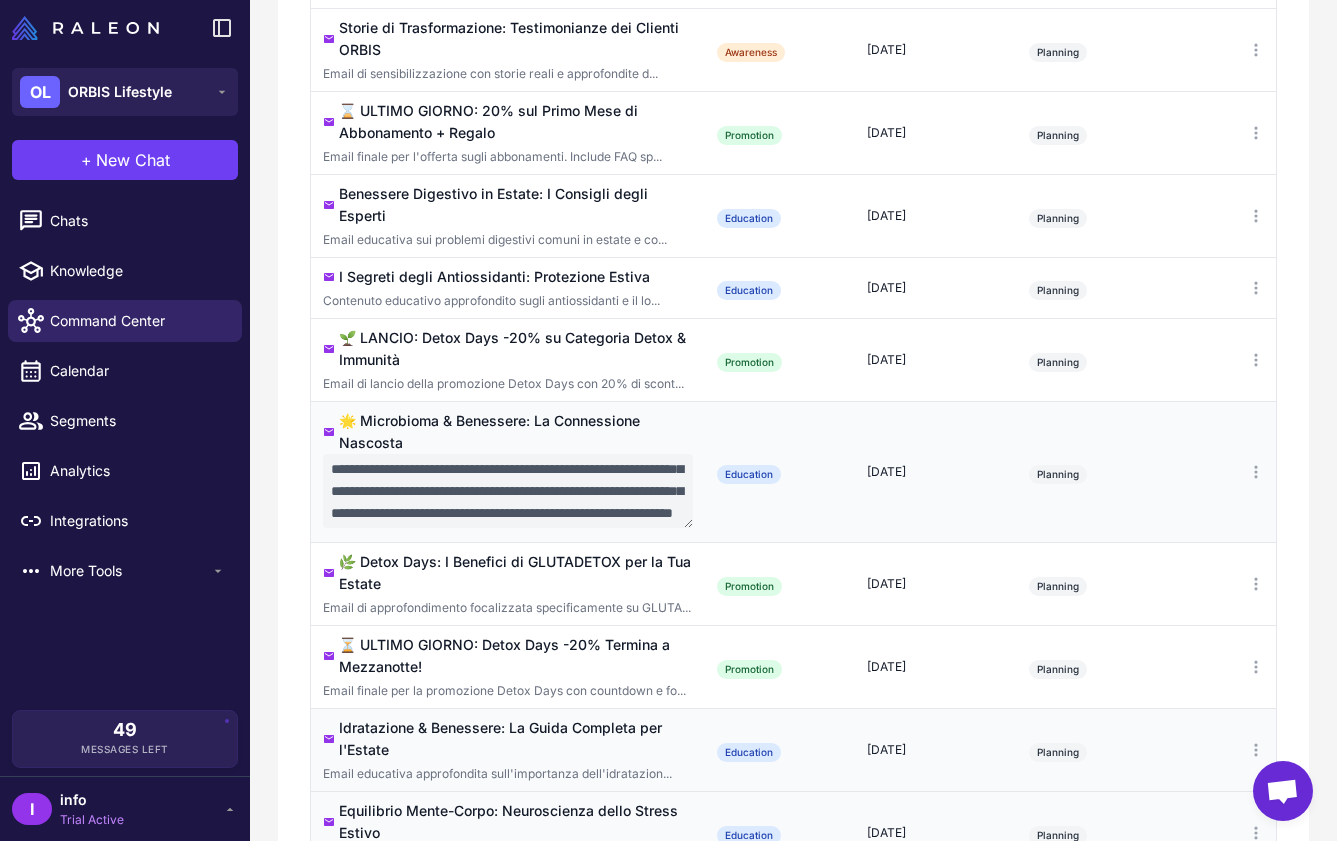 scroll, scrollTop: 54, scrollLeft: 0, axis: vertical 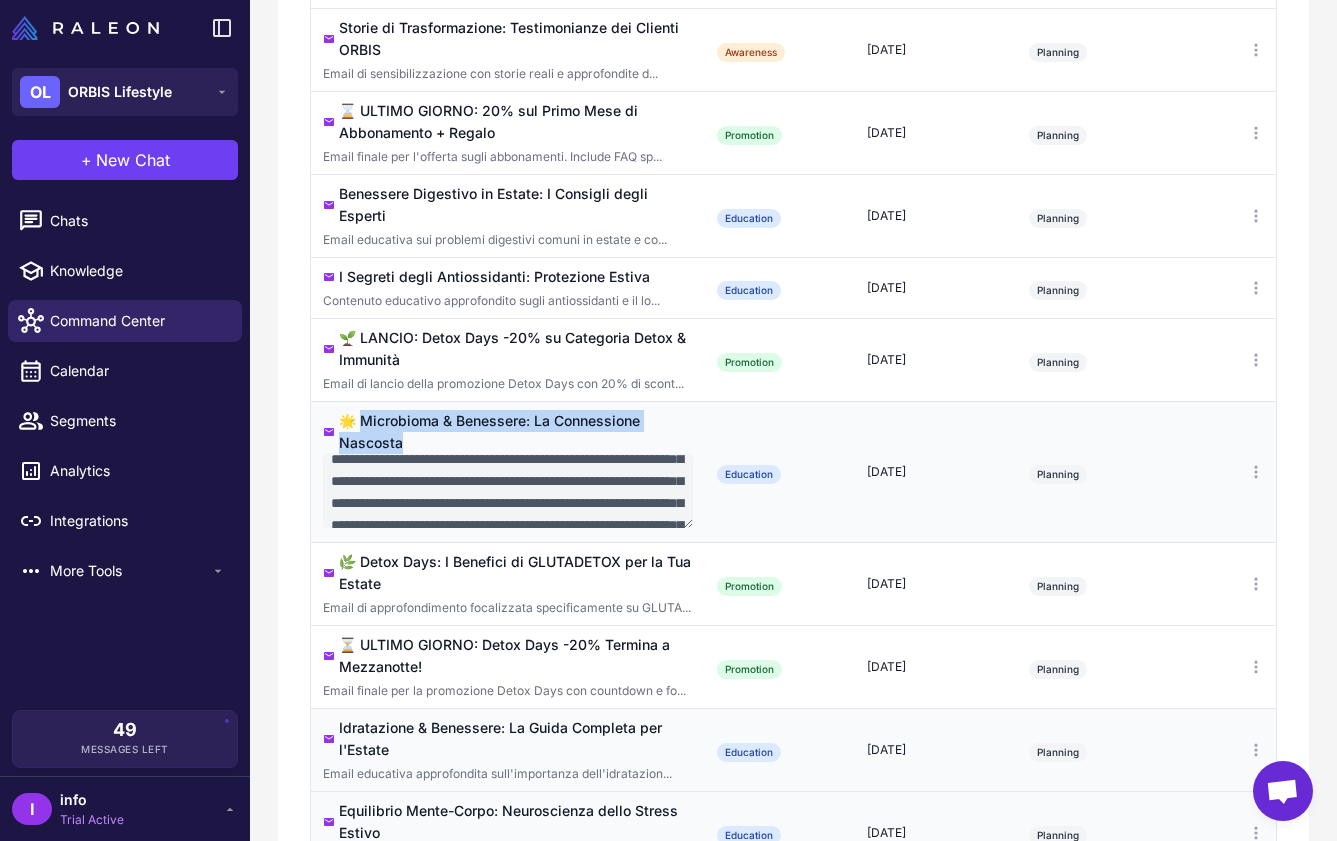 drag, startPoint x: 411, startPoint y: 422, endPoint x: 357, endPoint y: 397, distance: 59.5063 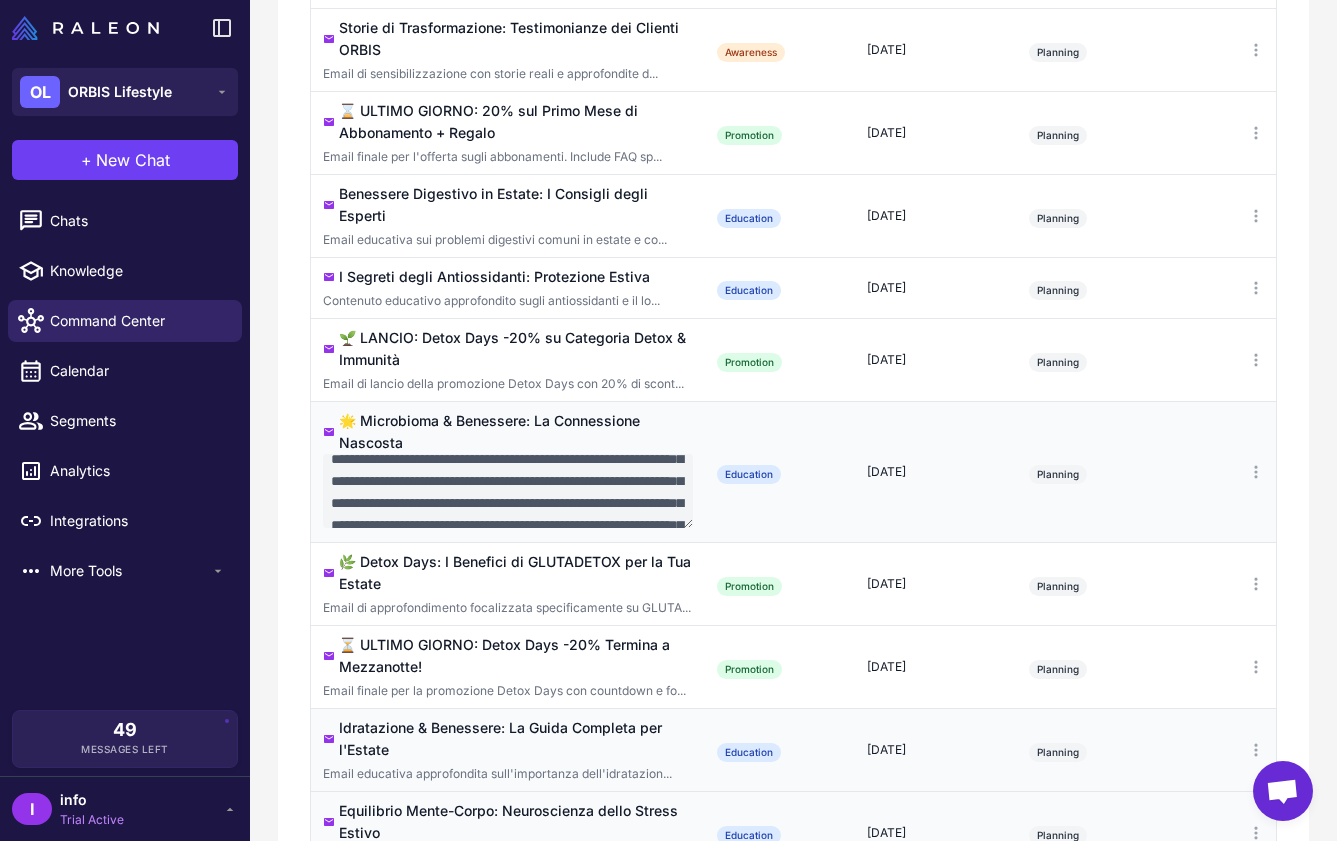 scroll, scrollTop: 1210, scrollLeft: 0, axis: vertical 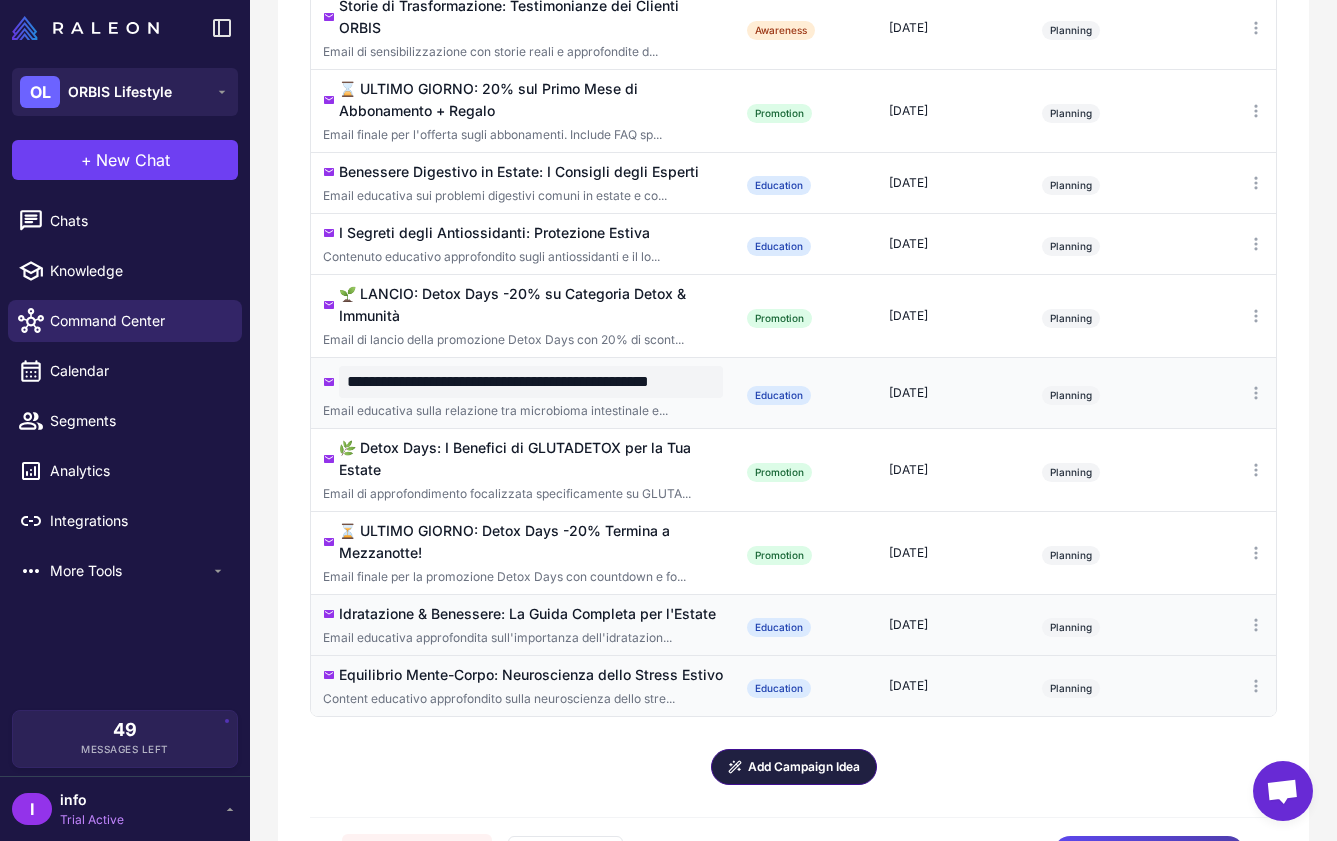 click on "**********" at bounding box center [531, 382] 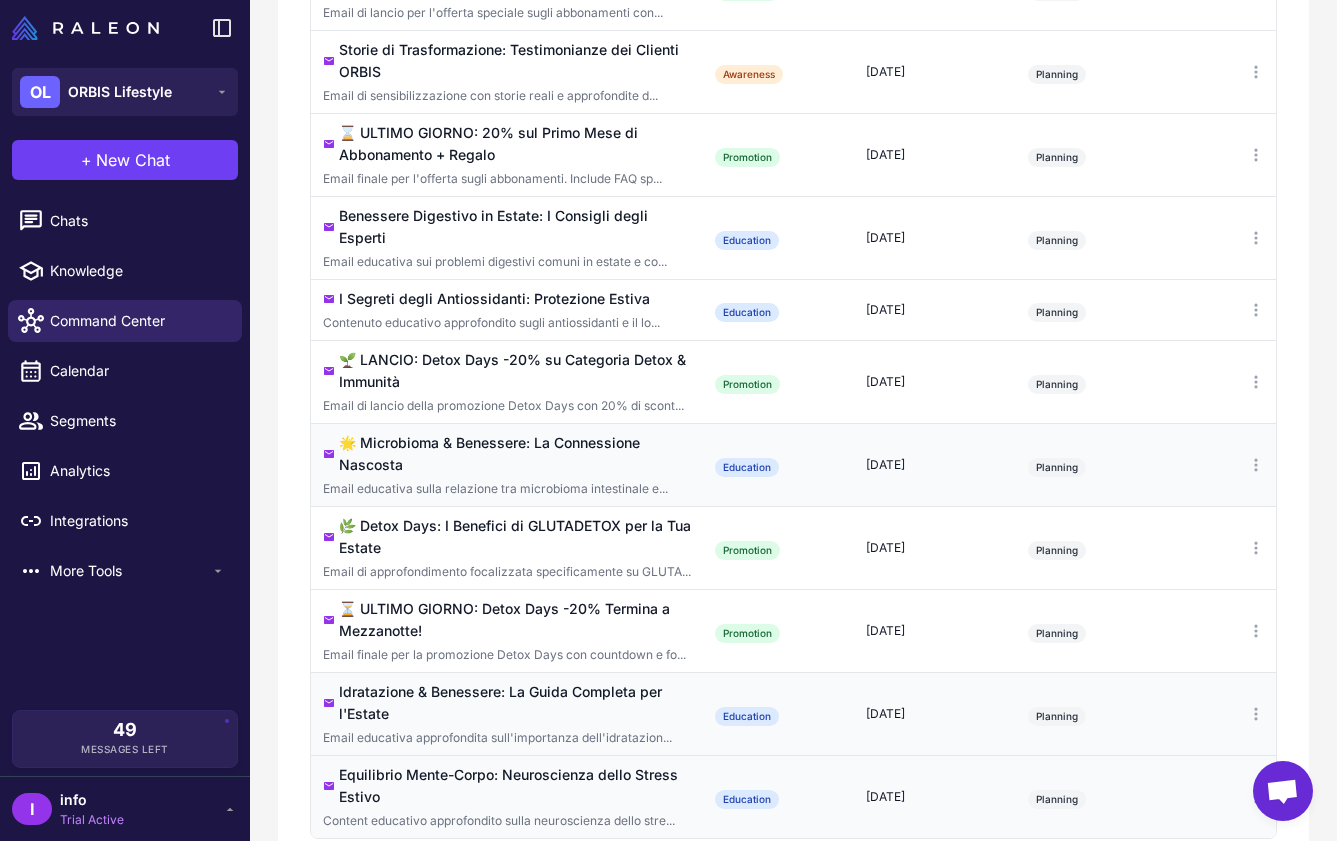 scroll, scrollTop: 1232, scrollLeft: 0, axis: vertical 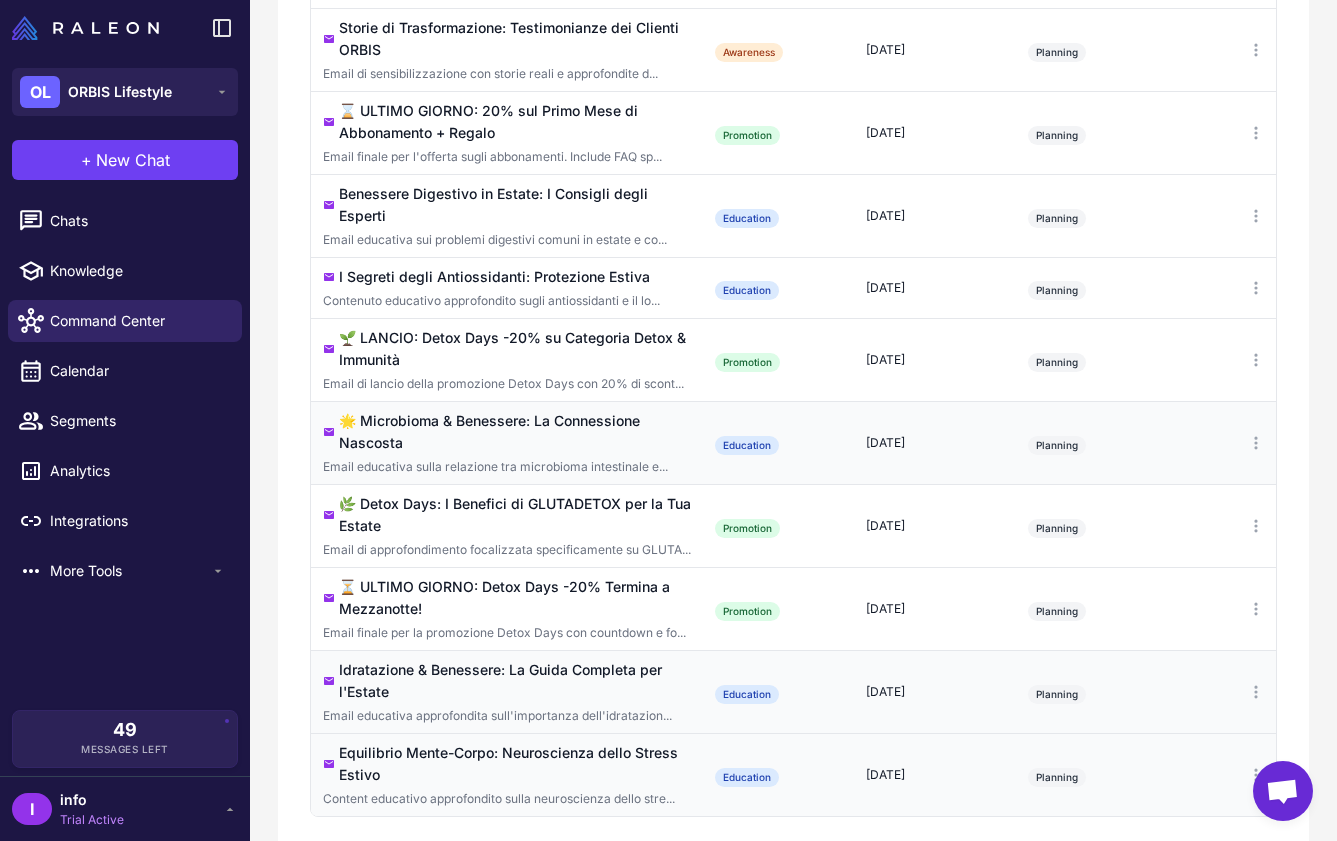 click on "[DATE]" at bounding box center (935, 443) 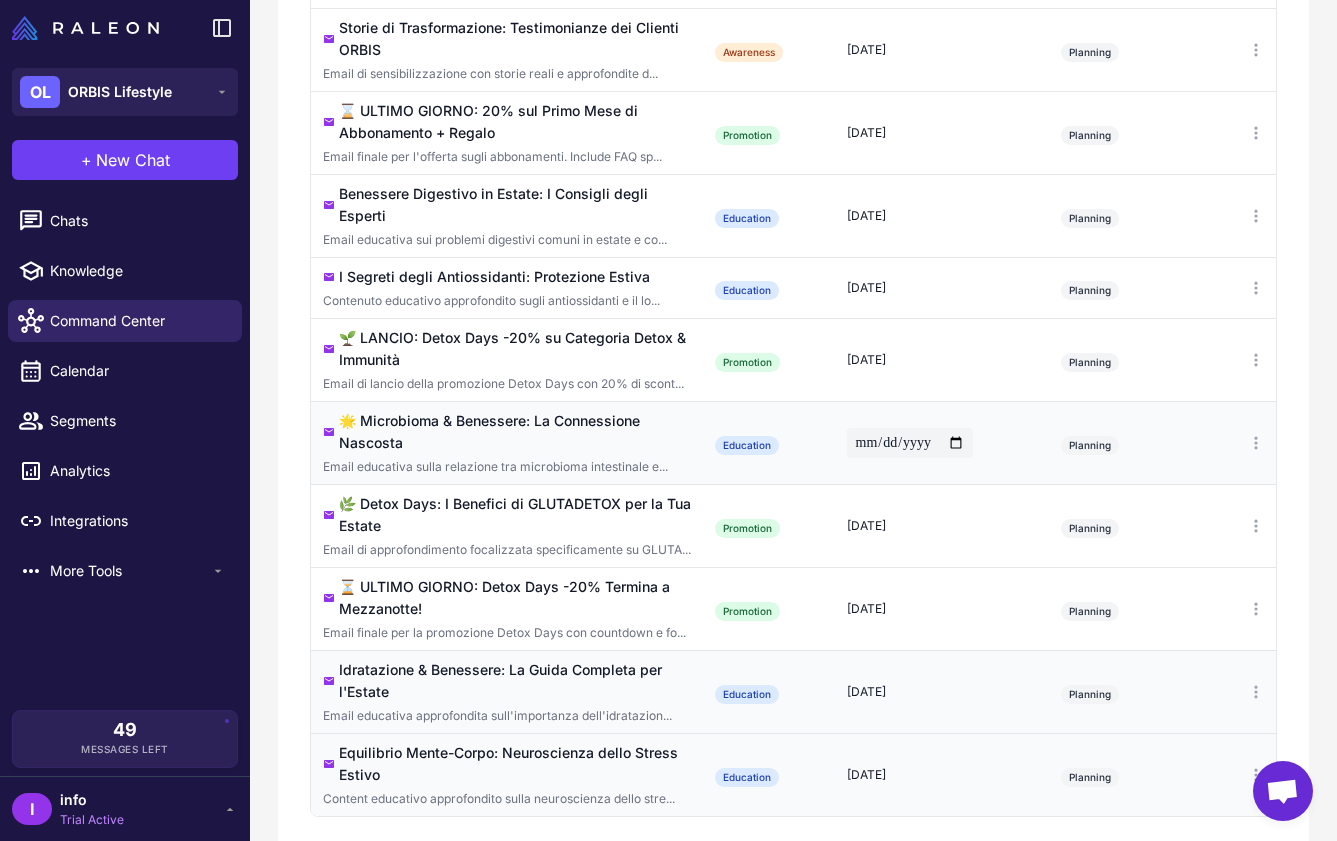 click on "**********" at bounding box center [910, 443] 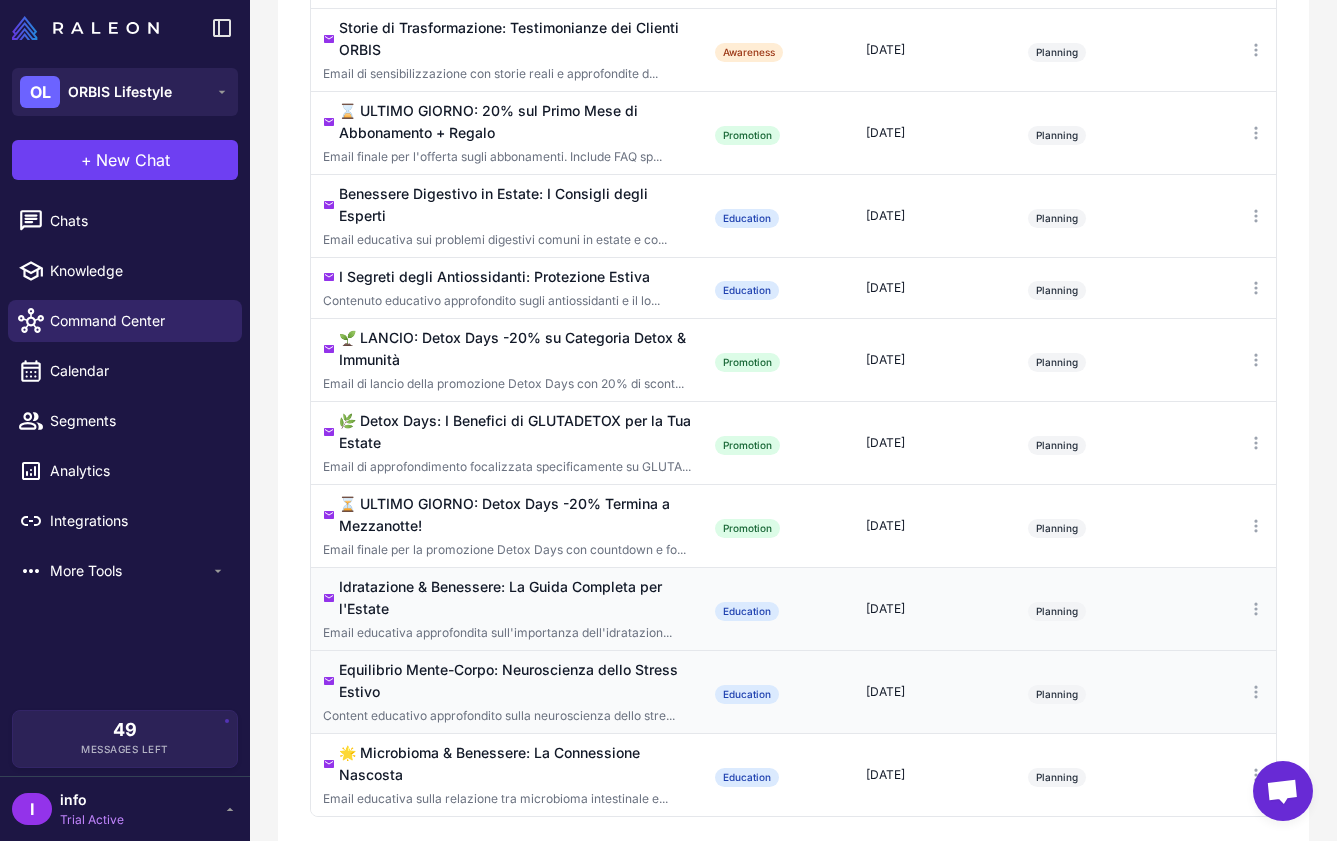 scroll, scrollTop: 1296, scrollLeft: 0, axis: vertical 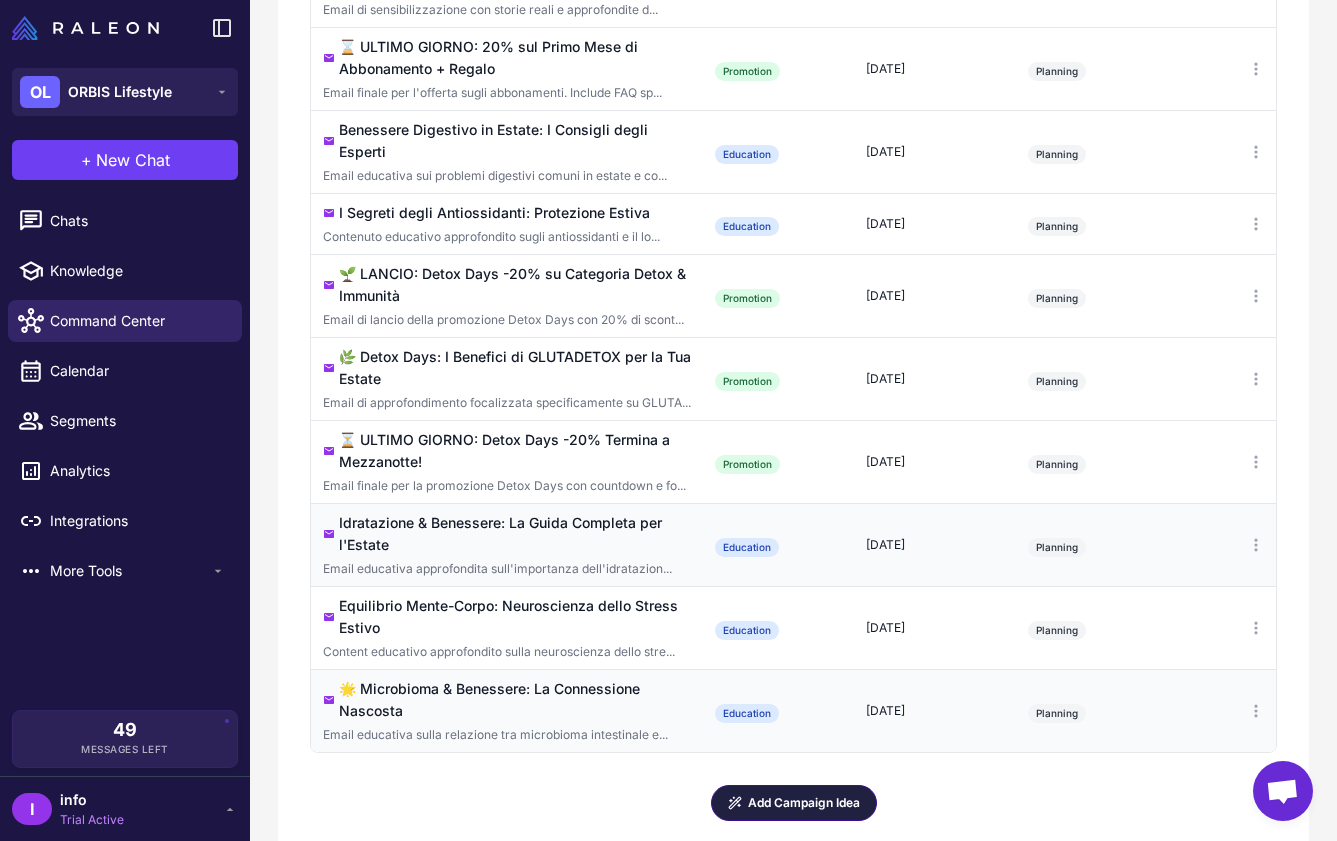 click on "[DATE]" at bounding box center (935, 711) 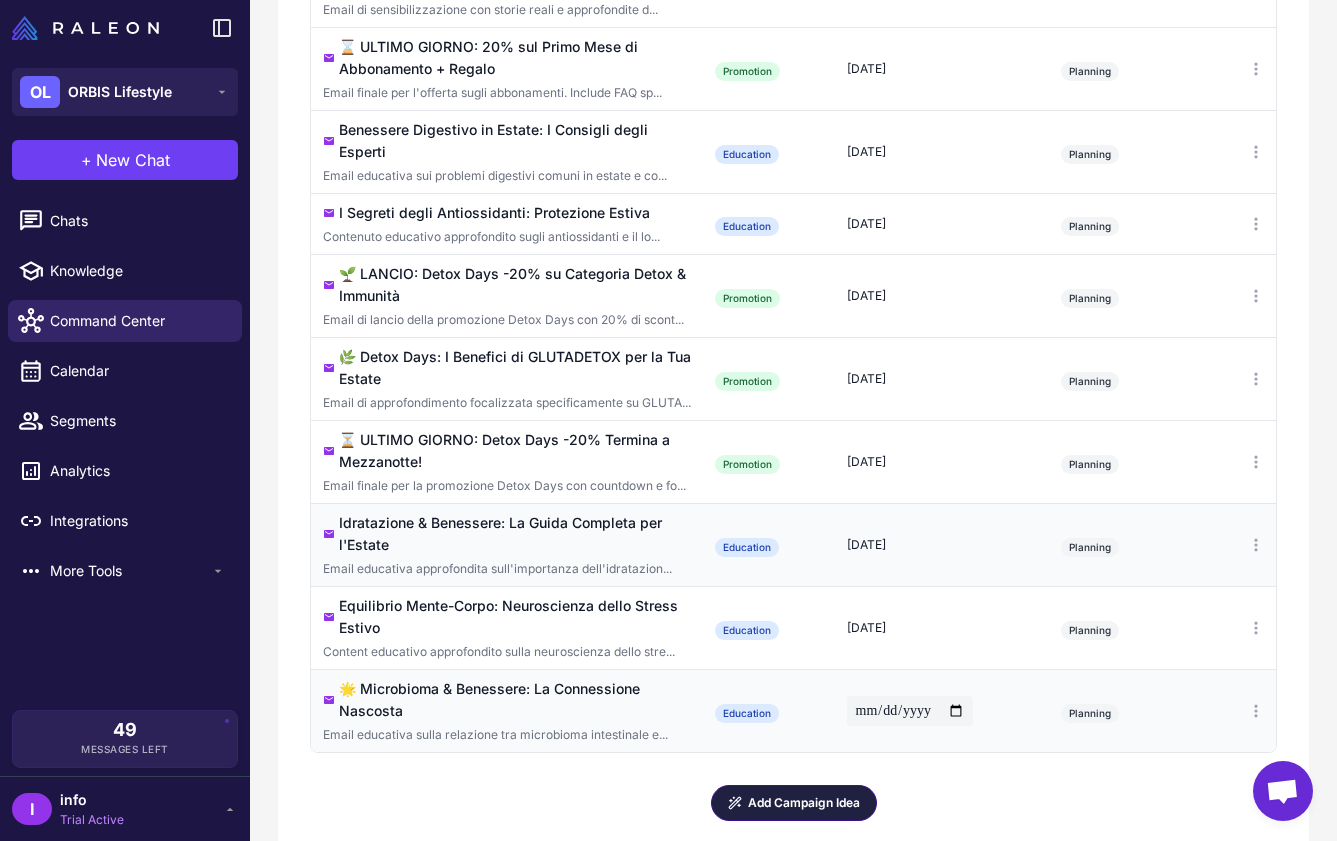 click on "**********" at bounding box center [910, 711] 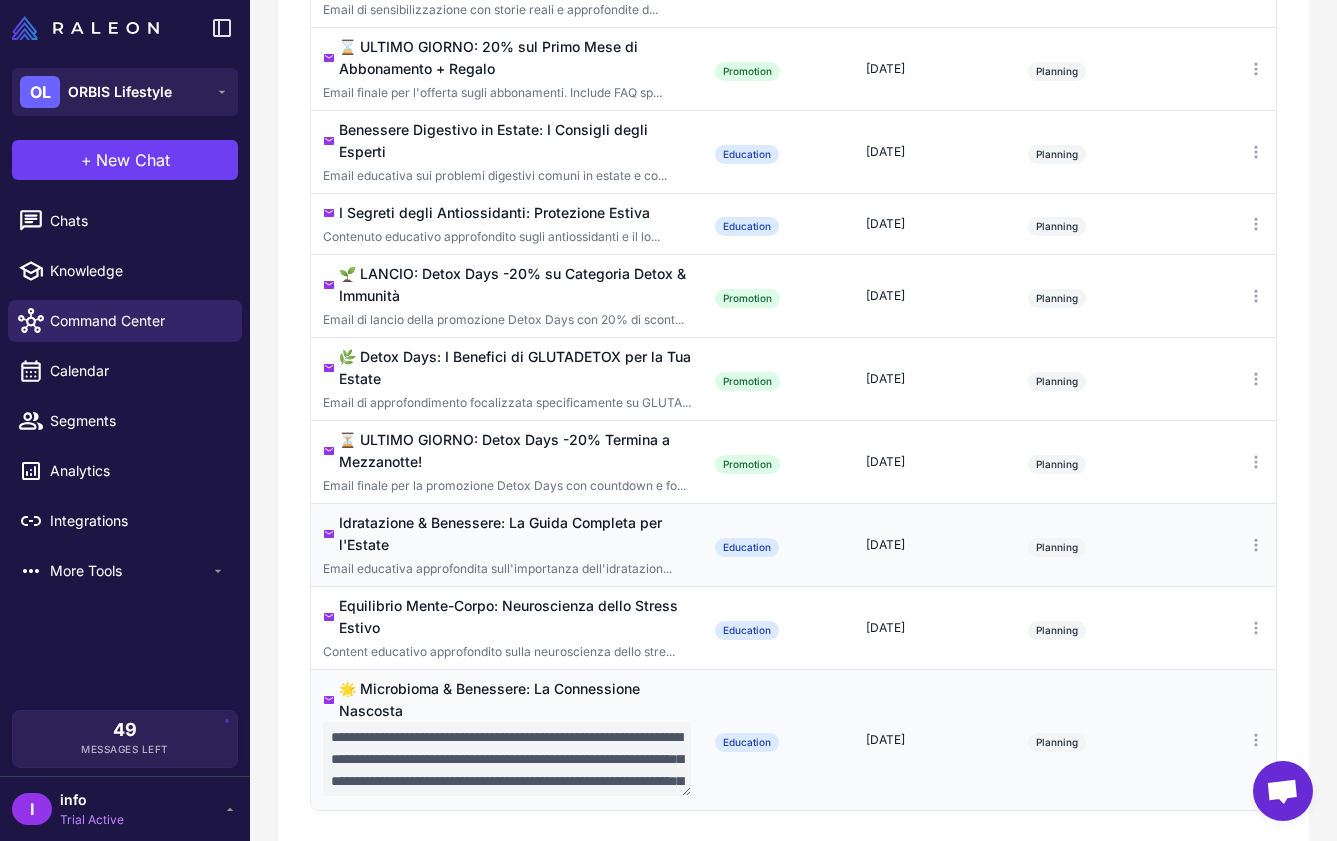 click on "🌟 Microbioma & Benessere: La Connessione Nascosta" at bounding box center [515, 700] 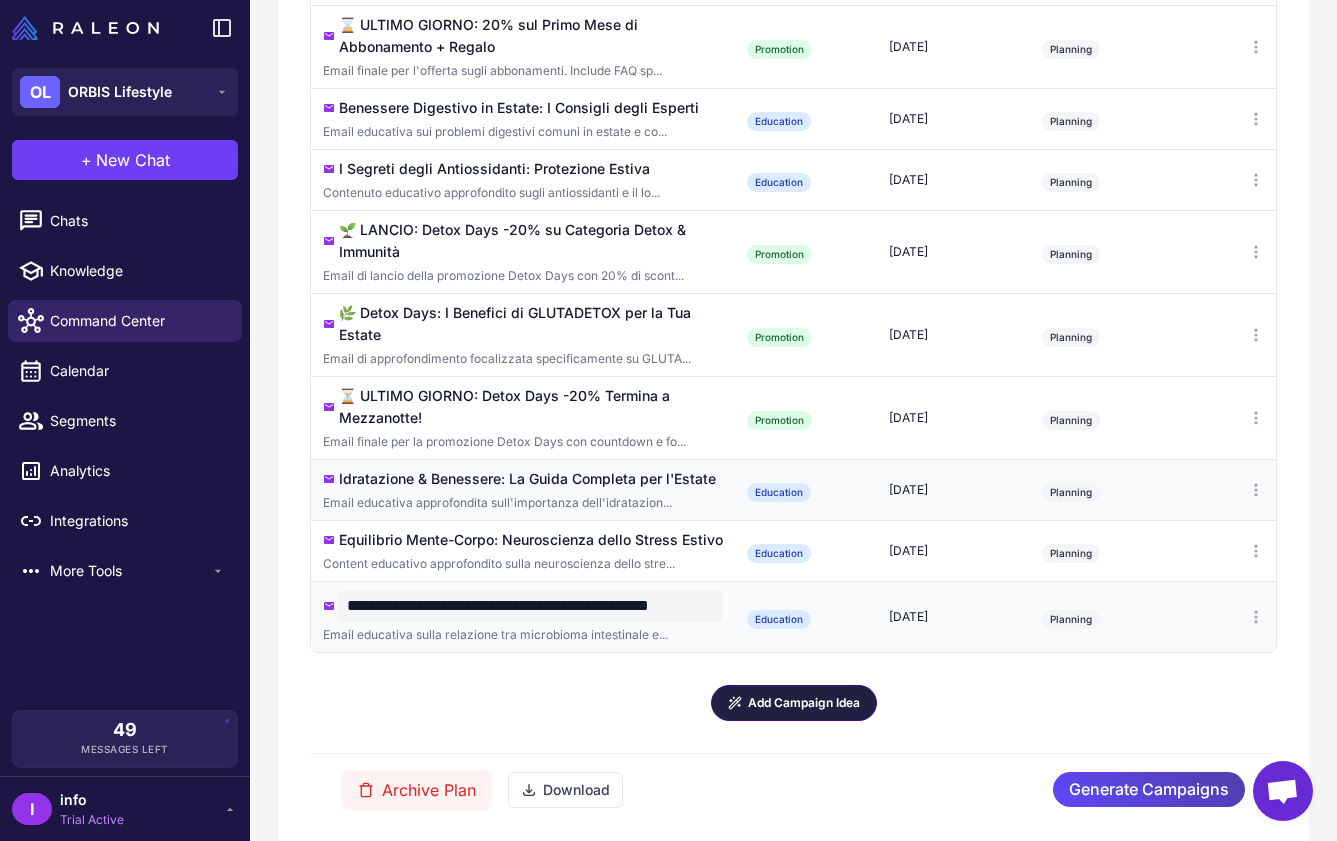 click on "Add Campaign Idea" 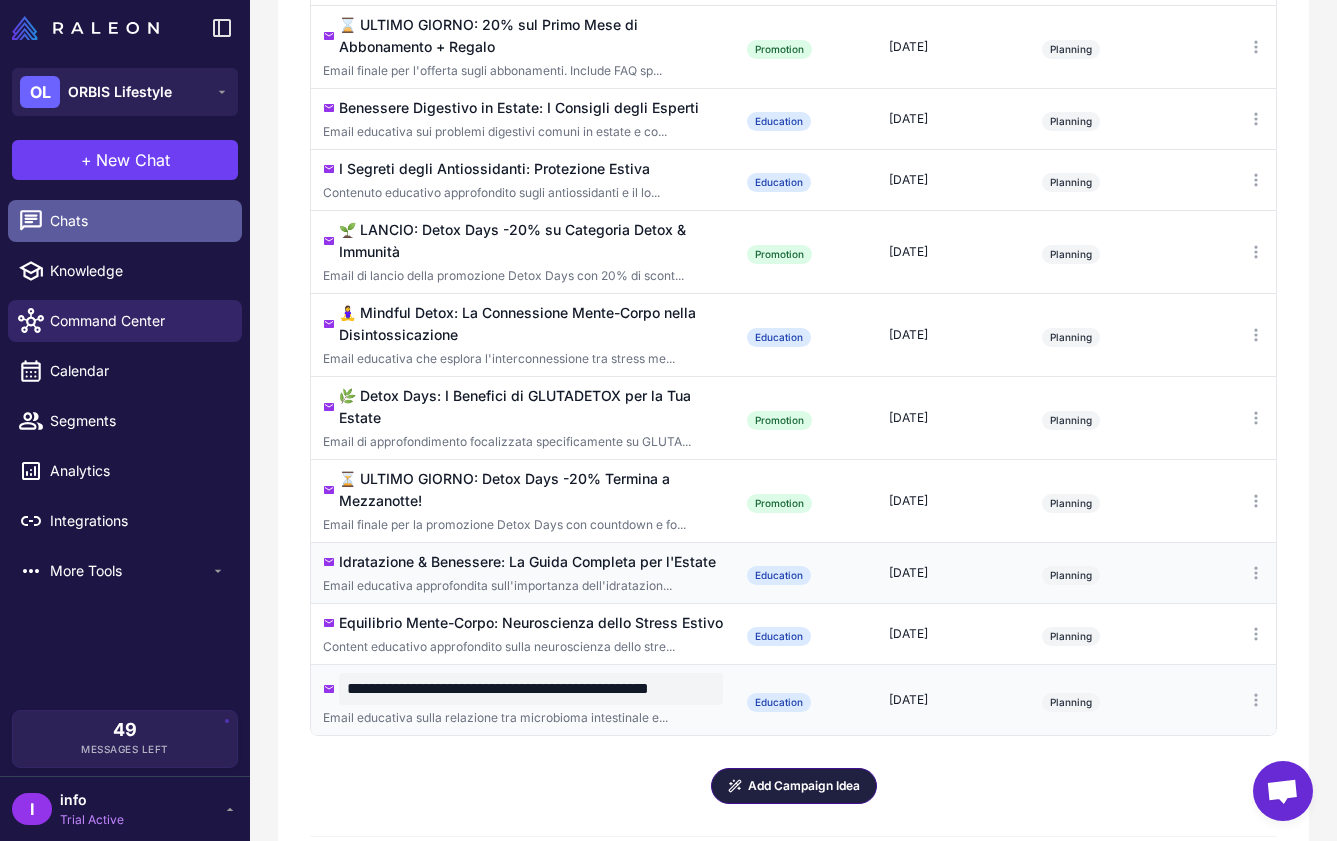 scroll, scrollTop: 1188, scrollLeft: 0, axis: vertical 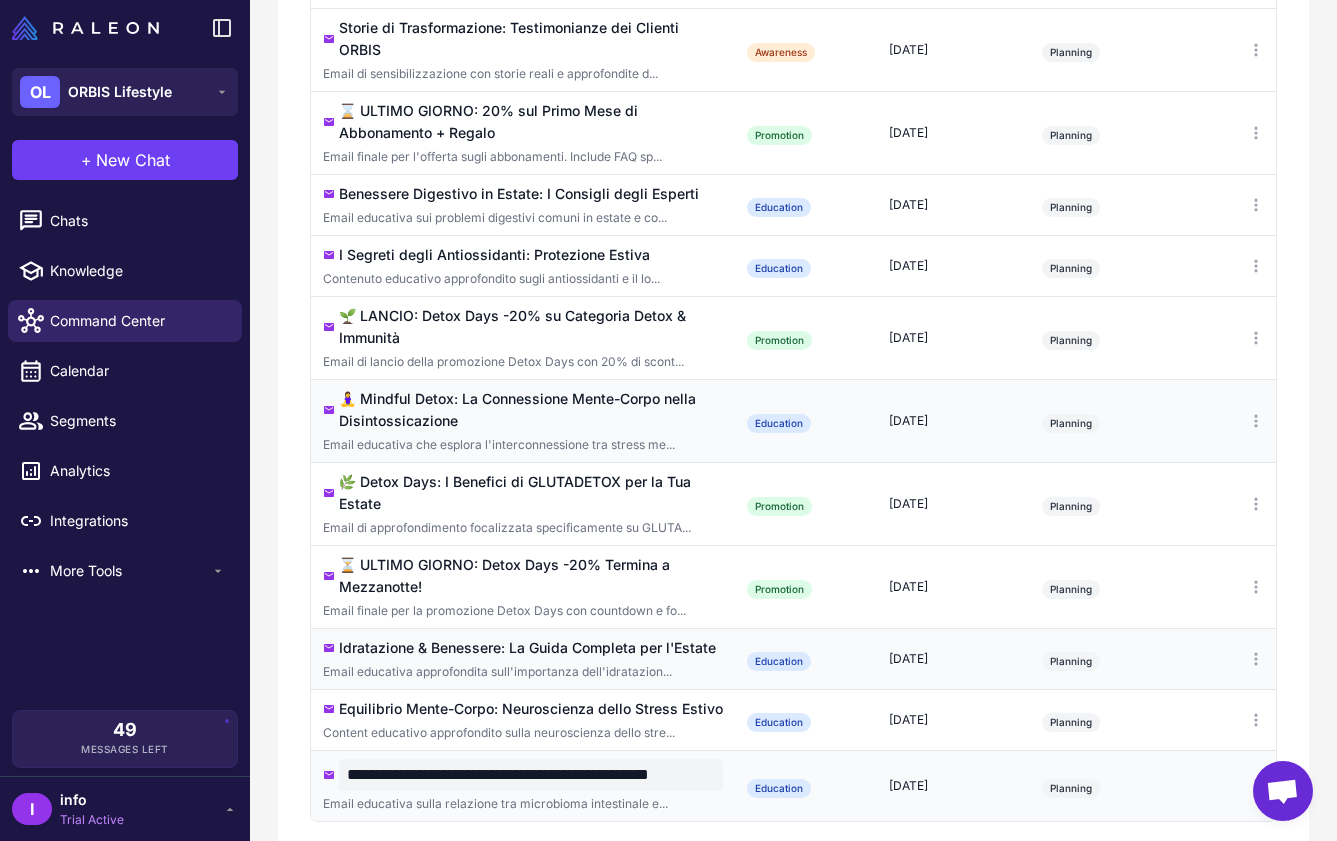 click on "Email educativa che esplora l'interconnessione tra stress me..." at bounding box center (523, 445) 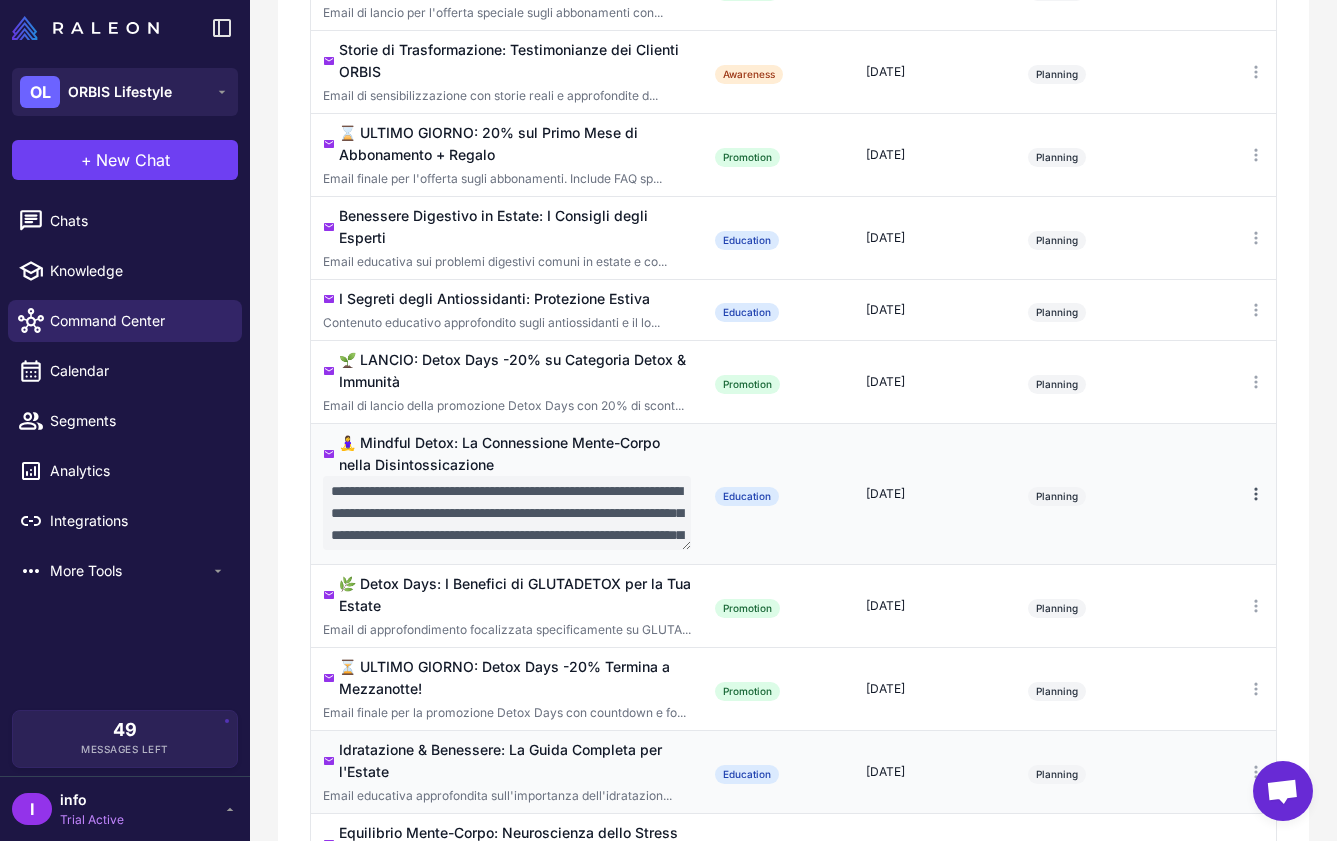 click 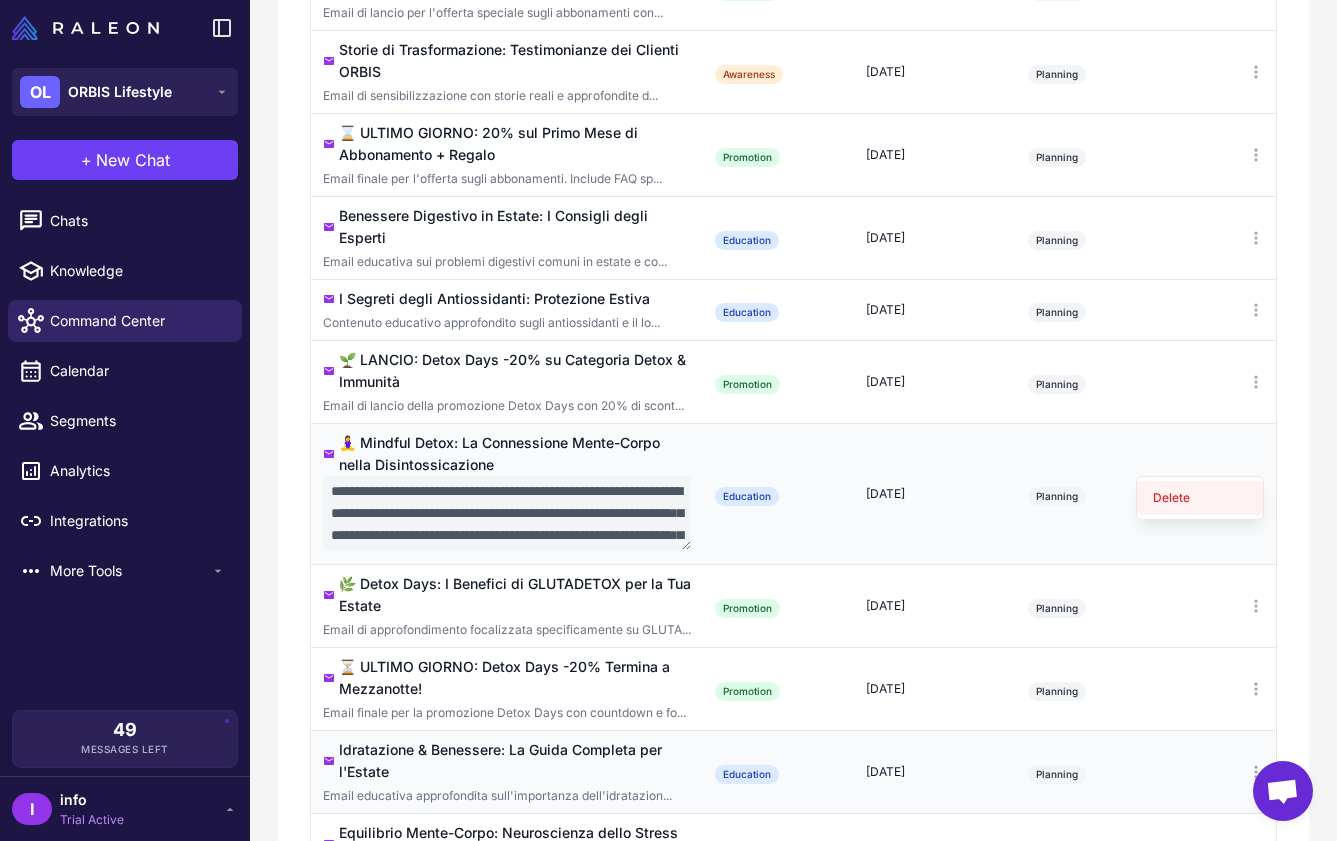 click on "Delete" at bounding box center [1200, 498] 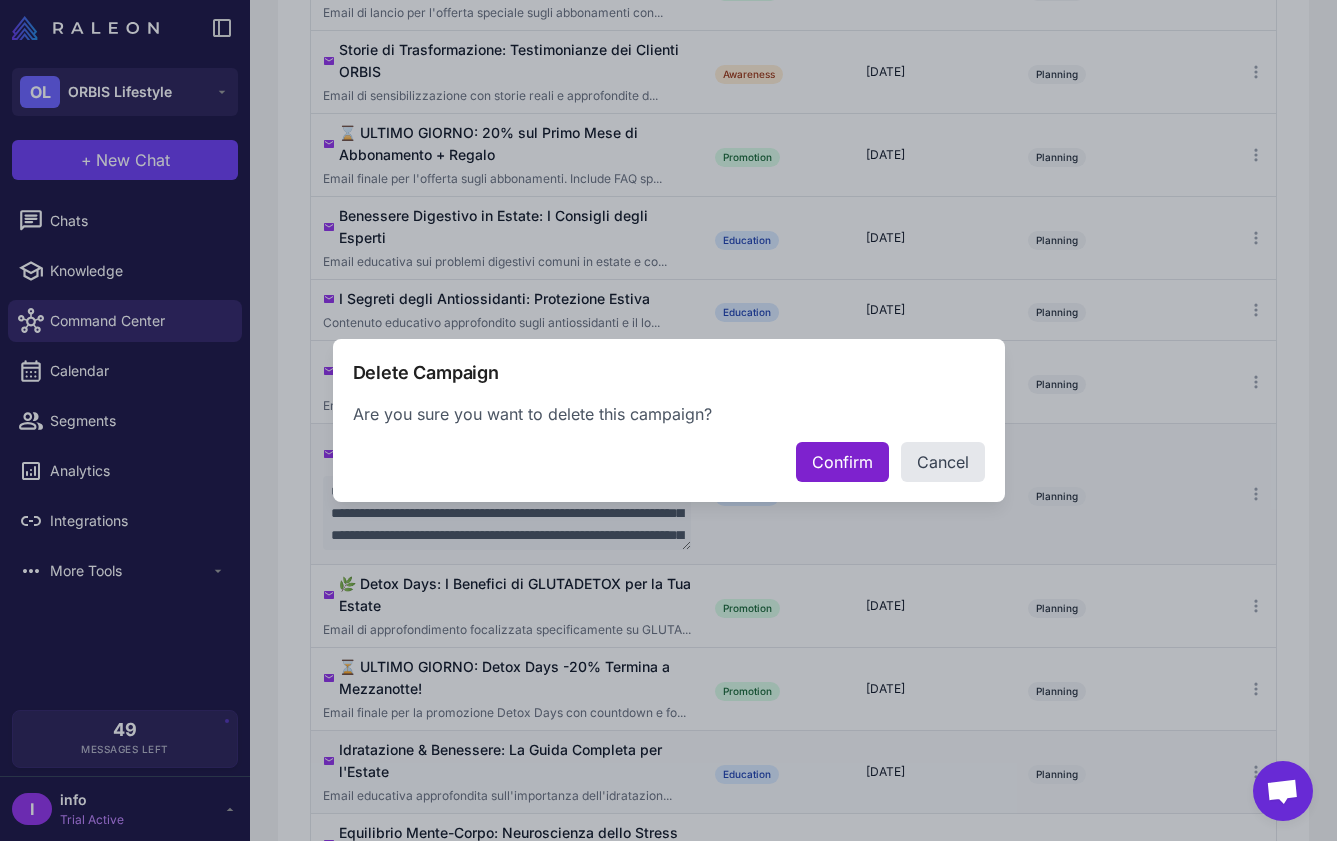 click on "Confirm" at bounding box center [842, 462] 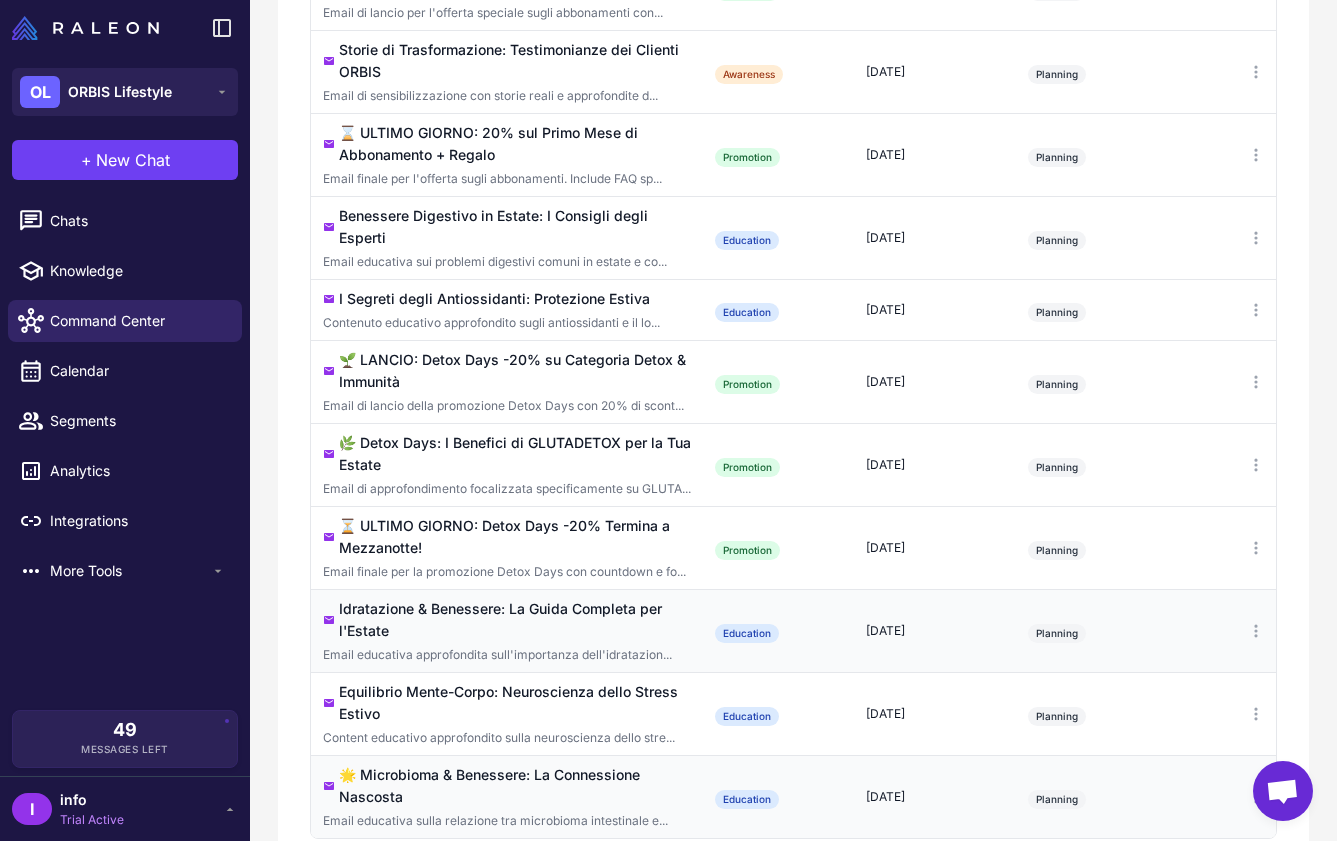 scroll, scrollTop: 1410, scrollLeft: 0, axis: vertical 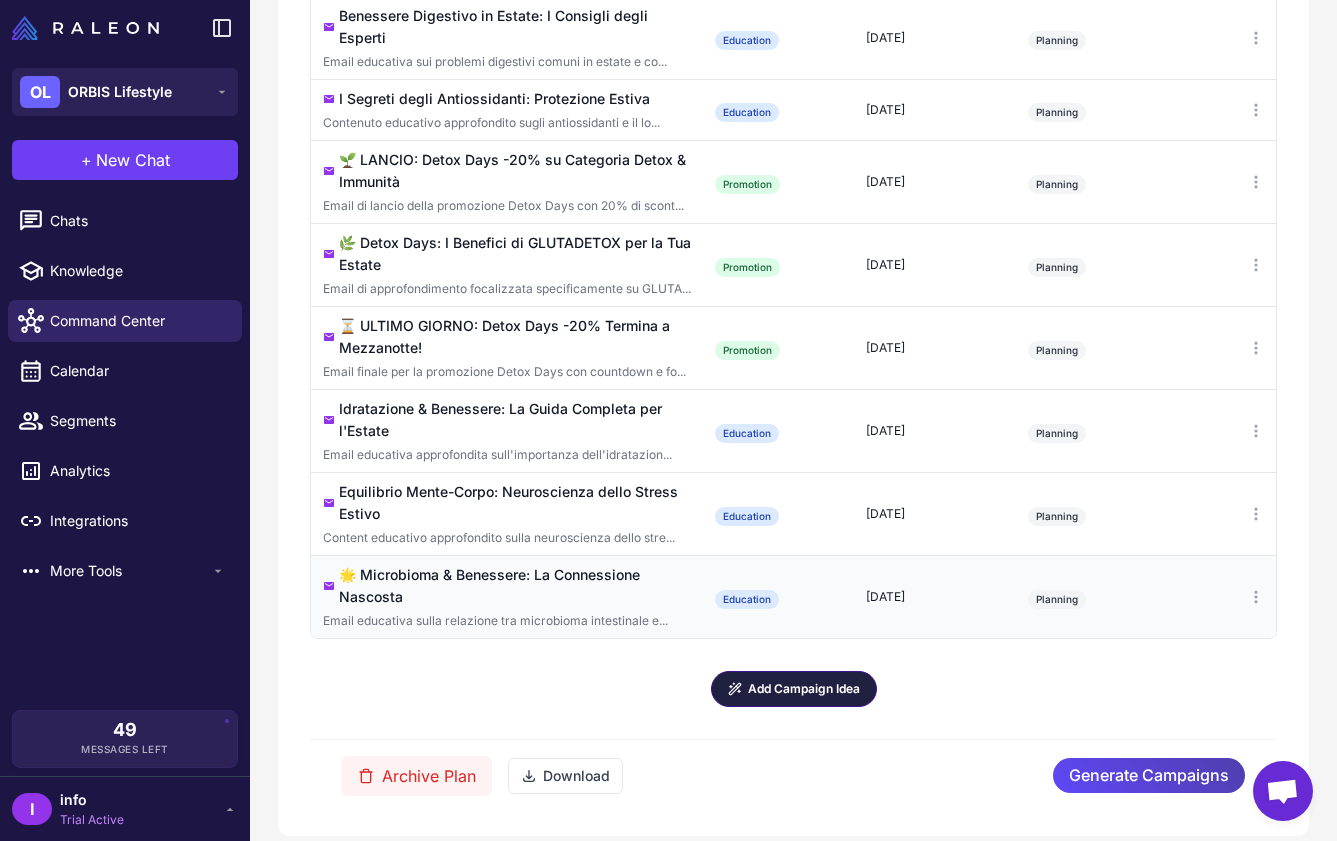click on "Add Campaign Idea" 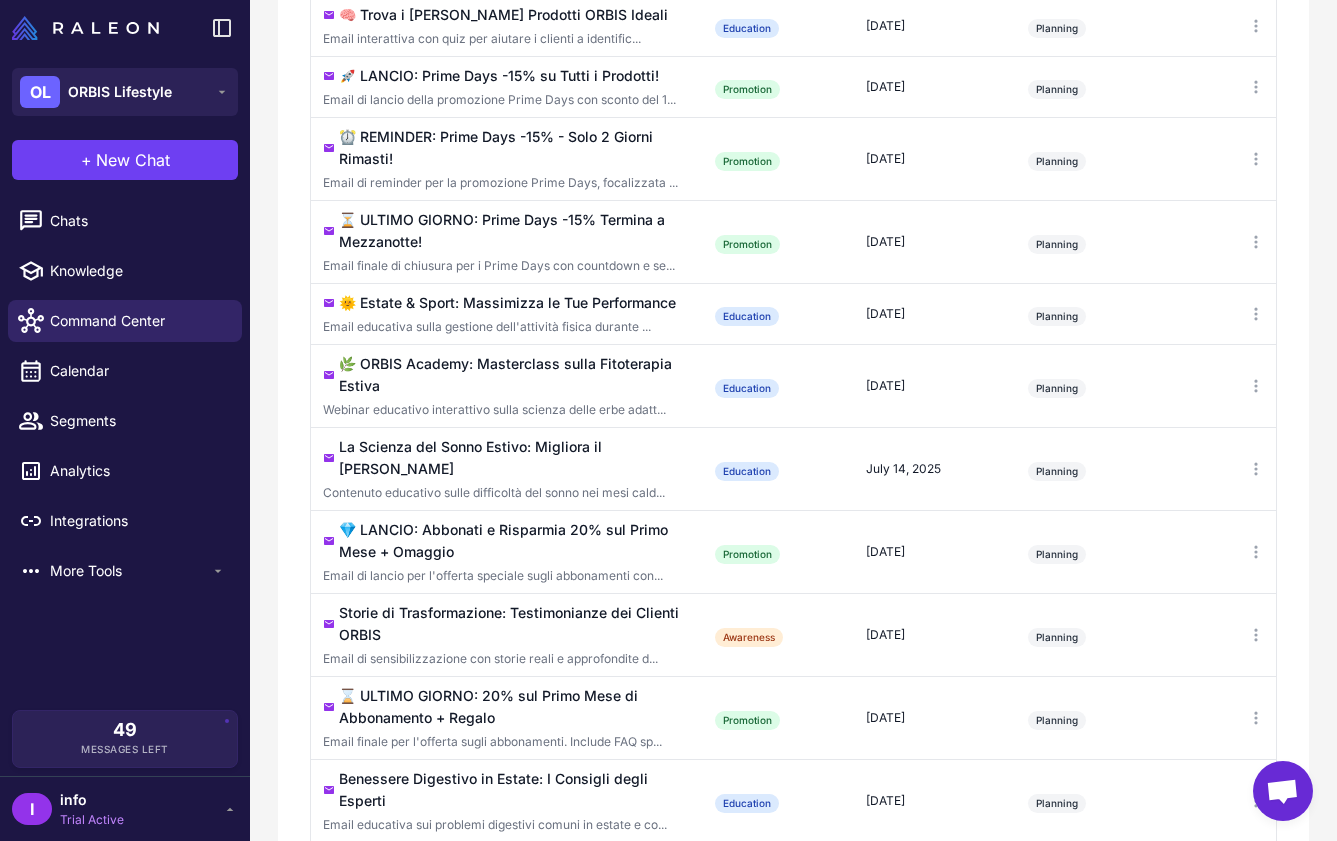 scroll, scrollTop: 695, scrollLeft: 0, axis: vertical 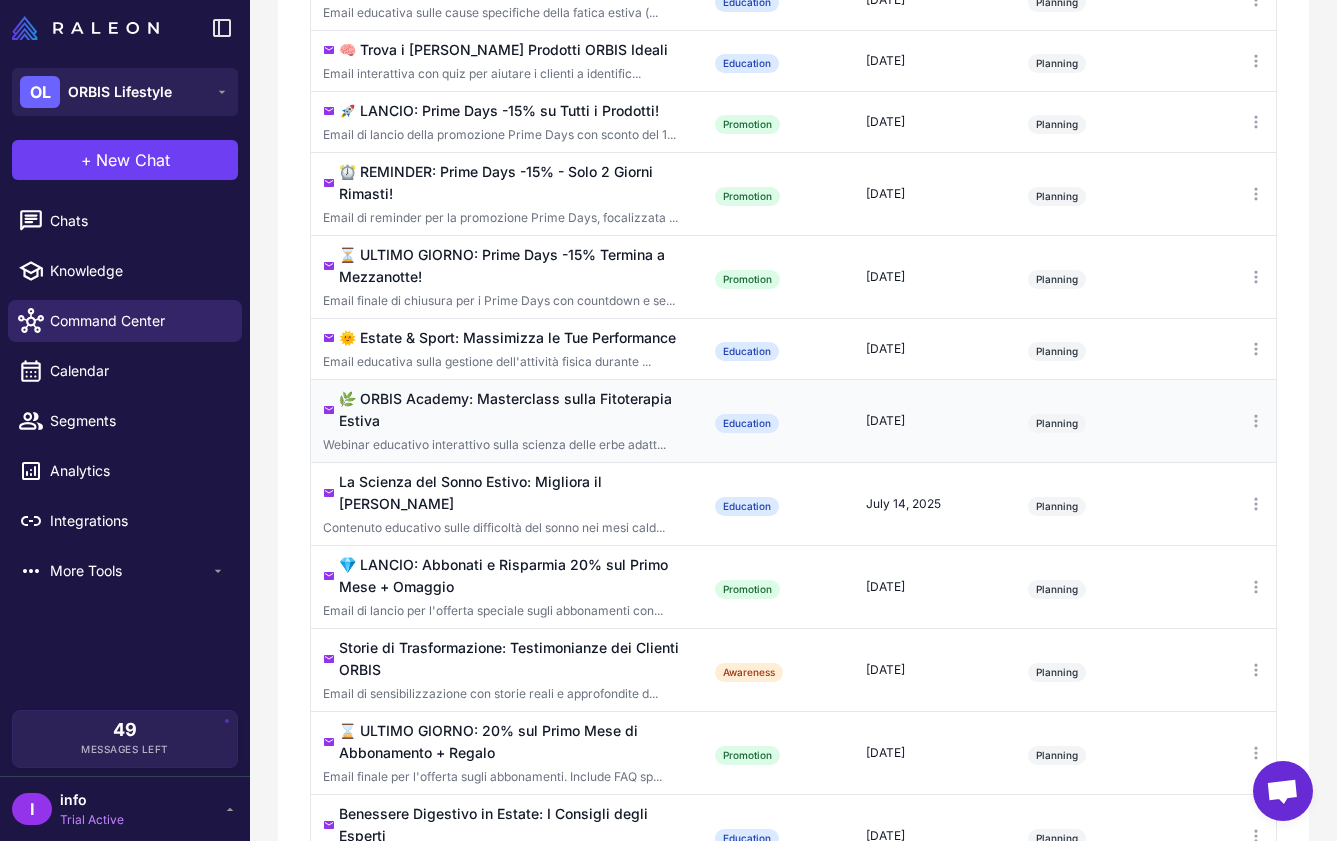 click on "Webinar educativo interattivo sulla scienza delle erbe adatt..." at bounding box center (507, 445) 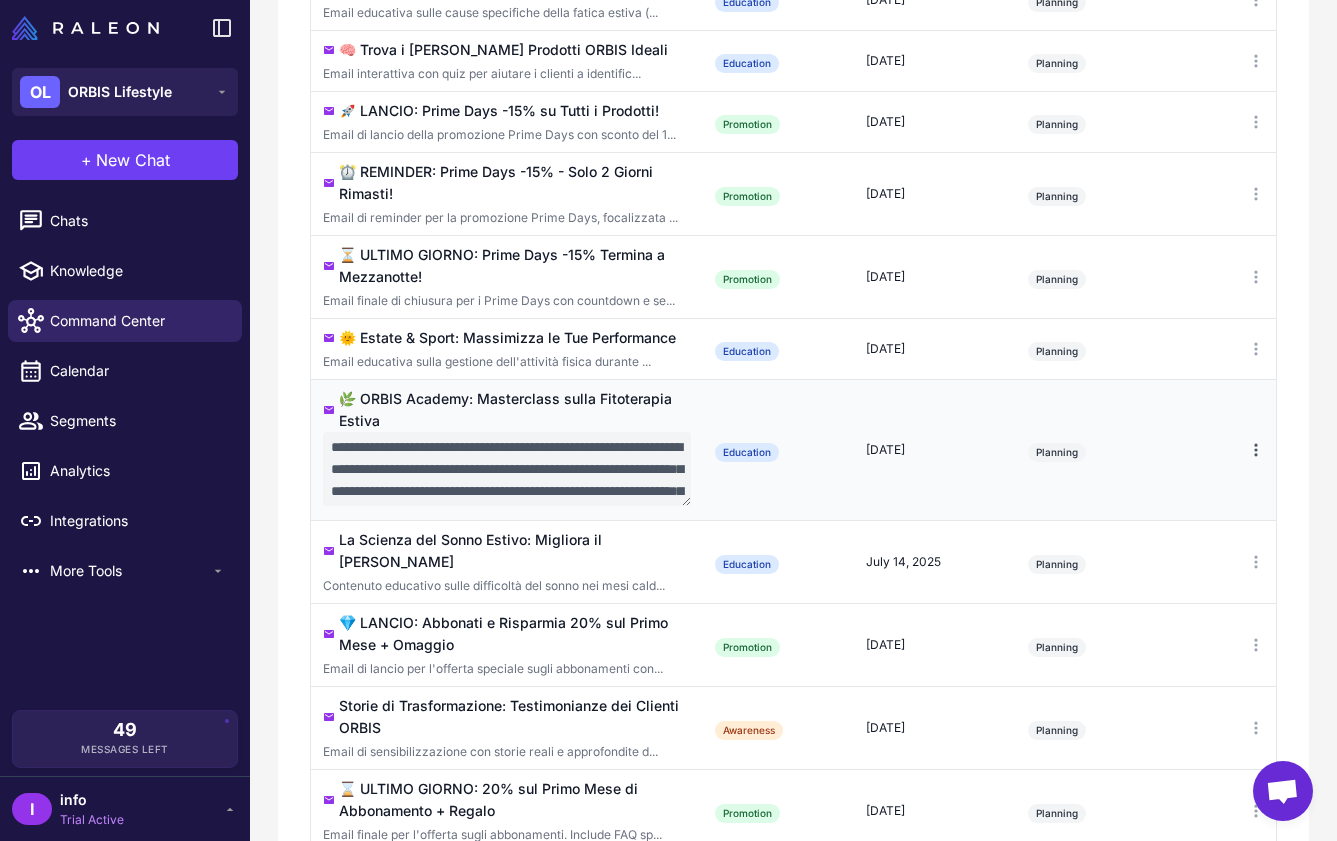 click 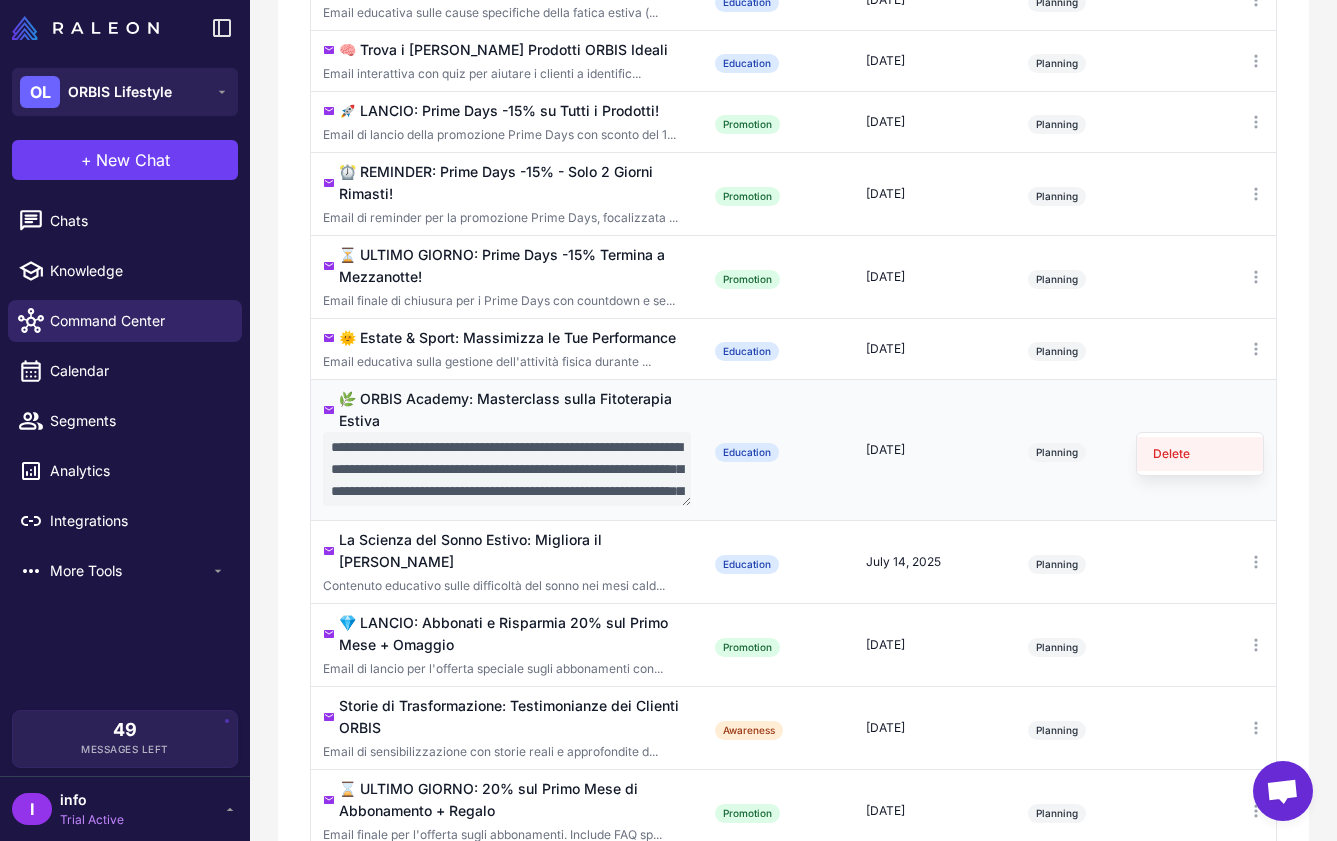 click on "Delete" at bounding box center [1200, 454] 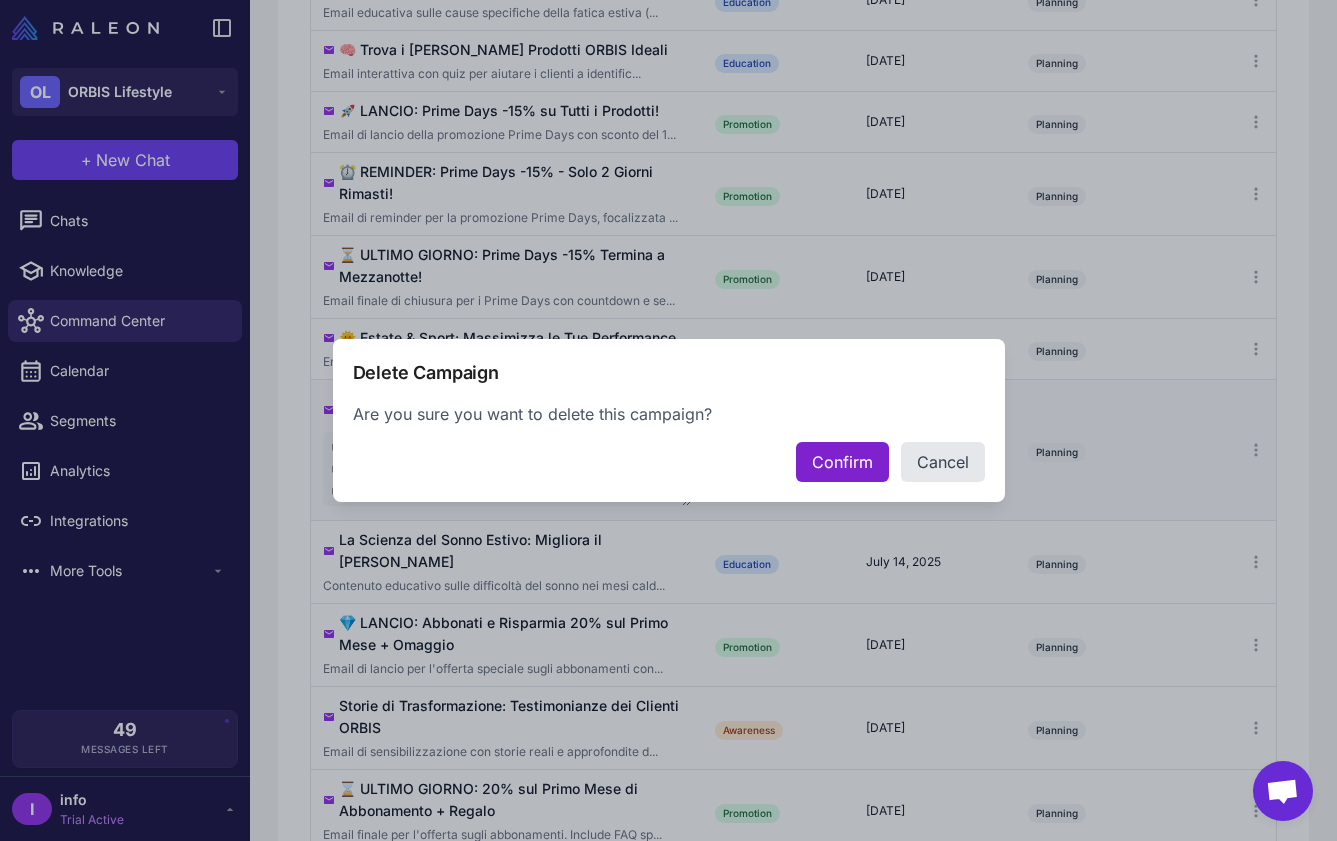 click on "Confirm" at bounding box center [842, 462] 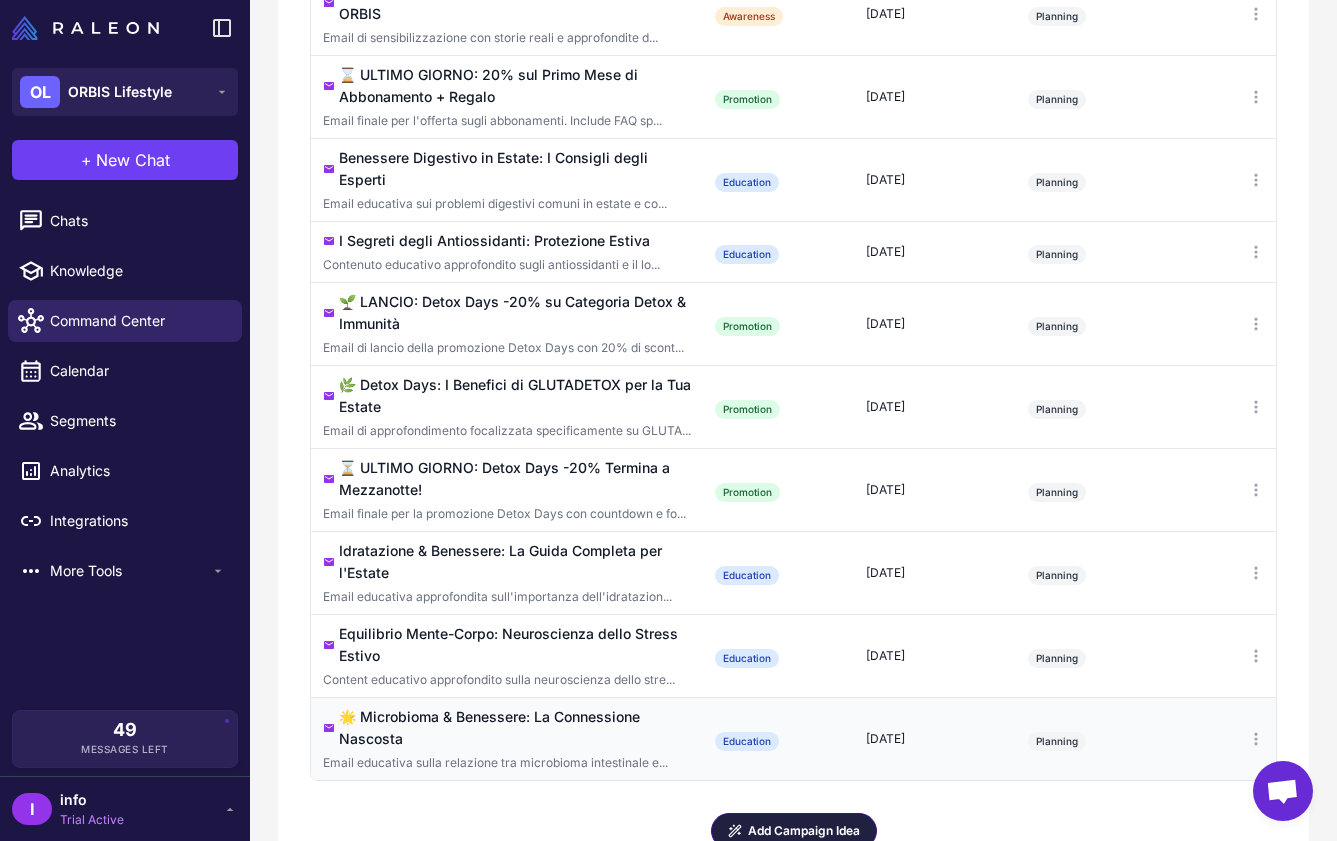 scroll, scrollTop: 1346, scrollLeft: 0, axis: vertical 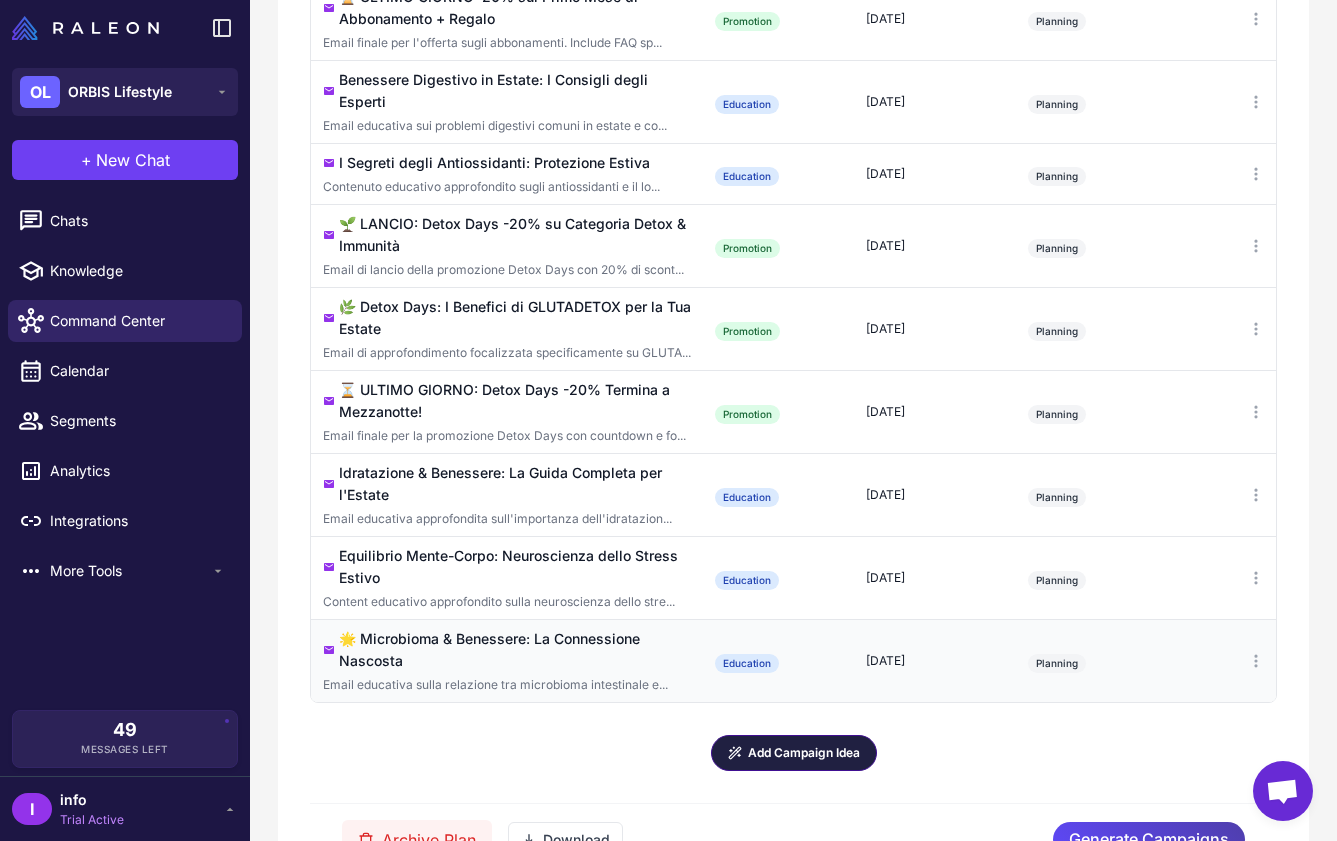 click on "Add Campaign Idea" at bounding box center [794, 753] 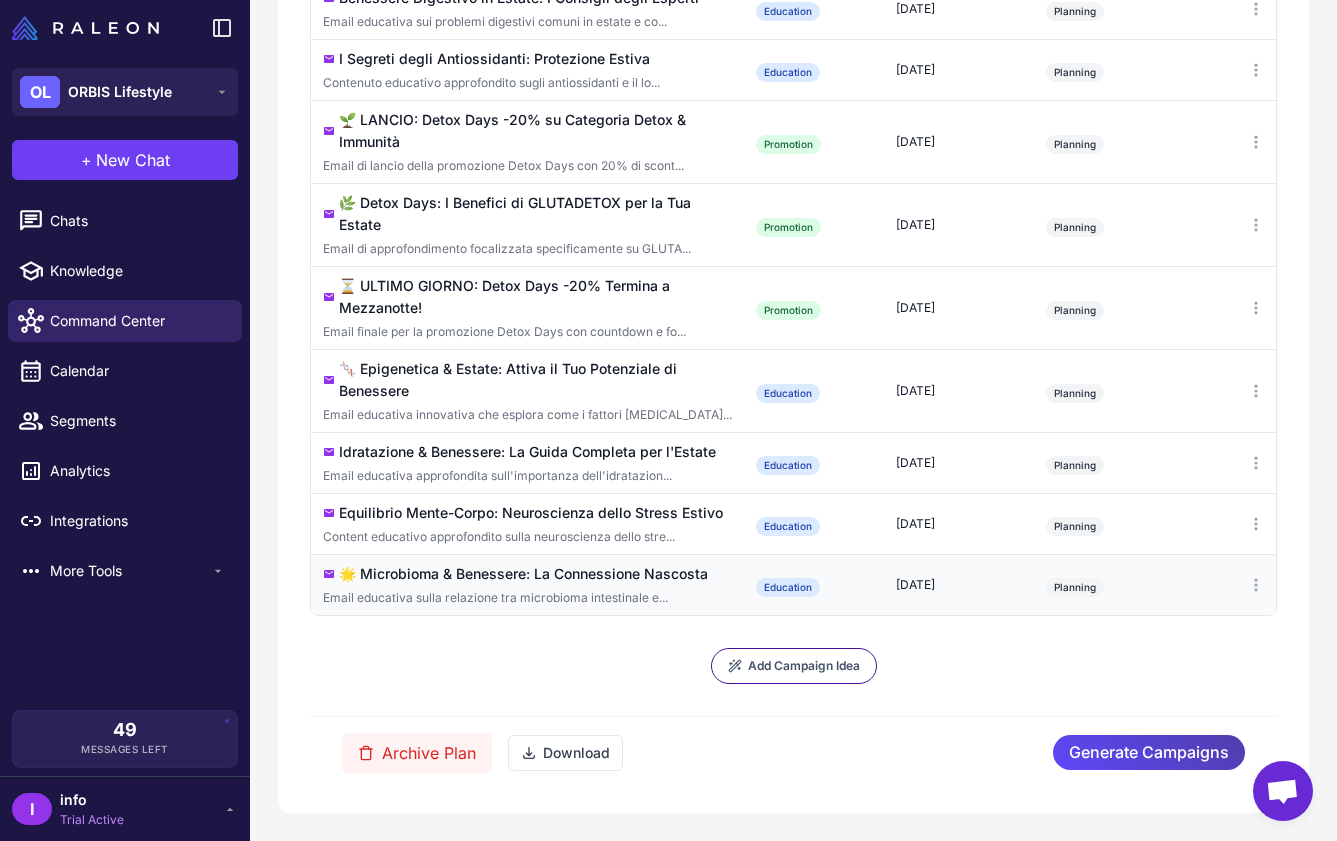 scroll, scrollTop: 1398, scrollLeft: 0, axis: vertical 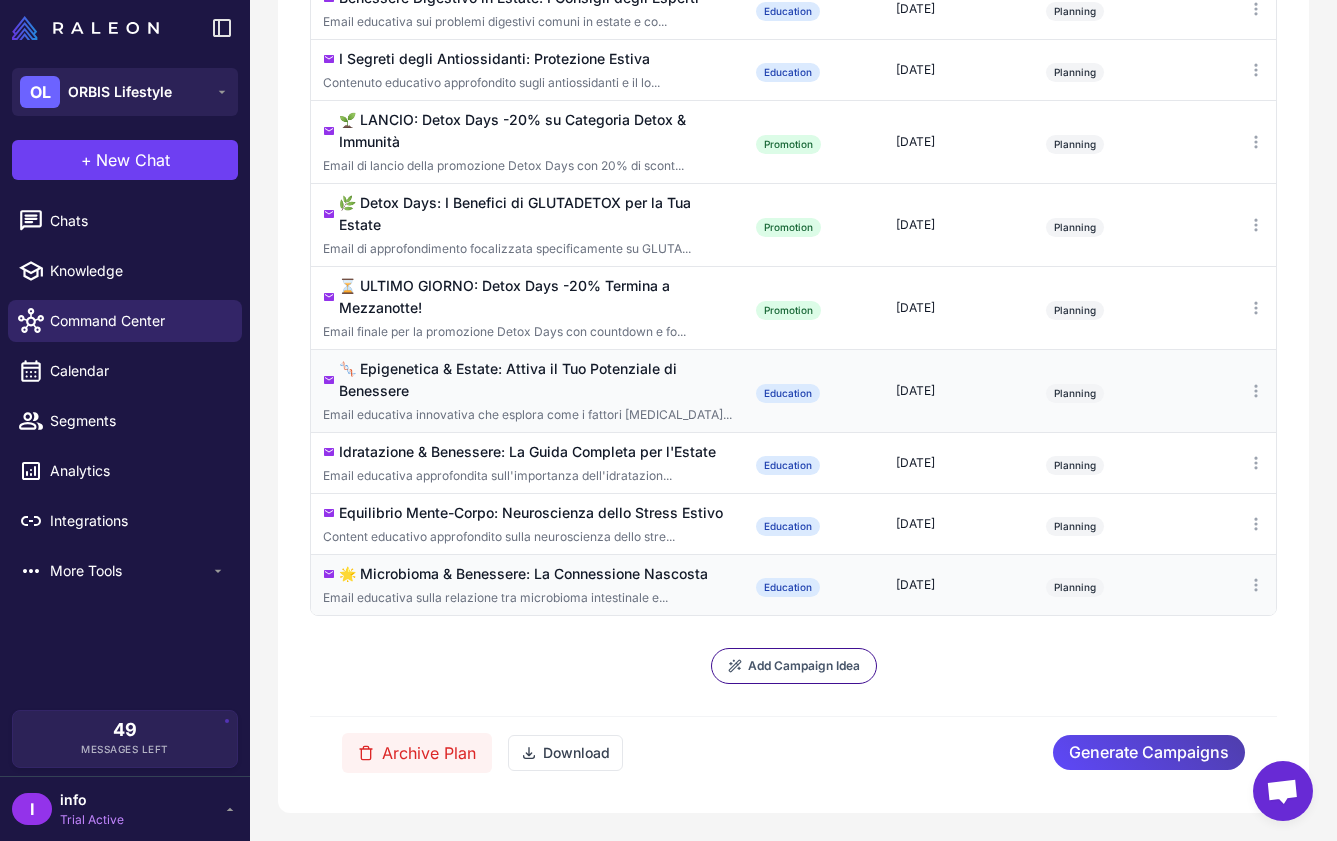 click on "Email educativa innovativa che esplora come i fattori [MEDICAL_DATA]..." at bounding box center (527, 415) 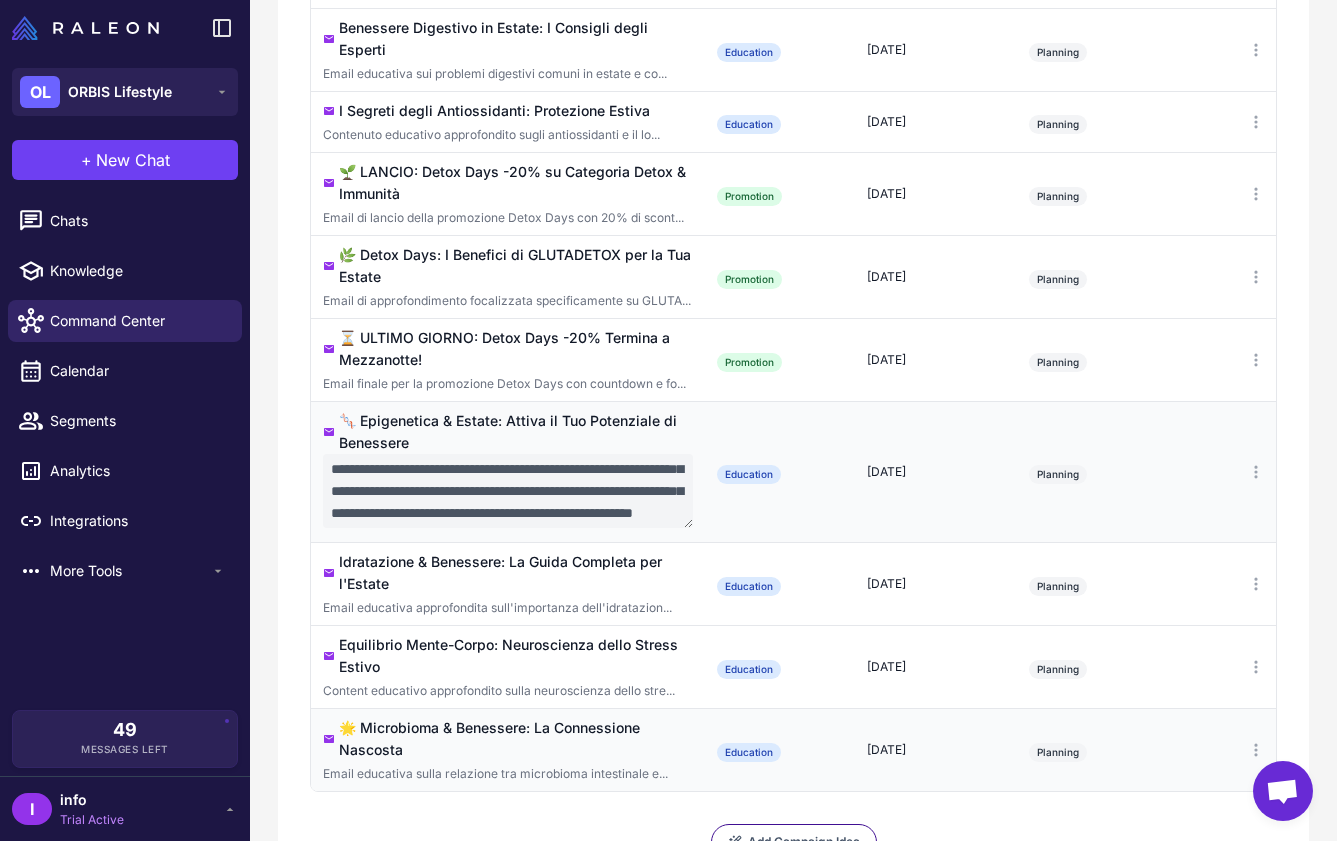 scroll, scrollTop: 176, scrollLeft: 0, axis: vertical 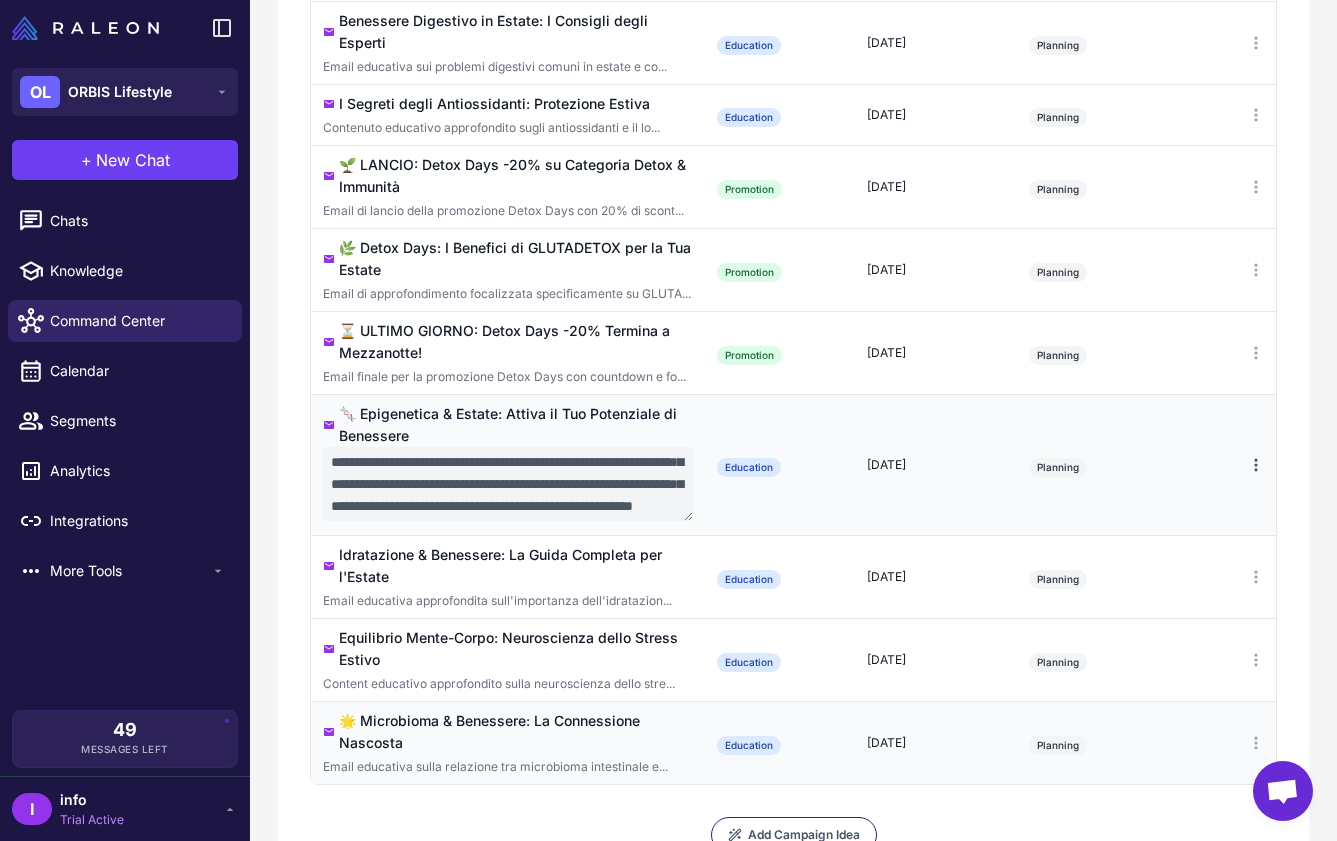 click 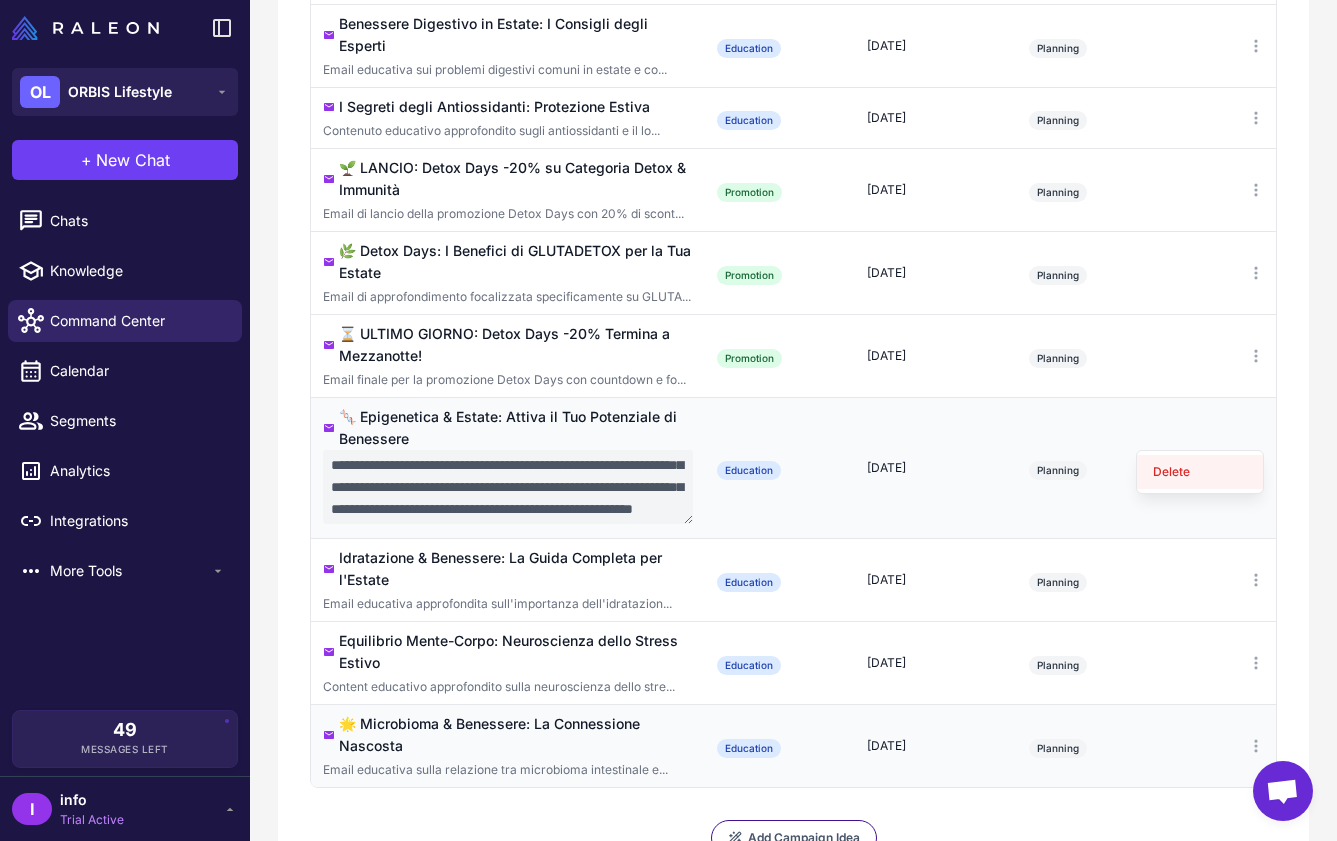 click on "Delete" at bounding box center [1200, 472] 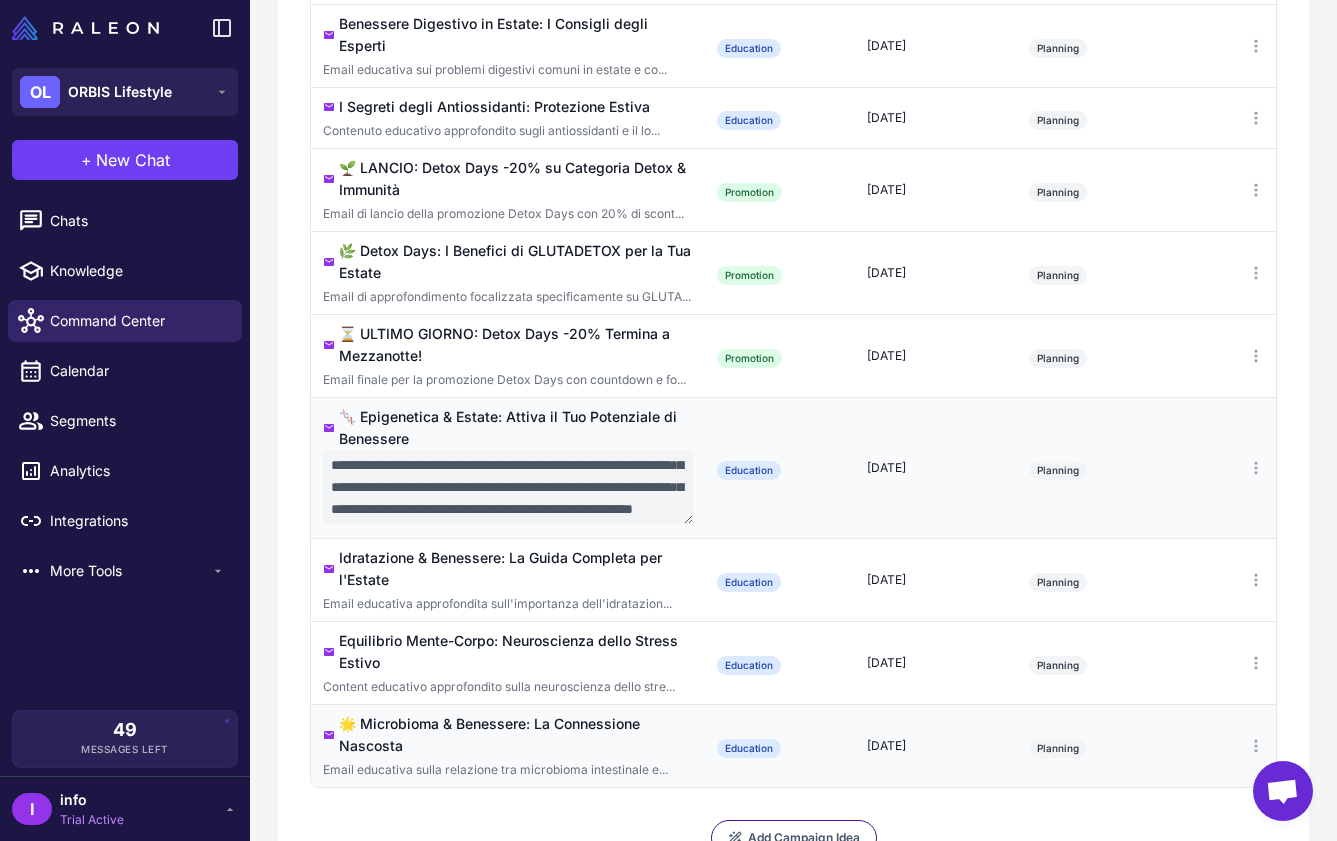 scroll, scrollTop: 1399, scrollLeft: 0, axis: vertical 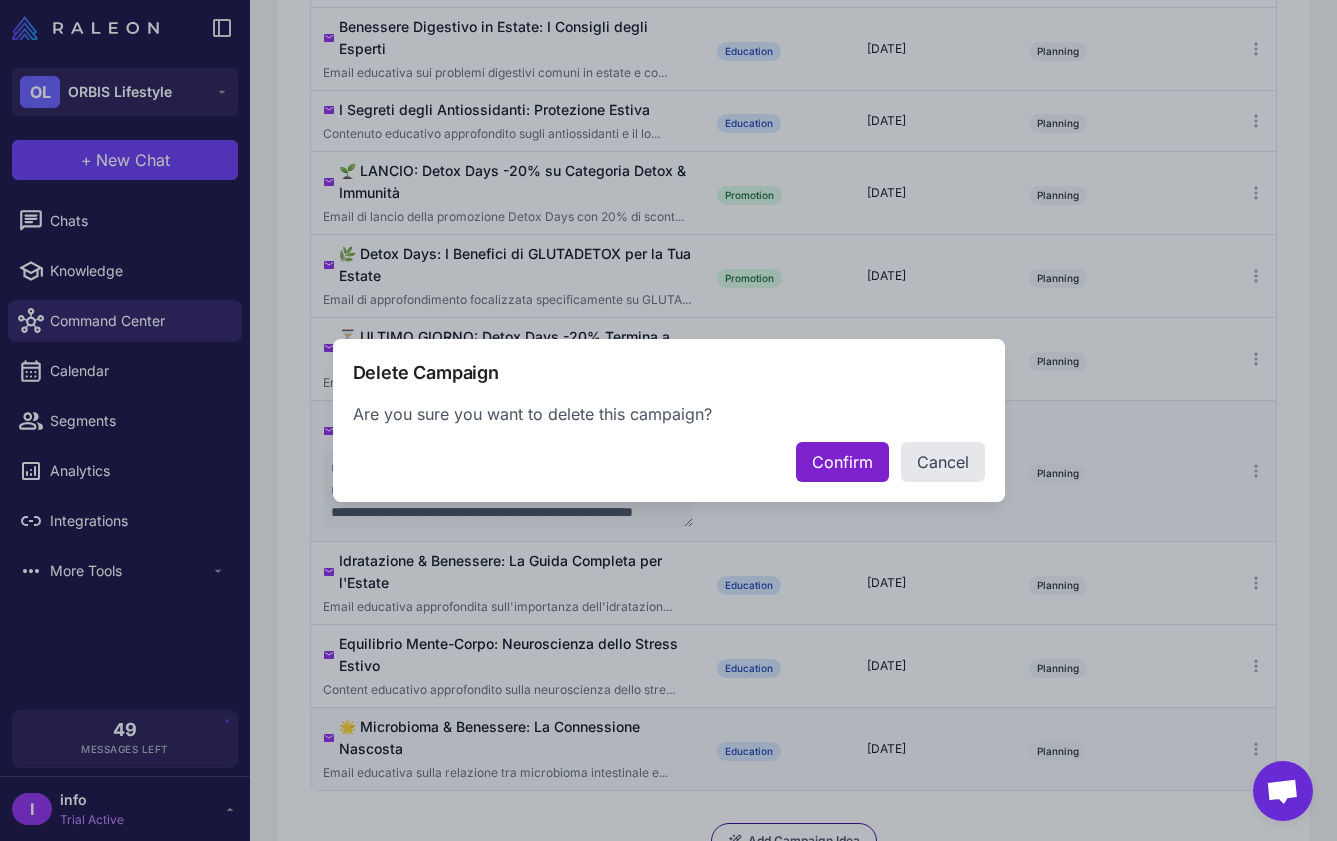 click on "Confirm" at bounding box center (842, 462) 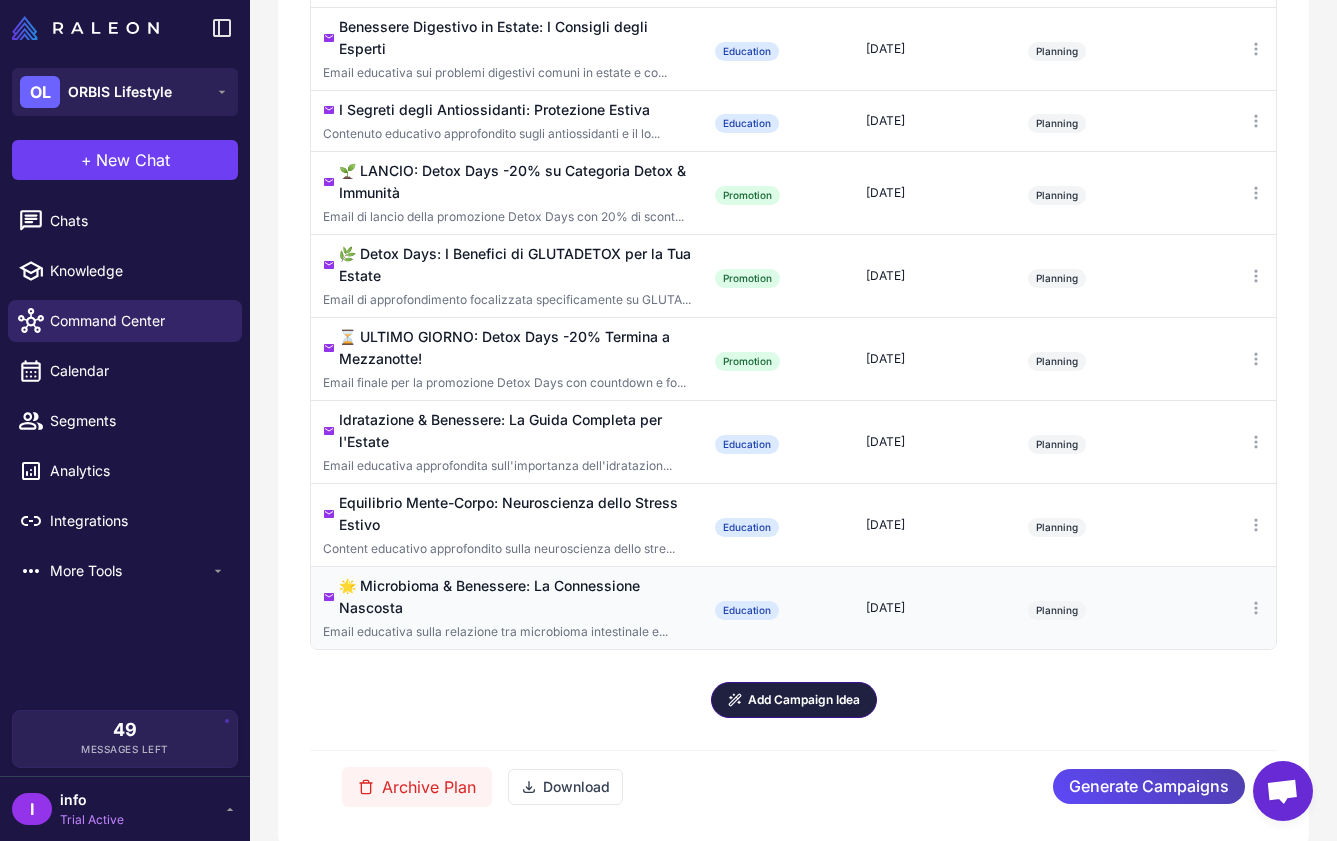 click on "Add Campaign Idea" 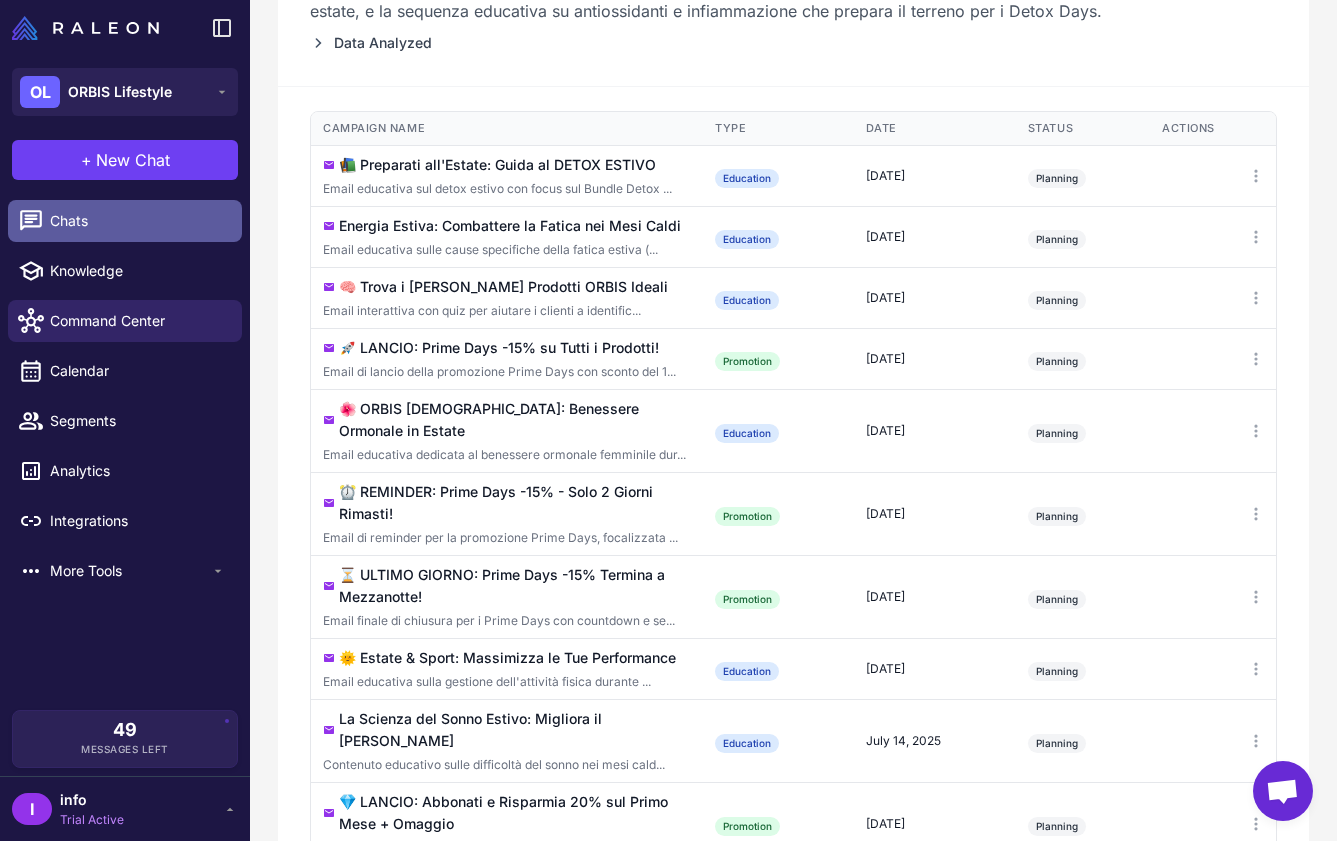 scroll, scrollTop: 457, scrollLeft: 0, axis: vertical 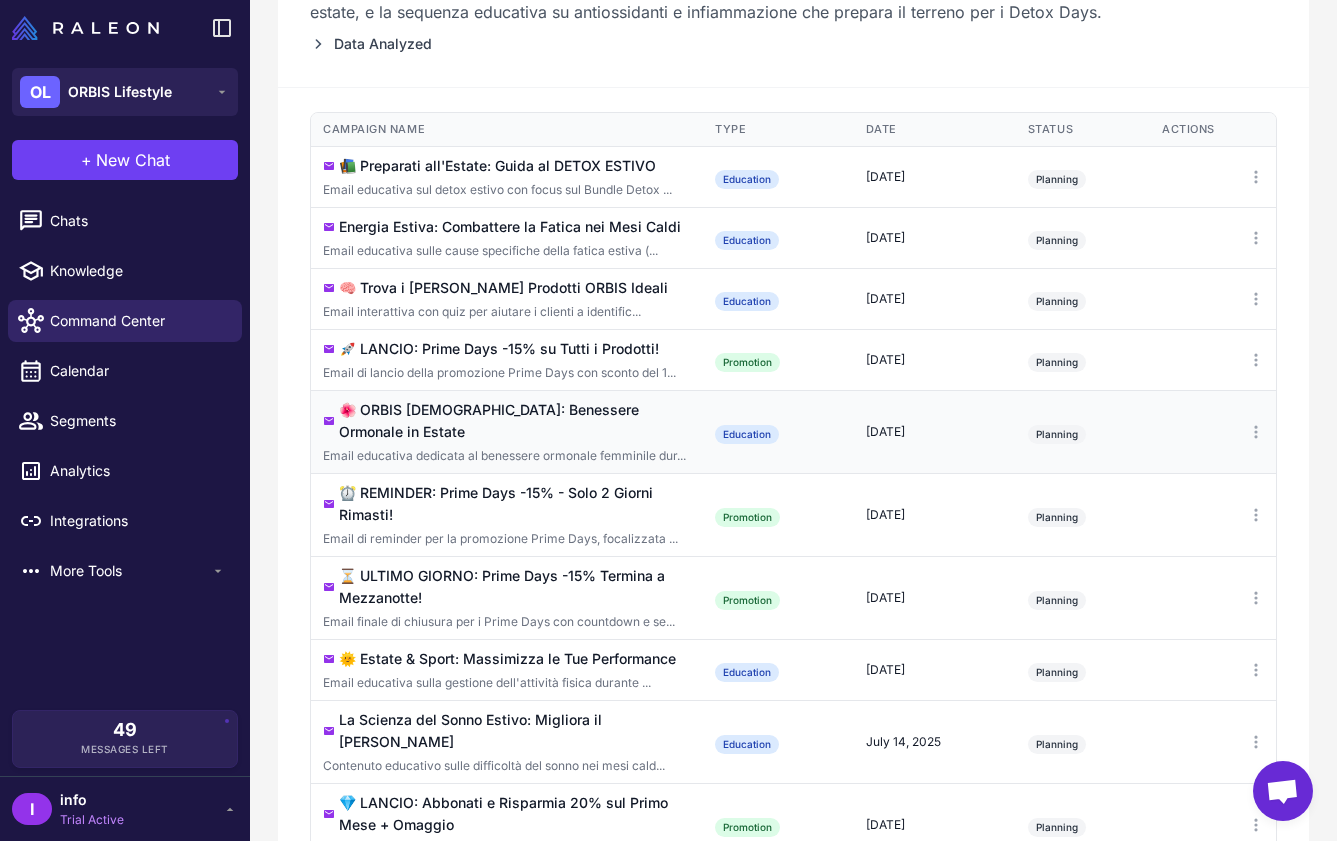 click on "Email educativa dedicata al benessere ormonale femminile dur..." at bounding box center (507, 456) 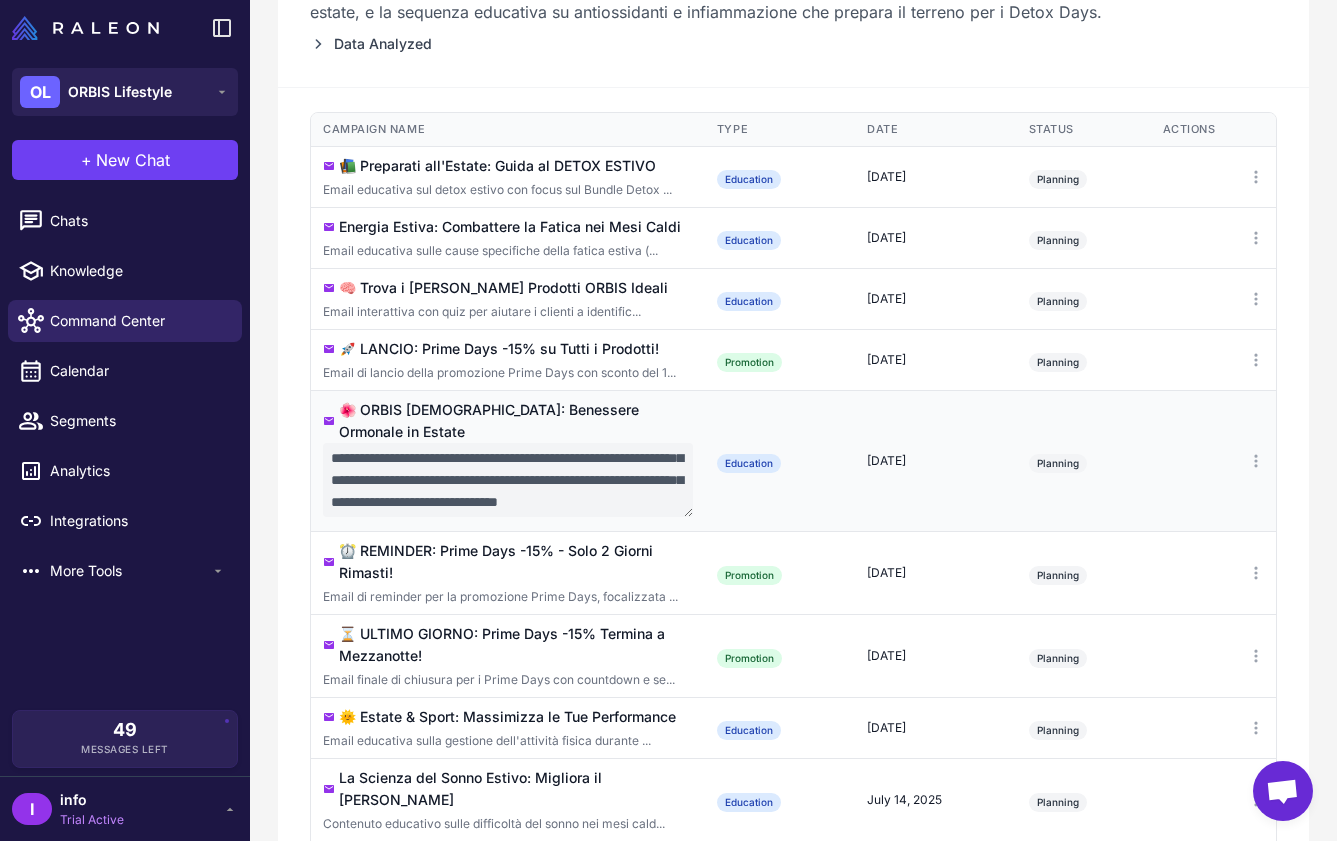 scroll, scrollTop: 117, scrollLeft: 0, axis: vertical 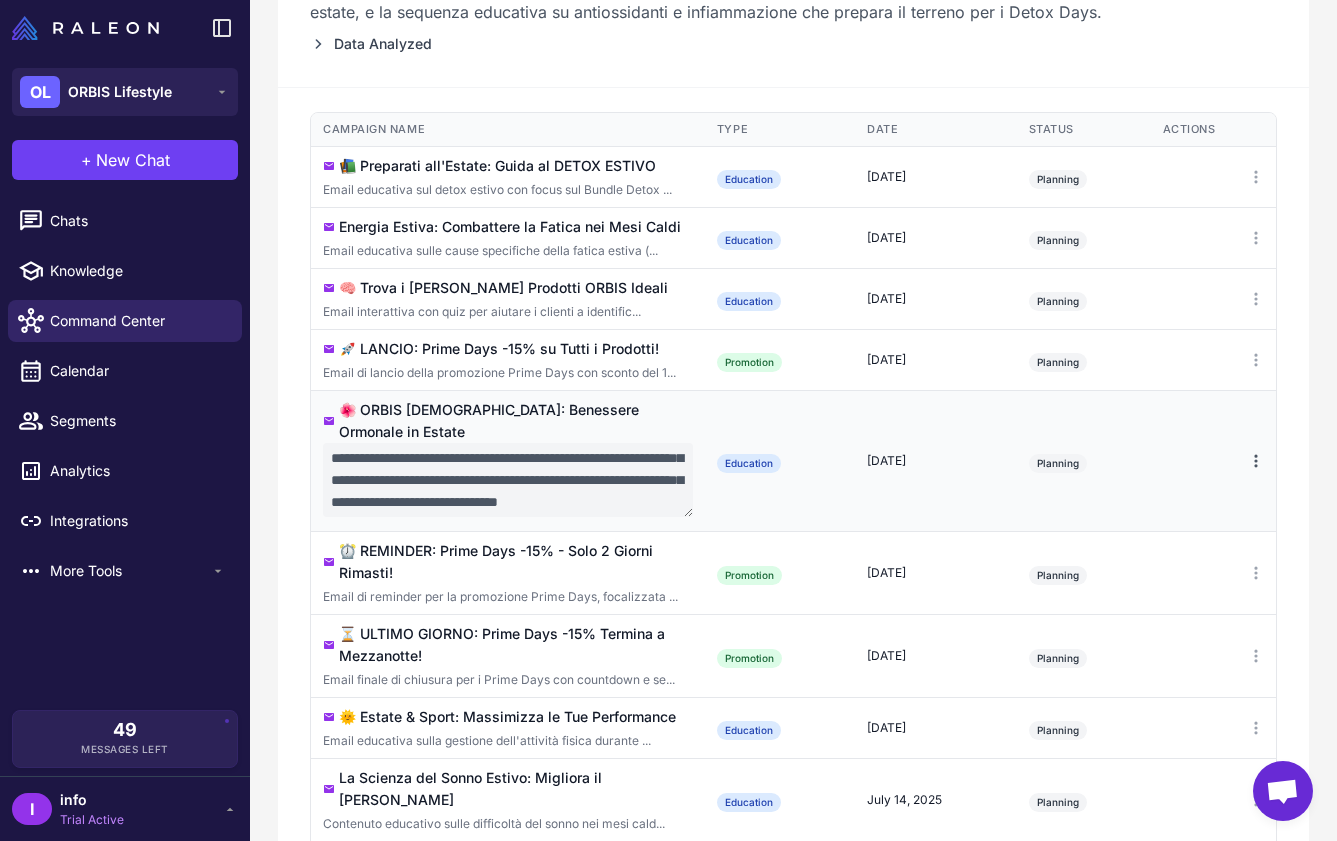 click 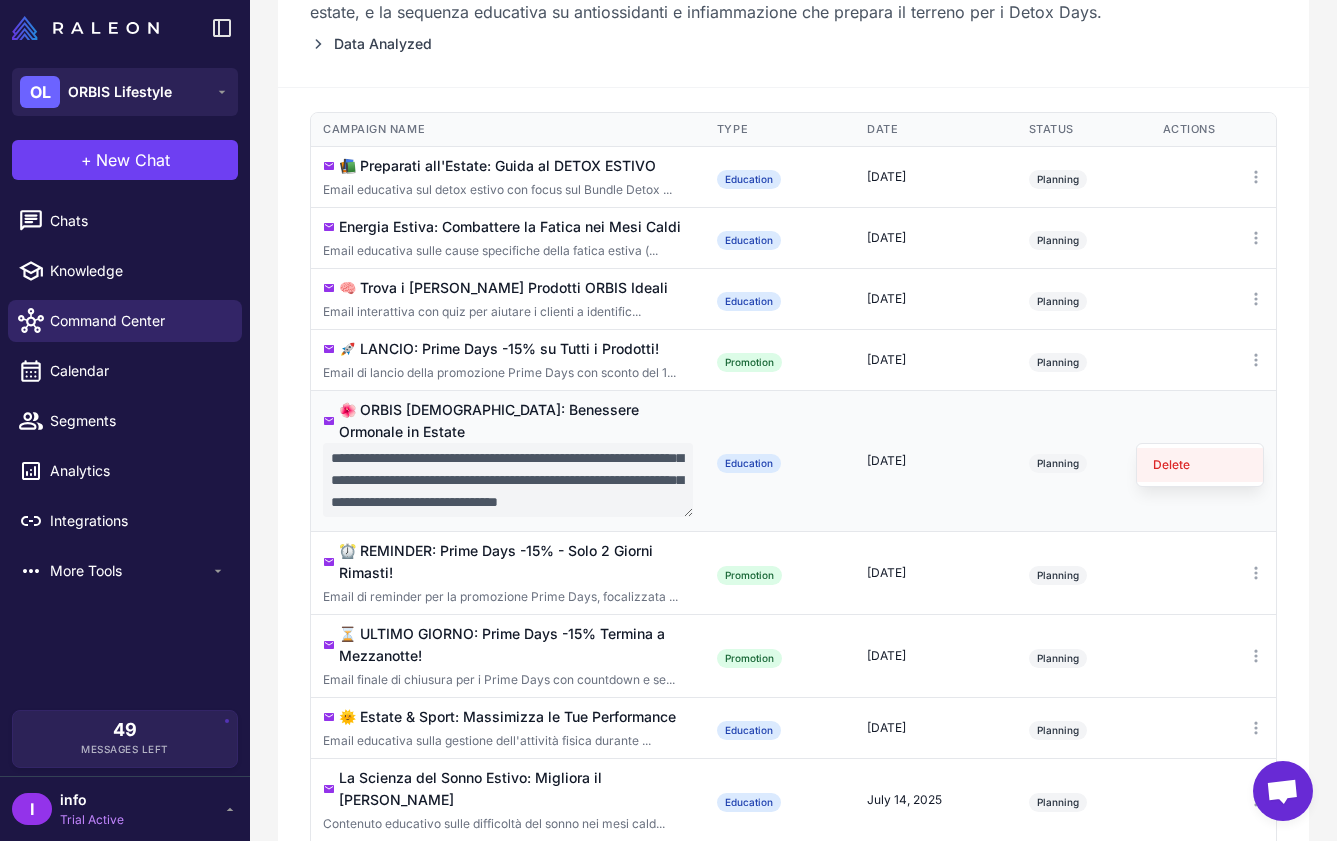 click on "Delete" at bounding box center [1200, 465] 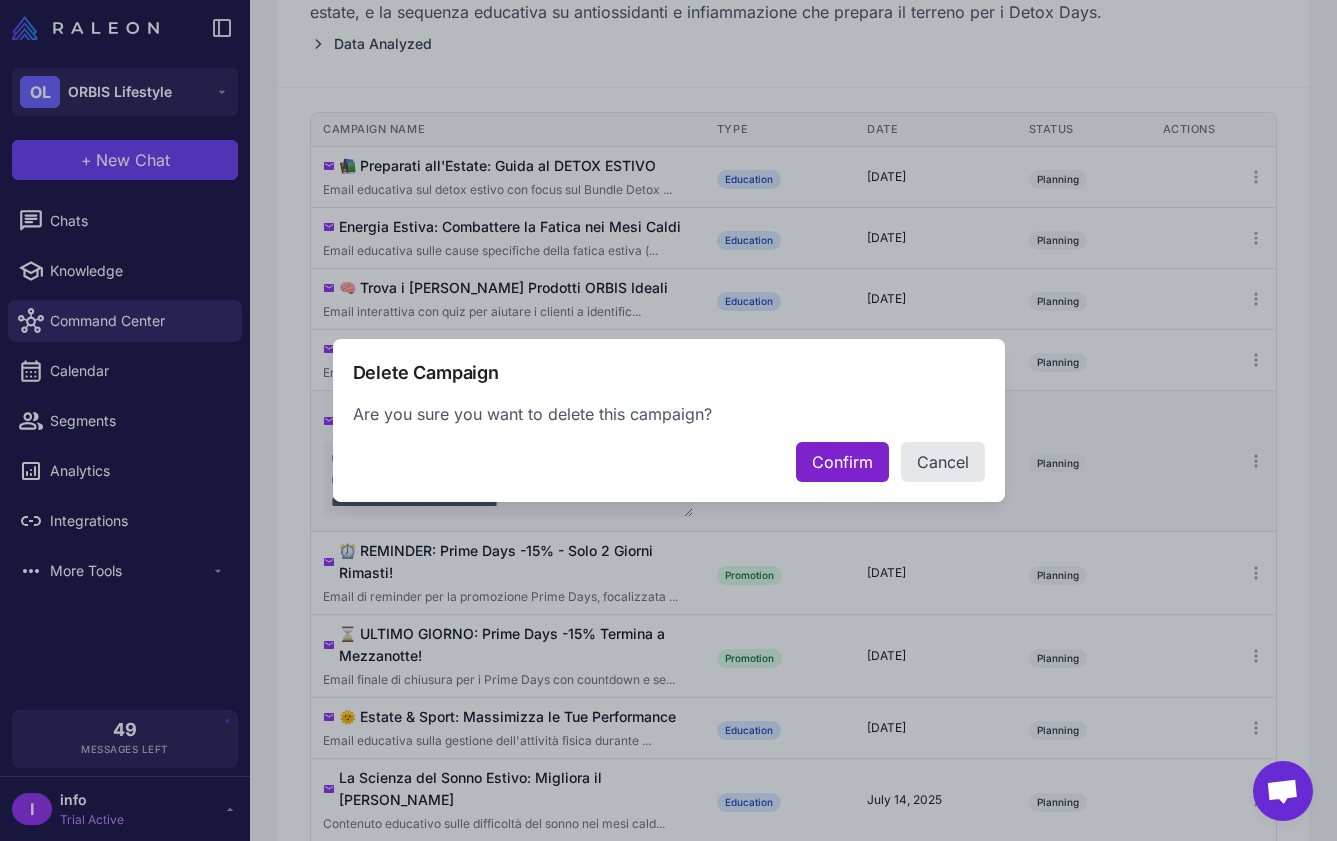 click on "Confirm" at bounding box center [842, 462] 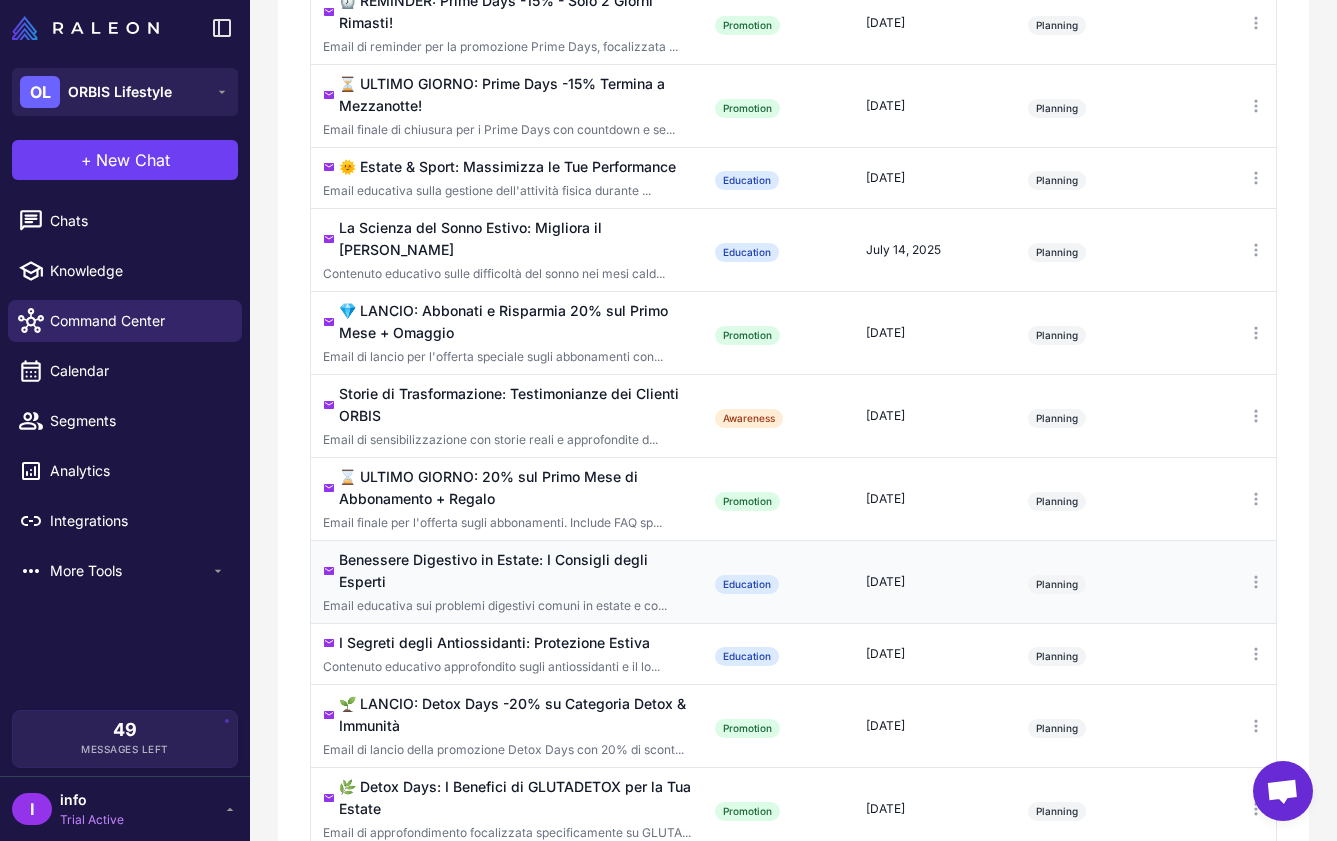 scroll, scrollTop: 1410, scrollLeft: 0, axis: vertical 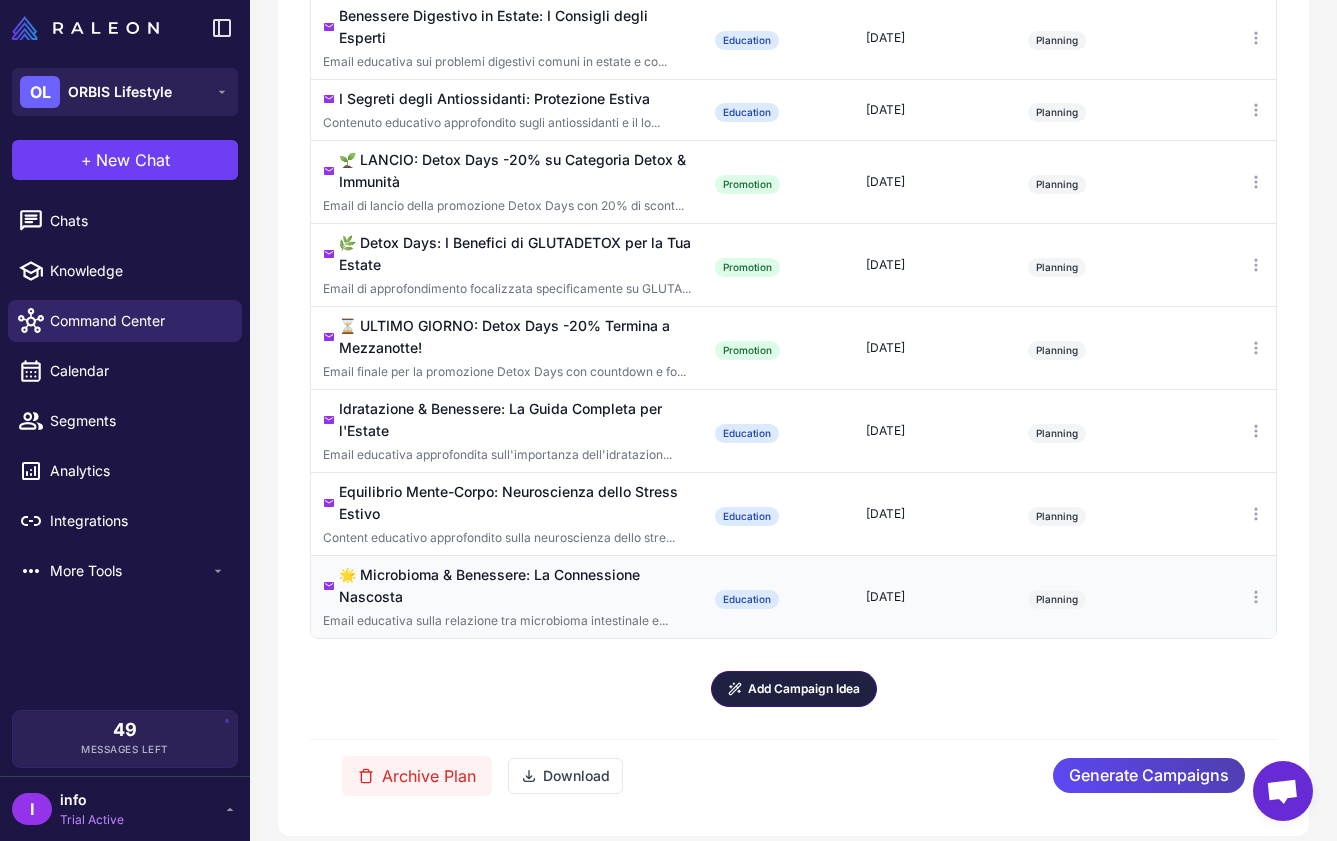 click on "Add Campaign Idea" 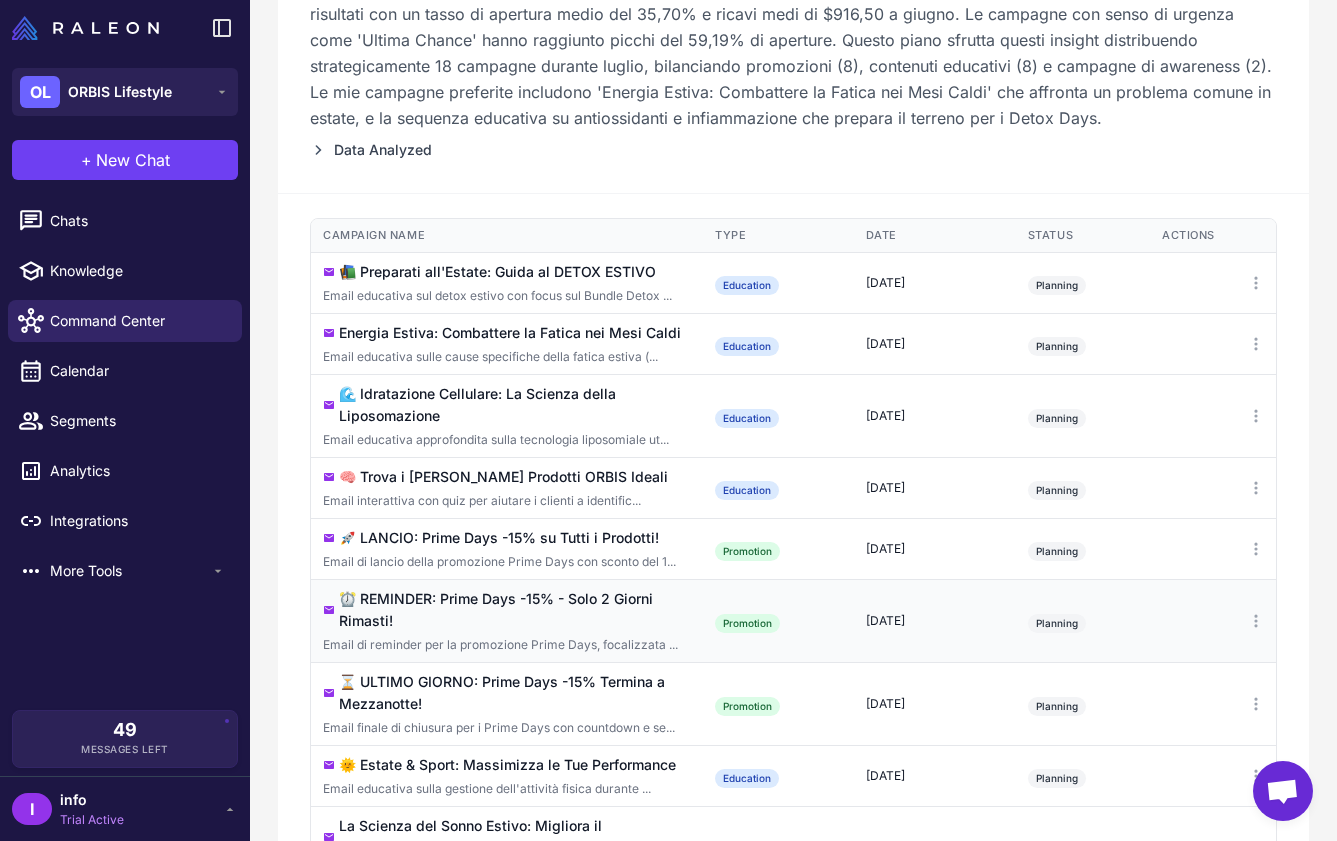 scroll, scrollTop: 346, scrollLeft: 0, axis: vertical 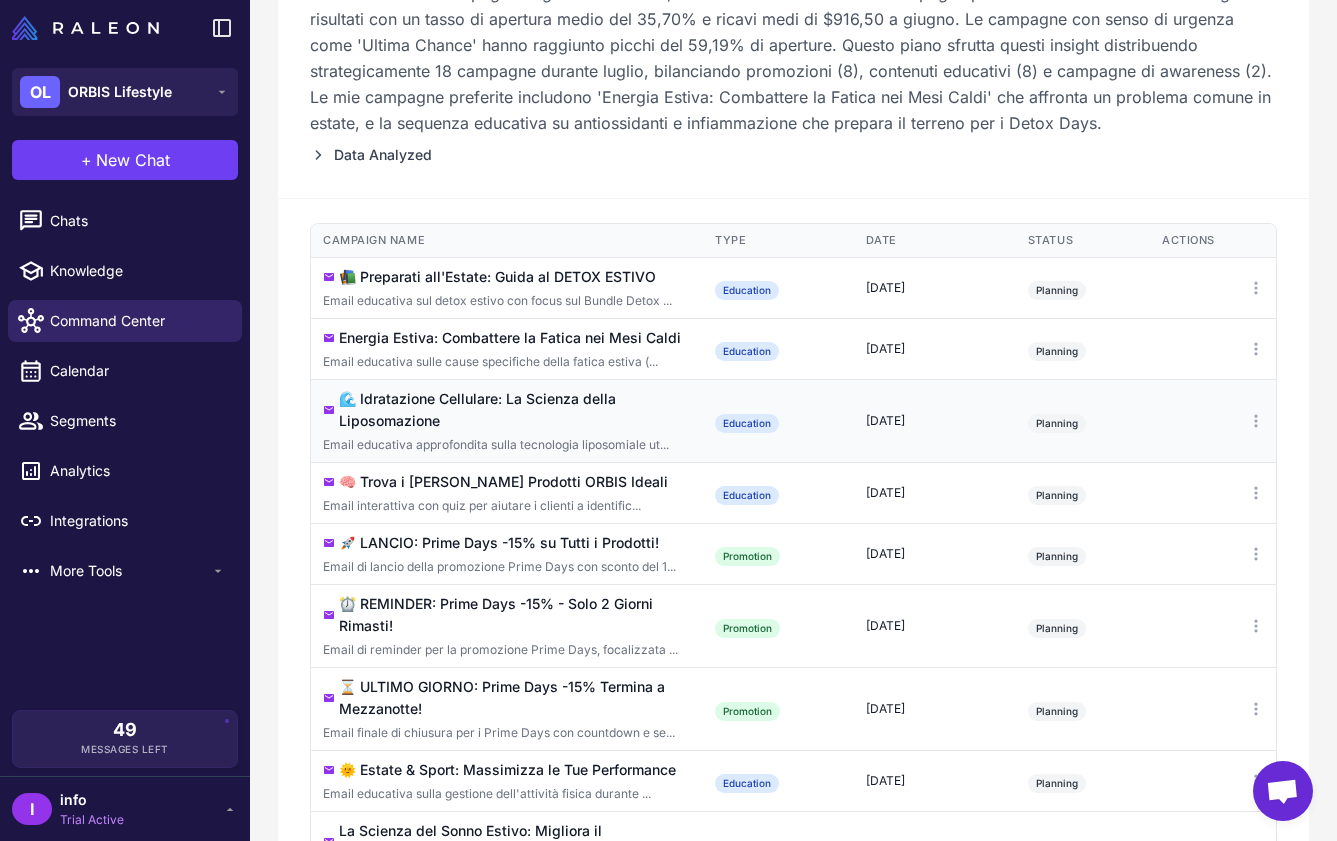 click on "Email educativa approfondita sulla tecnologia liposomiale ut..." at bounding box center (507, 445) 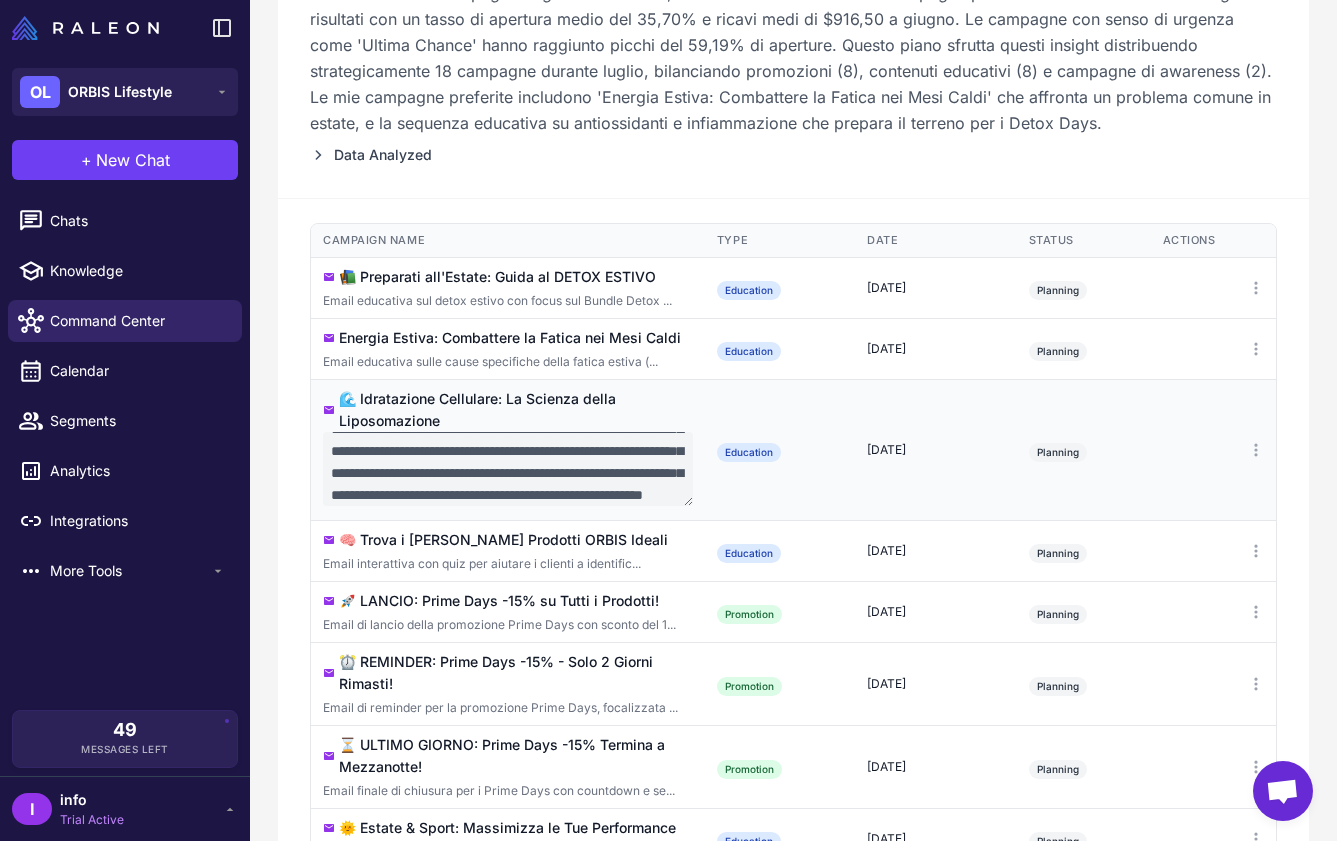 scroll, scrollTop: 88, scrollLeft: 0, axis: vertical 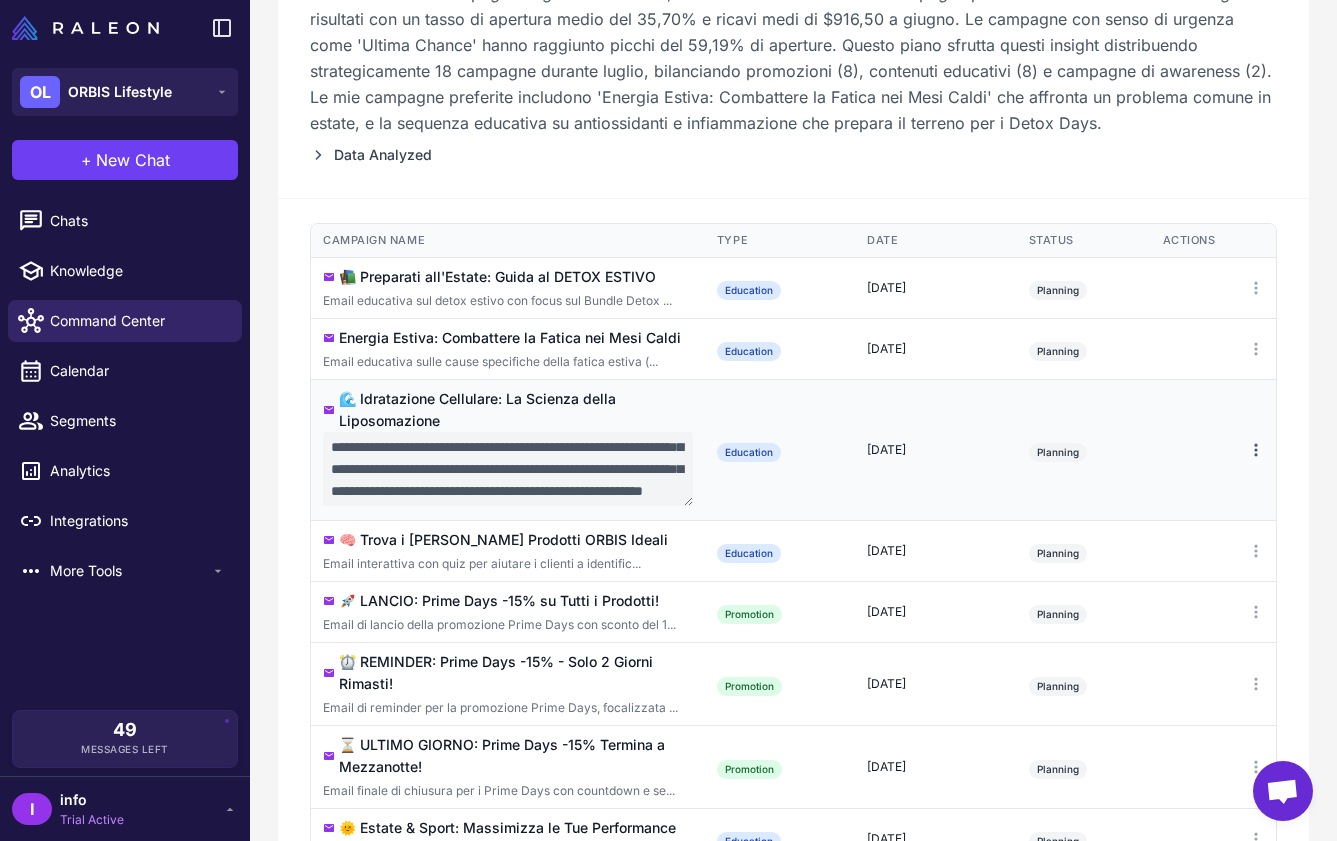 click 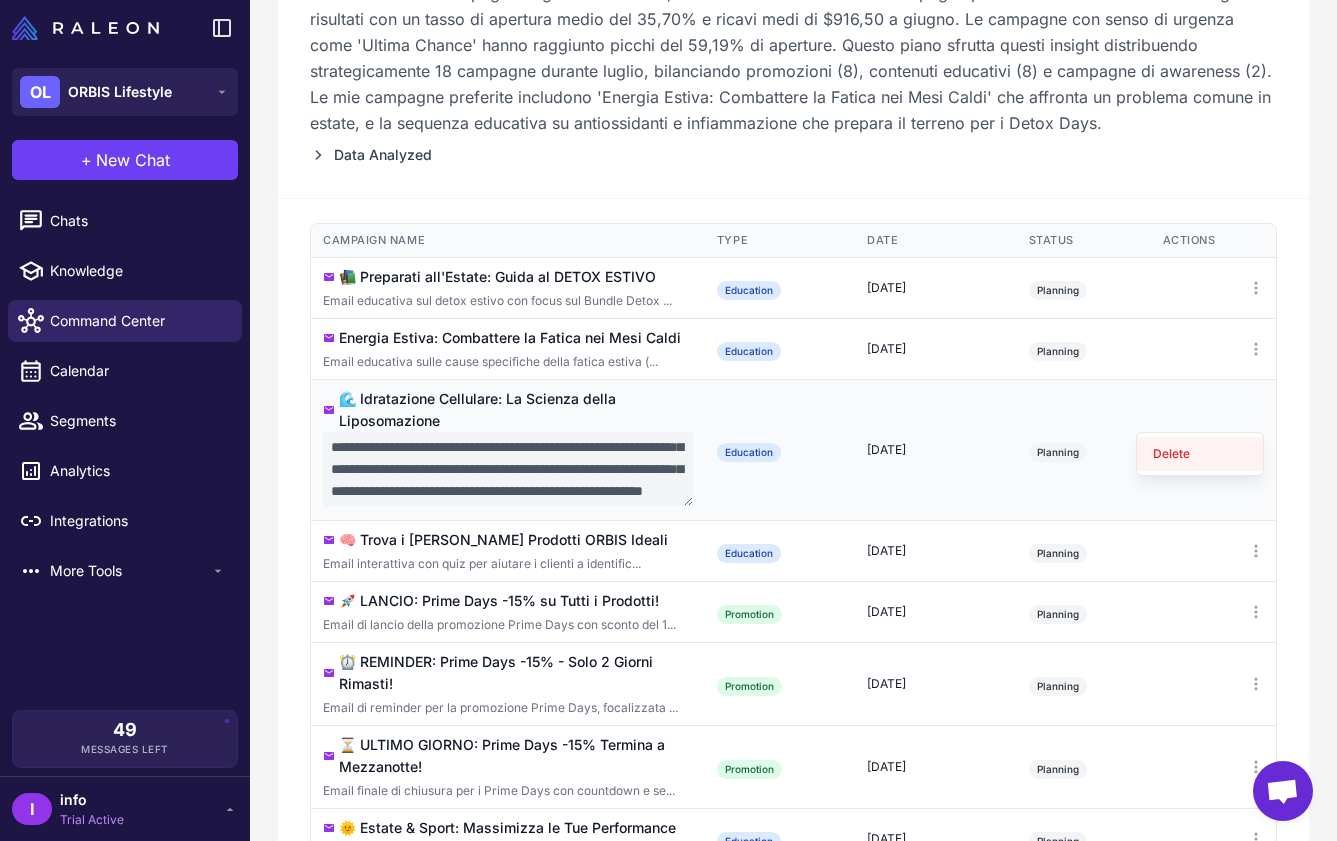click on "Delete" at bounding box center [1200, 454] 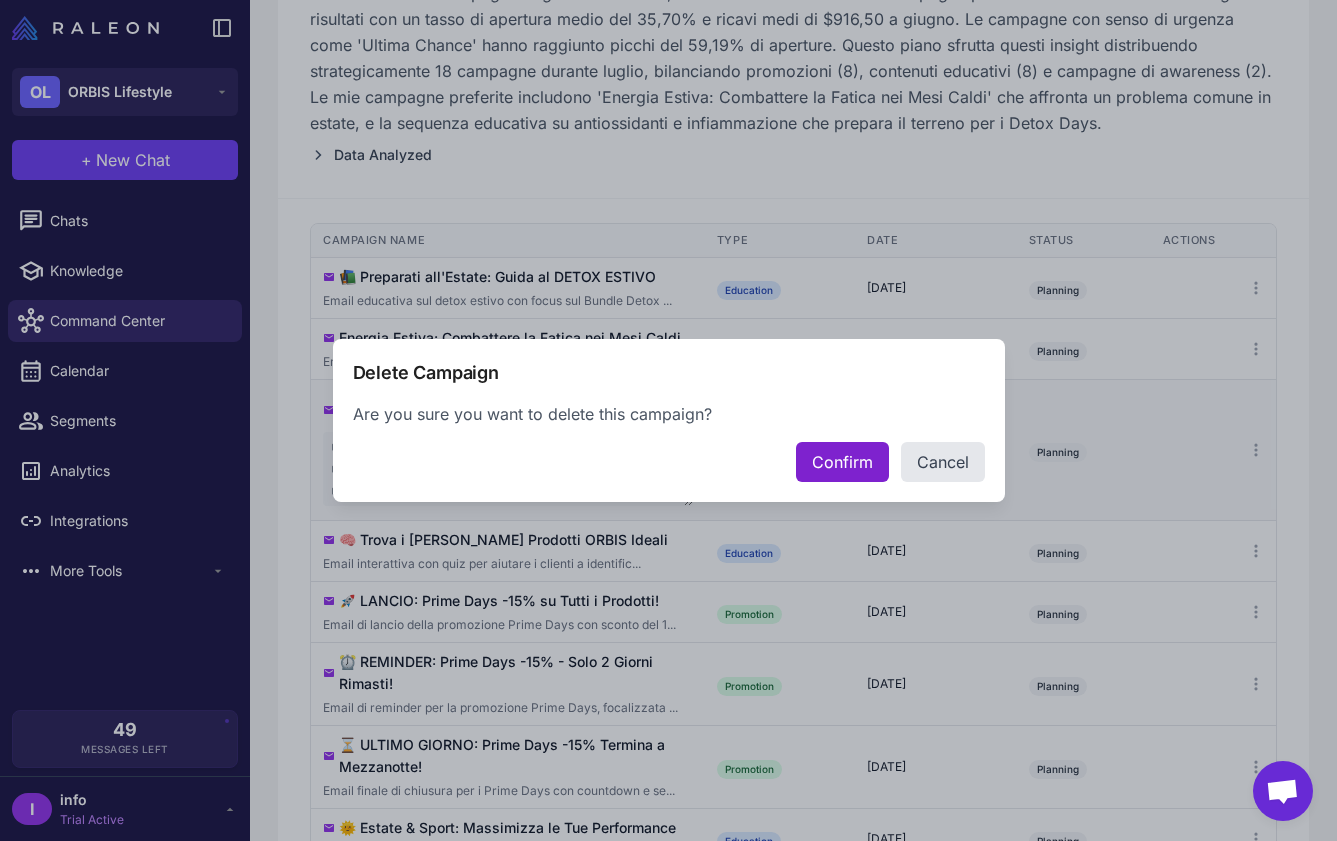 click on "Confirm" at bounding box center (842, 462) 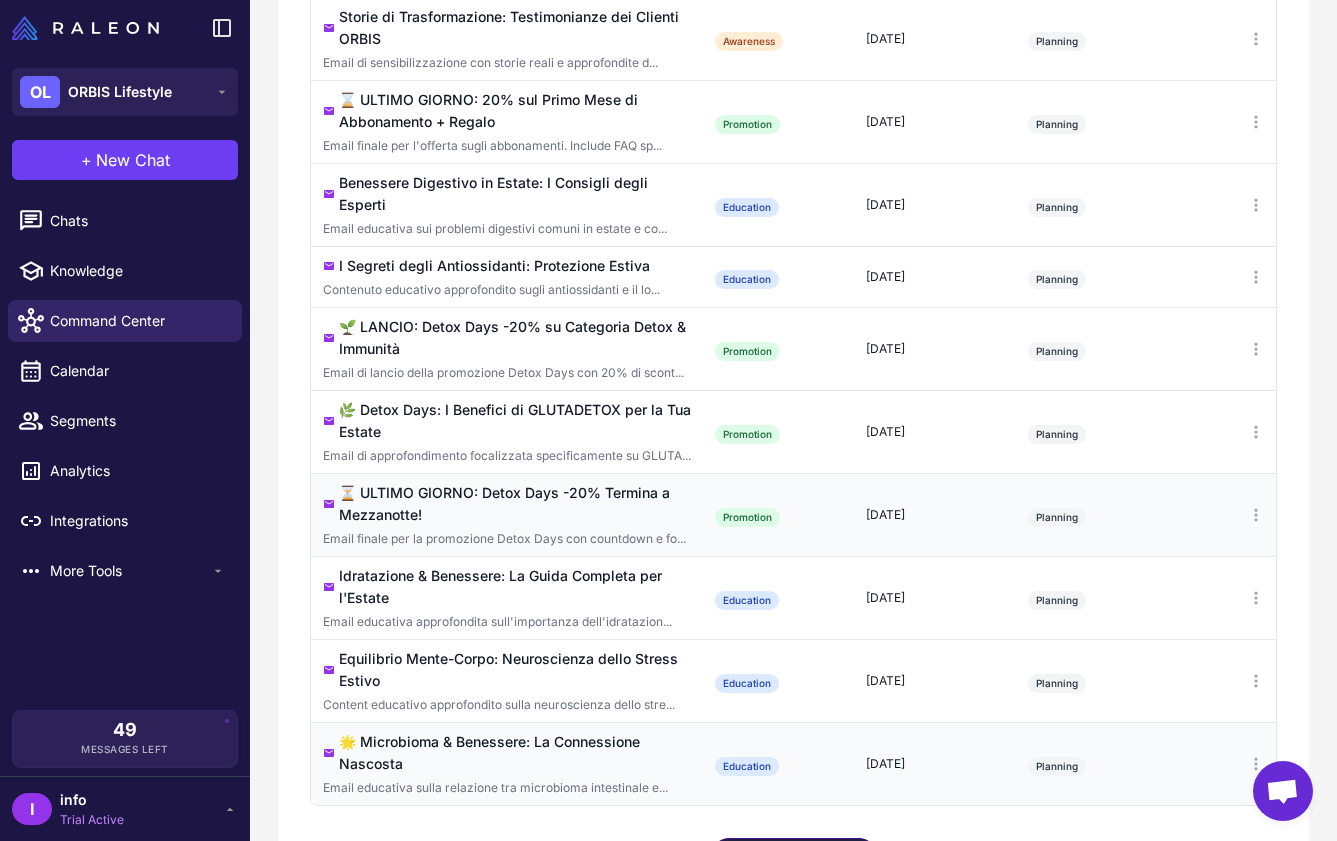scroll, scrollTop: 1299, scrollLeft: 0, axis: vertical 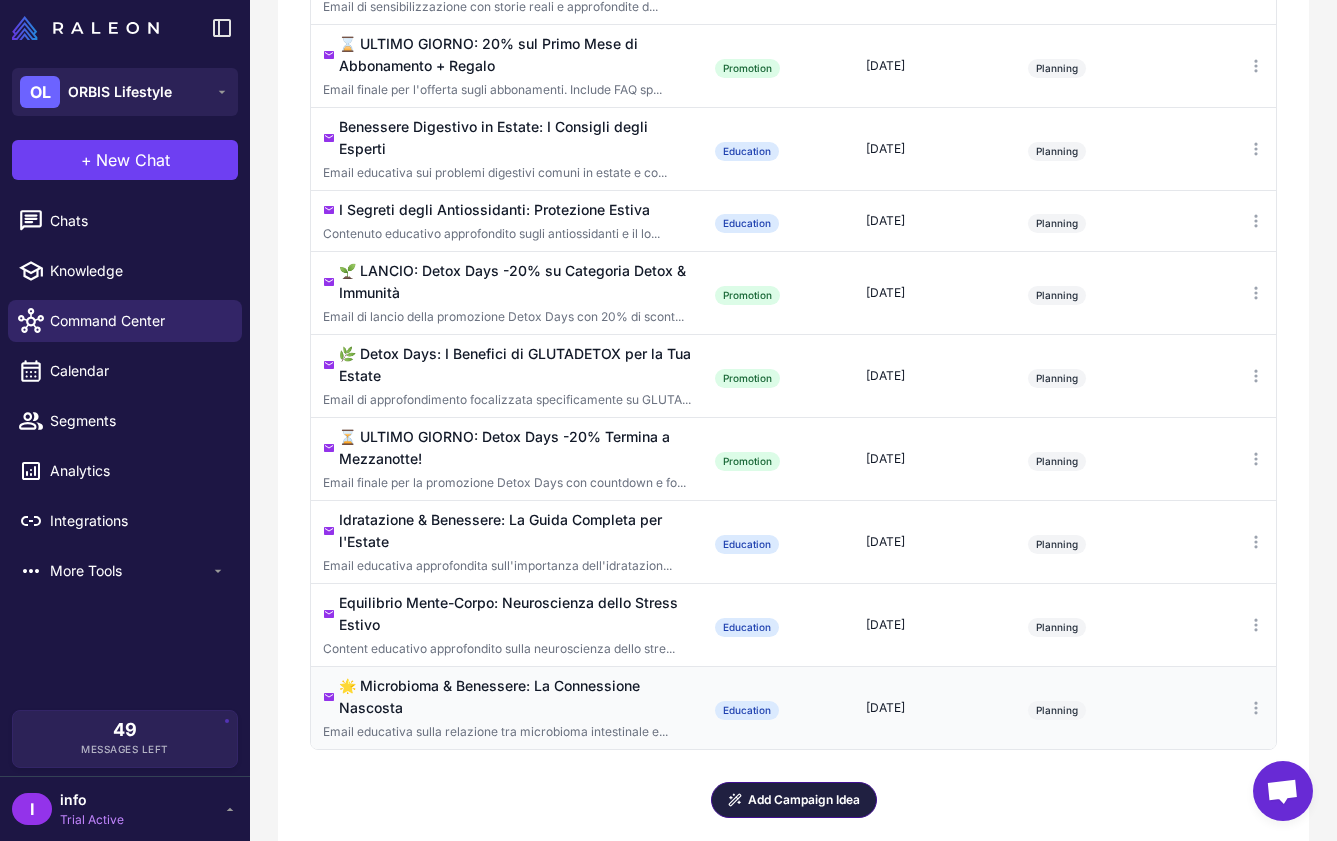 click on "Add Campaign Idea" 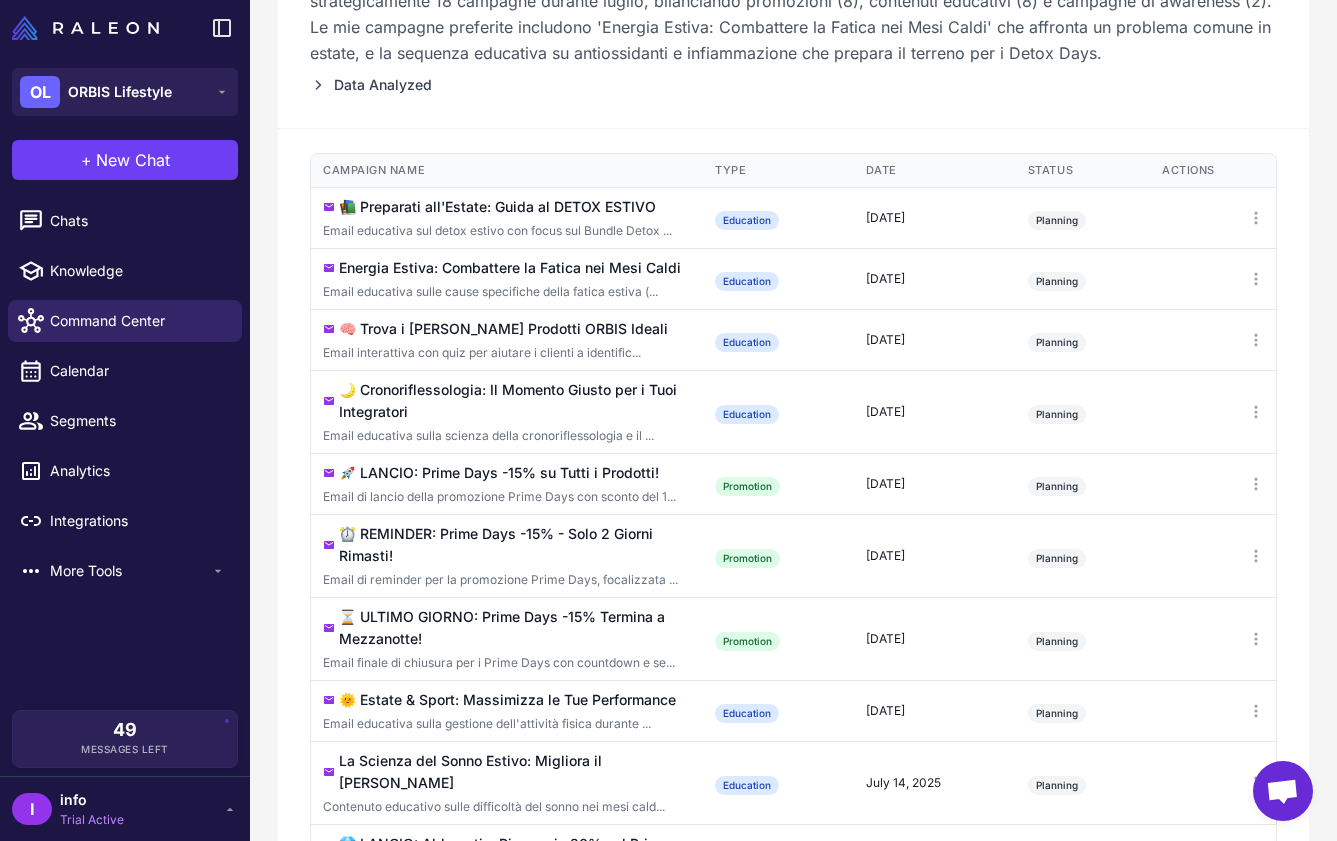 scroll, scrollTop: 407, scrollLeft: 0, axis: vertical 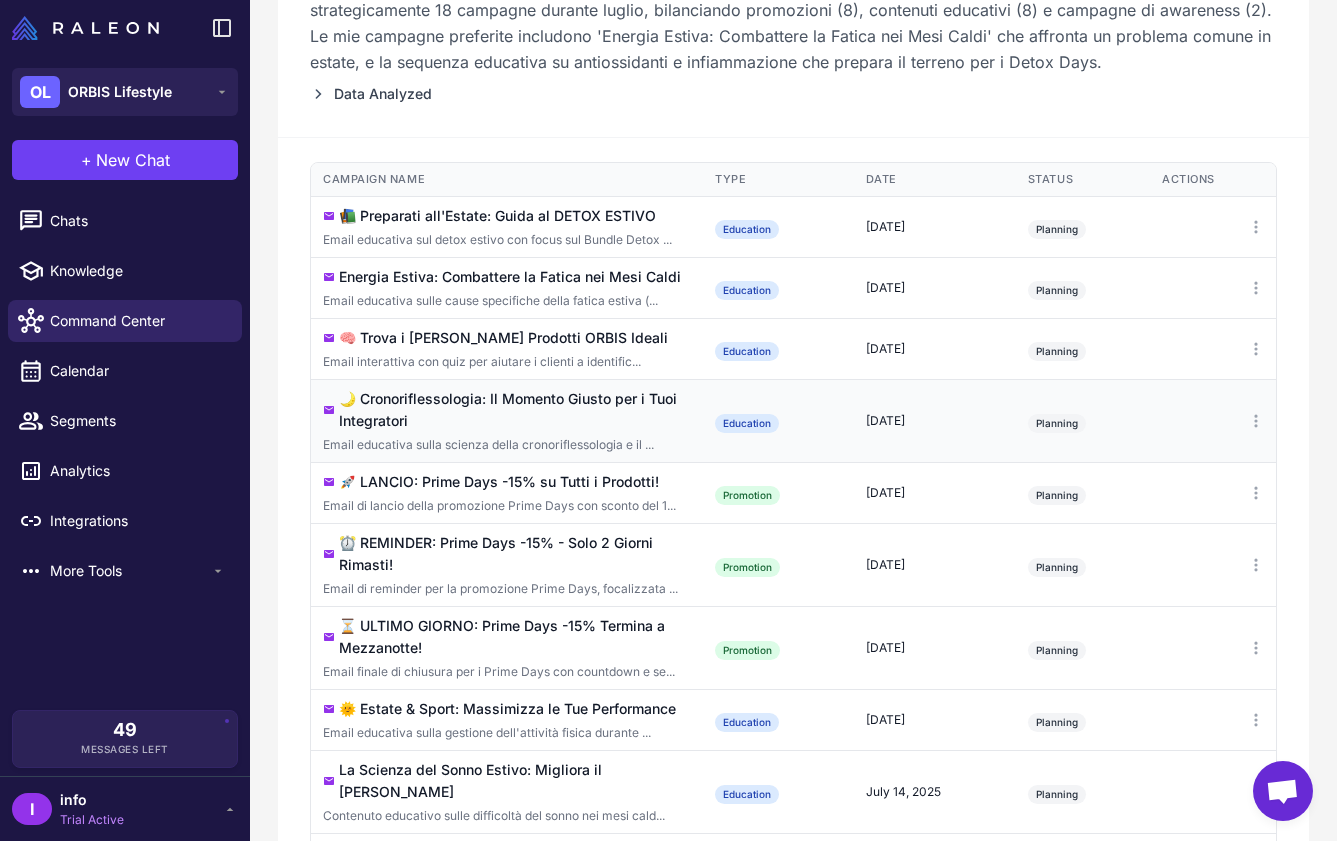 click on "Email educativa sulla scienza della cronoriflessologia e il ..." at bounding box center [507, 445] 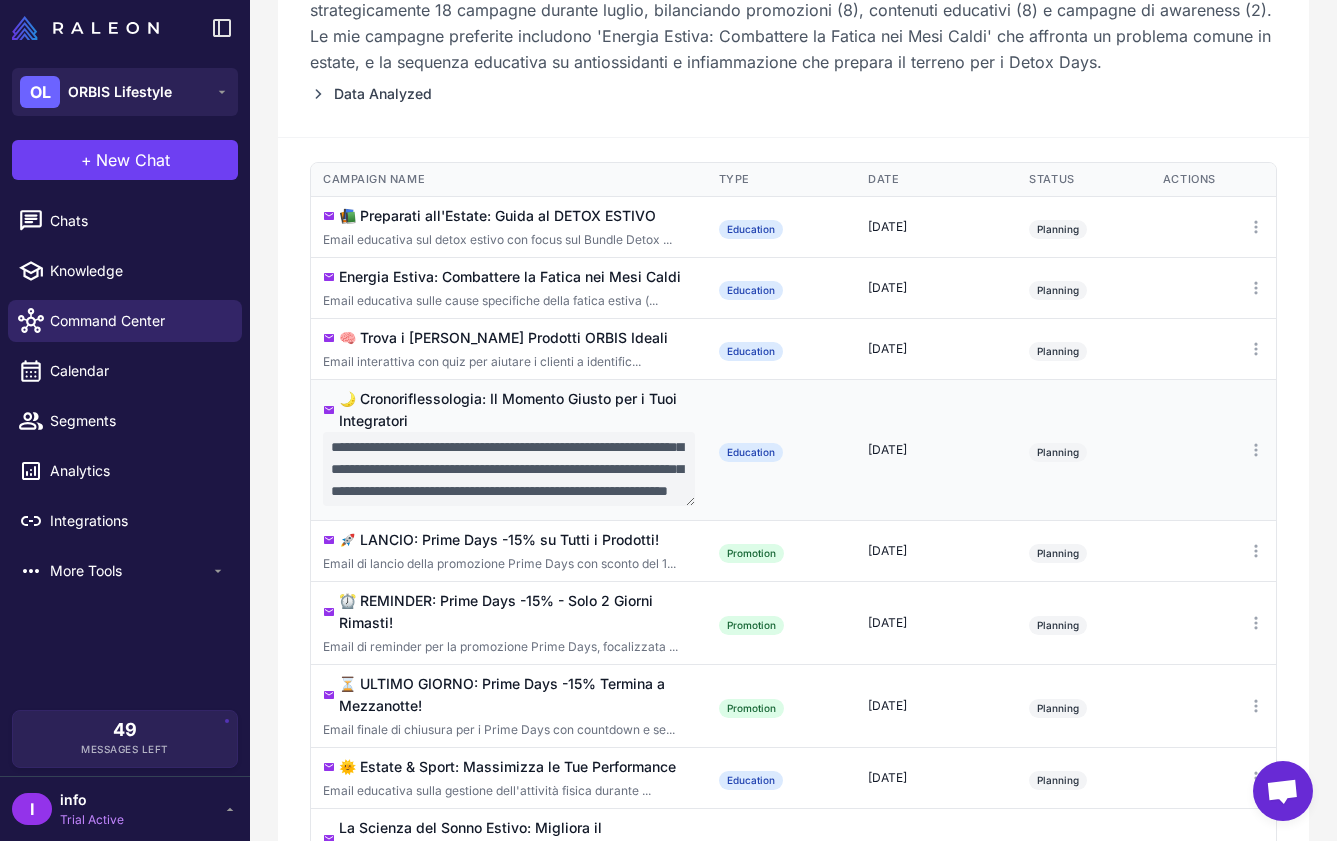 scroll, scrollTop: 176, scrollLeft: 0, axis: vertical 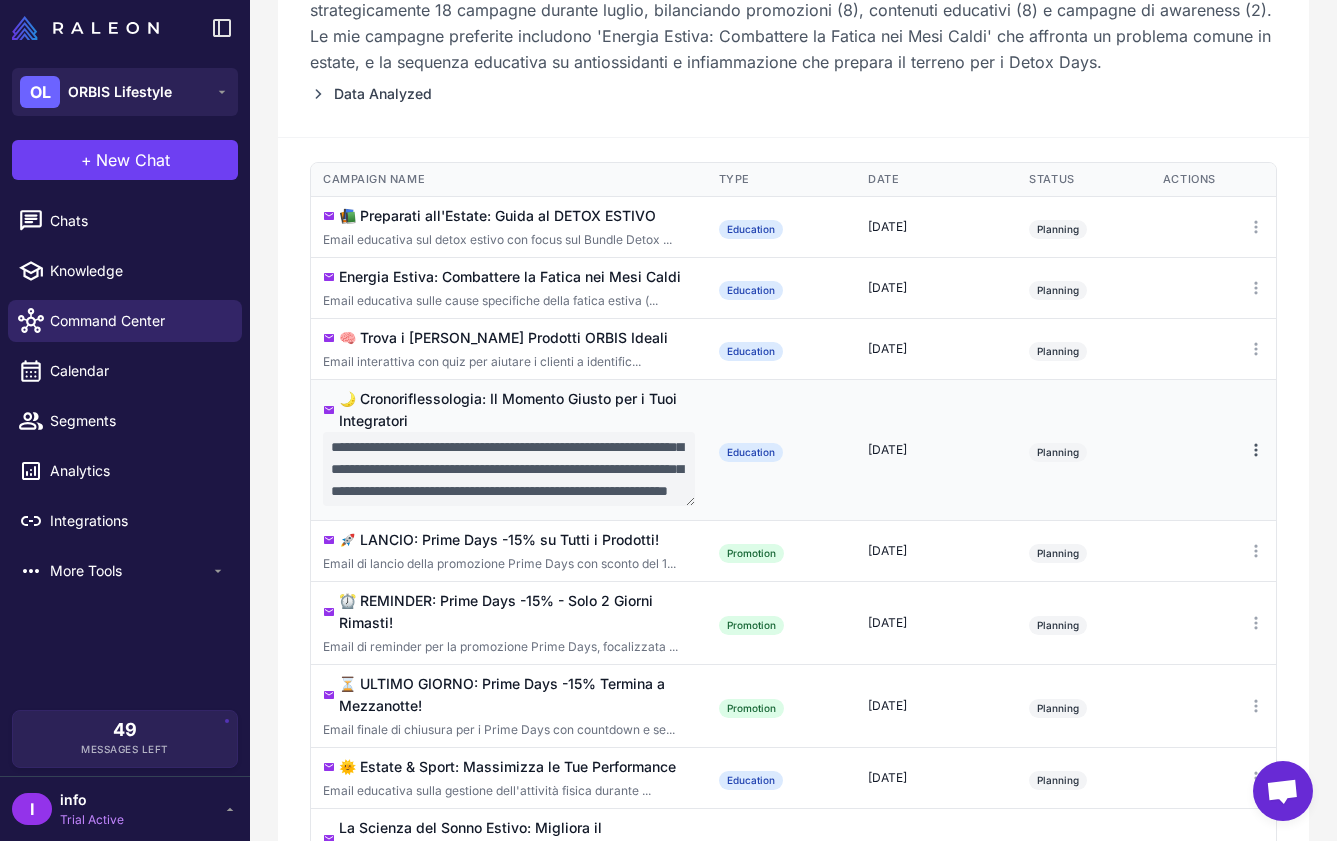 click 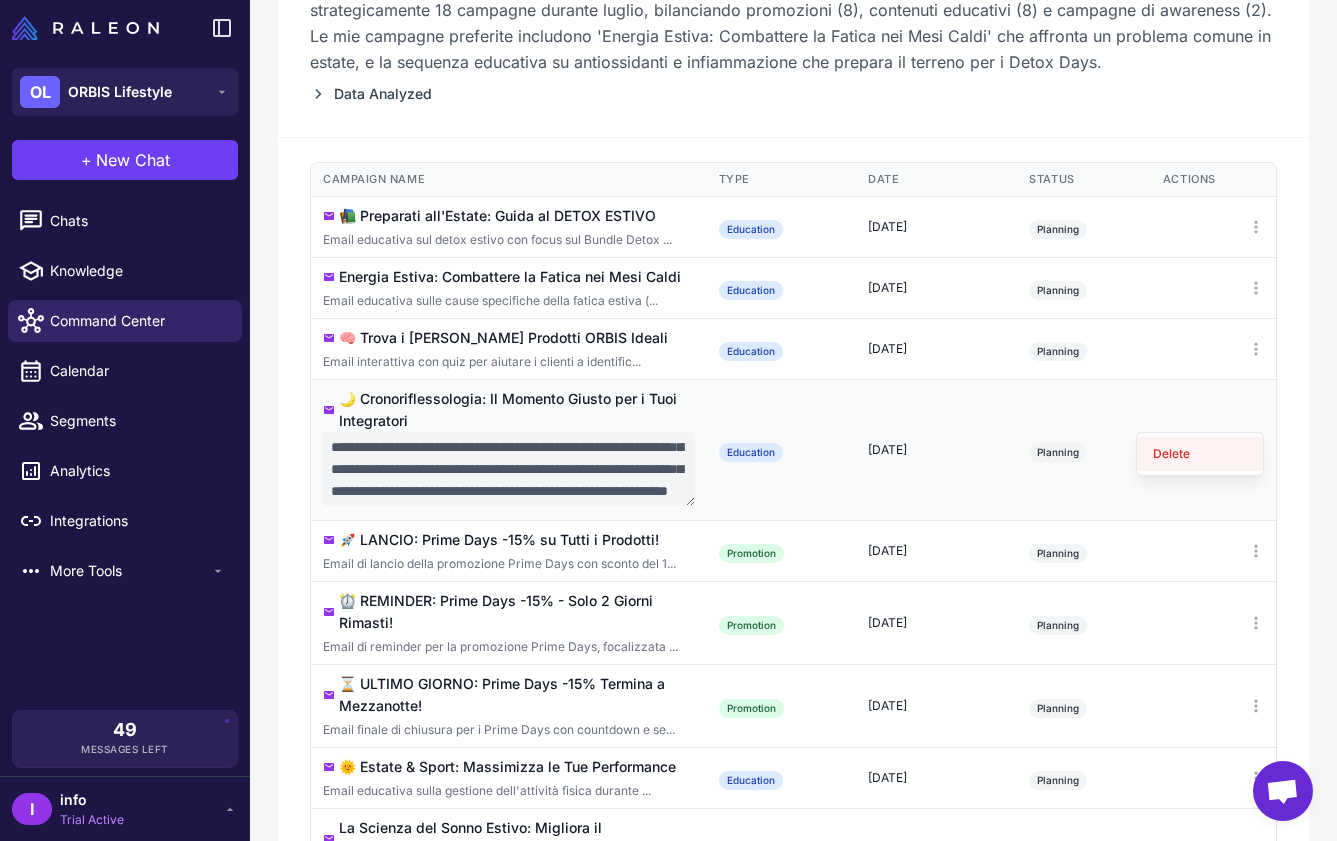 click on "Delete" at bounding box center [1200, 454] 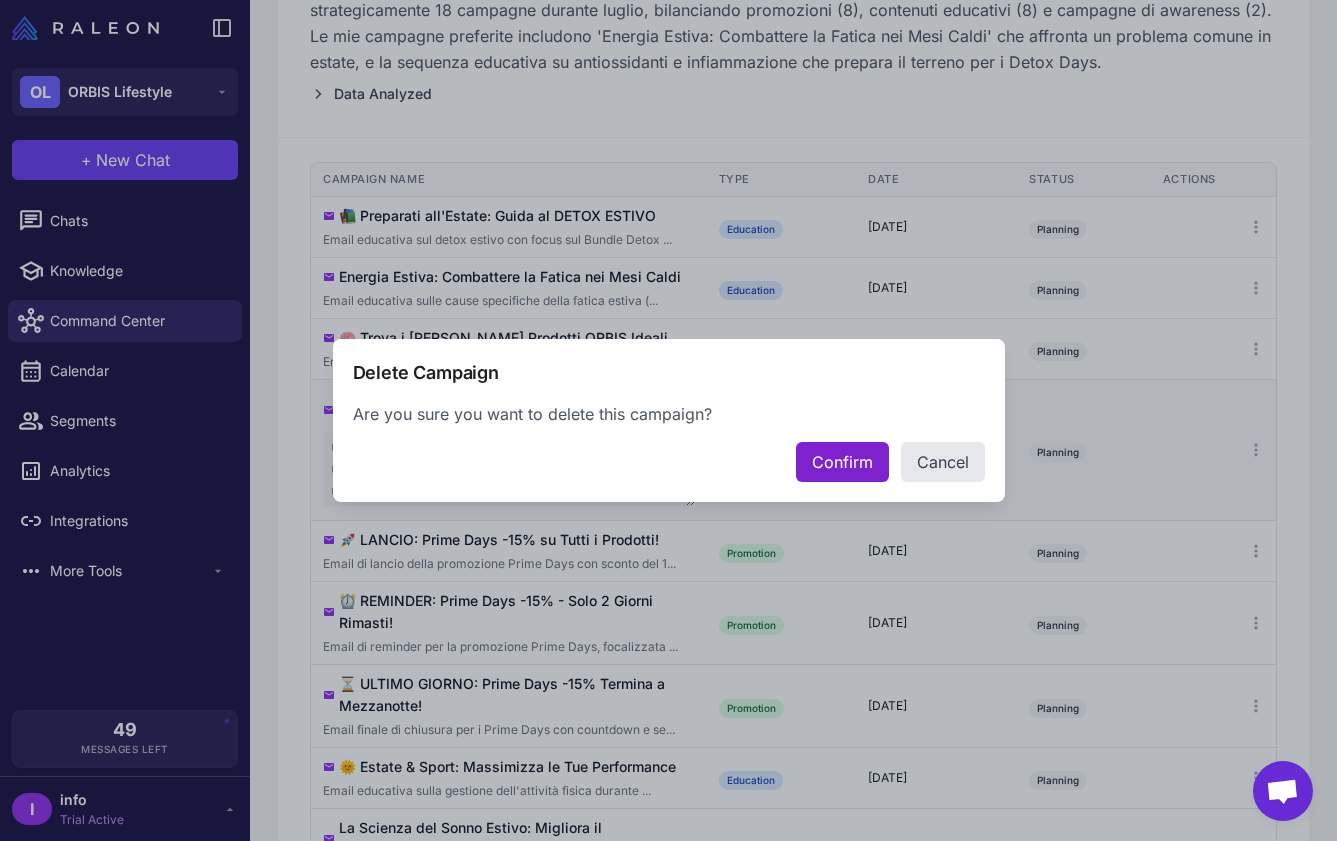click on "Confirm" at bounding box center (842, 462) 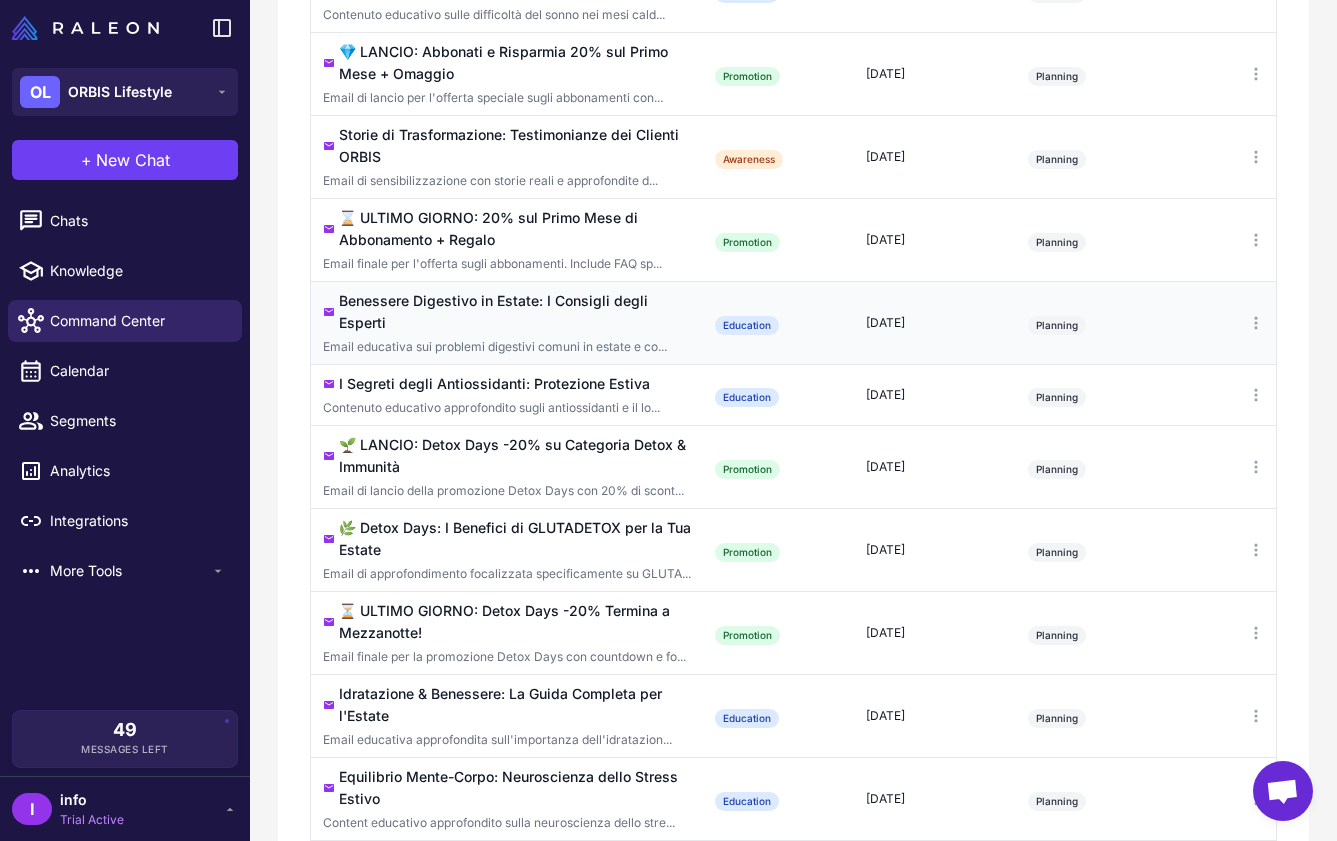 scroll, scrollTop: 1410, scrollLeft: 0, axis: vertical 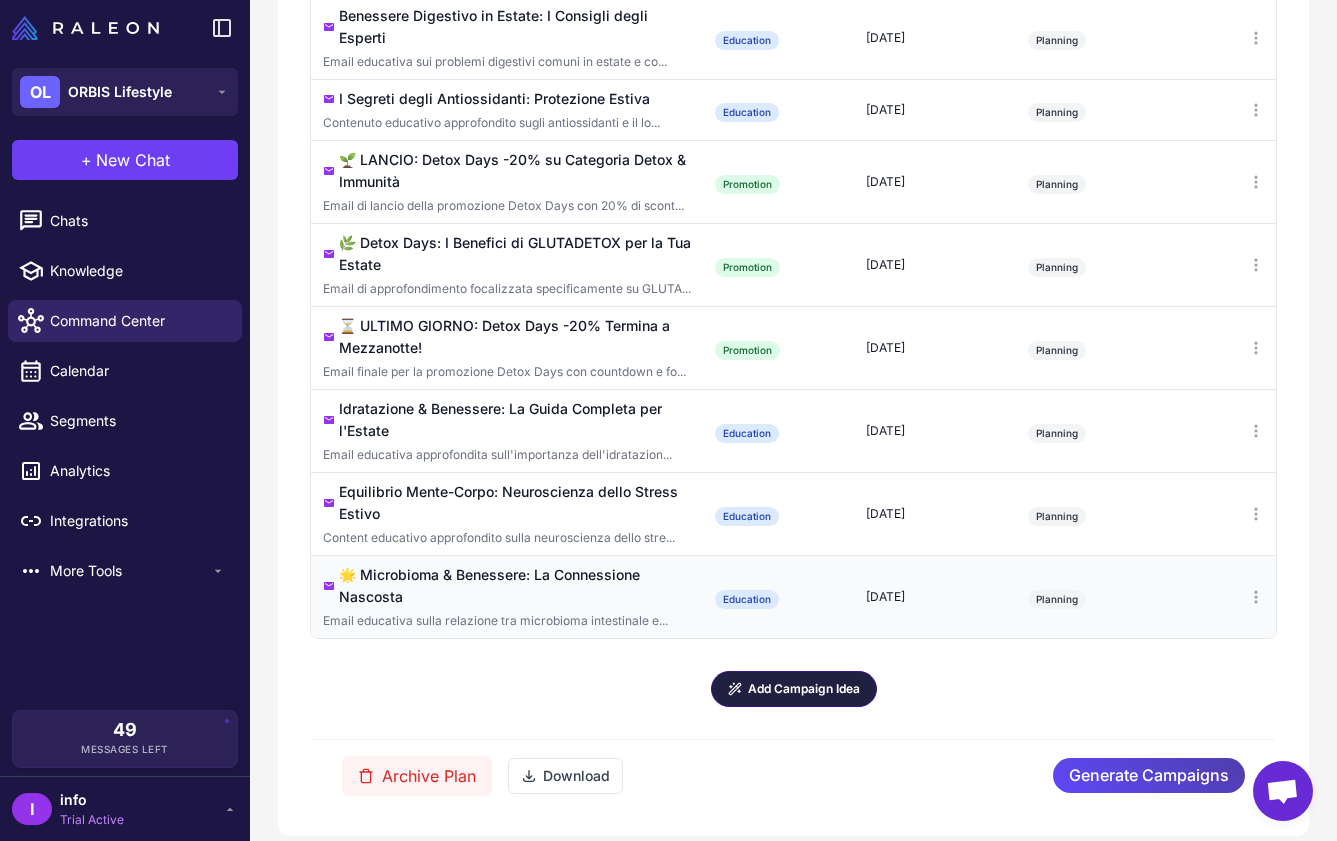 drag, startPoint x: 816, startPoint y: 677, endPoint x: 592, endPoint y: 661, distance: 224.5707 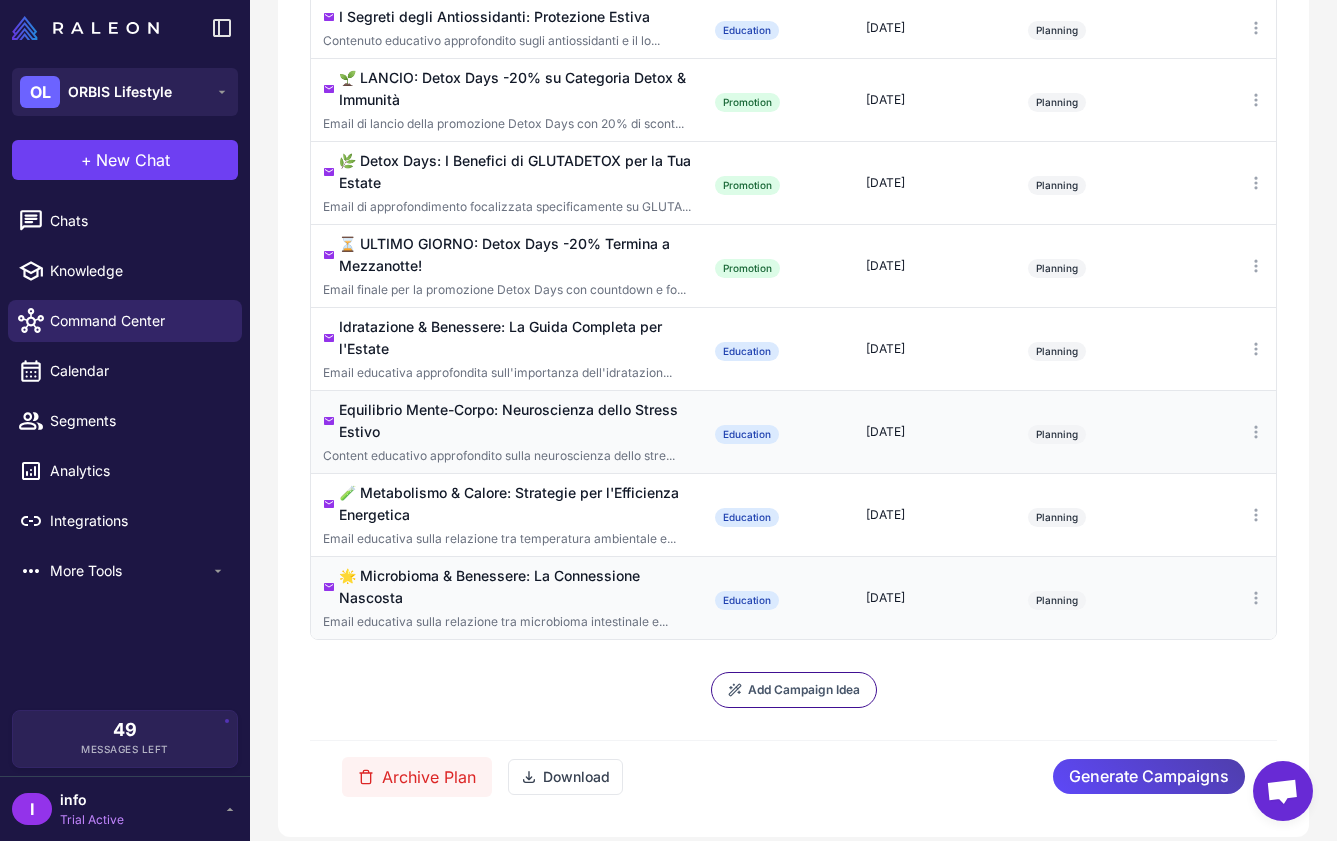 scroll, scrollTop: 1493, scrollLeft: 0, axis: vertical 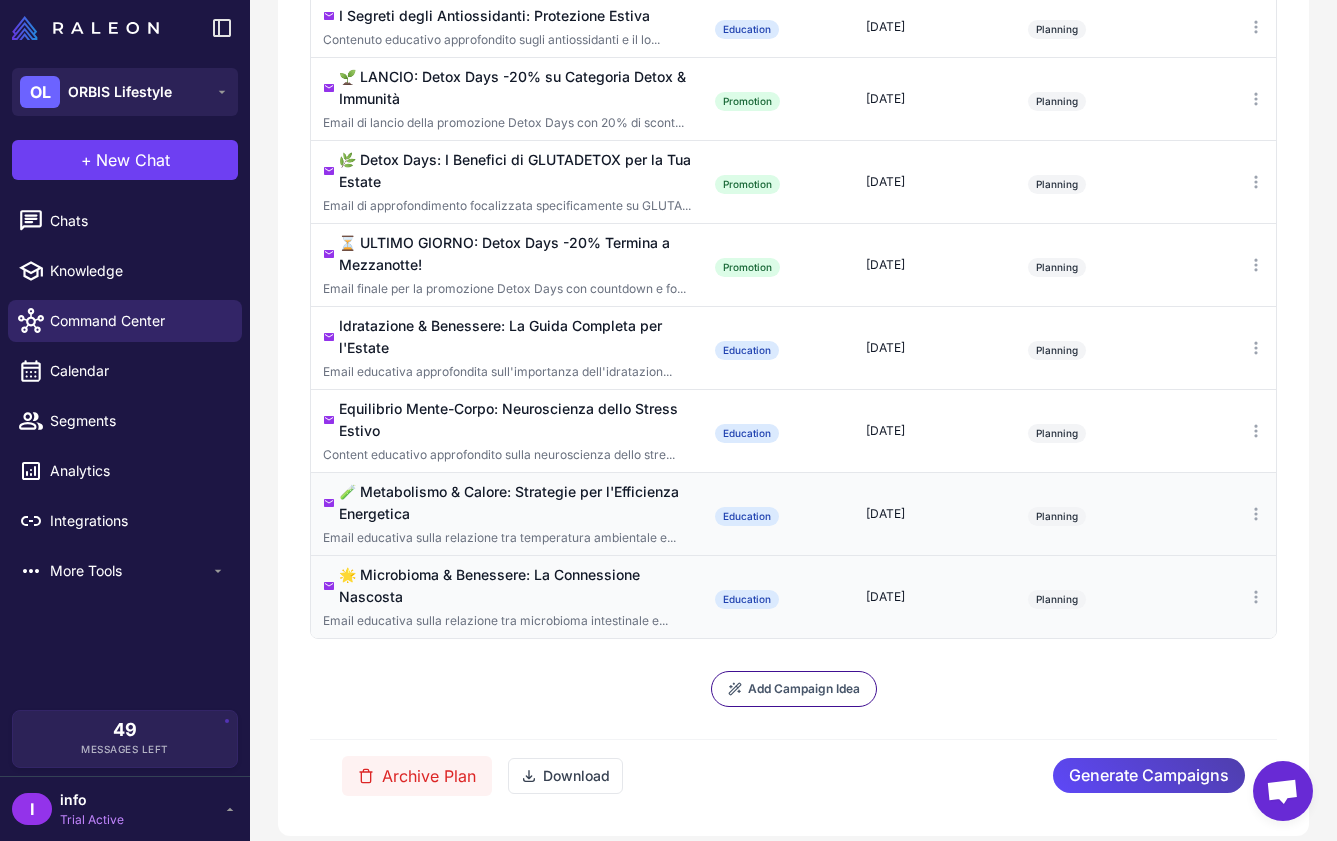 click on "Email educativa sulla relazione tra temperatura ambientale e..." at bounding box center (507, 538) 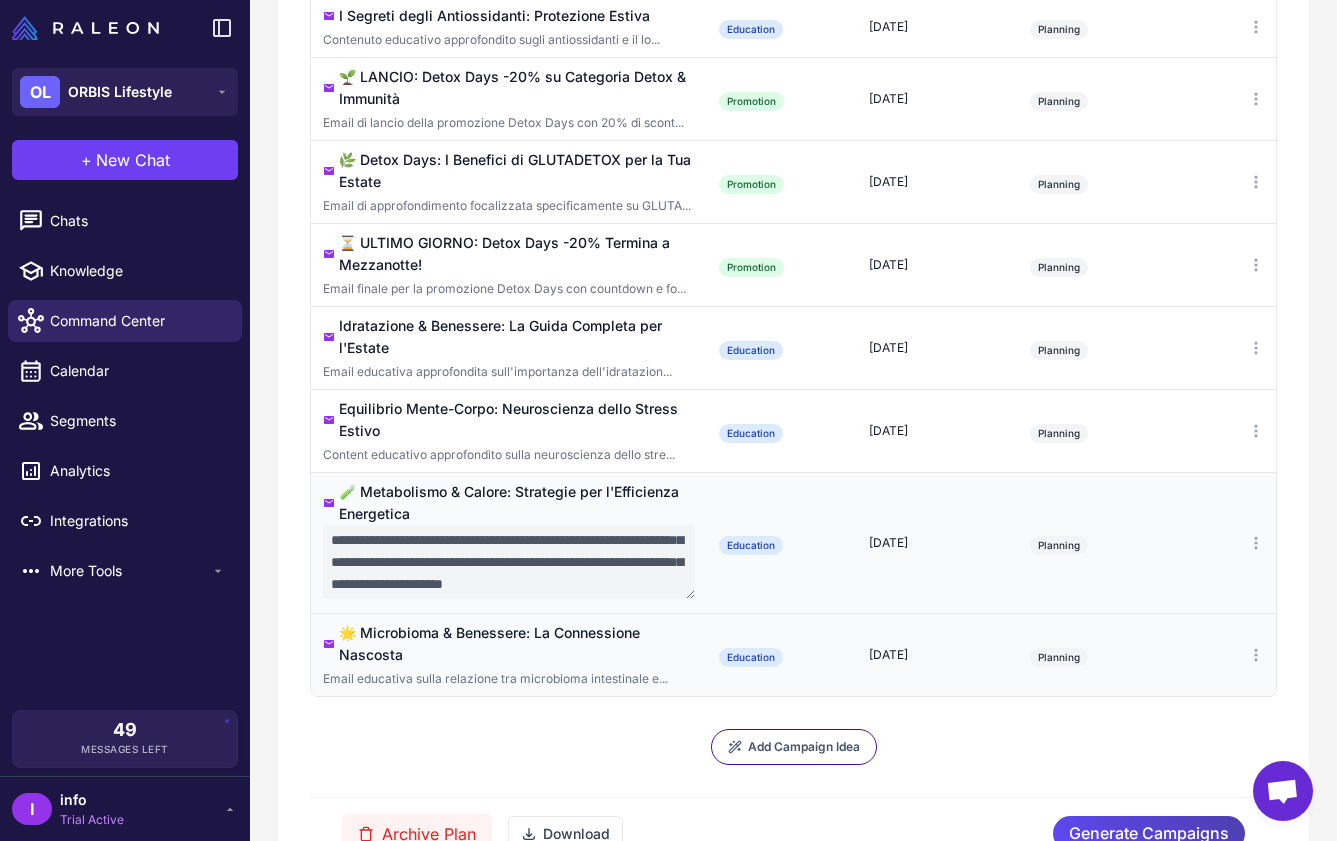 scroll, scrollTop: 112, scrollLeft: 0, axis: vertical 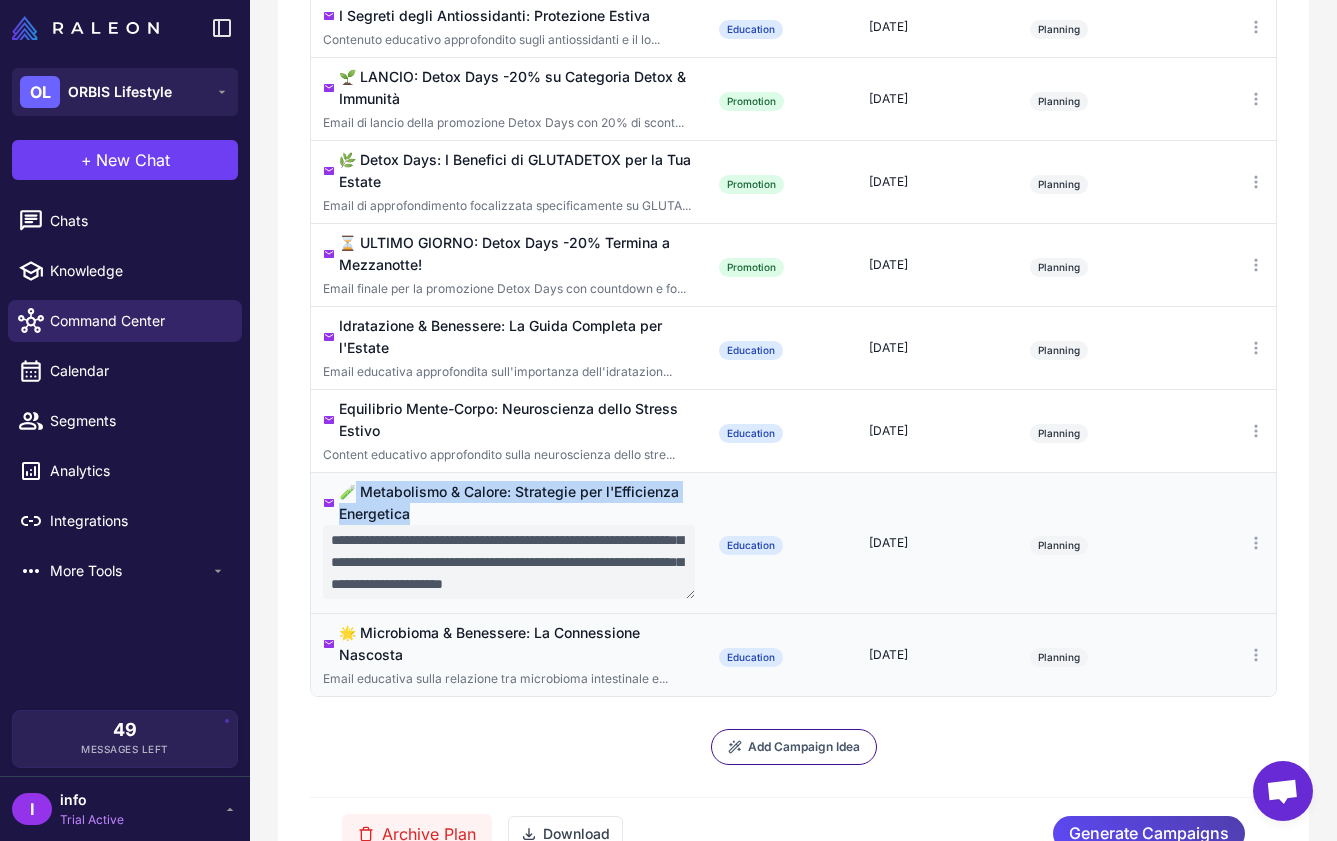 drag, startPoint x: 434, startPoint y: 492, endPoint x: 353, endPoint y: 471, distance: 83.677956 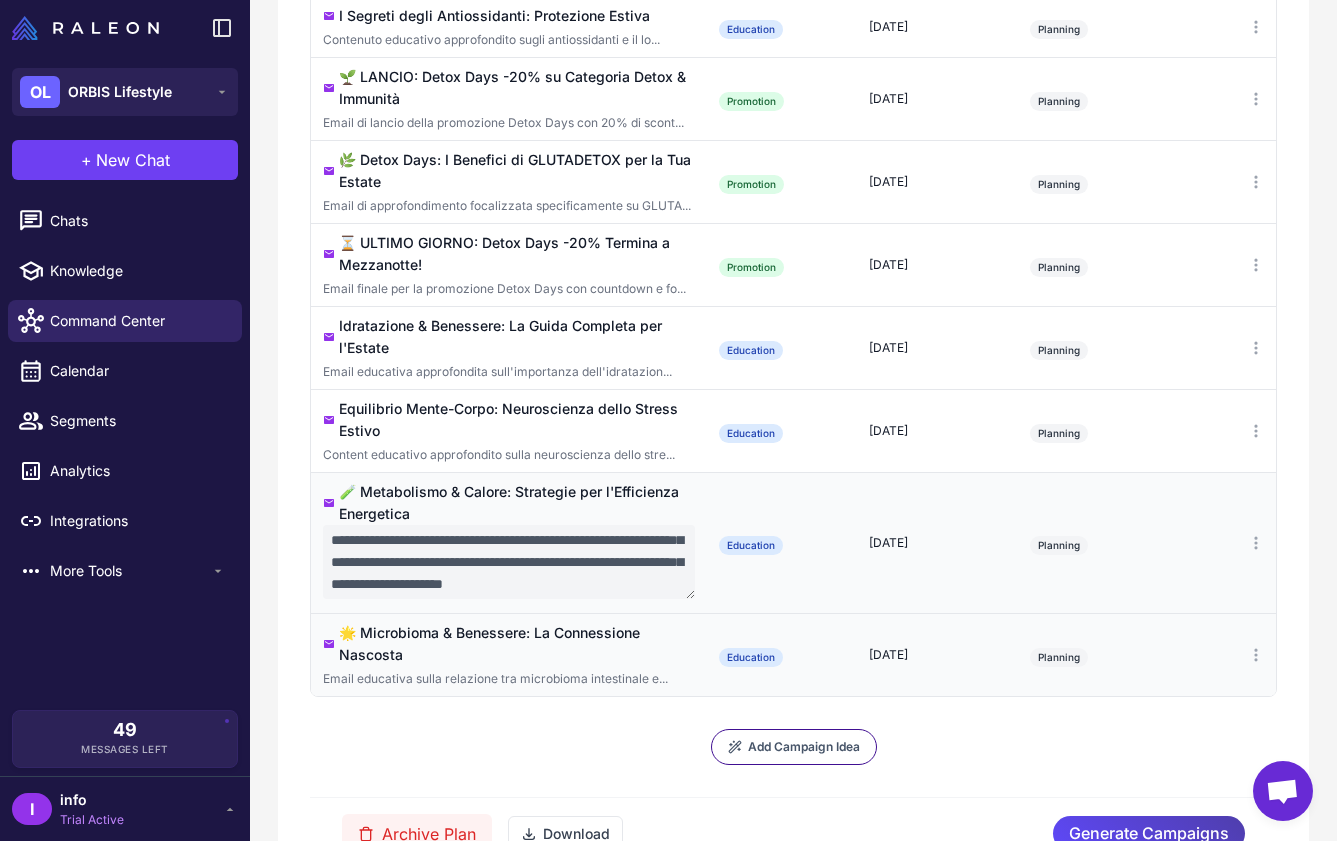scroll, scrollTop: 1369, scrollLeft: 0, axis: vertical 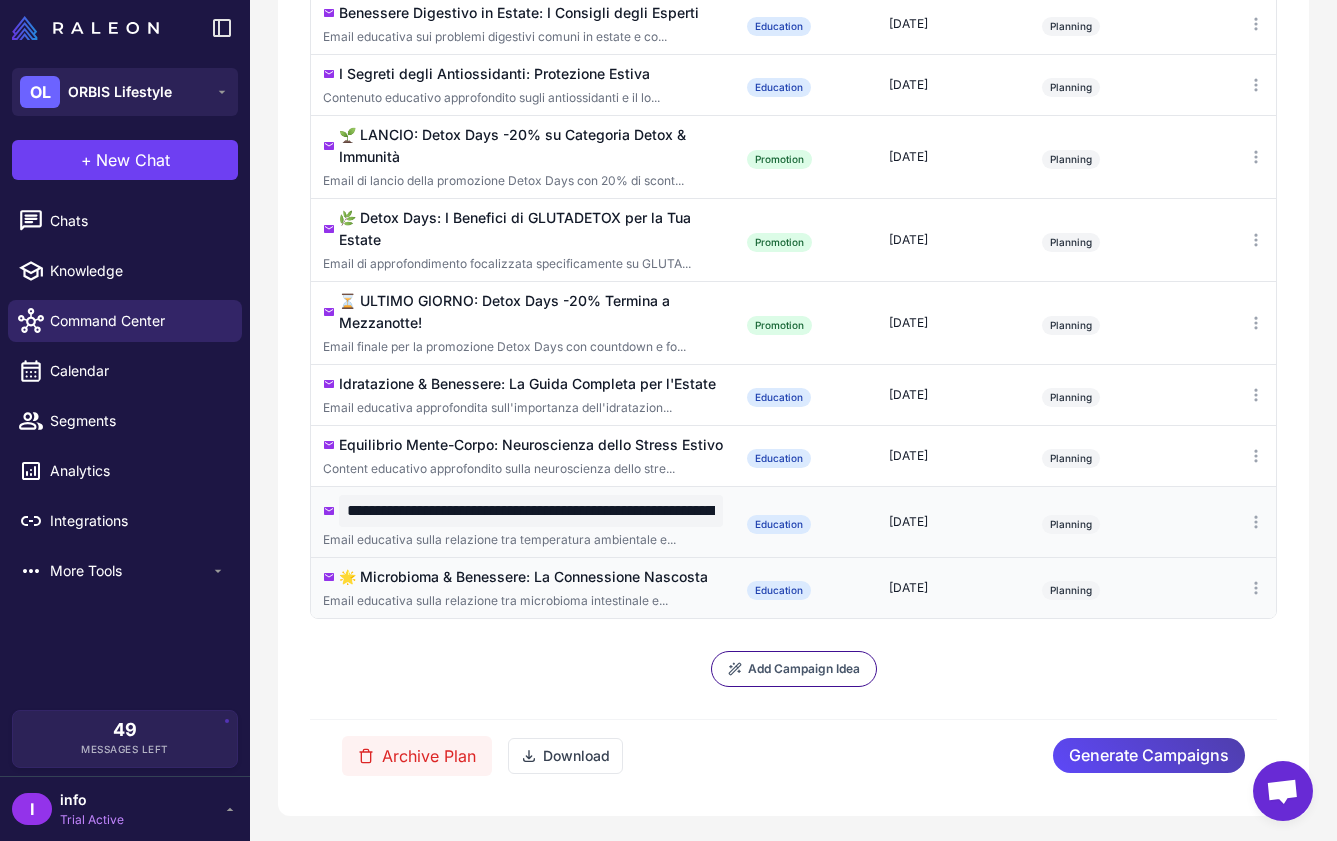 click on "**********" at bounding box center (531, 511) 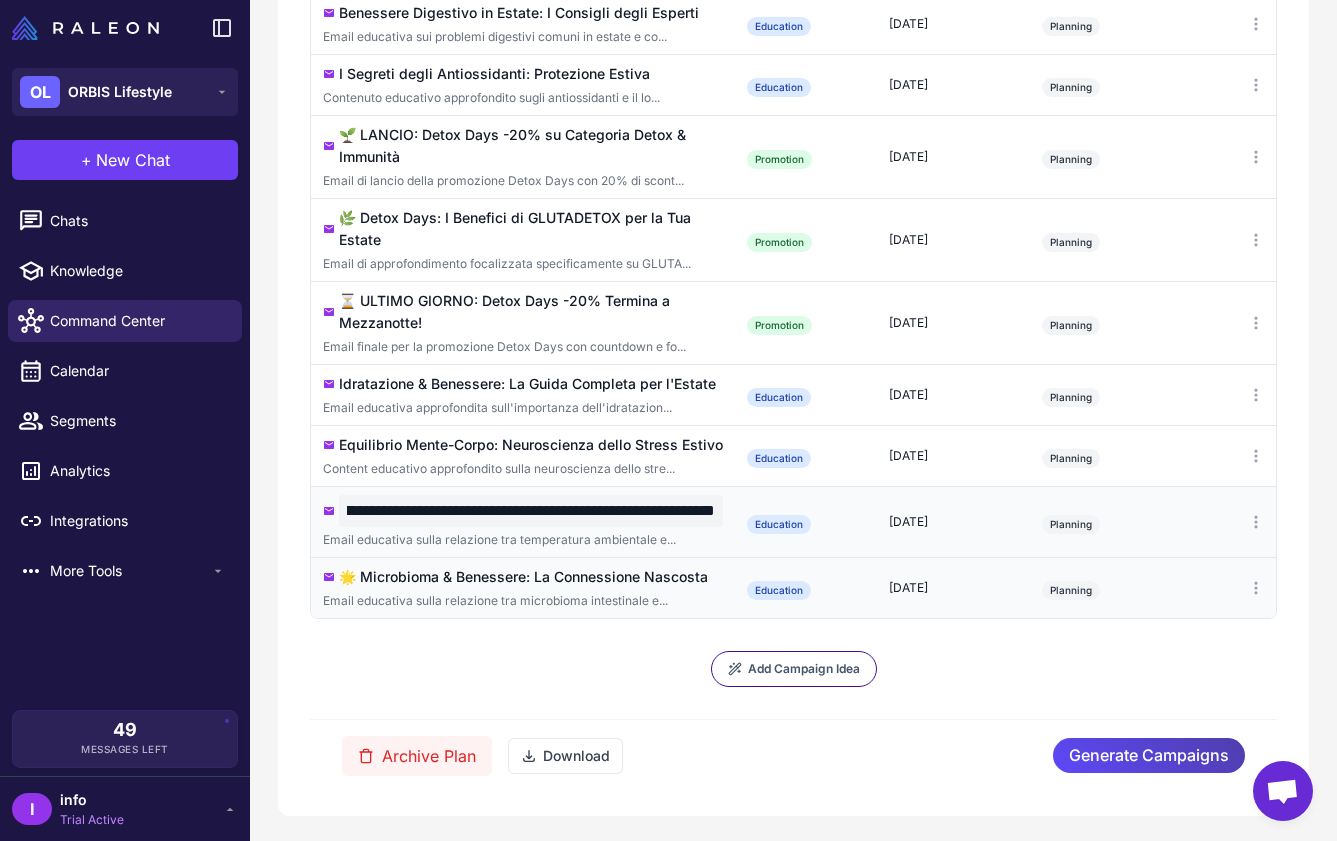 drag, startPoint x: 369, startPoint y: 509, endPoint x: 748, endPoint y: 500, distance: 379.10684 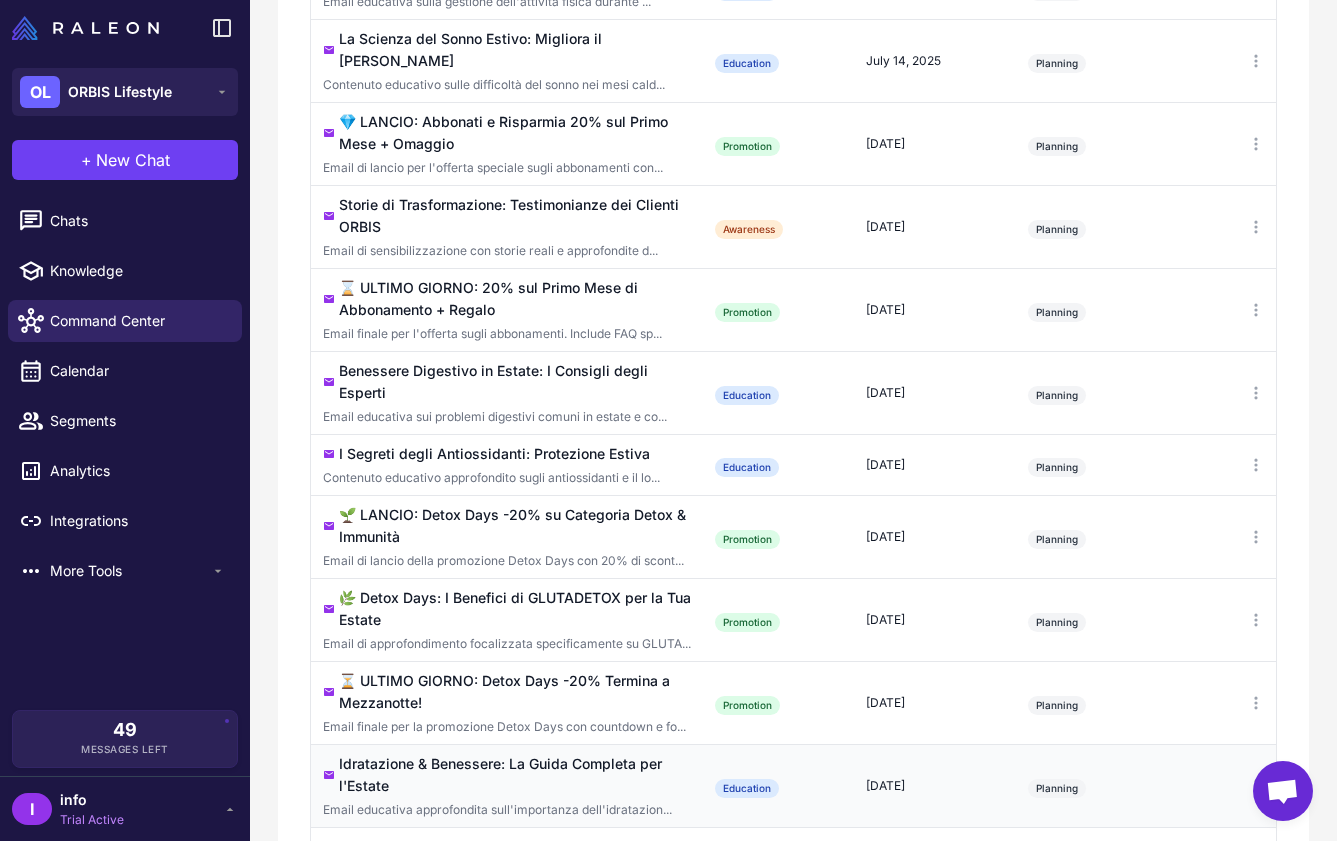 scroll, scrollTop: 1043, scrollLeft: 0, axis: vertical 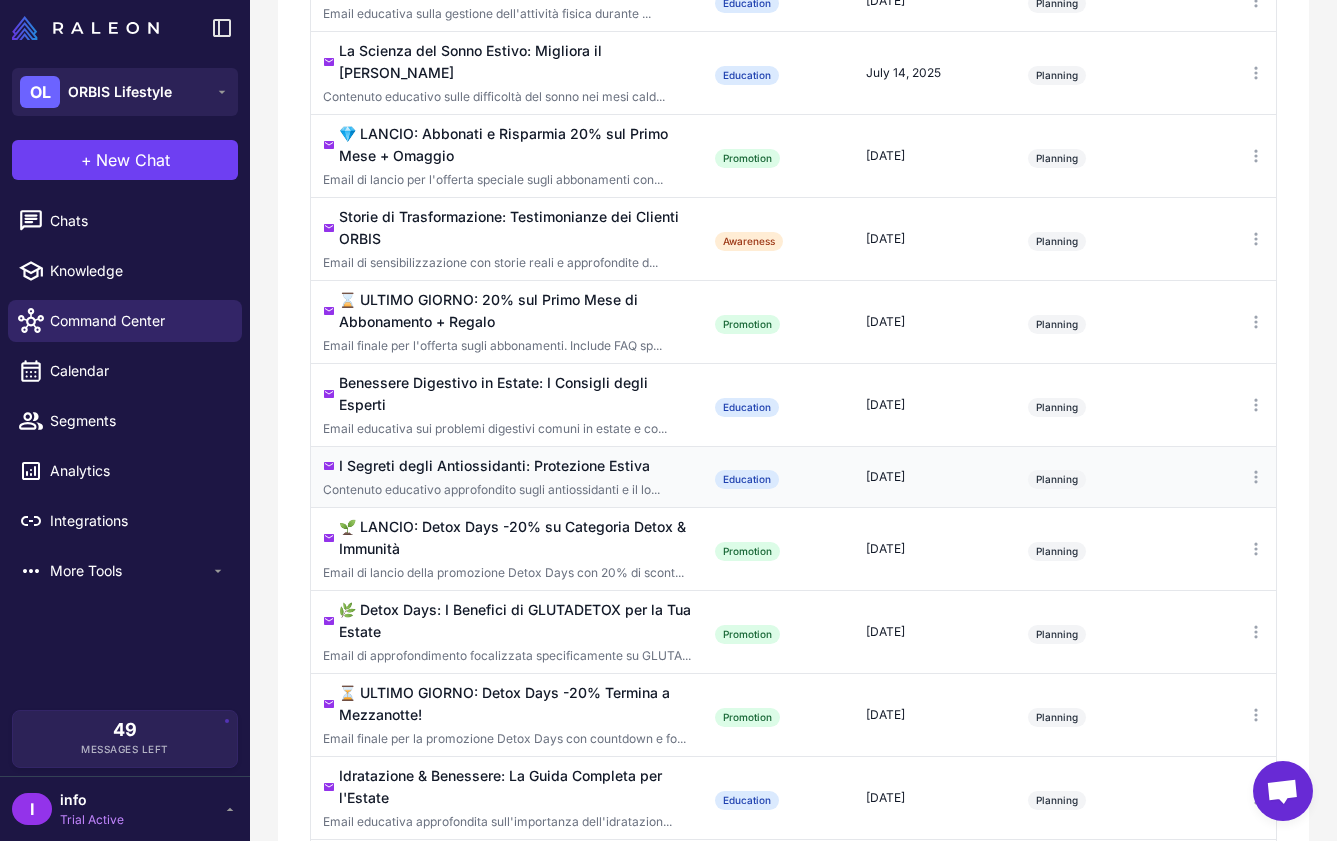 click on "[DATE]" at bounding box center [935, 477] 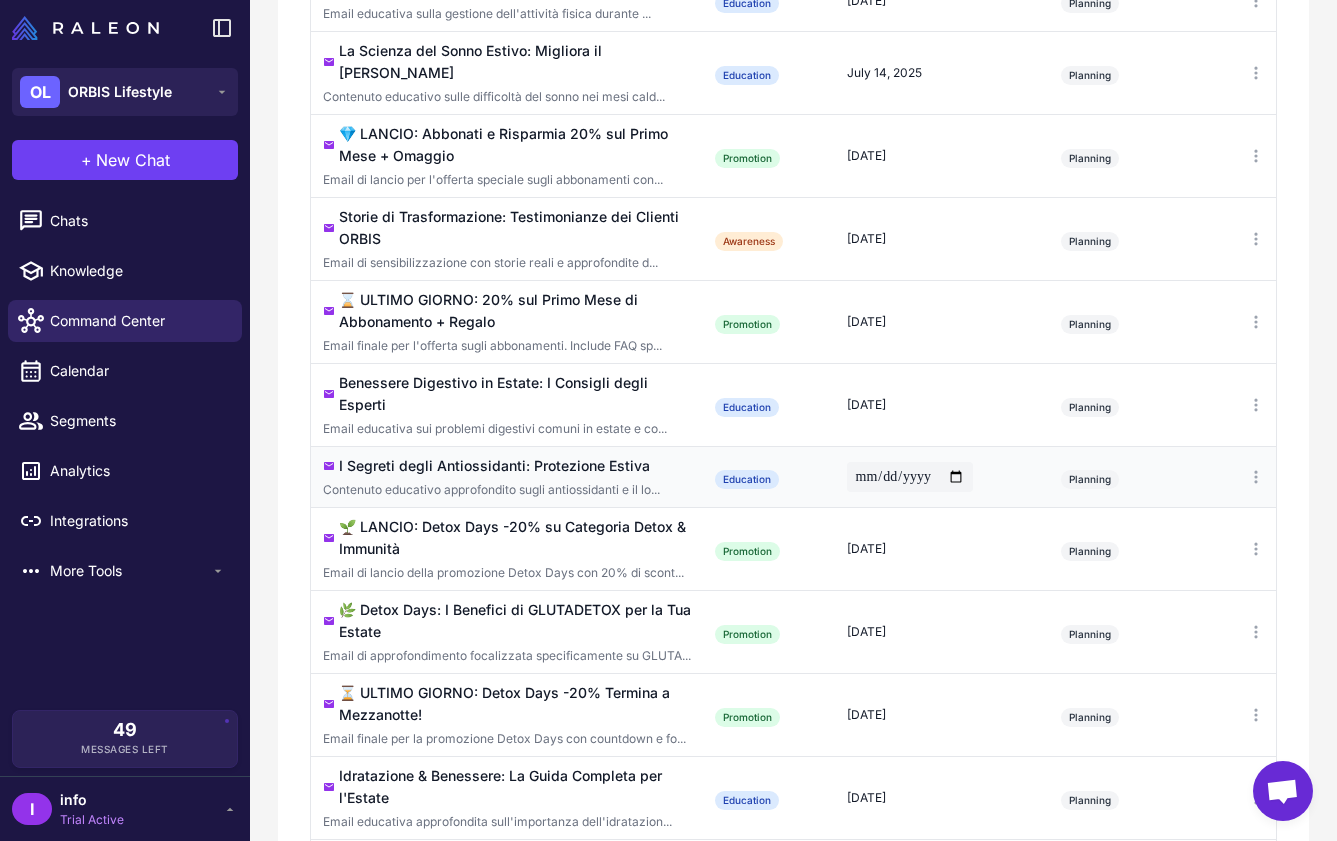 click on "**********" at bounding box center (910, 477) 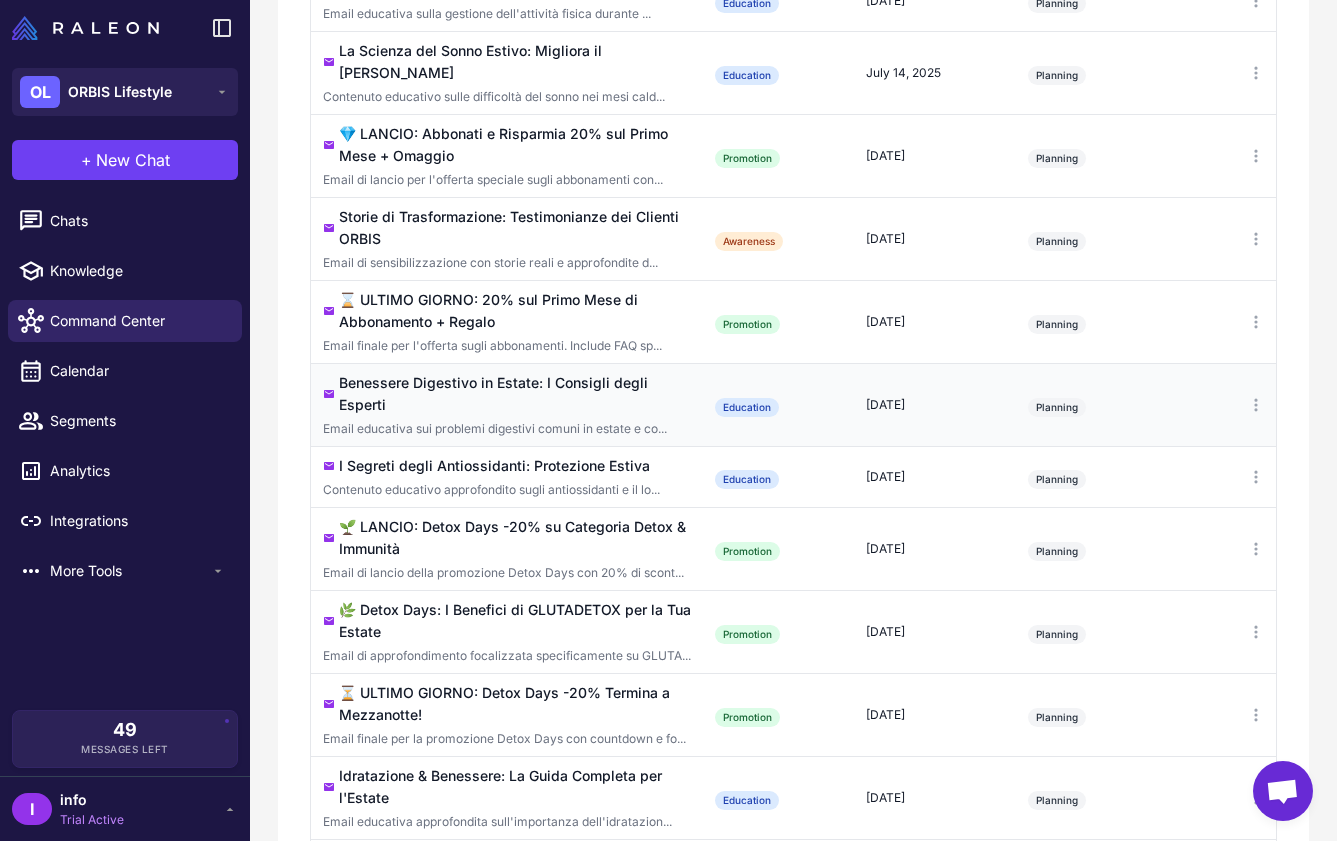 click on "[DATE]" at bounding box center [935, 405] 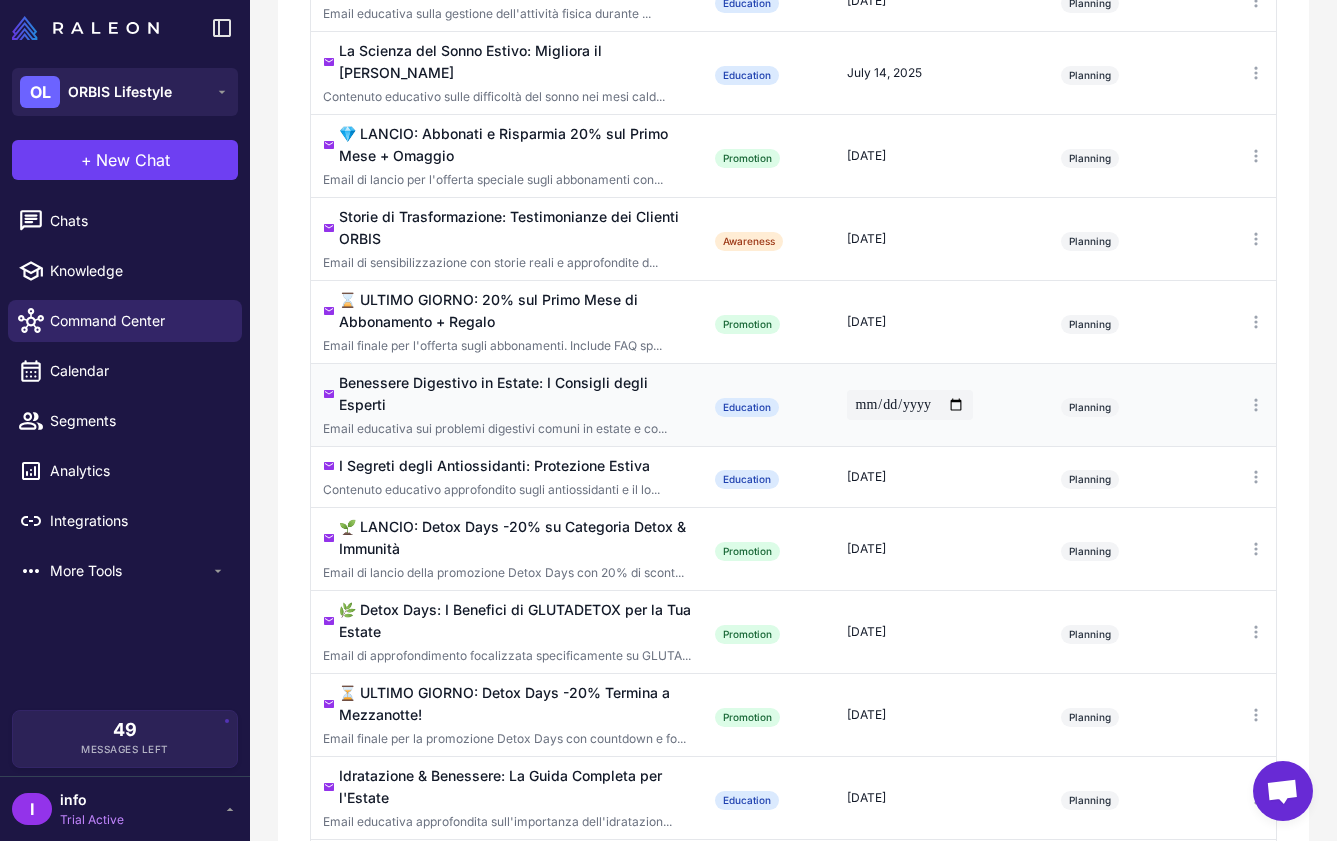 click on "**********" at bounding box center [910, 405] 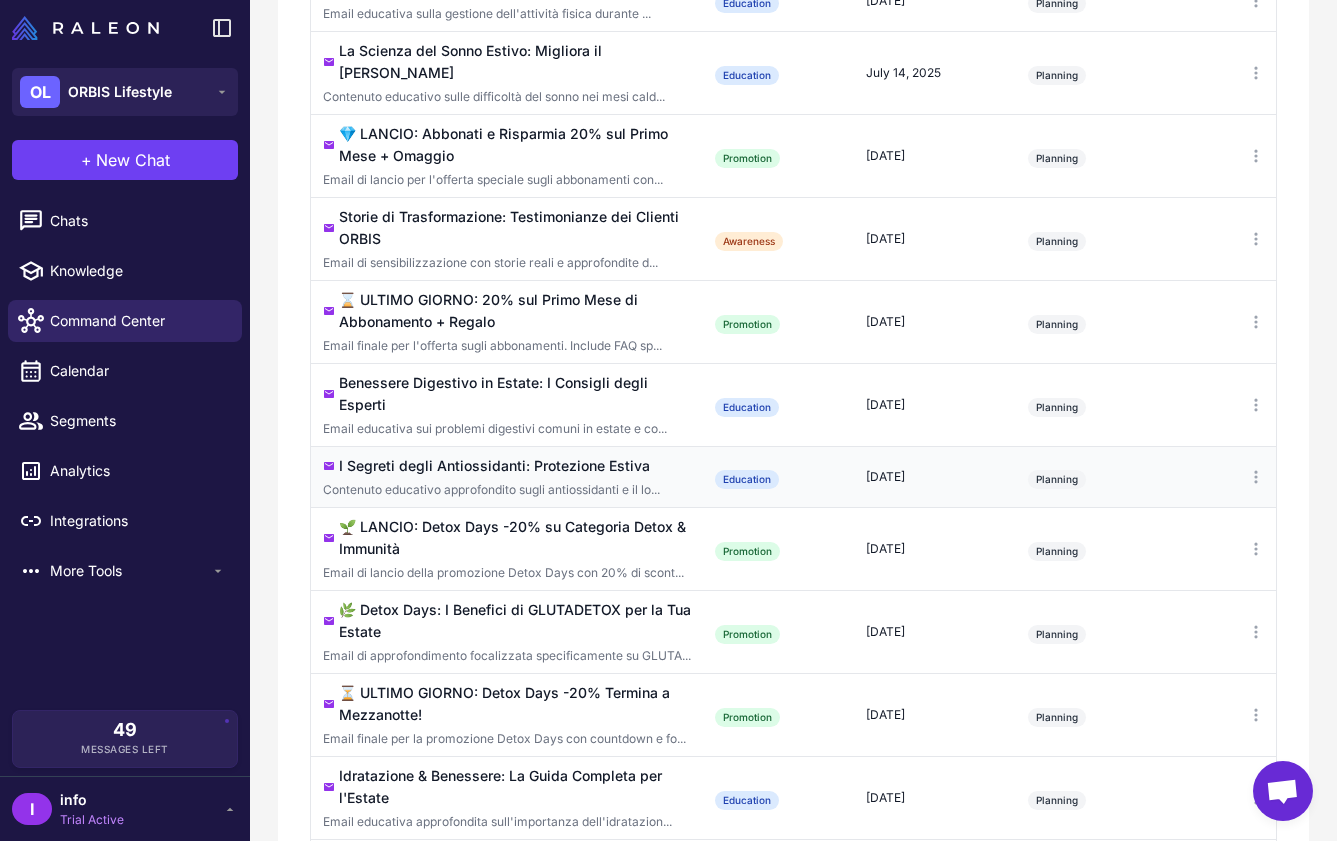 click on "[DATE]" at bounding box center (935, 477) 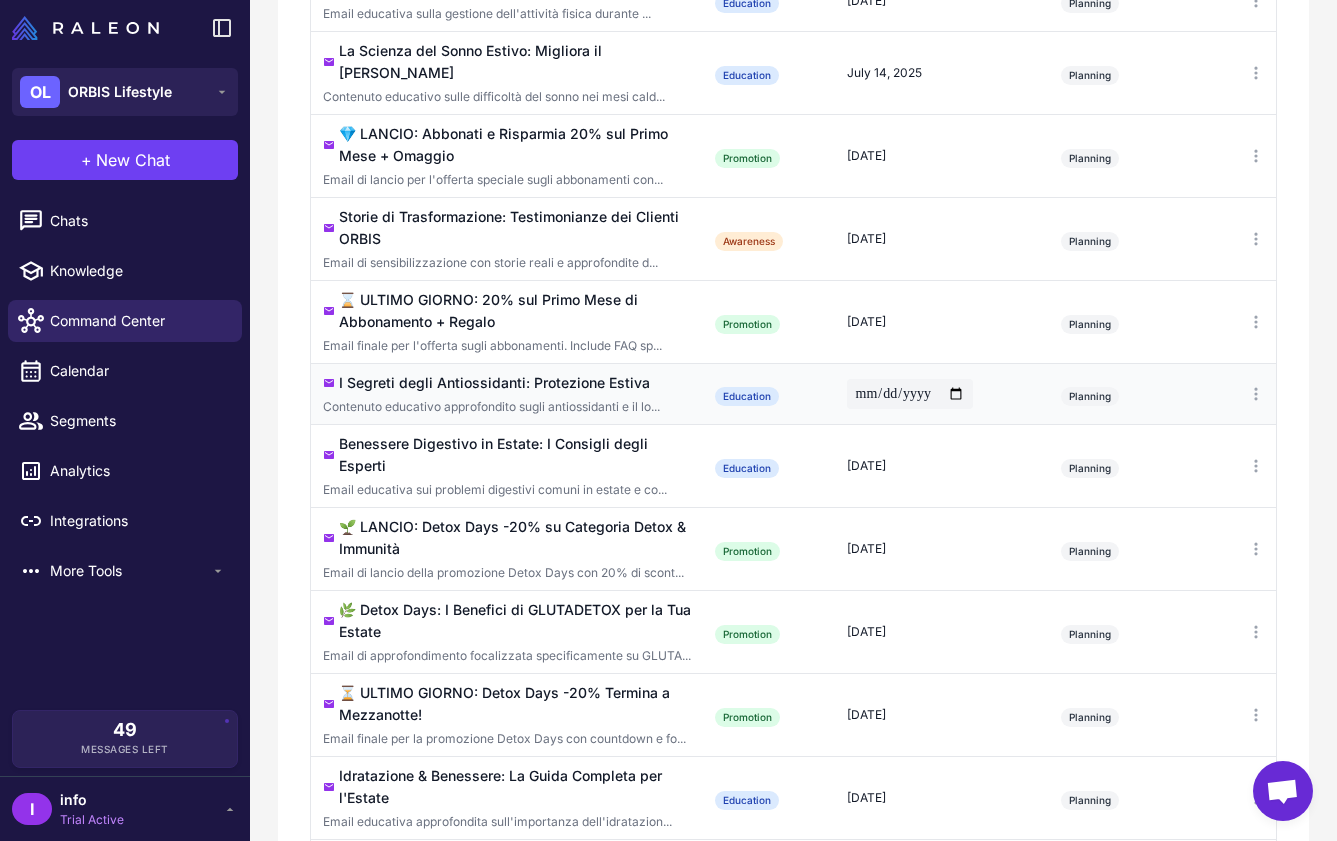 click on "**********" at bounding box center [910, 394] 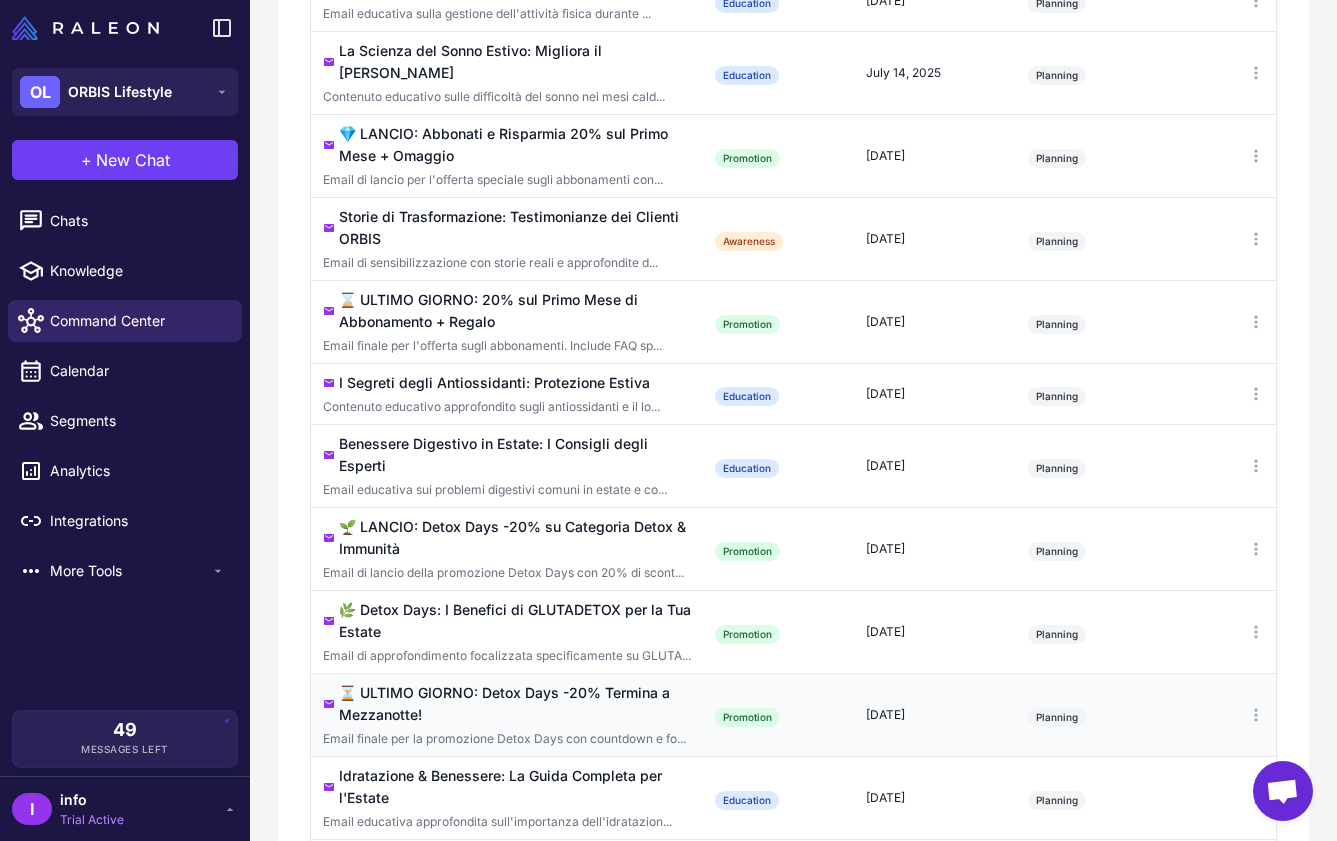 scroll, scrollTop: 1493, scrollLeft: 0, axis: vertical 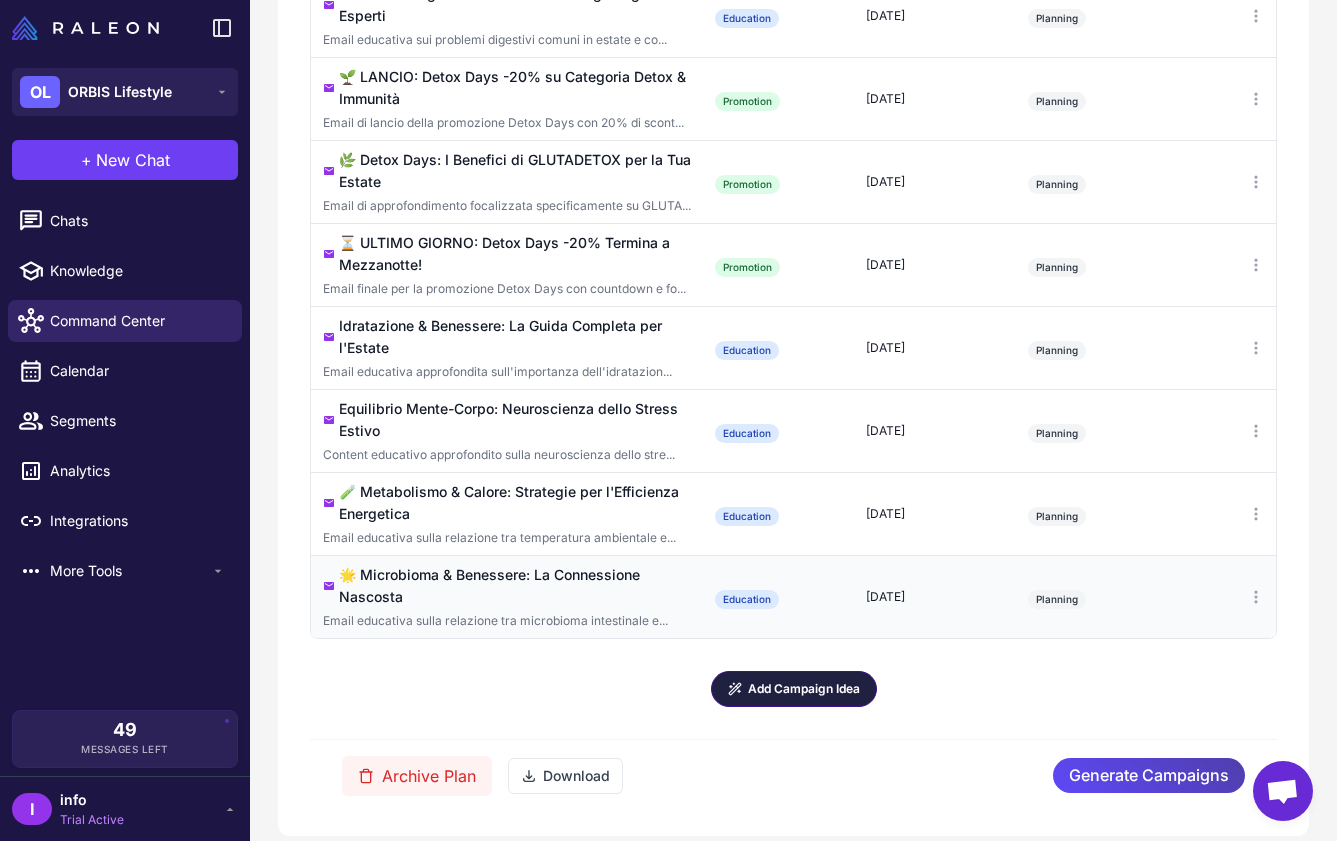 click on "Add Campaign Idea" at bounding box center (794, 689) 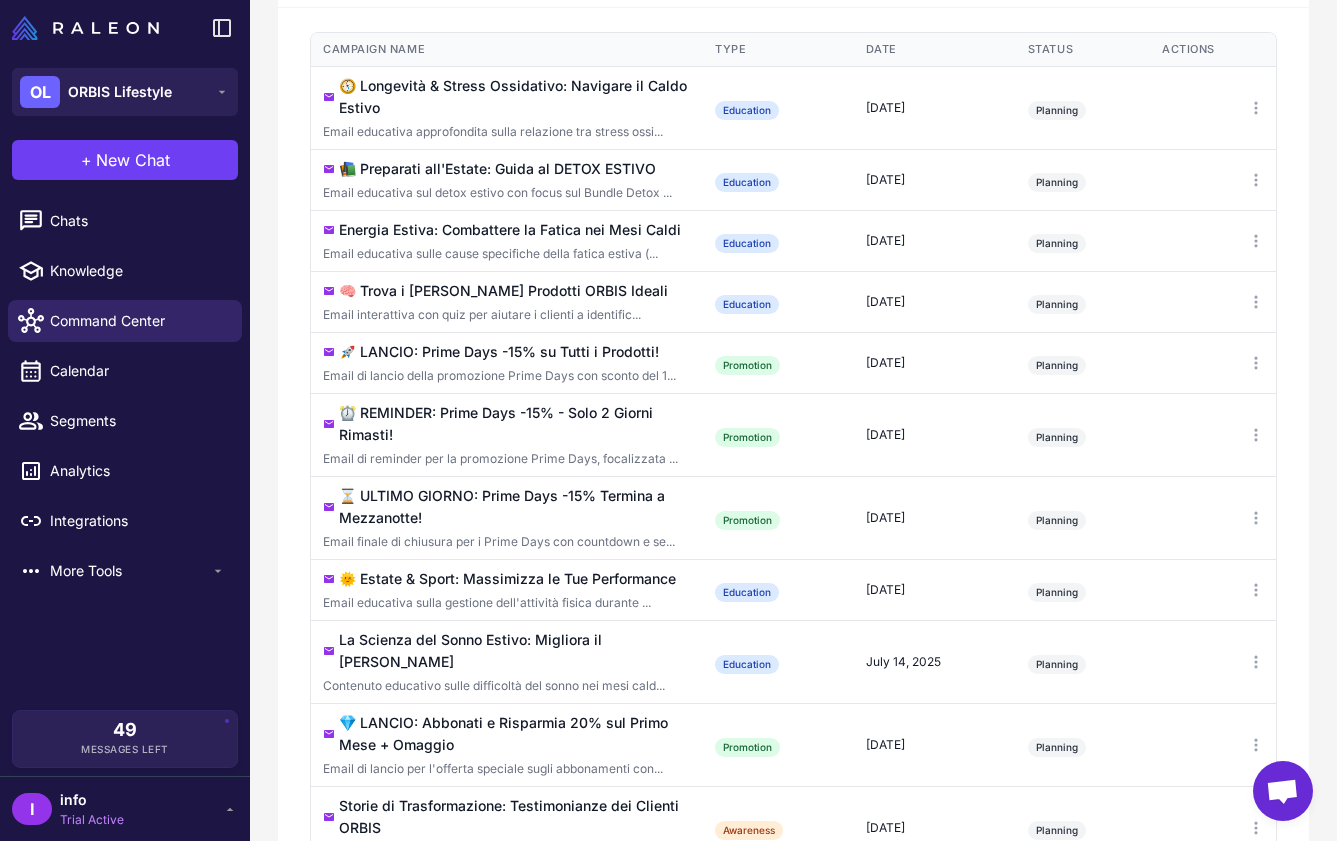 scroll, scrollTop: 224, scrollLeft: 0, axis: vertical 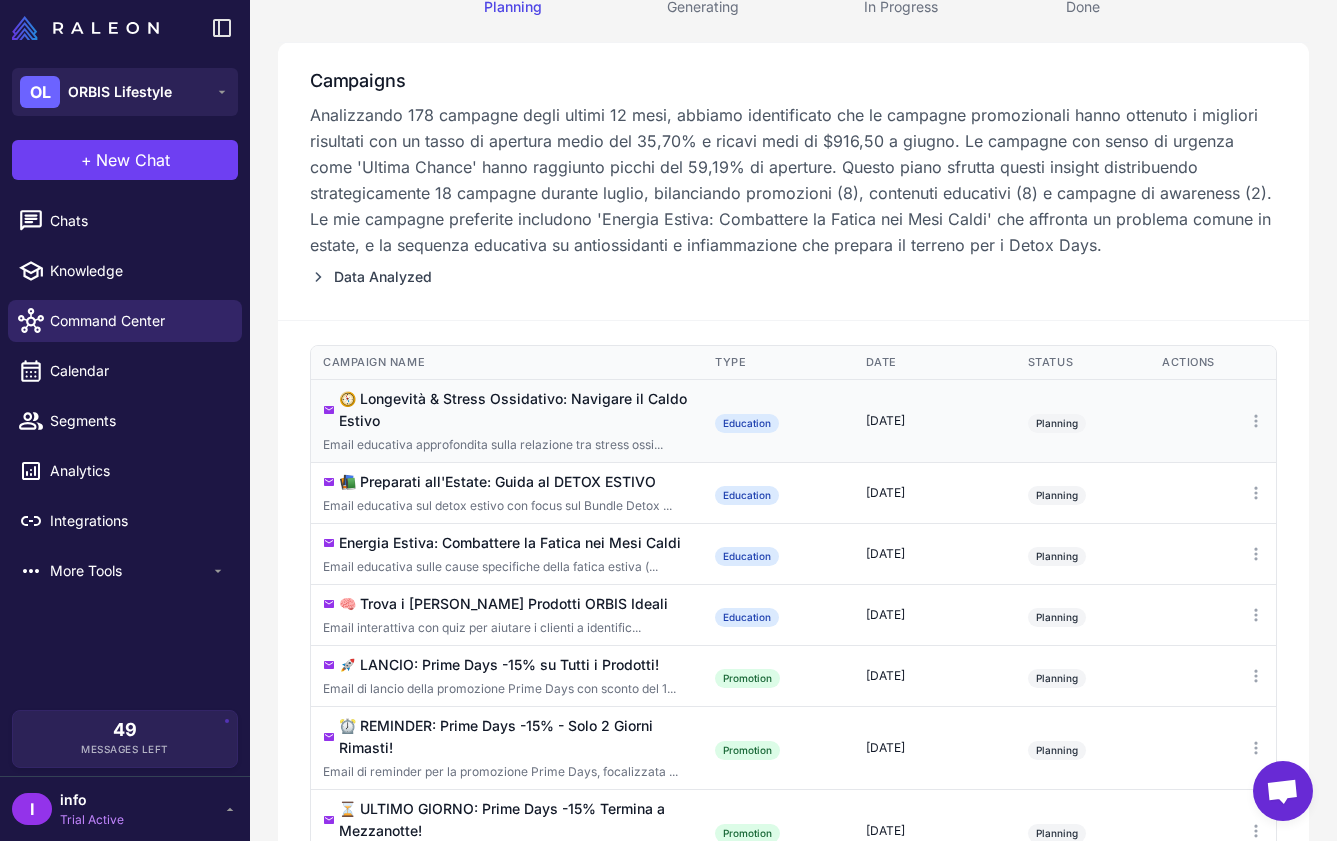 click on "Email educativa approfondita sulla relazione tra stress ossi..." at bounding box center [507, 445] 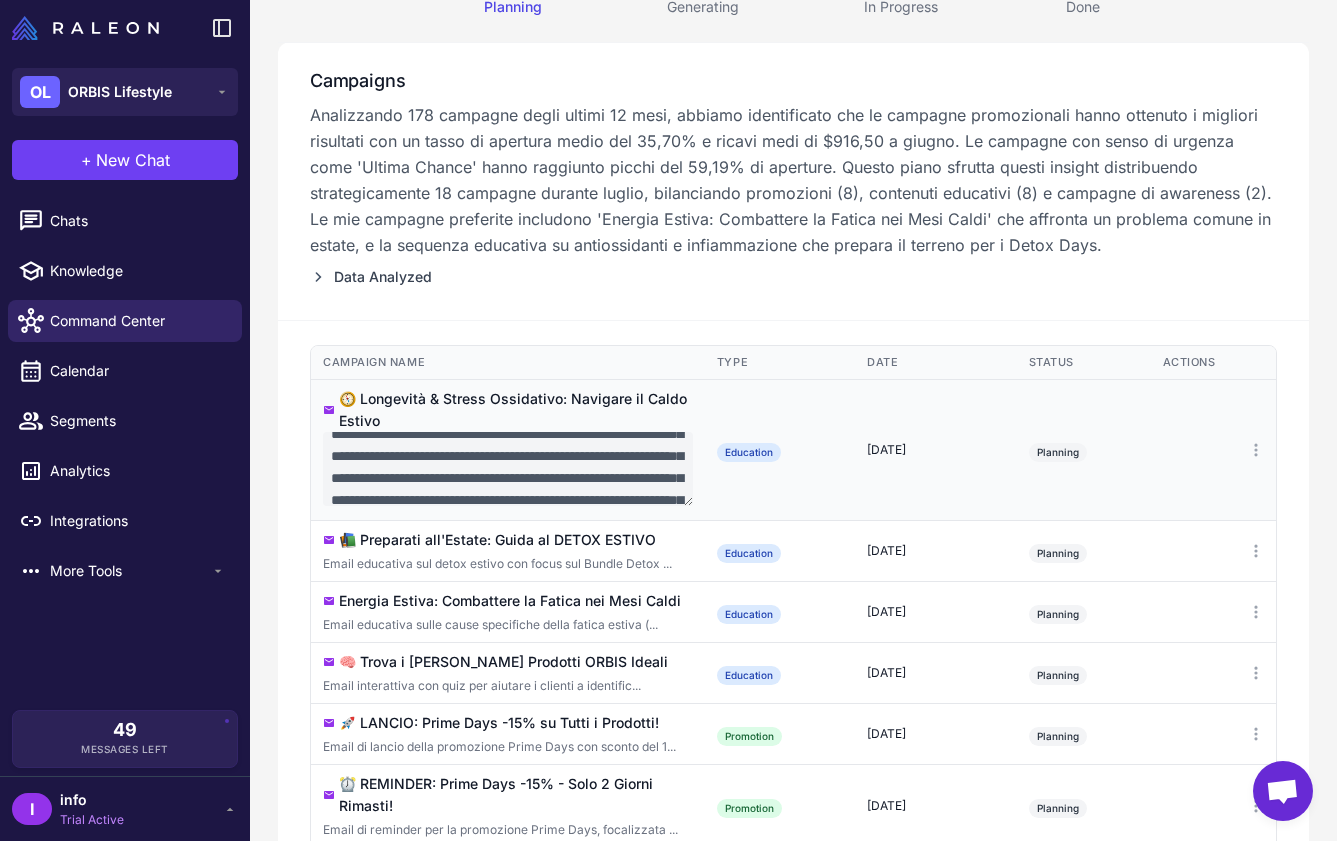 scroll, scrollTop: 88, scrollLeft: 0, axis: vertical 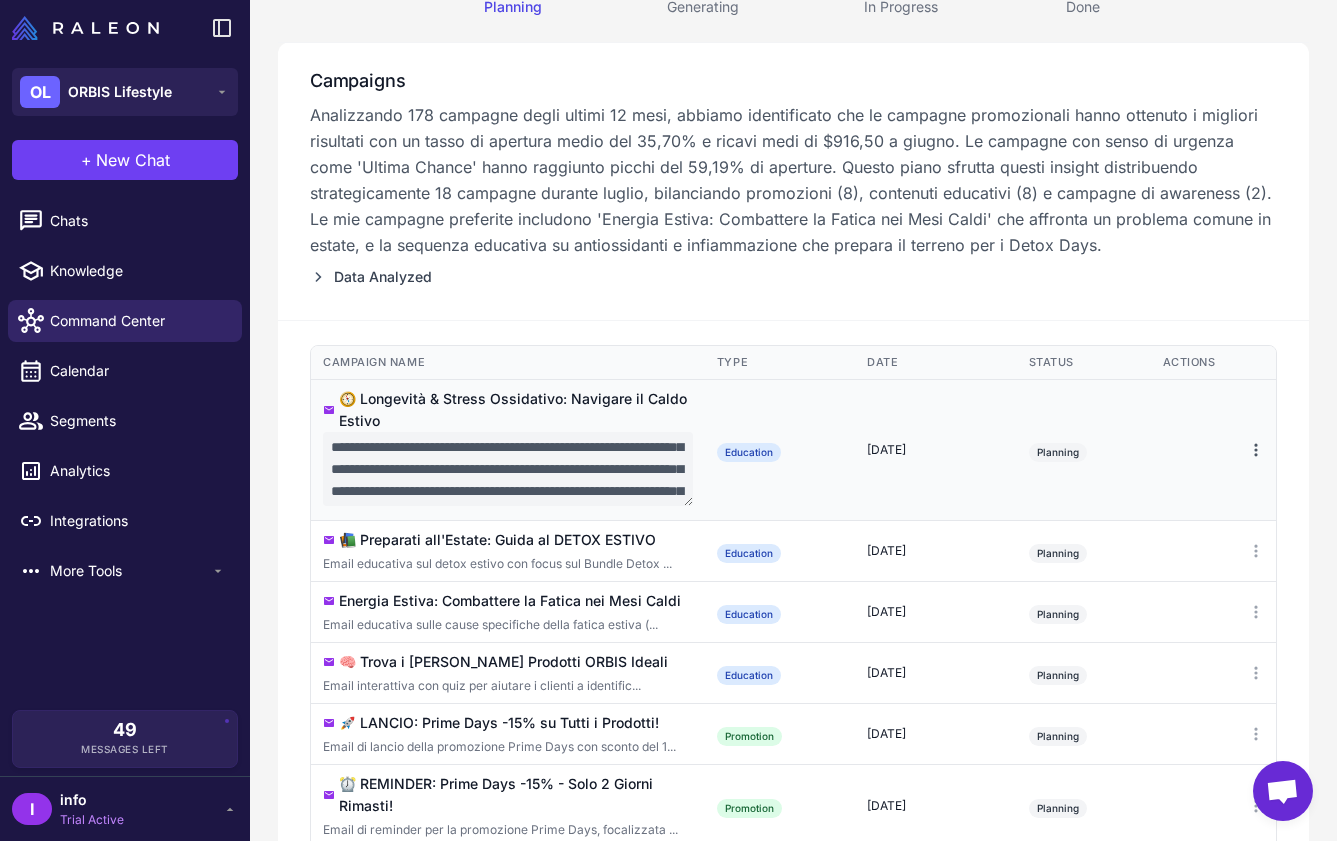 click 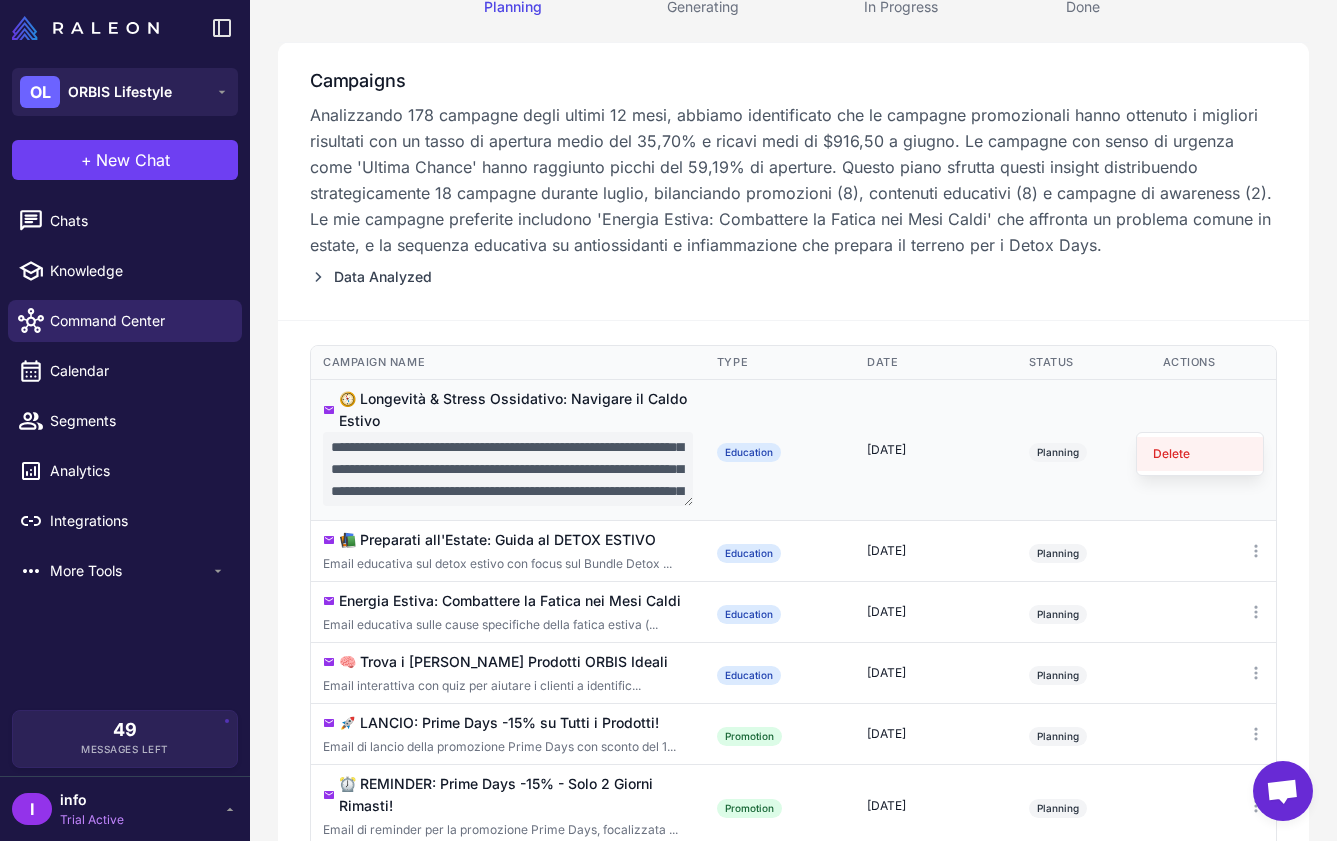 click on "Delete" at bounding box center (1200, 454) 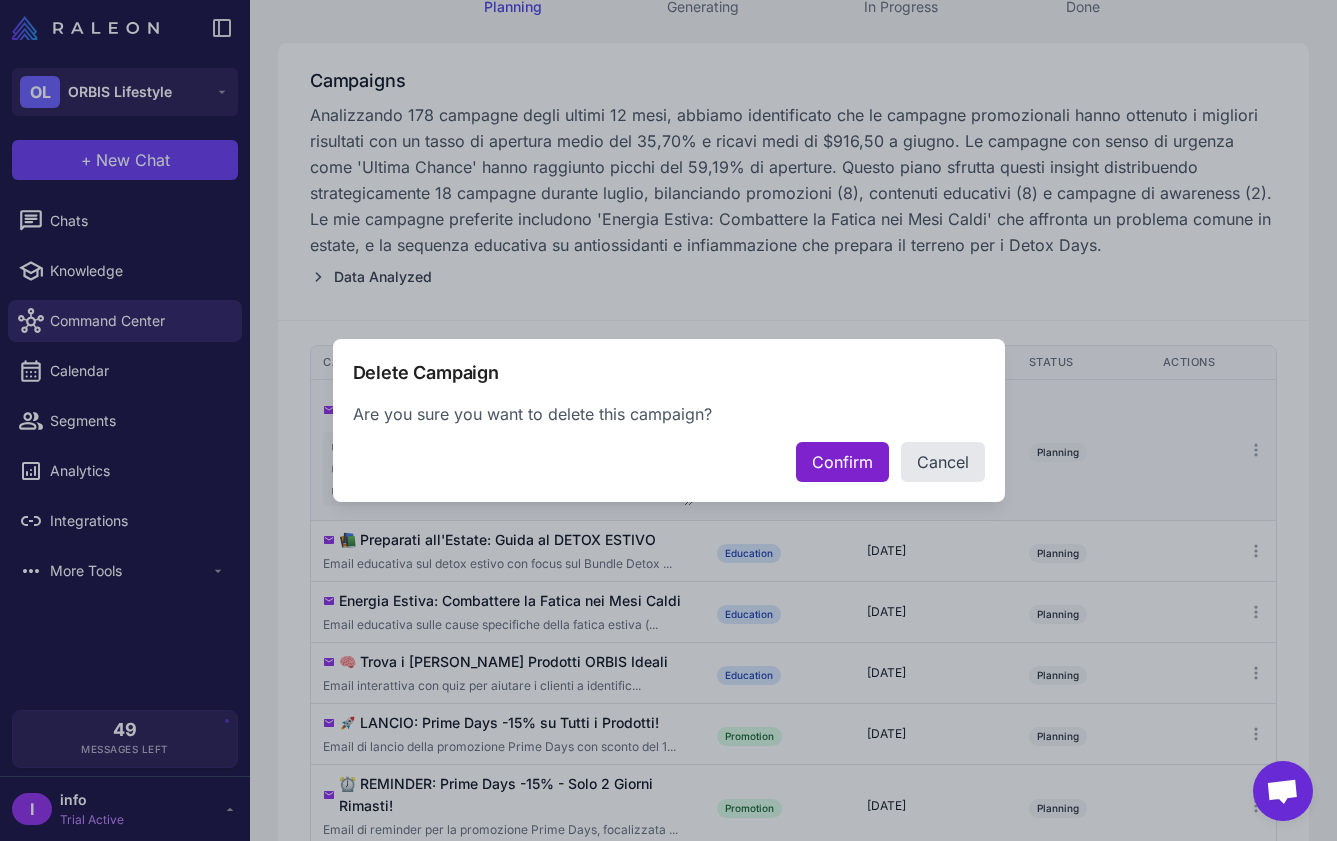 click on "Confirm" at bounding box center [842, 462] 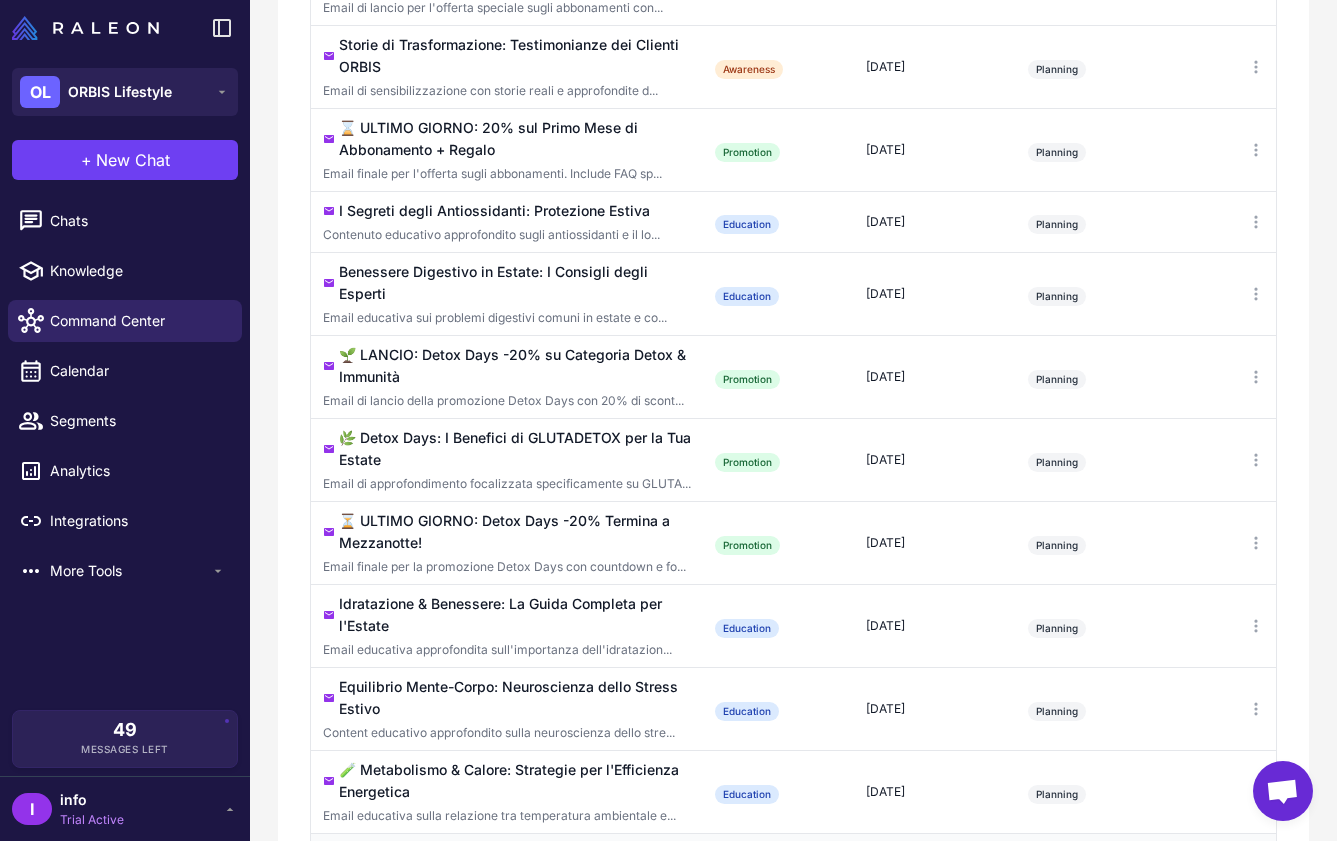 scroll, scrollTop: 1493, scrollLeft: 0, axis: vertical 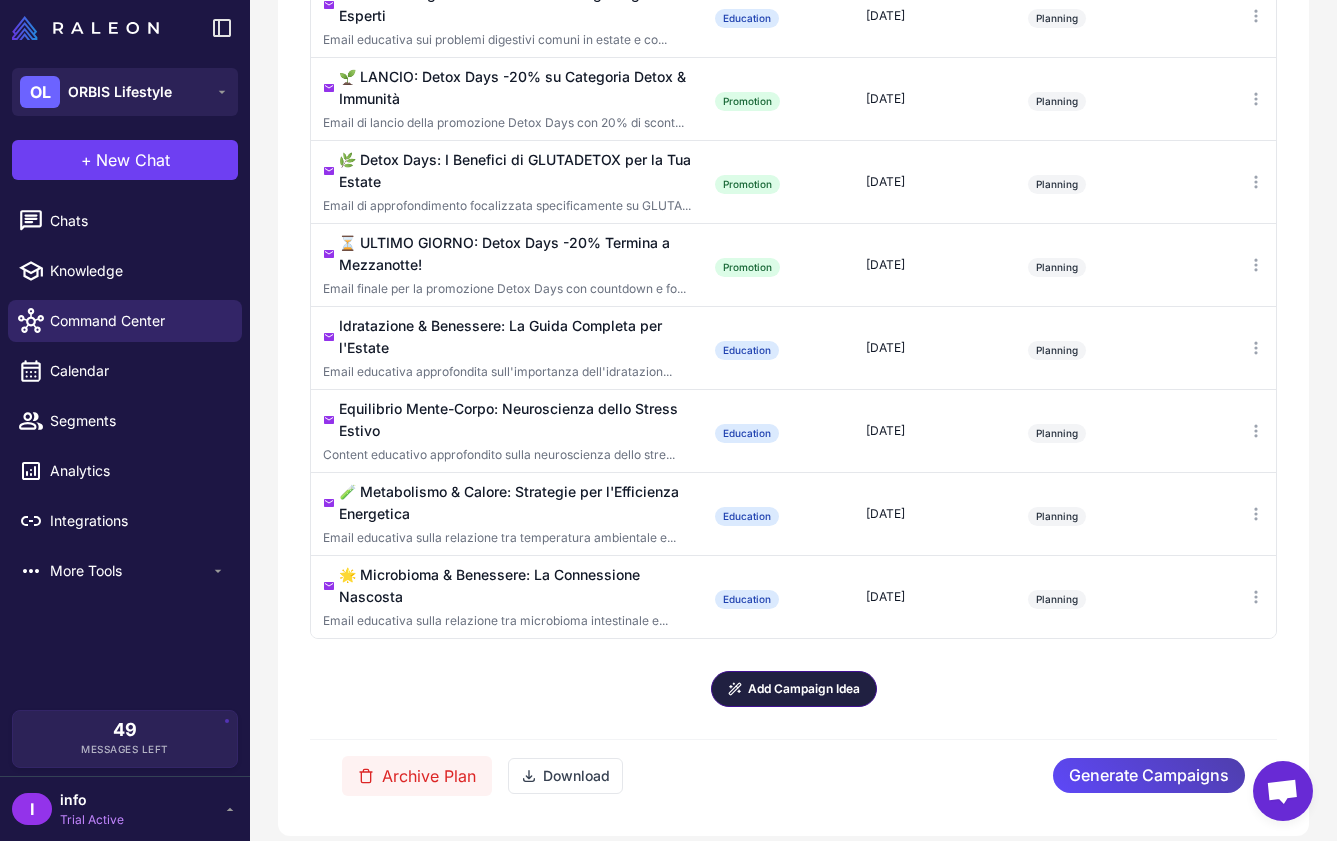 click on "Add Campaign Idea" 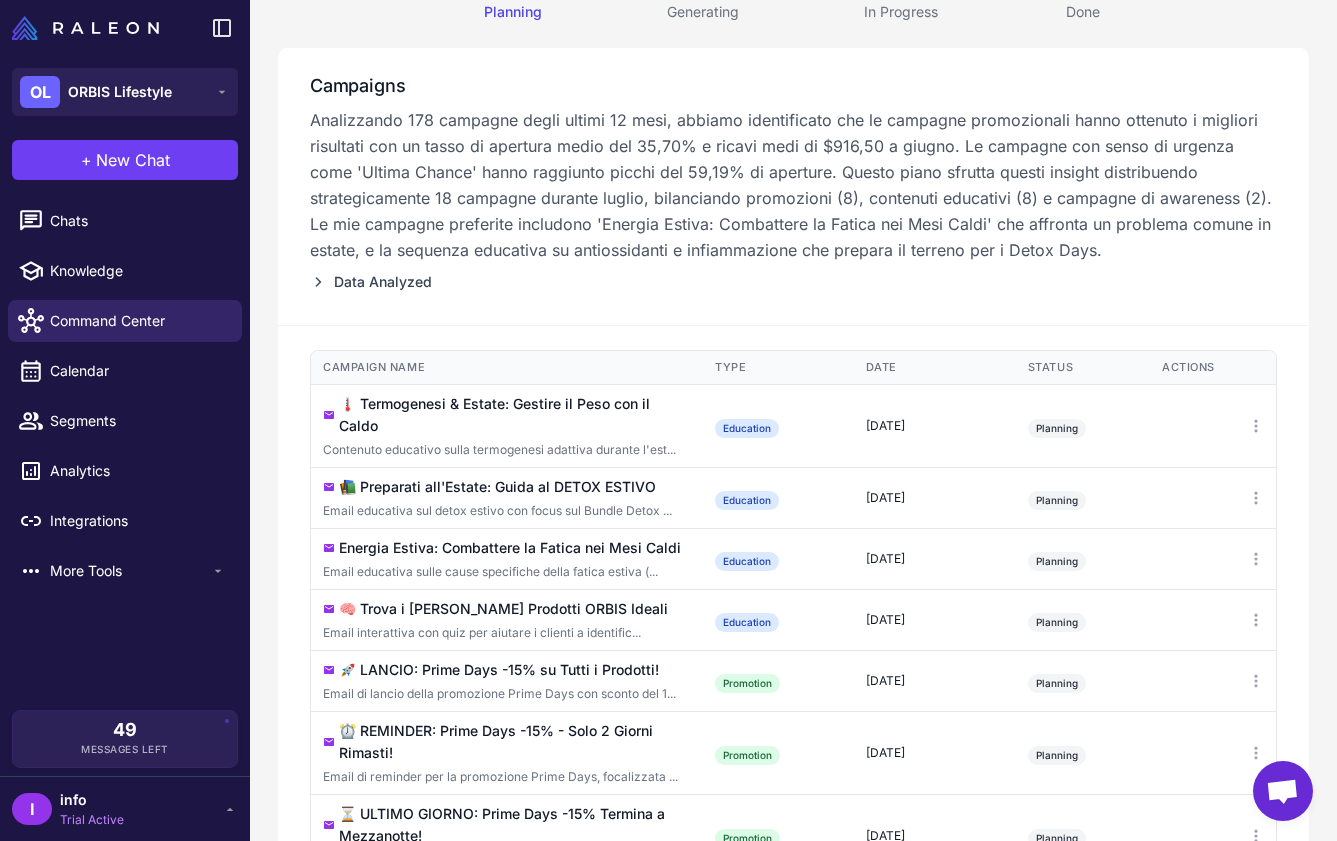 scroll, scrollTop: 213, scrollLeft: 0, axis: vertical 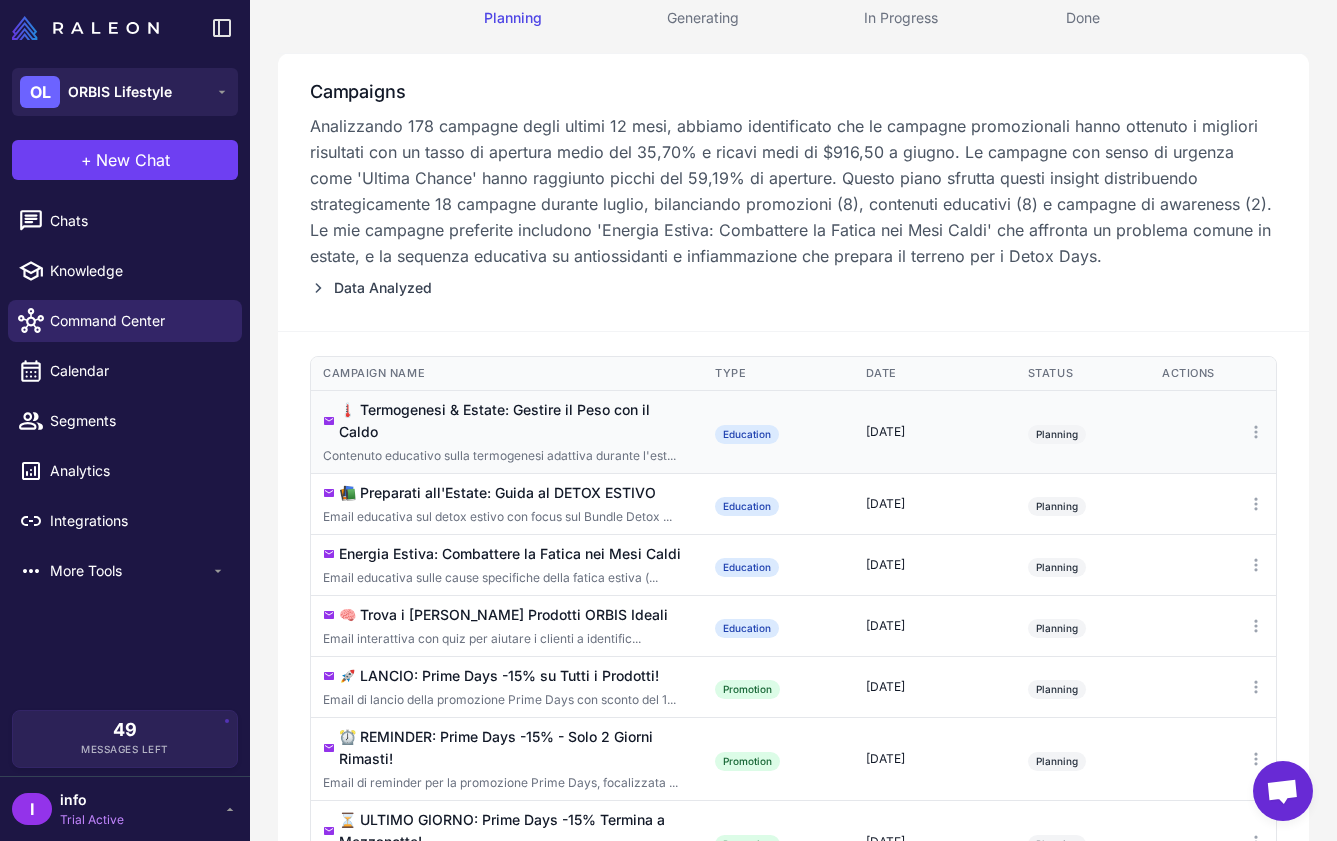 click on "Contenuto educativo sulla termogenesi adattiva durante l'est..." at bounding box center (507, 456) 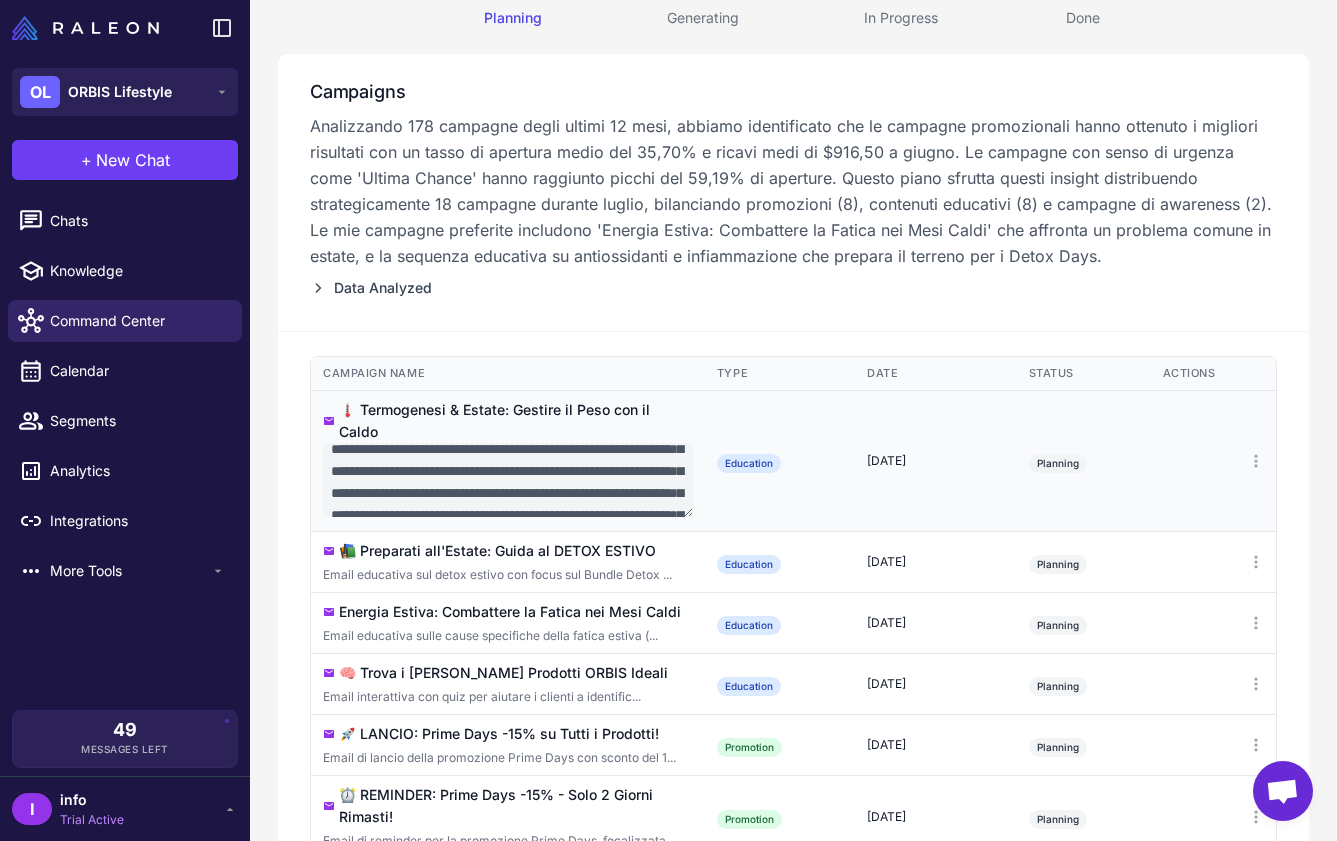 scroll, scrollTop: 50, scrollLeft: 0, axis: vertical 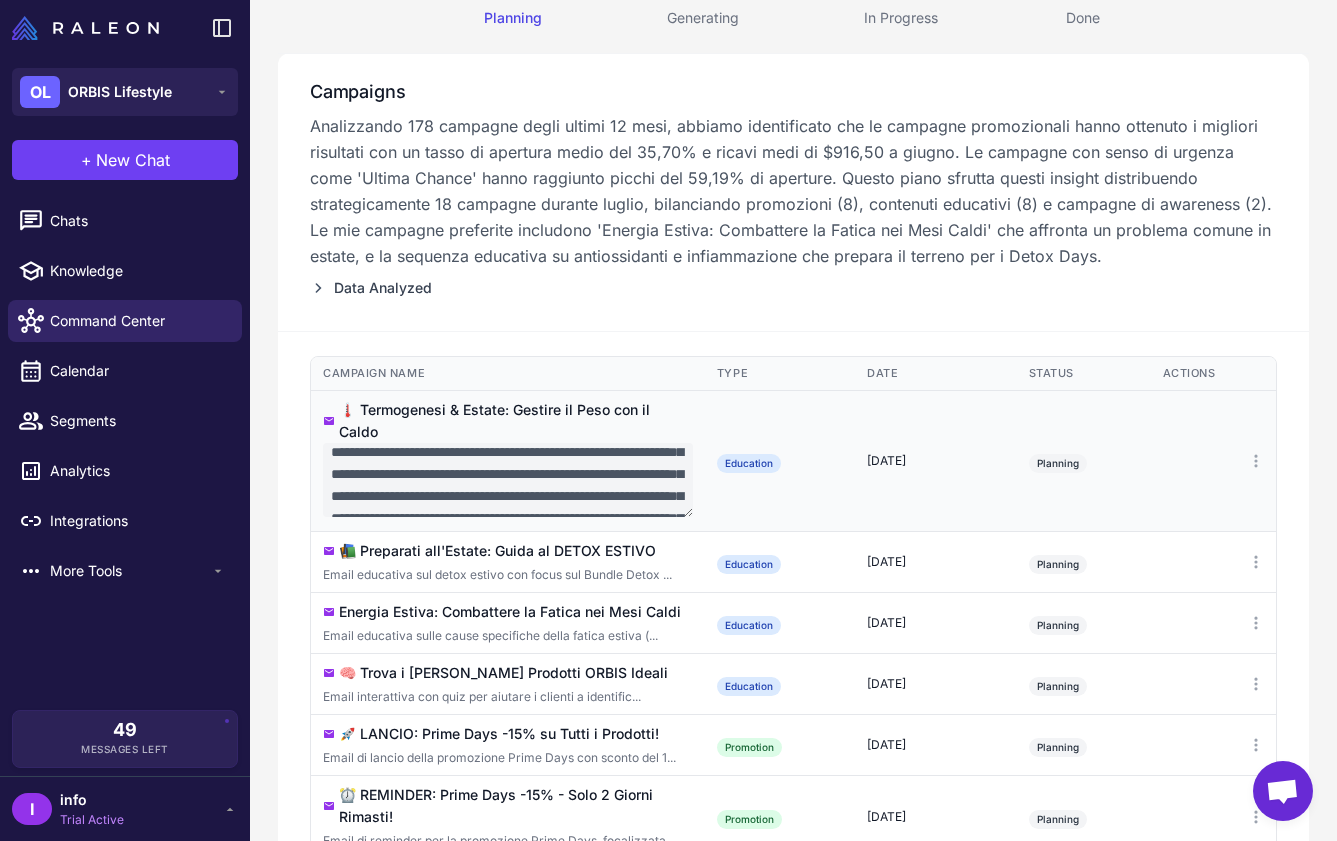 click at bounding box center (1214, 460) 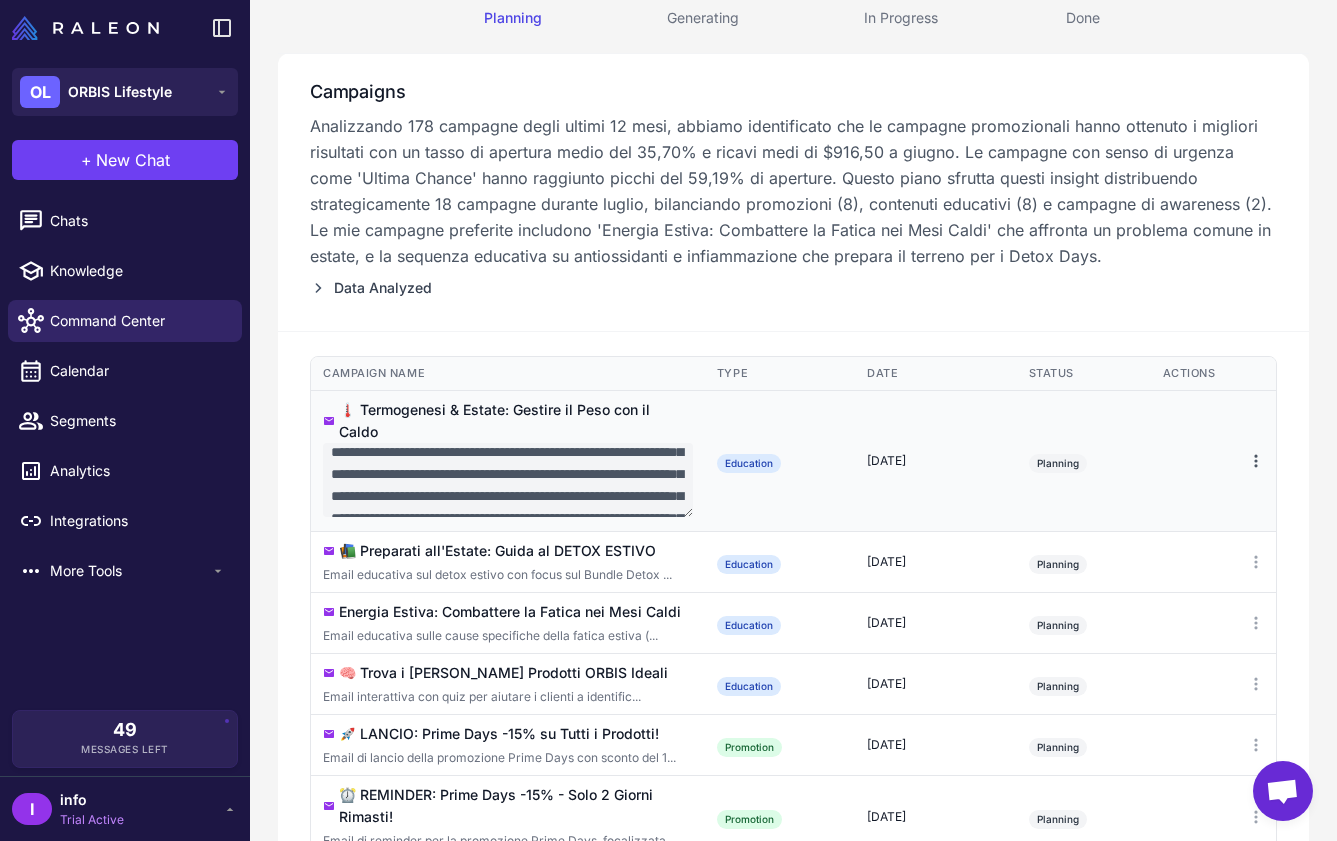 click 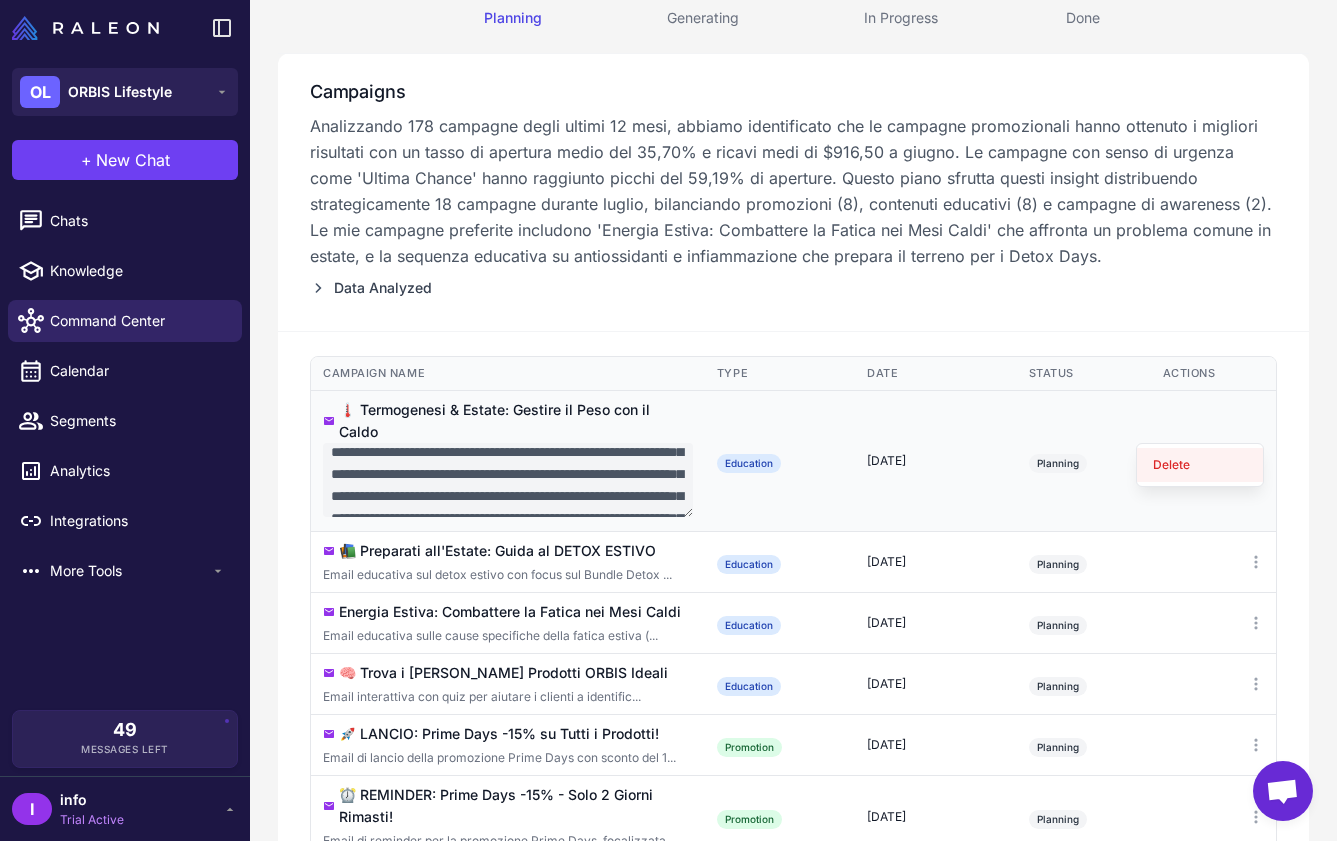click on "Delete" at bounding box center [1200, 465] 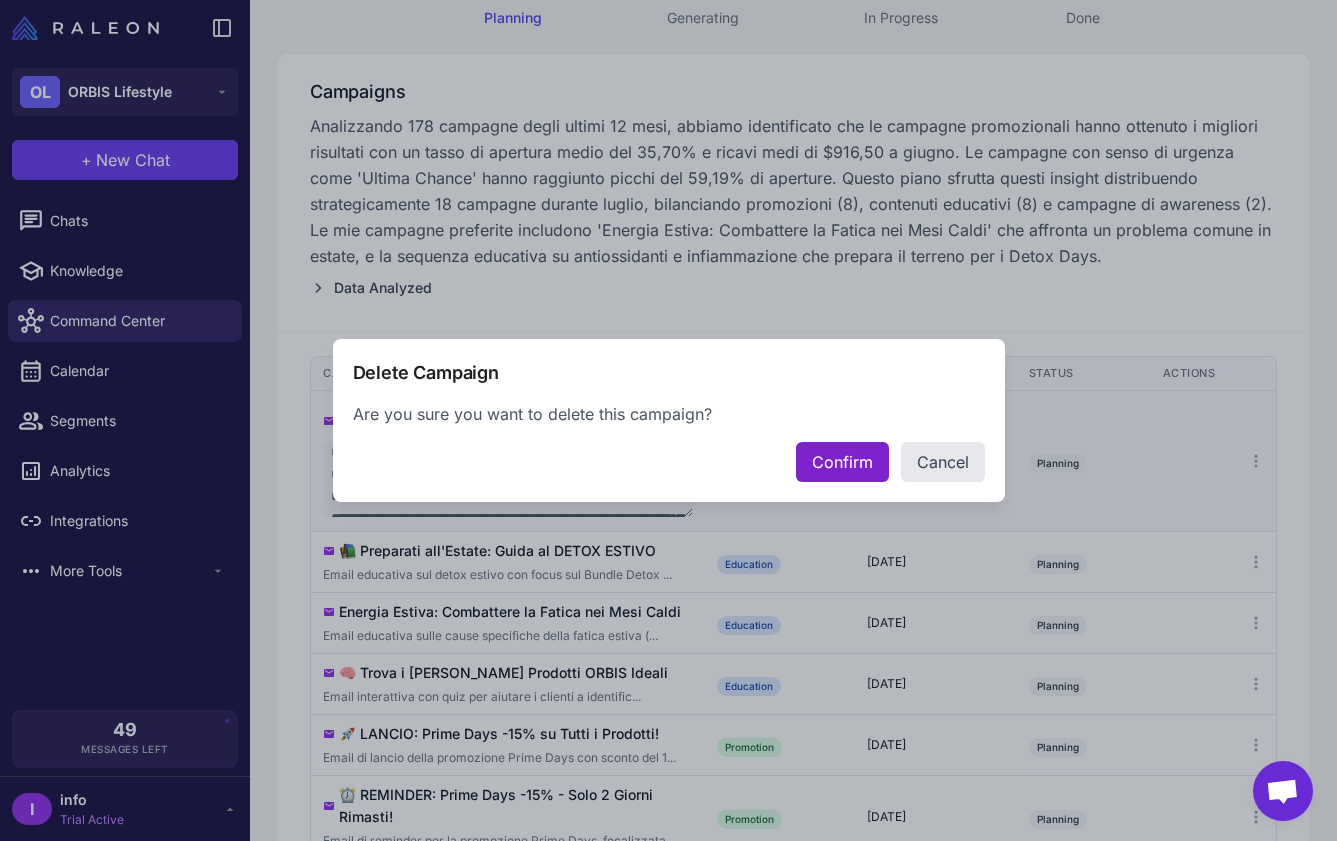 click on "Confirm" at bounding box center (842, 462) 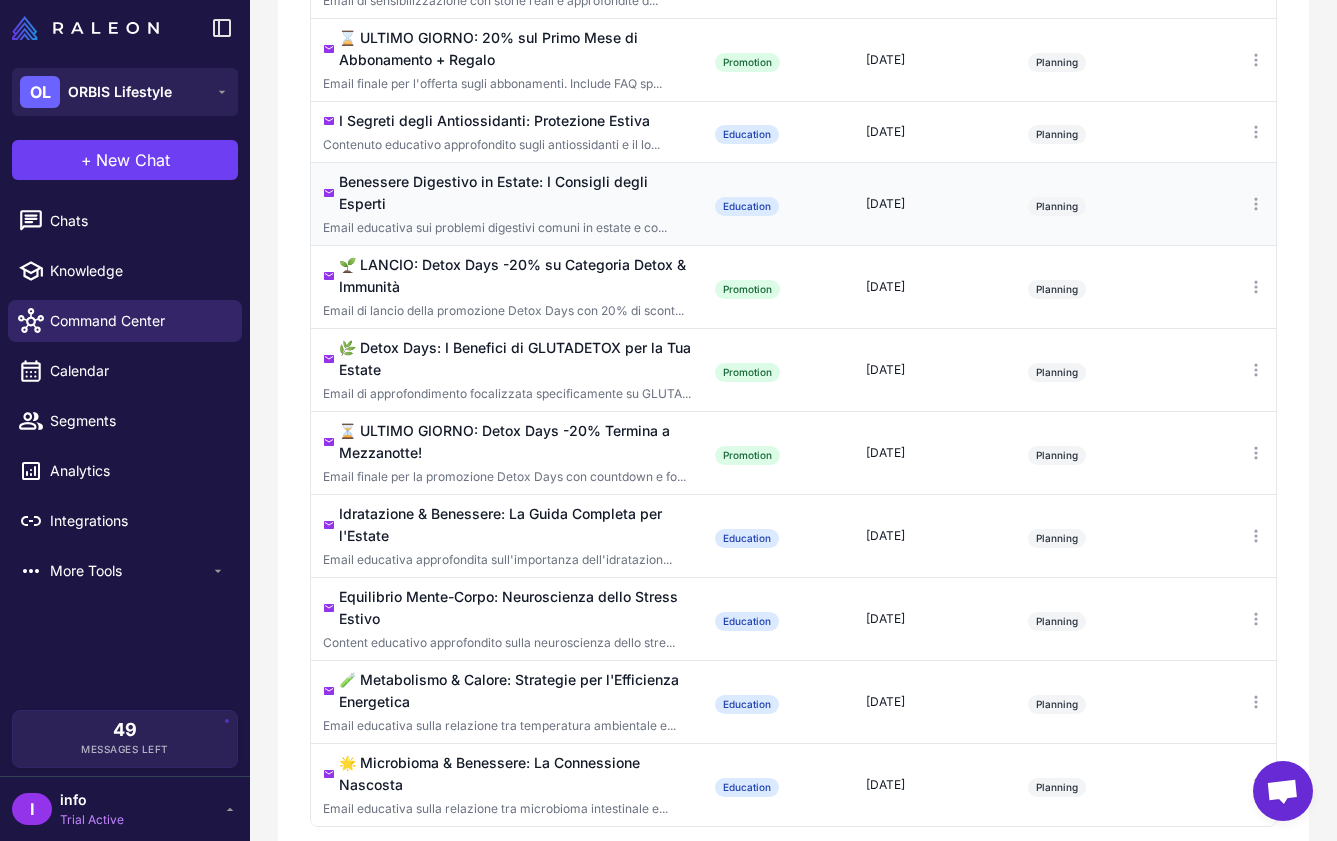 scroll, scrollTop: 1493, scrollLeft: 0, axis: vertical 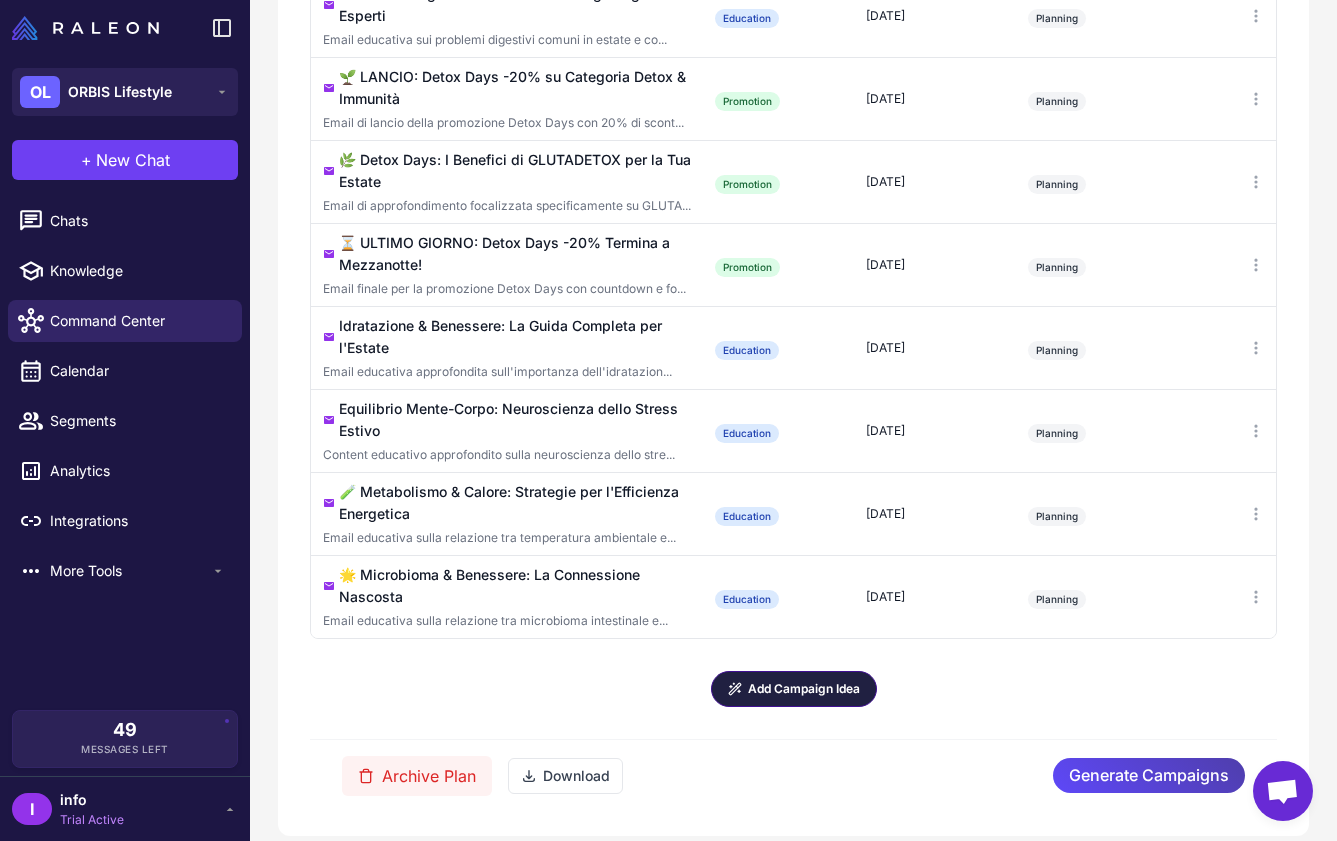 click on "Add Campaign Idea" 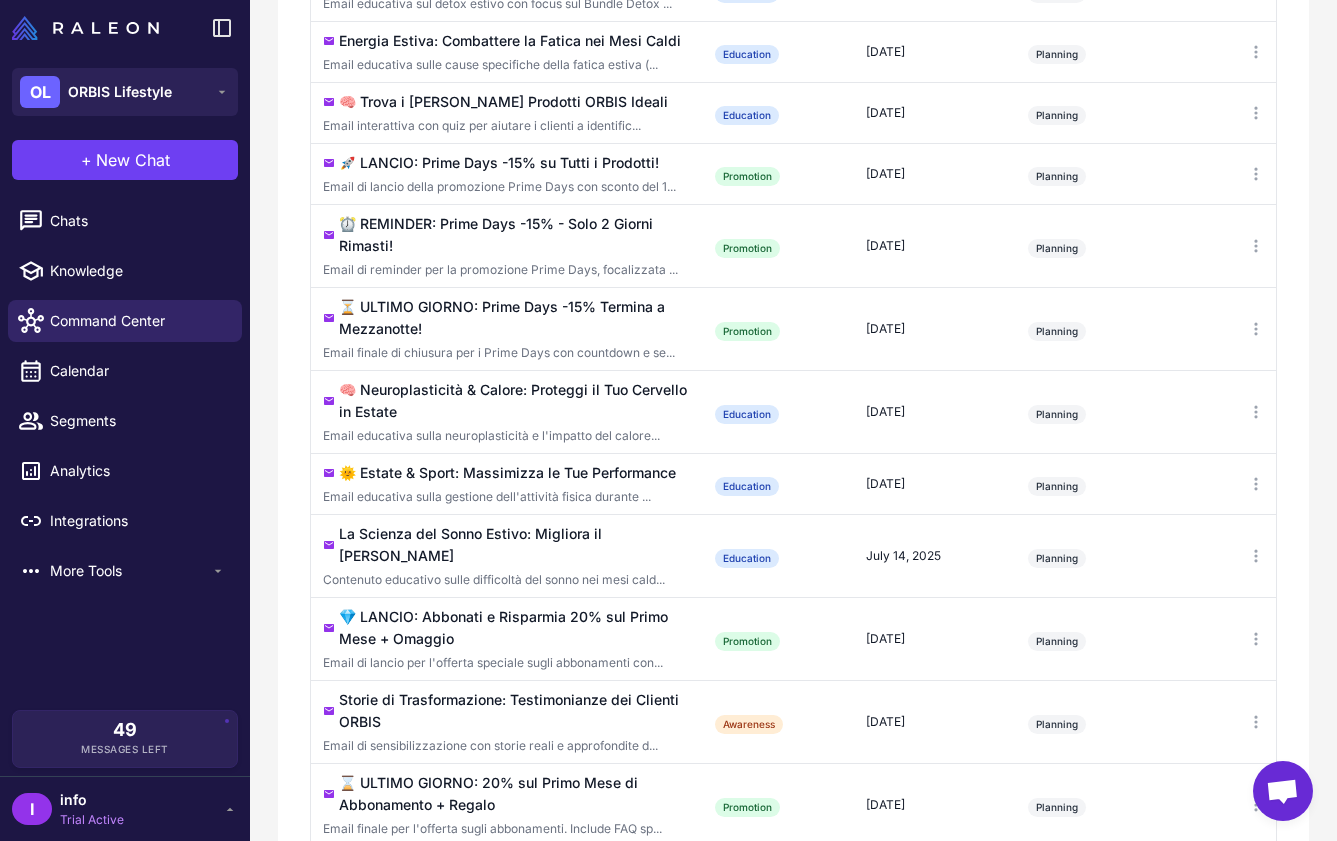 scroll, scrollTop: 634, scrollLeft: 0, axis: vertical 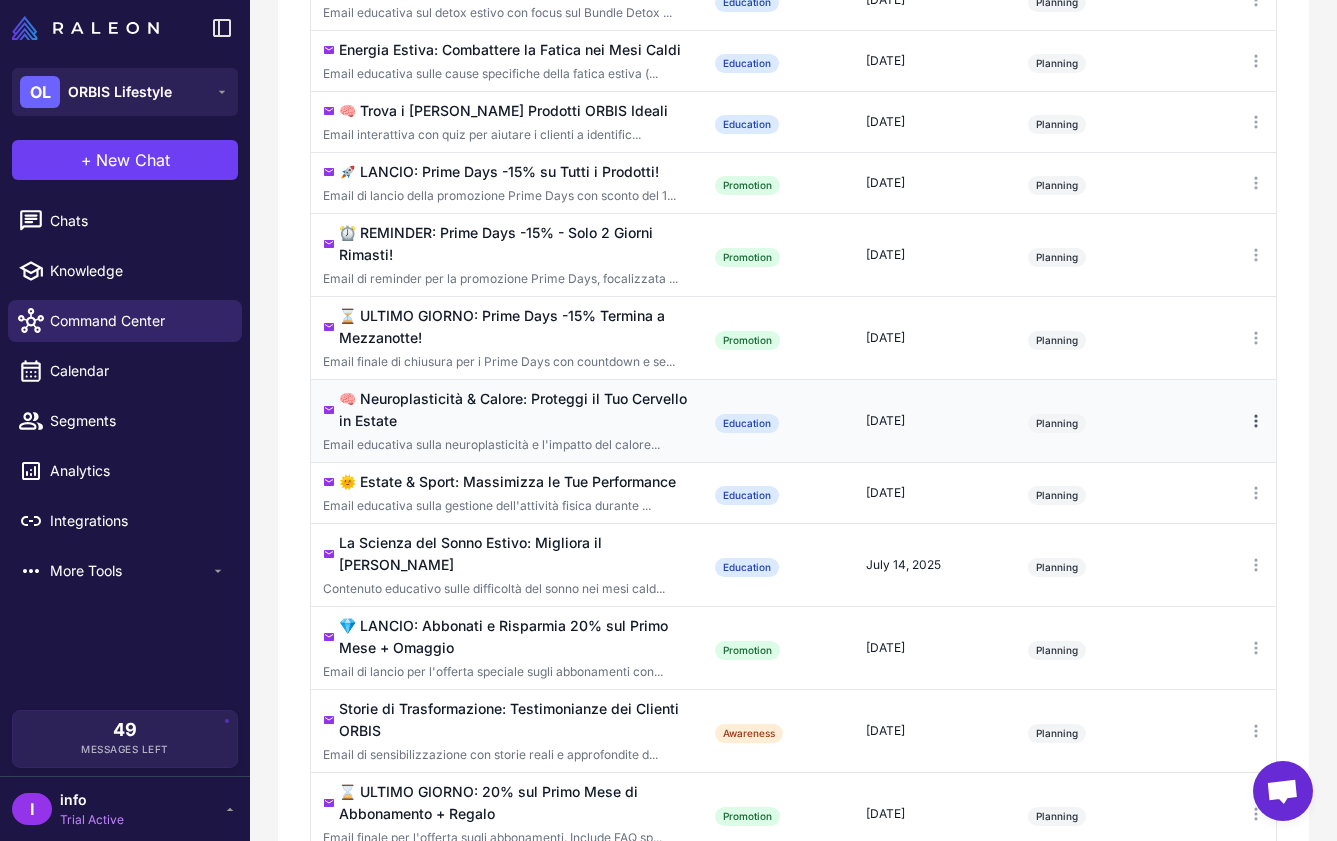 click 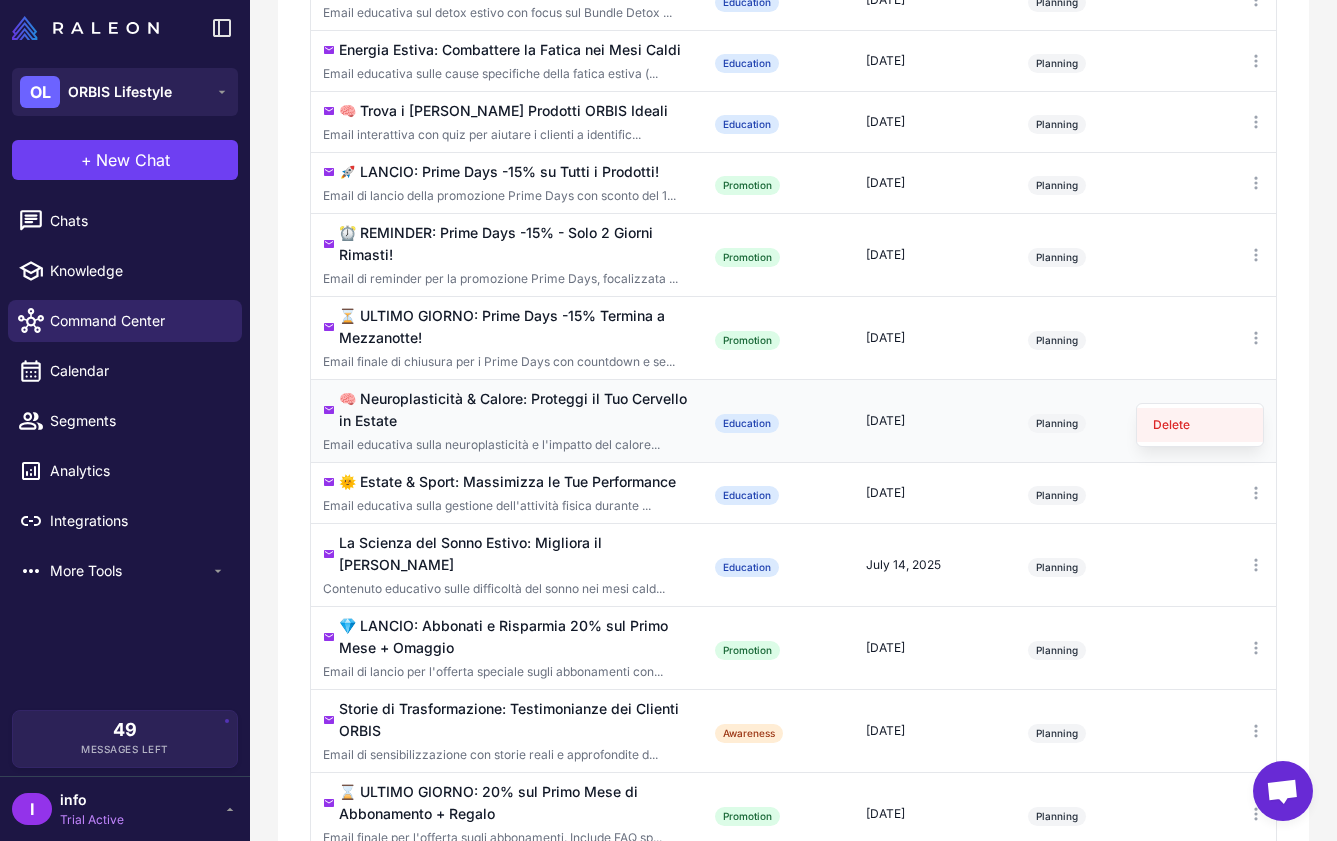 click on "Delete" at bounding box center [1200, 425] 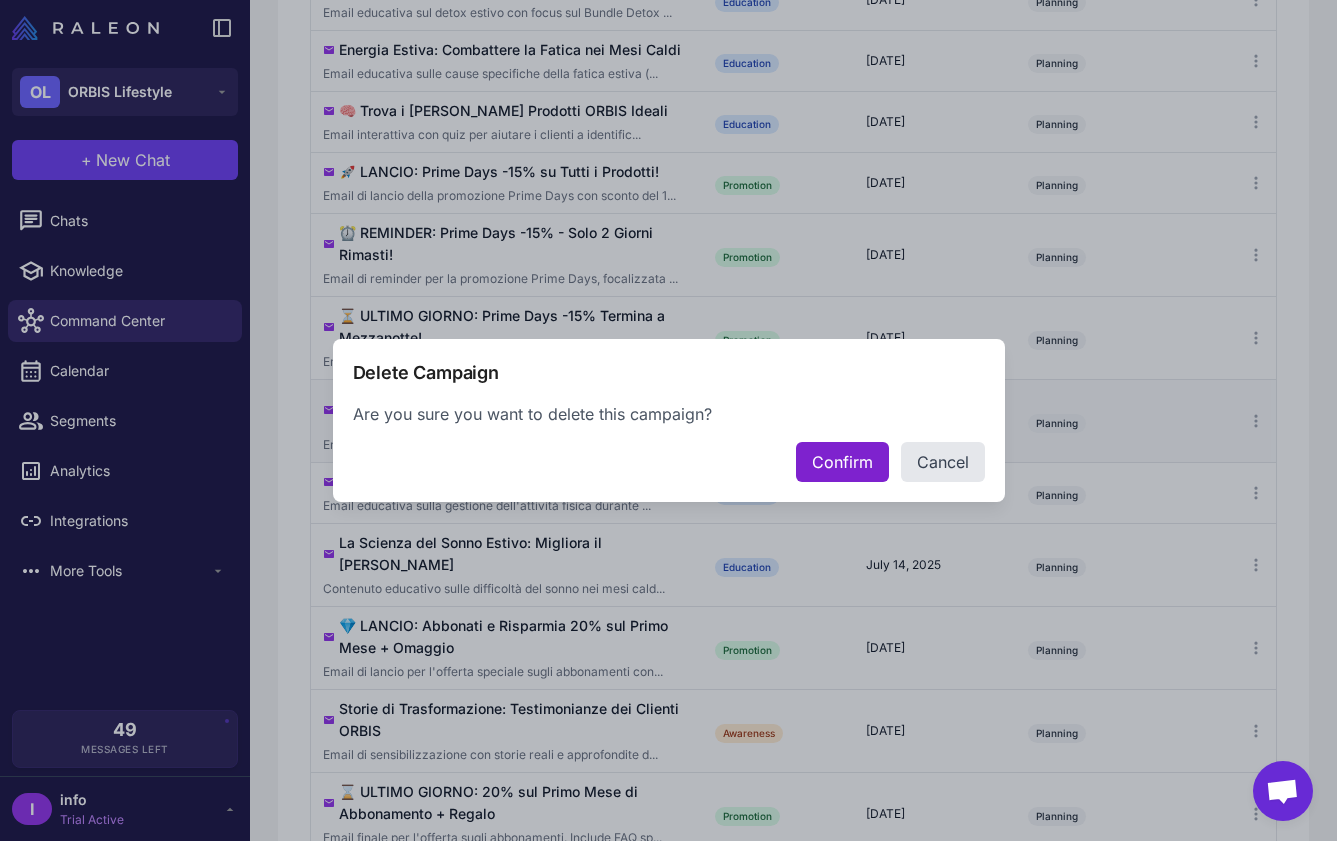 click on "Confirm" at bounding box center (842, 462) 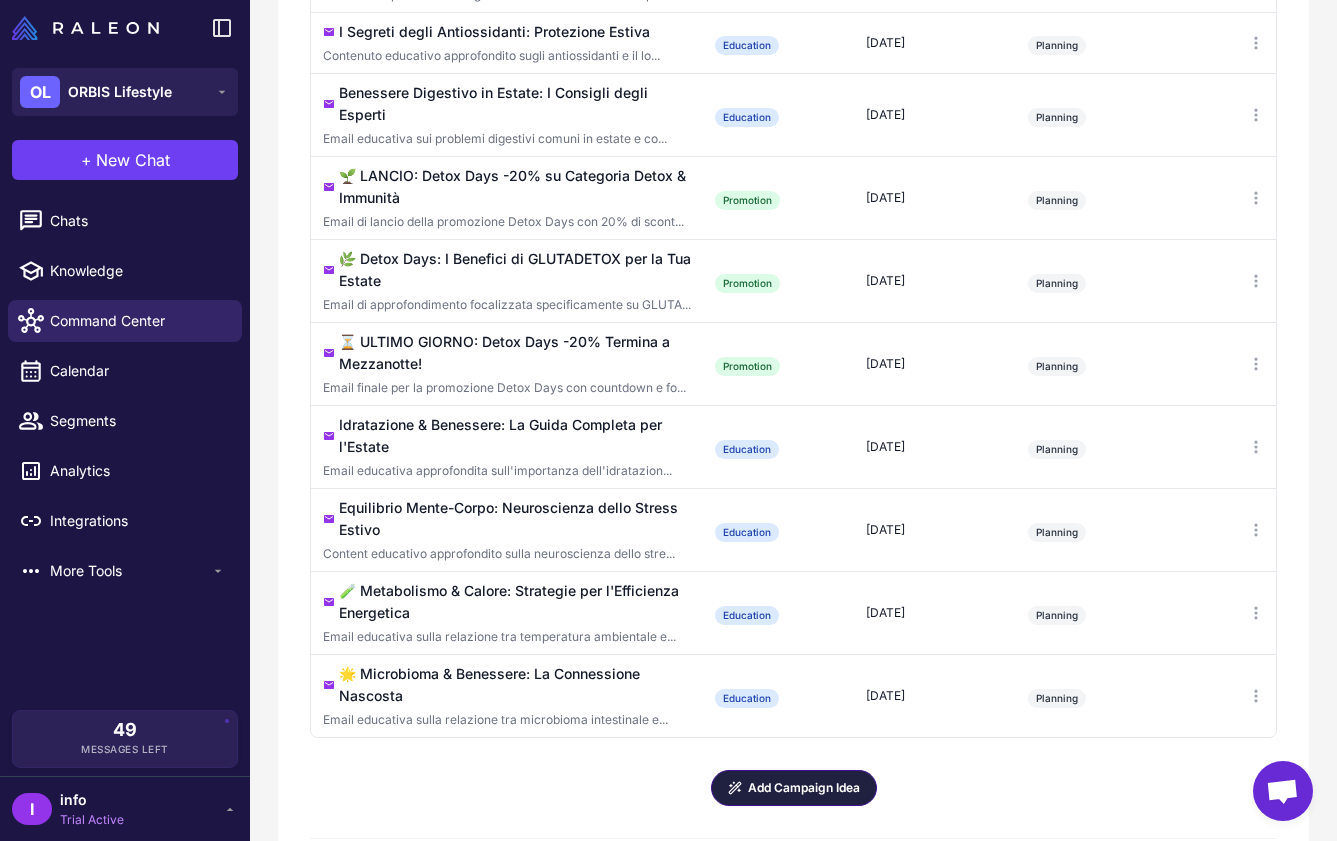 scroll, scrollTop: 1493, scrollLeft: 0, axis: vertical 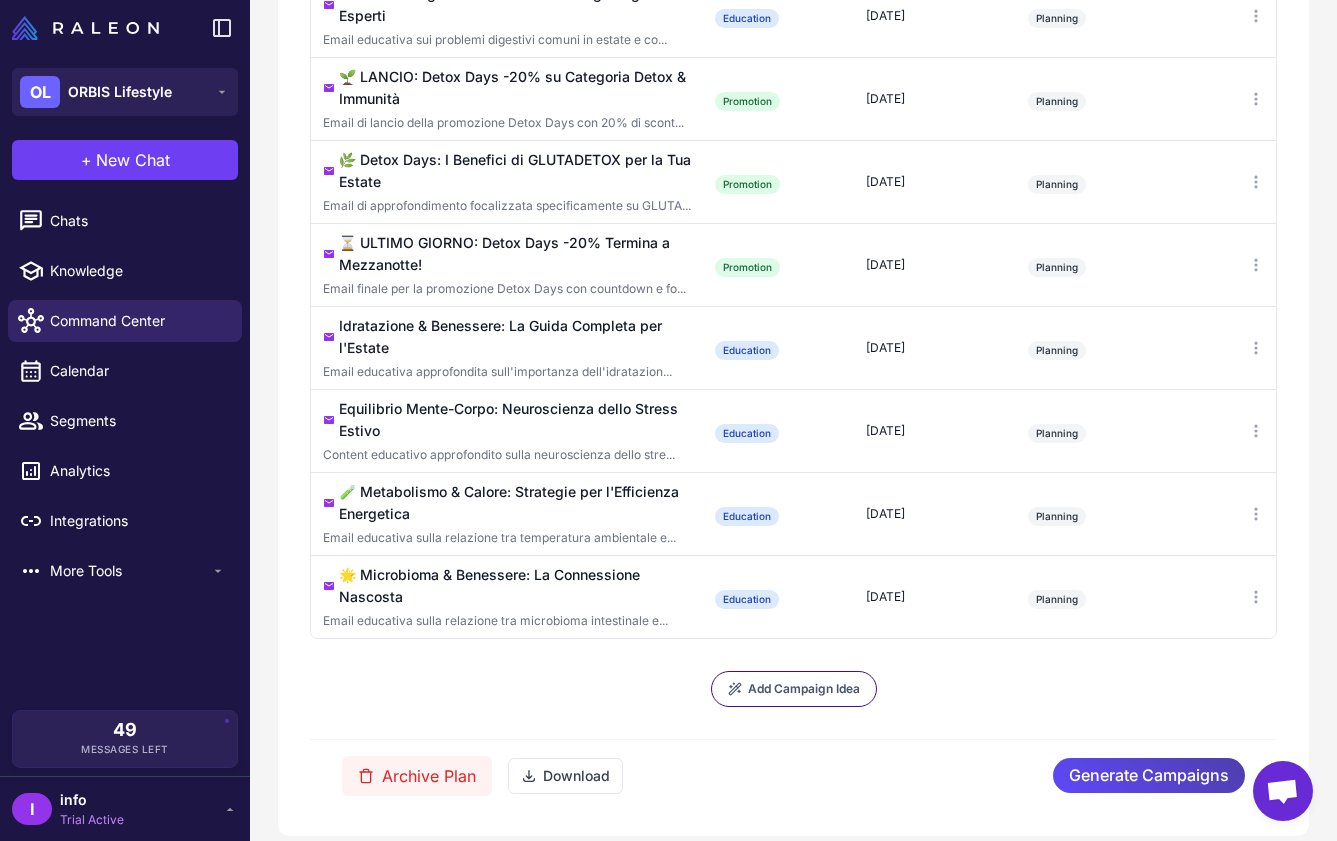 drag, startPoint x: 771, startPoint y: 655, endPoint x: 647, endPoint y: 572, distance: 149.21461 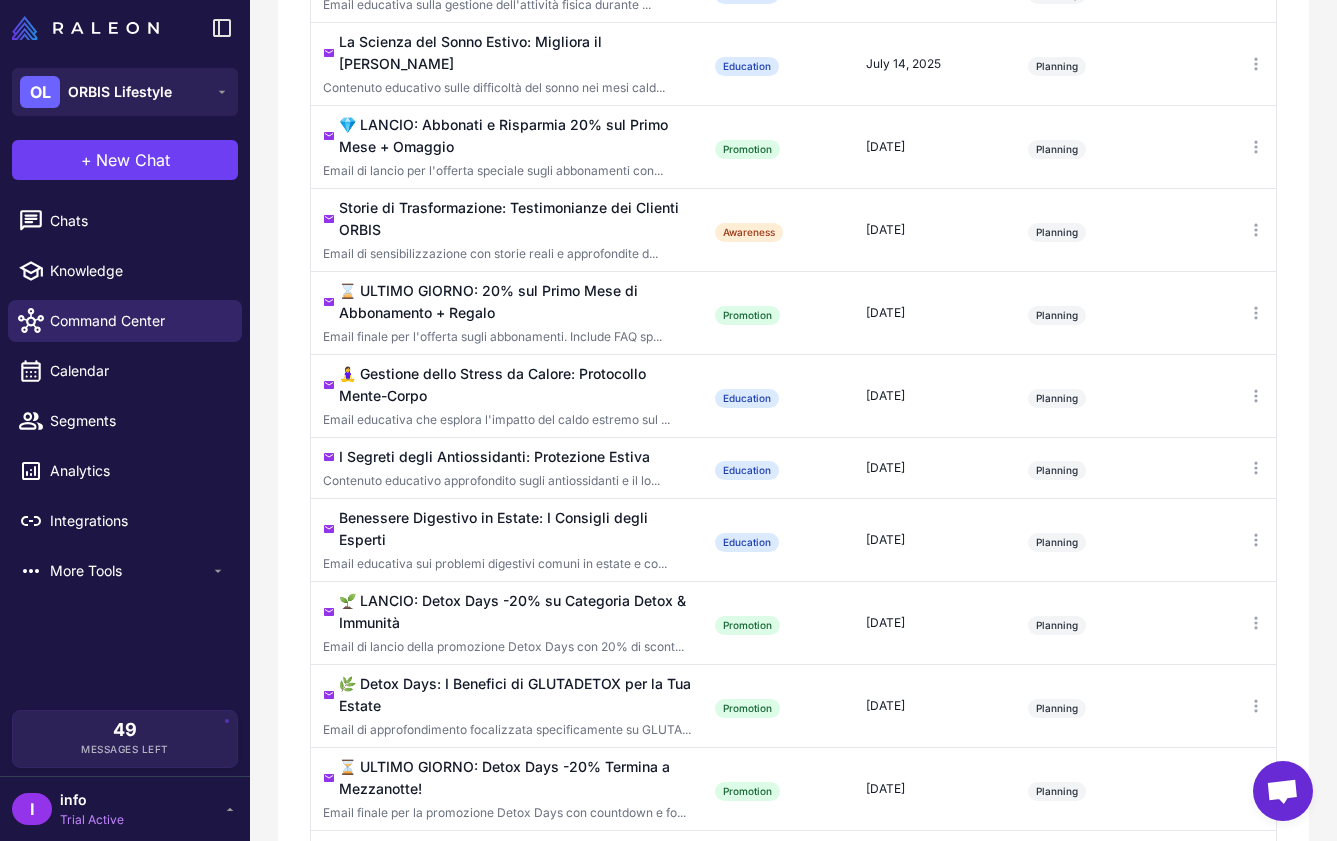 scroll, scrollTop: 1005, scrollLeft: 0, axis: vertical 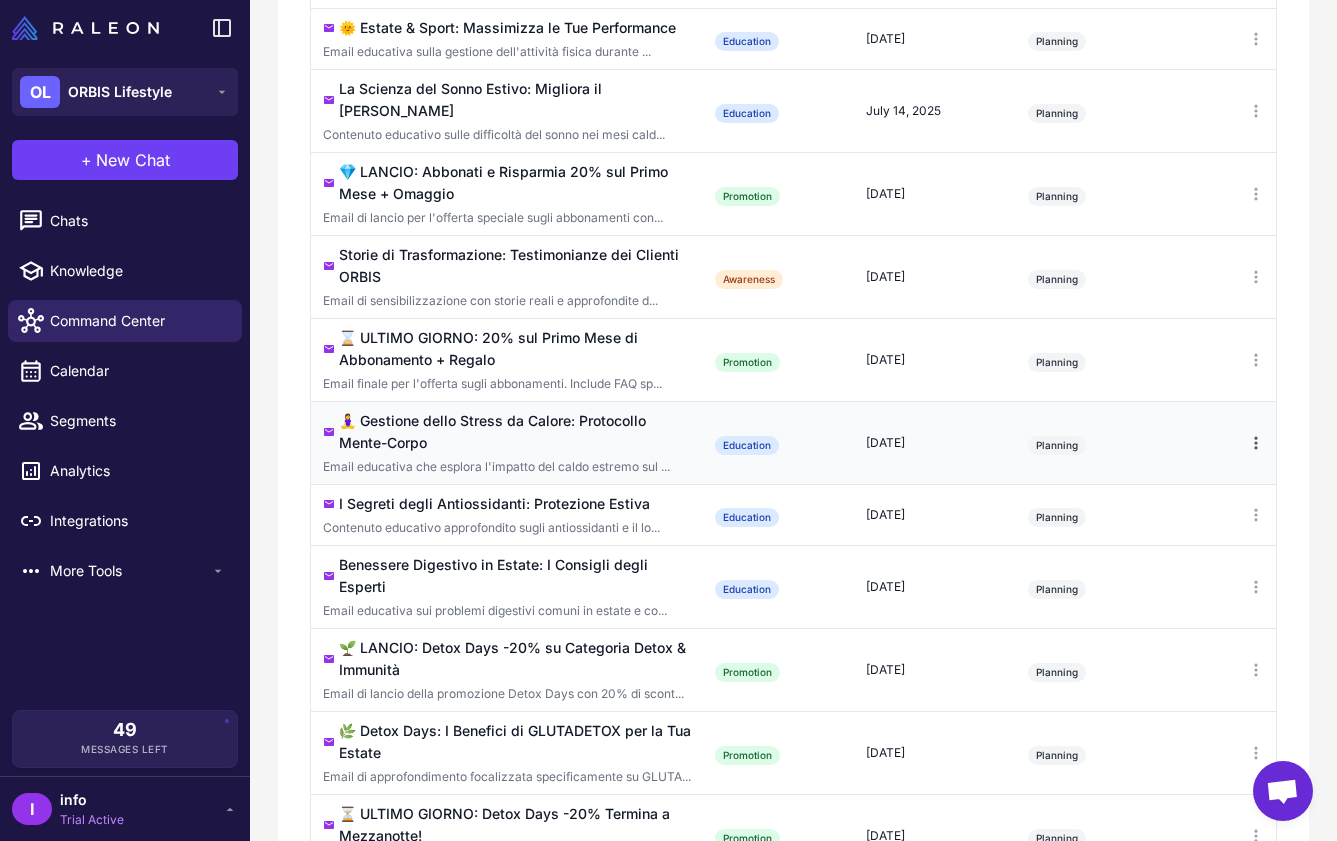 click 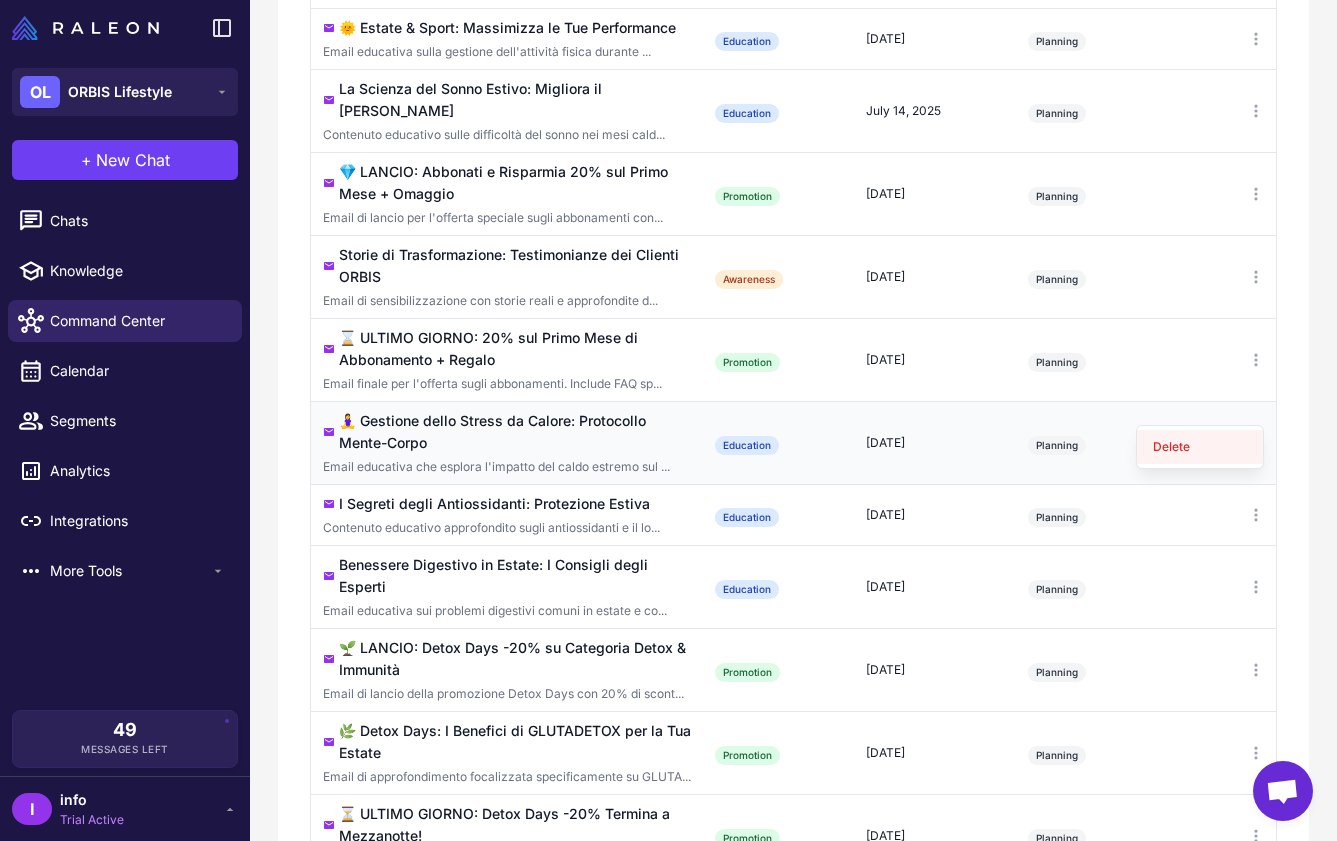 click on "Delete" at bounding box center (1200, 447) 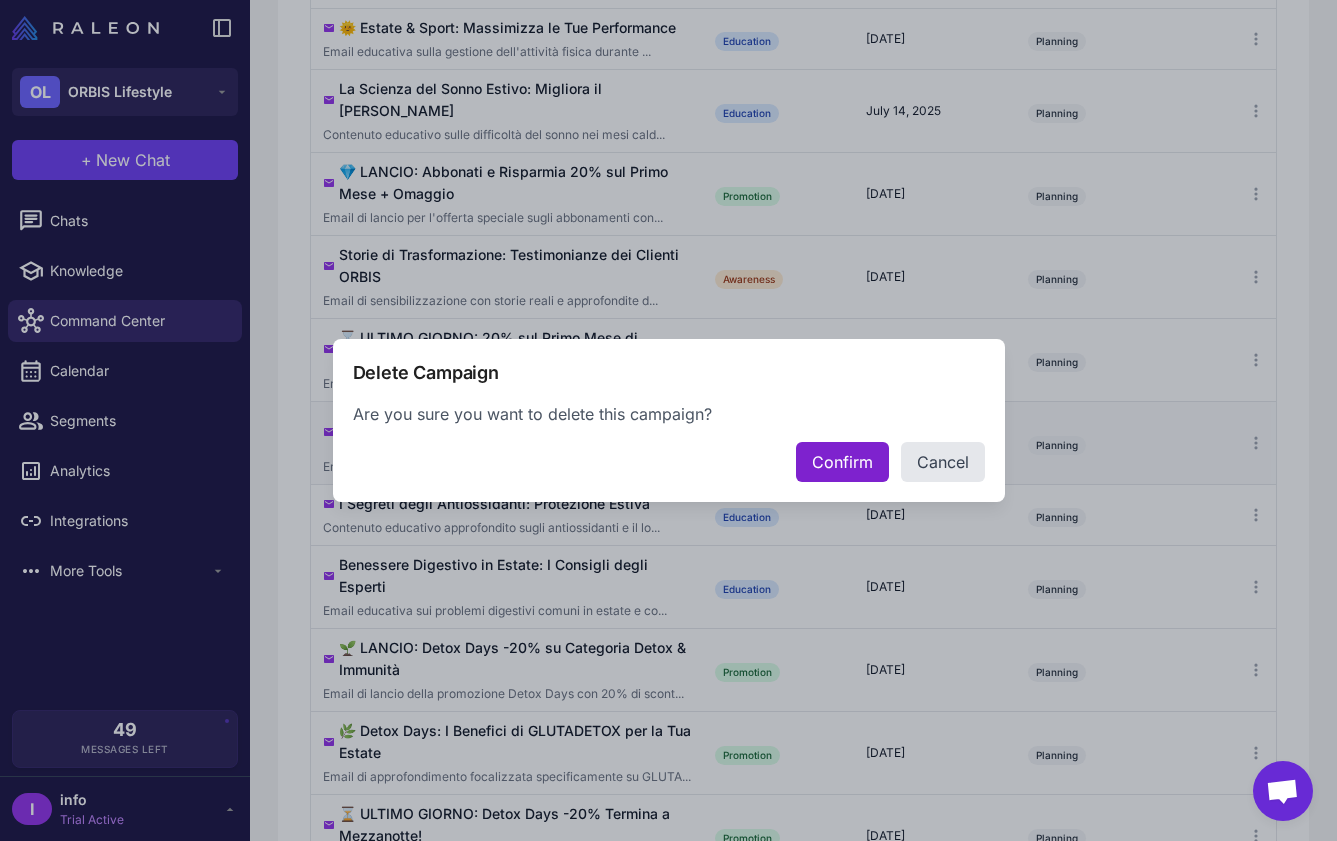 click on "Confirm" at bounding box center (842, 462) 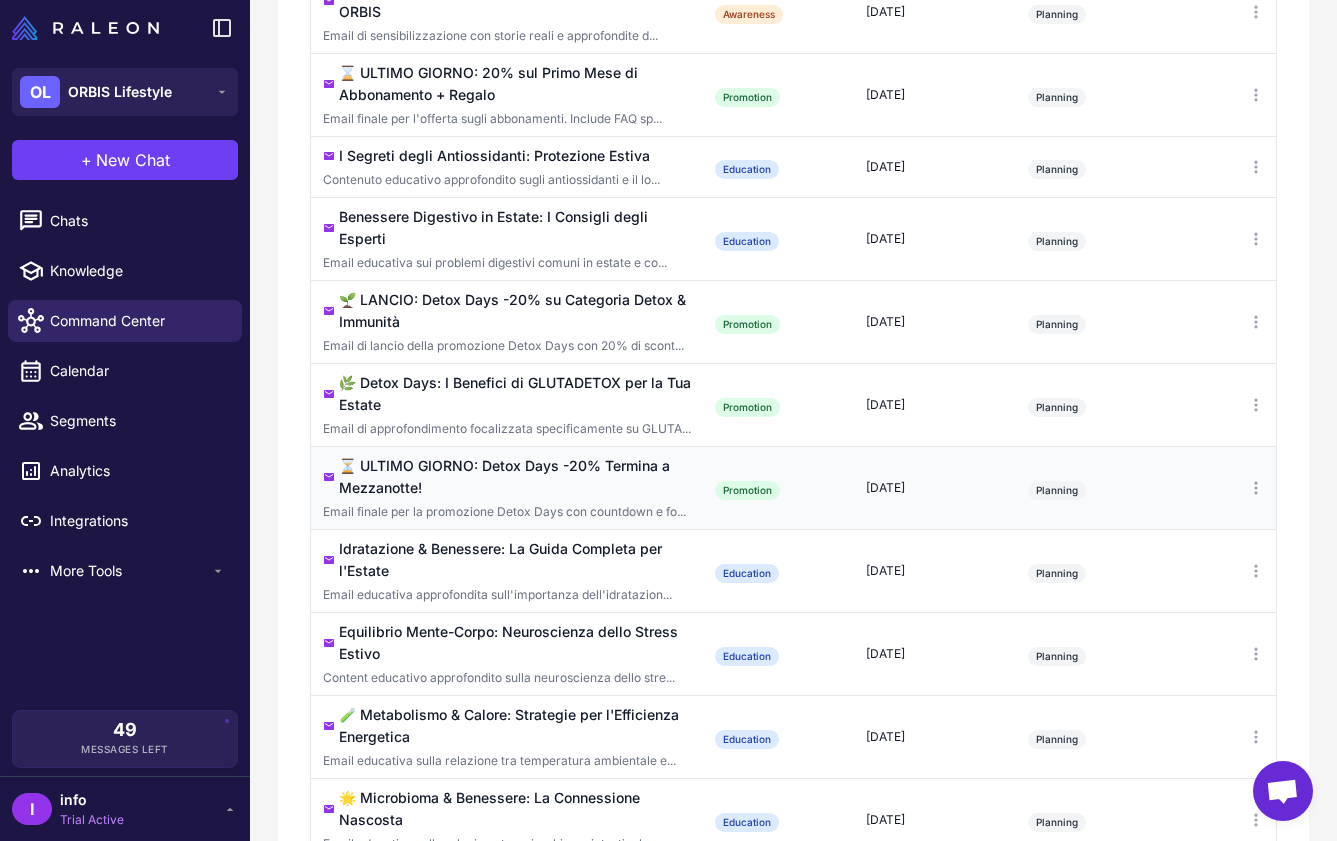 scroll, scrollTop: 1493, scrollLeft: 0, axis: vertical 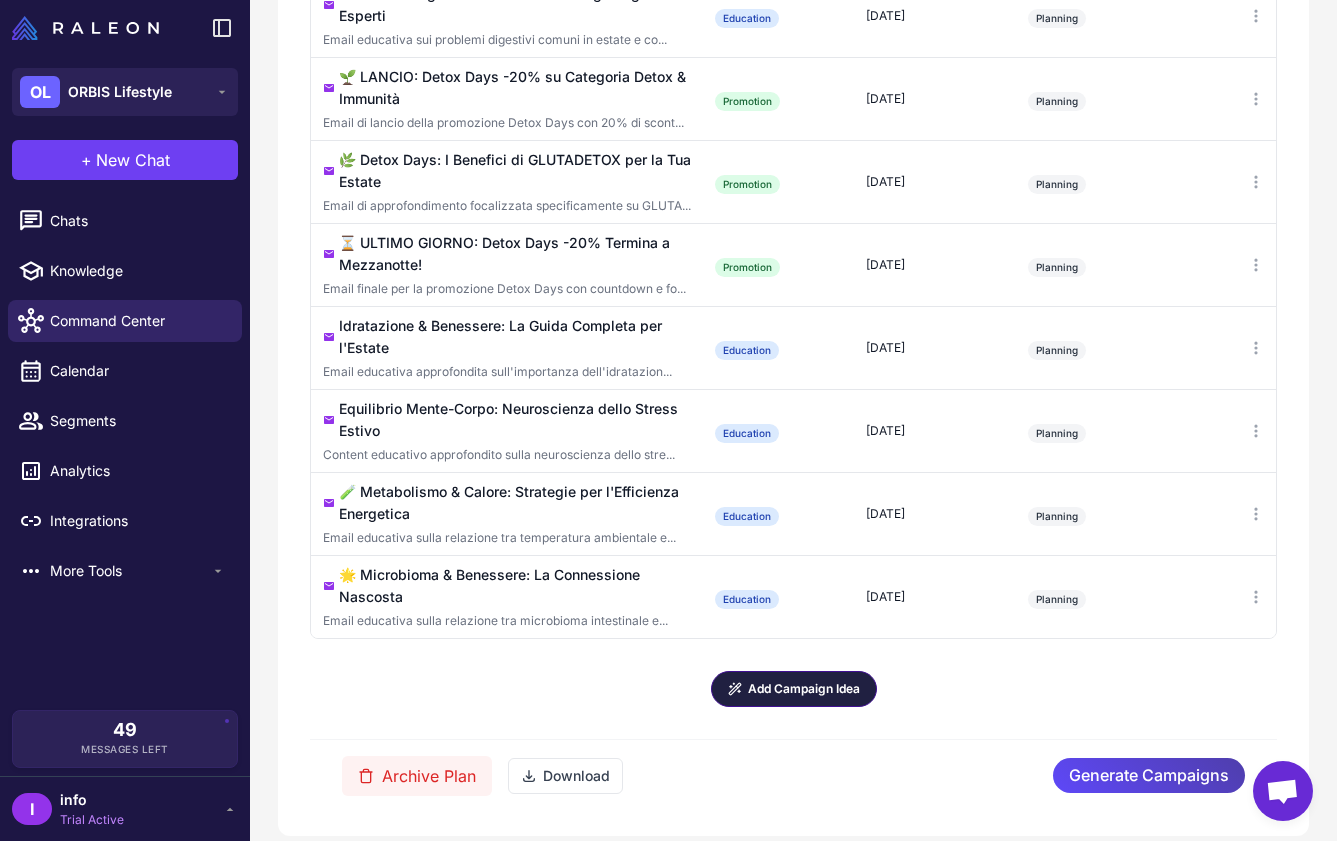 click on "Add Campaign Idea" 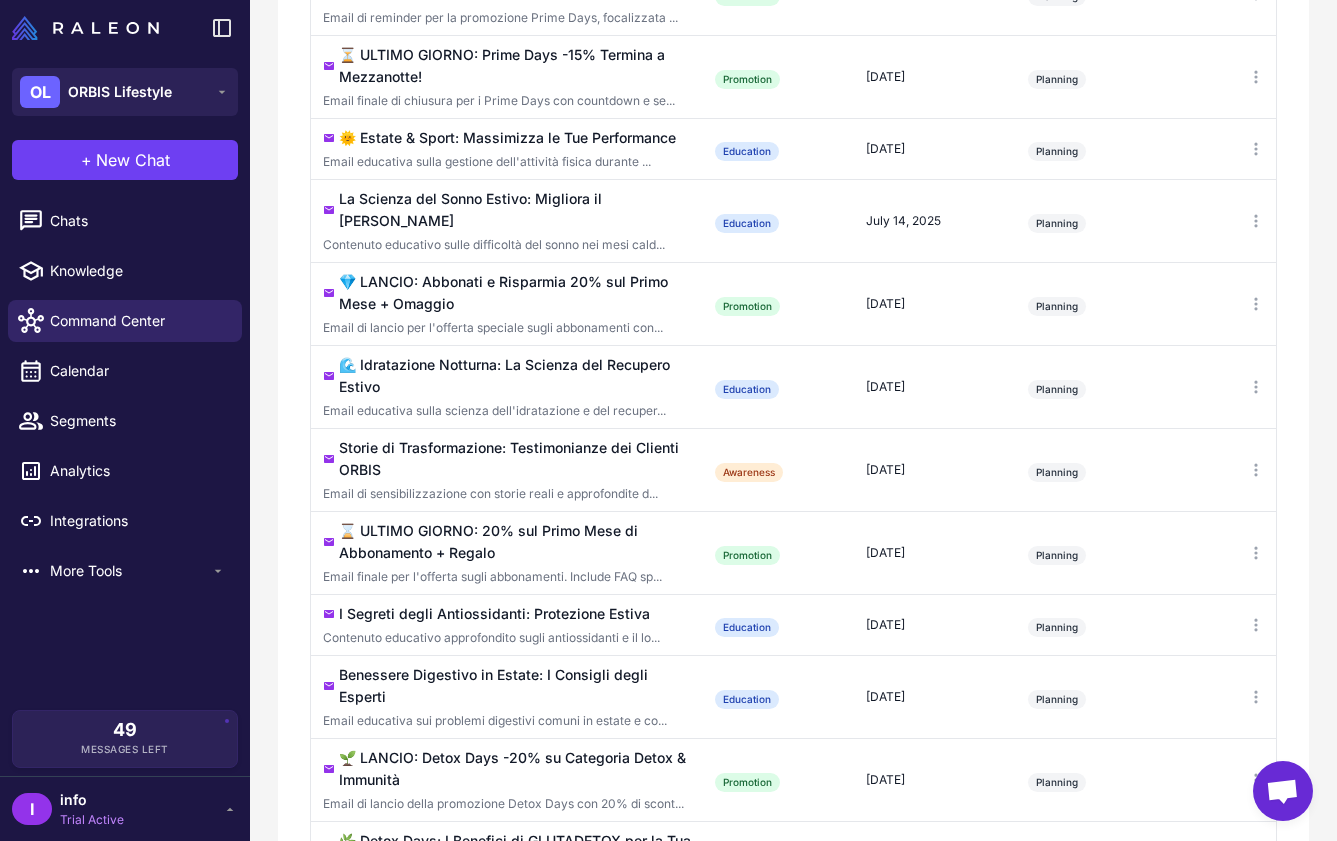 scroll, scrollTop: 839, scrollLeft: 0, axis: vertical 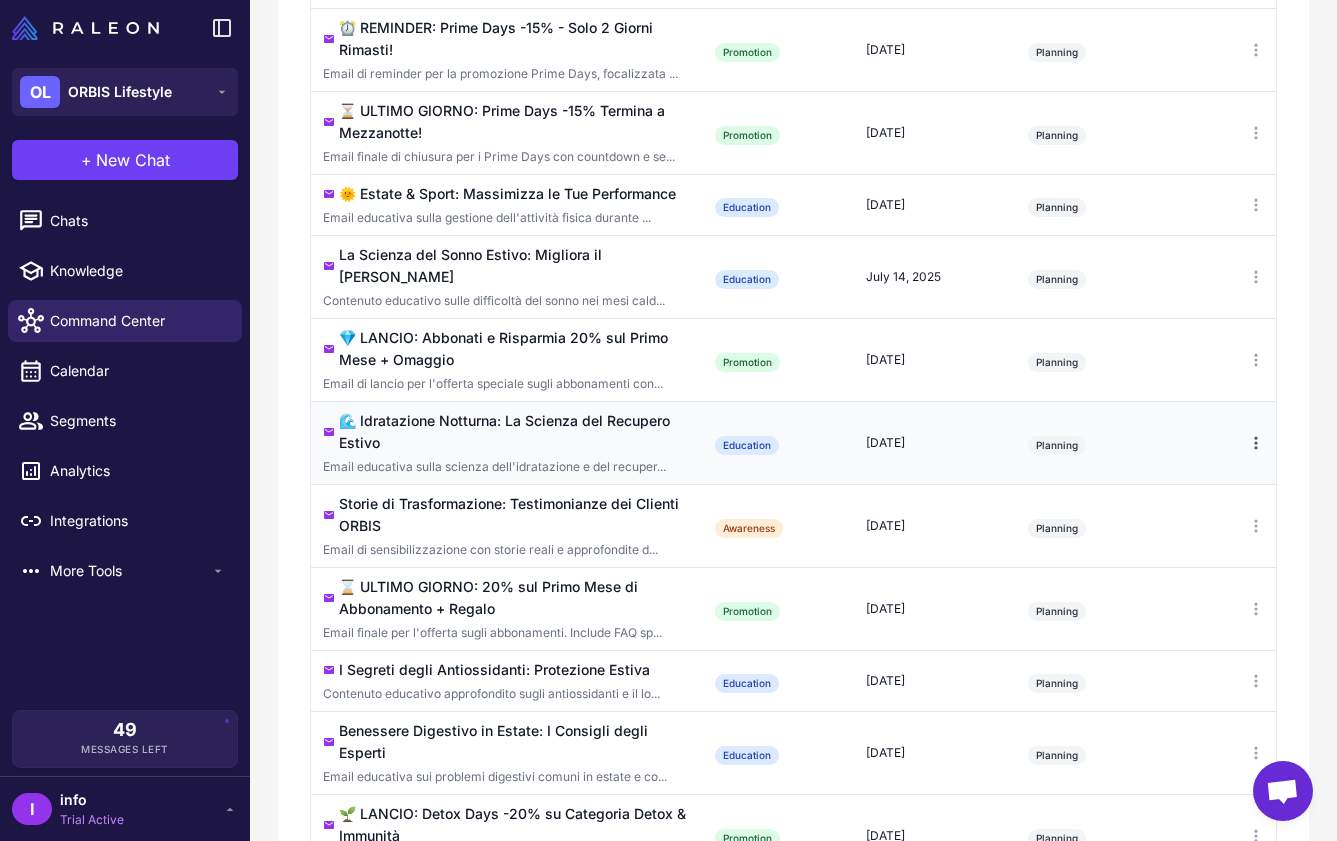 click 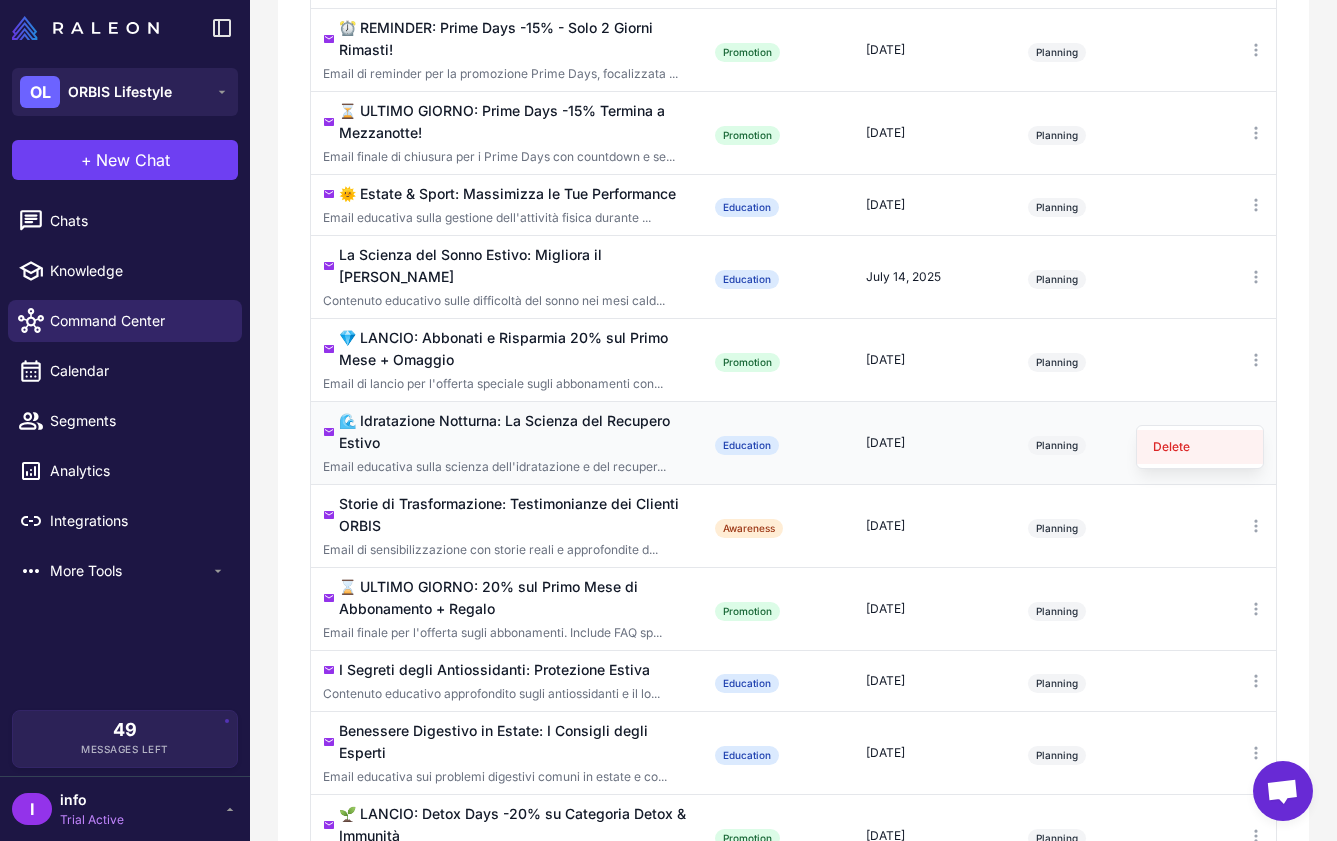 click on "Delete" at bounding box center (1200, 447) 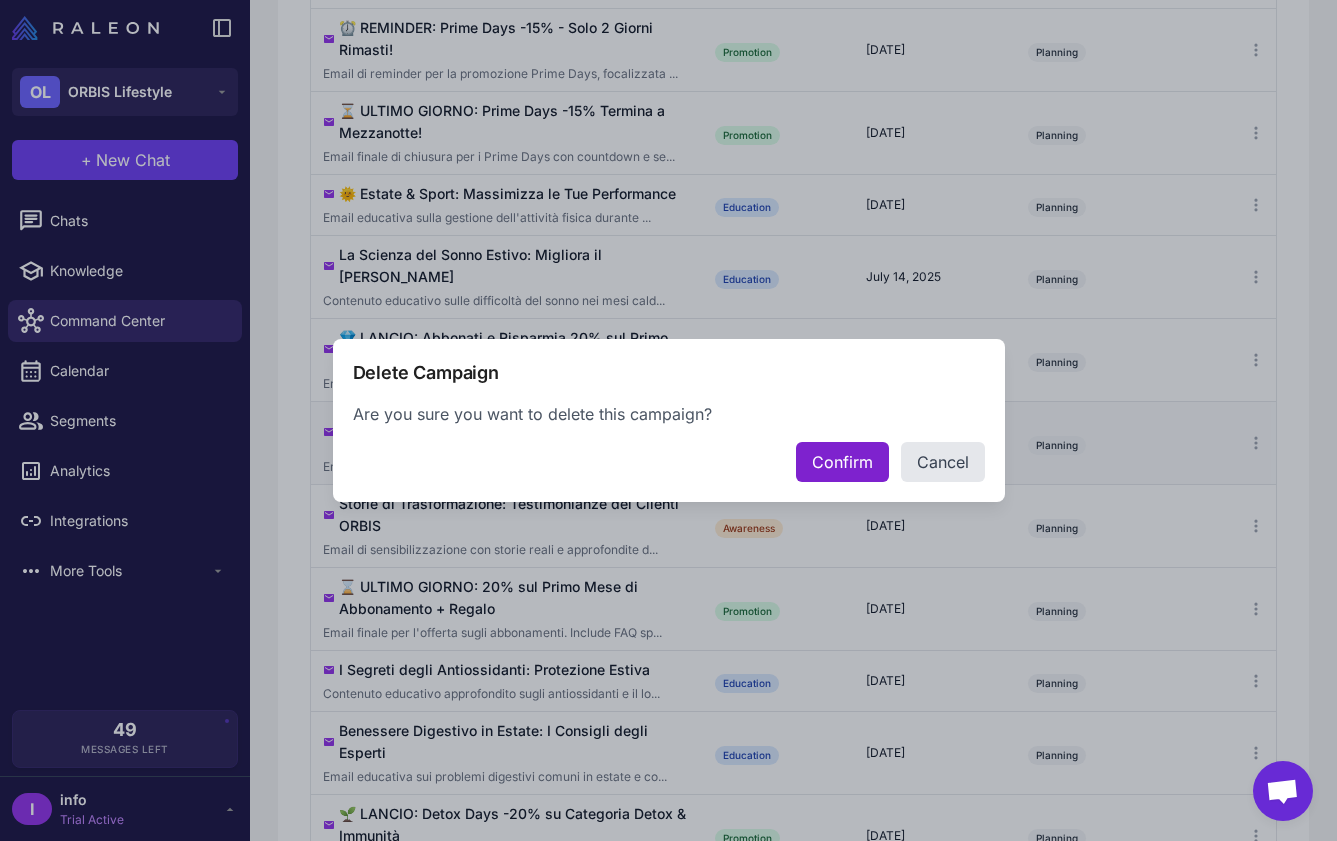 click on "Confirm" at bounding box center [842, 462] 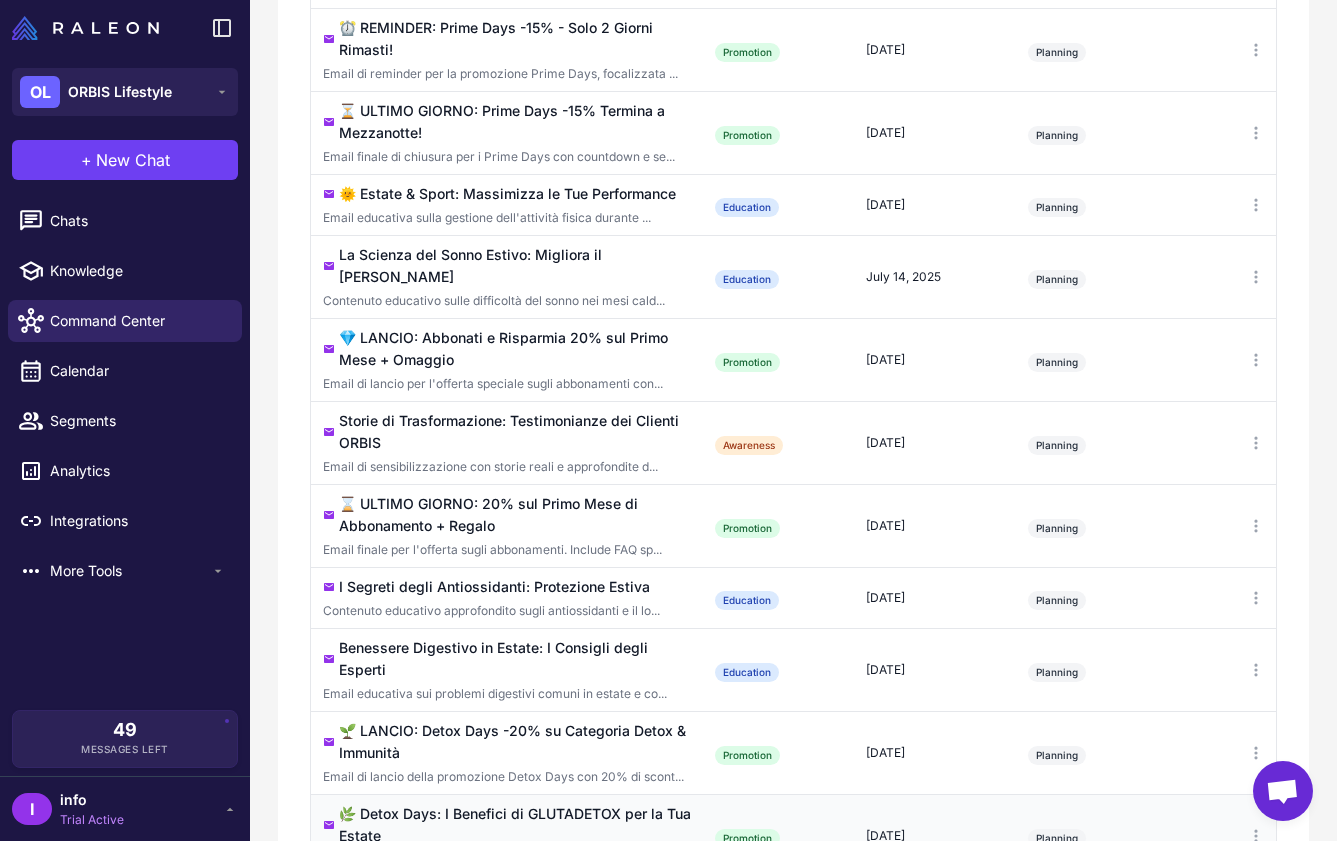 scroll, scrollTop: 1493, scrollLeft: 0, axis: vertical 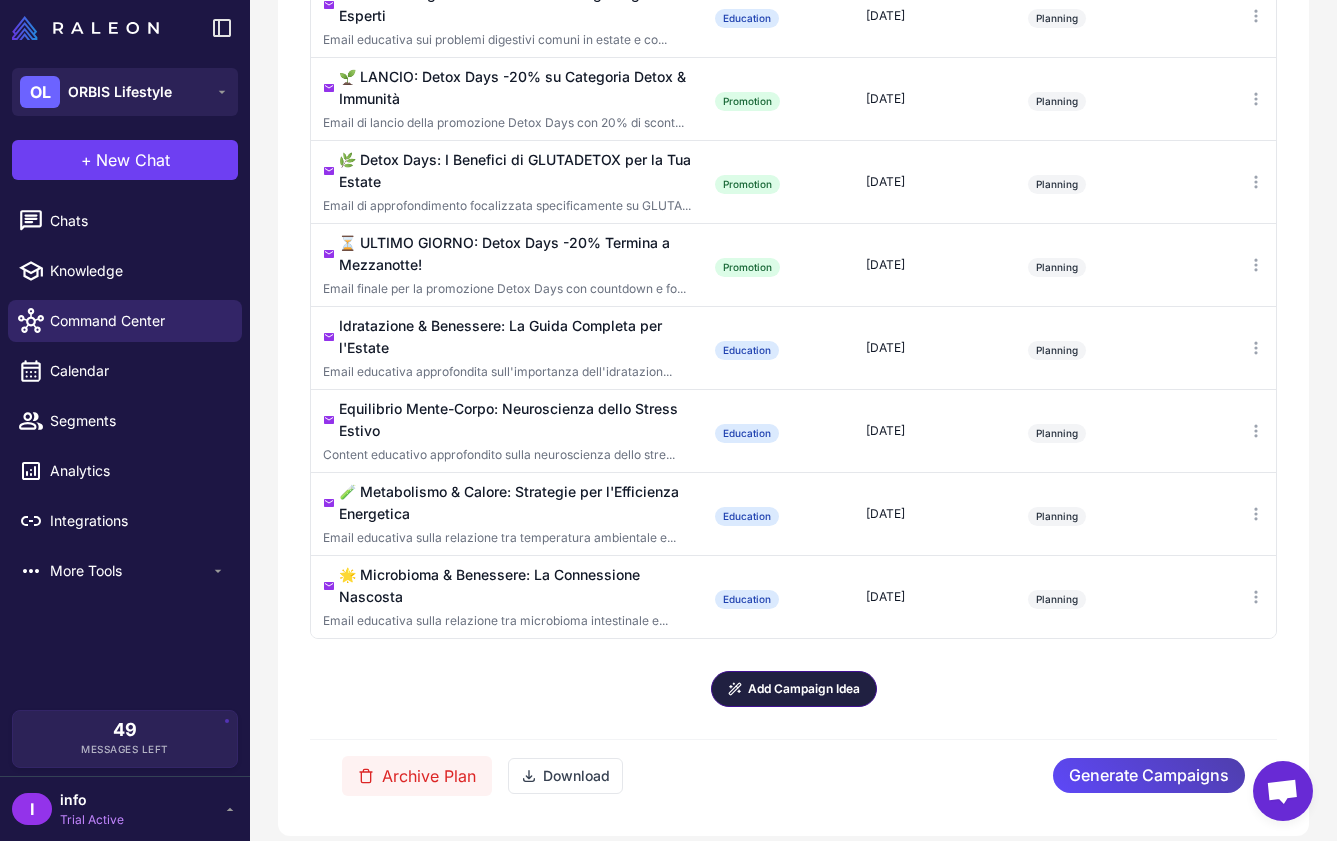 click on "Add Campaign Idea" 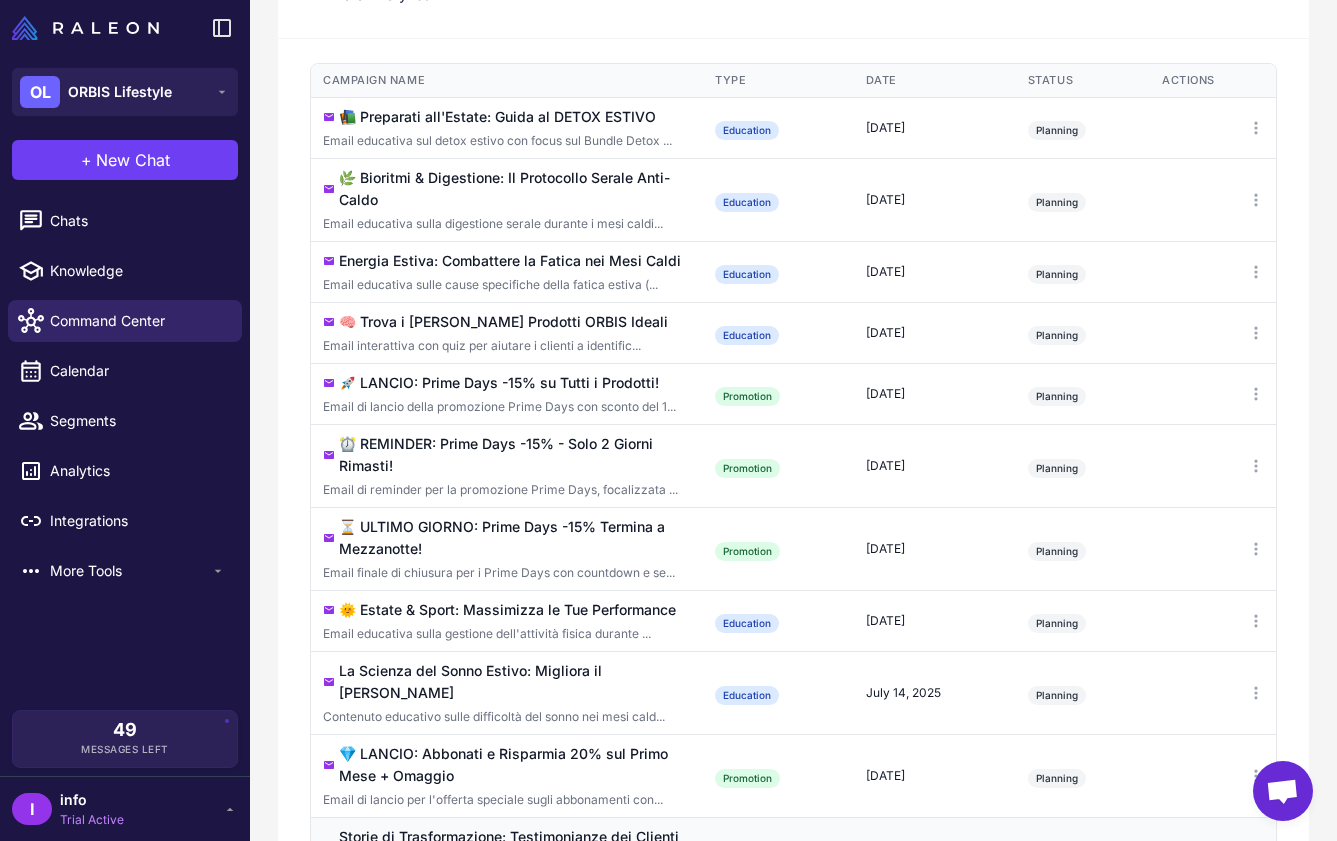 scroll, scrollTop: 503, scrollLeft: 0, axis: vertical 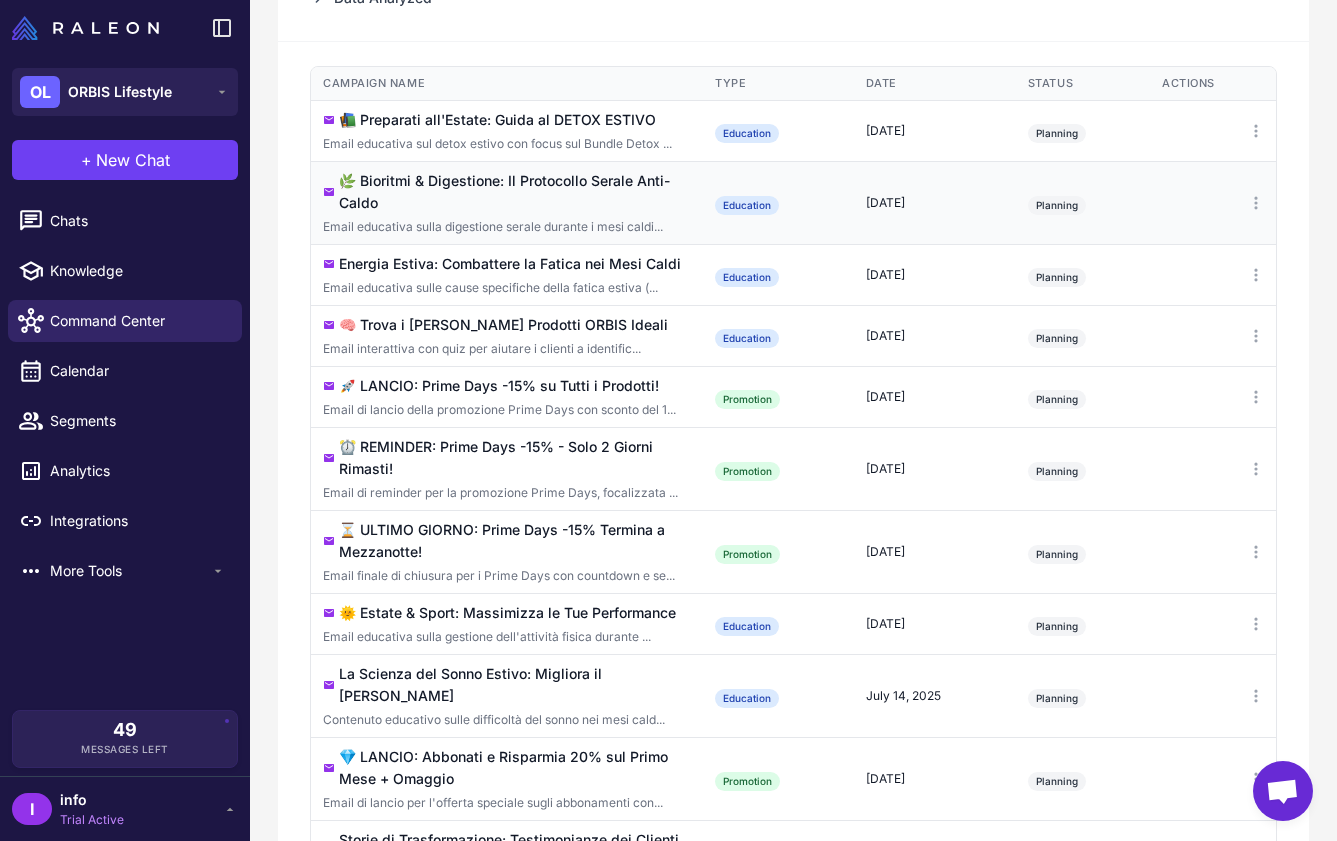 click on "Email educativa sulla digestione serale durante i mesi caldi..." at bounding box center [507, 227] 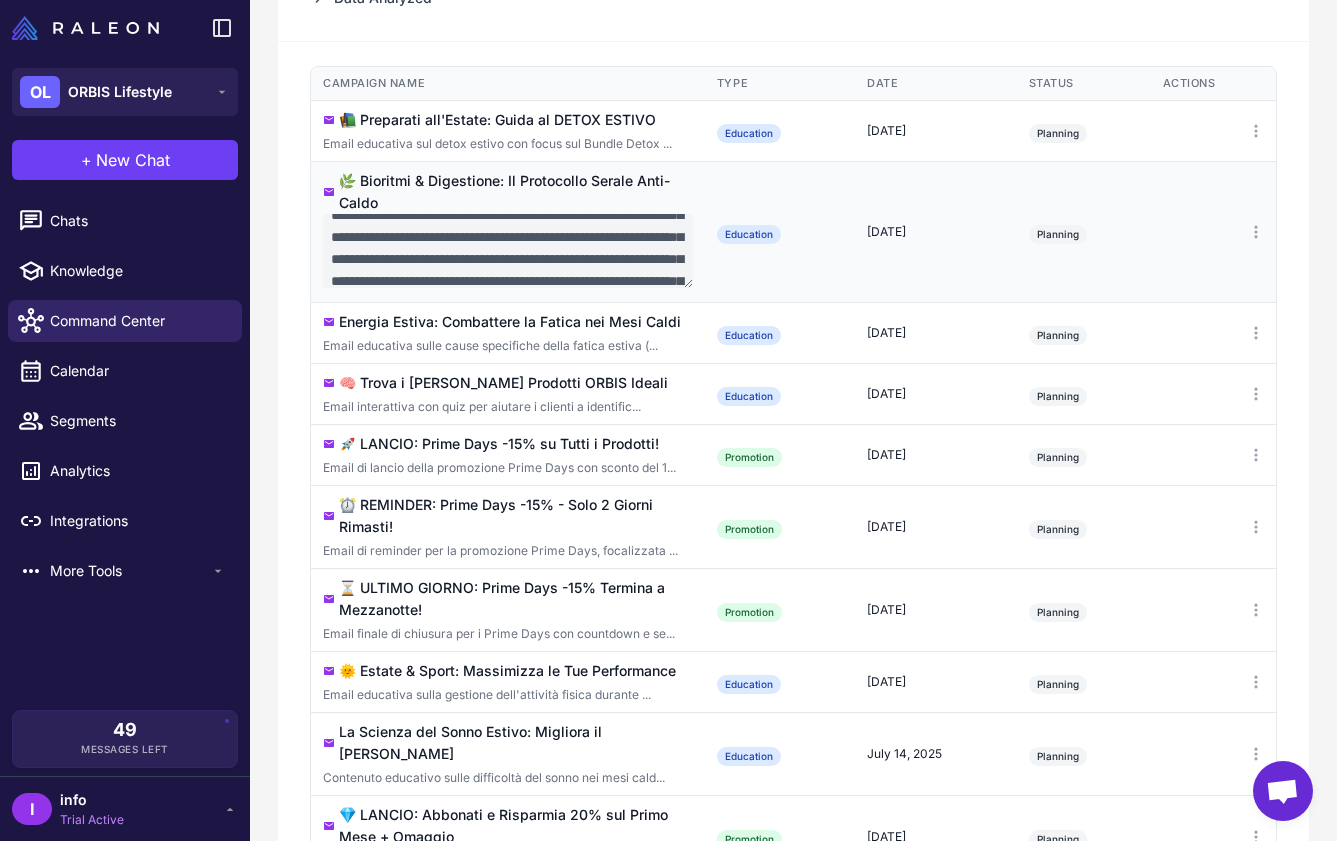 scroll, scrollTop: 84, scrollLeft: 0, axis: vertical 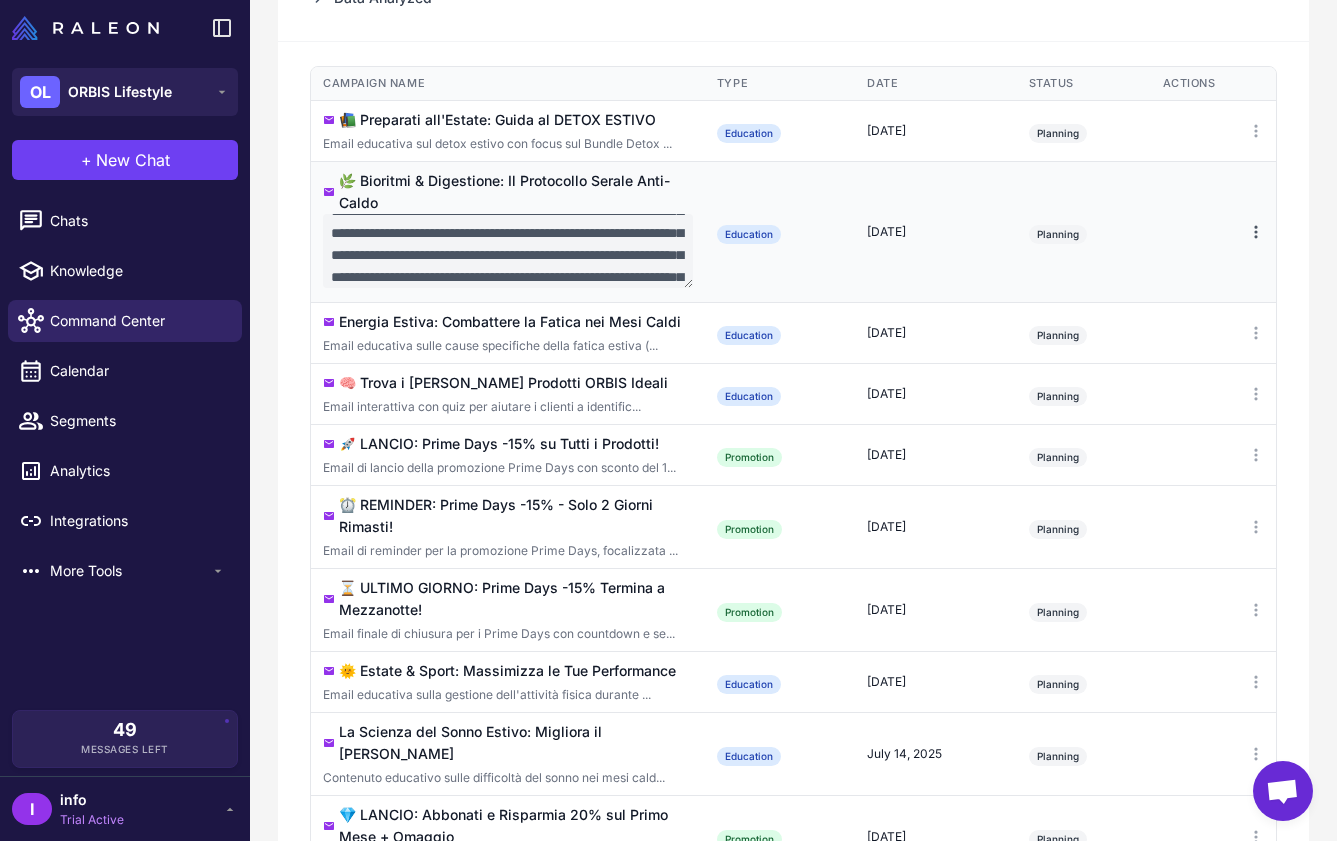 click 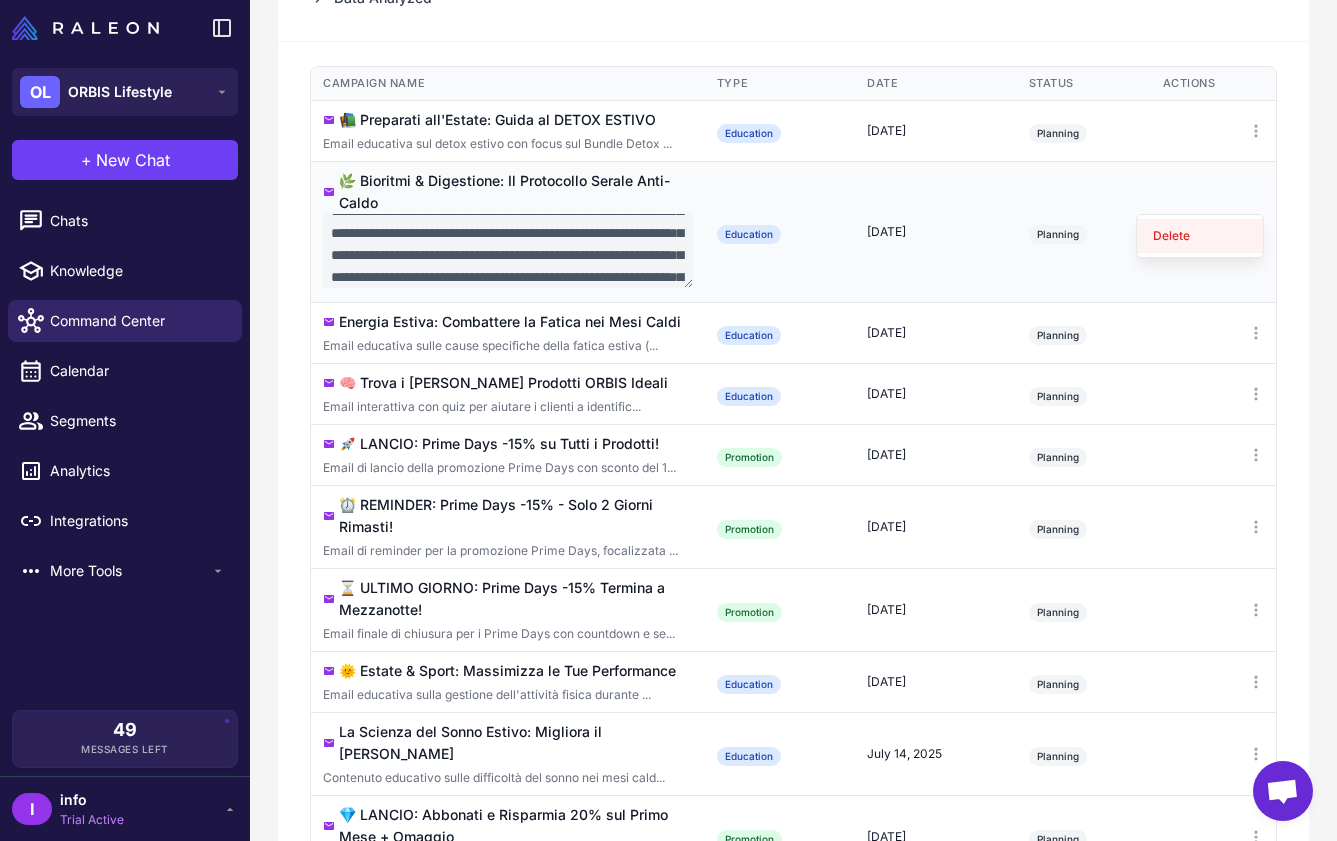 click on "Delete" at bounding box center [1200, 236] 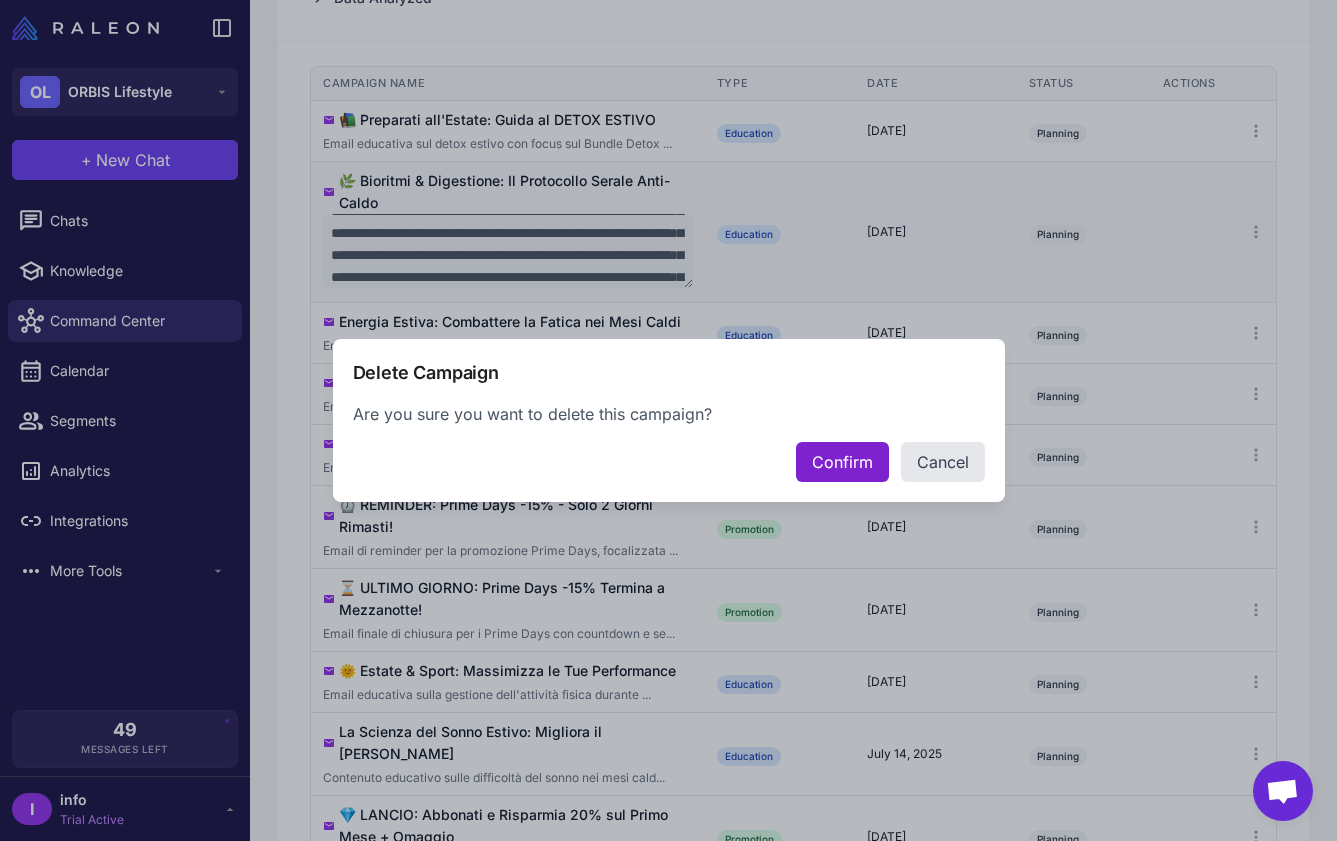 click on "Confirm" at bounding box center [842, 462] 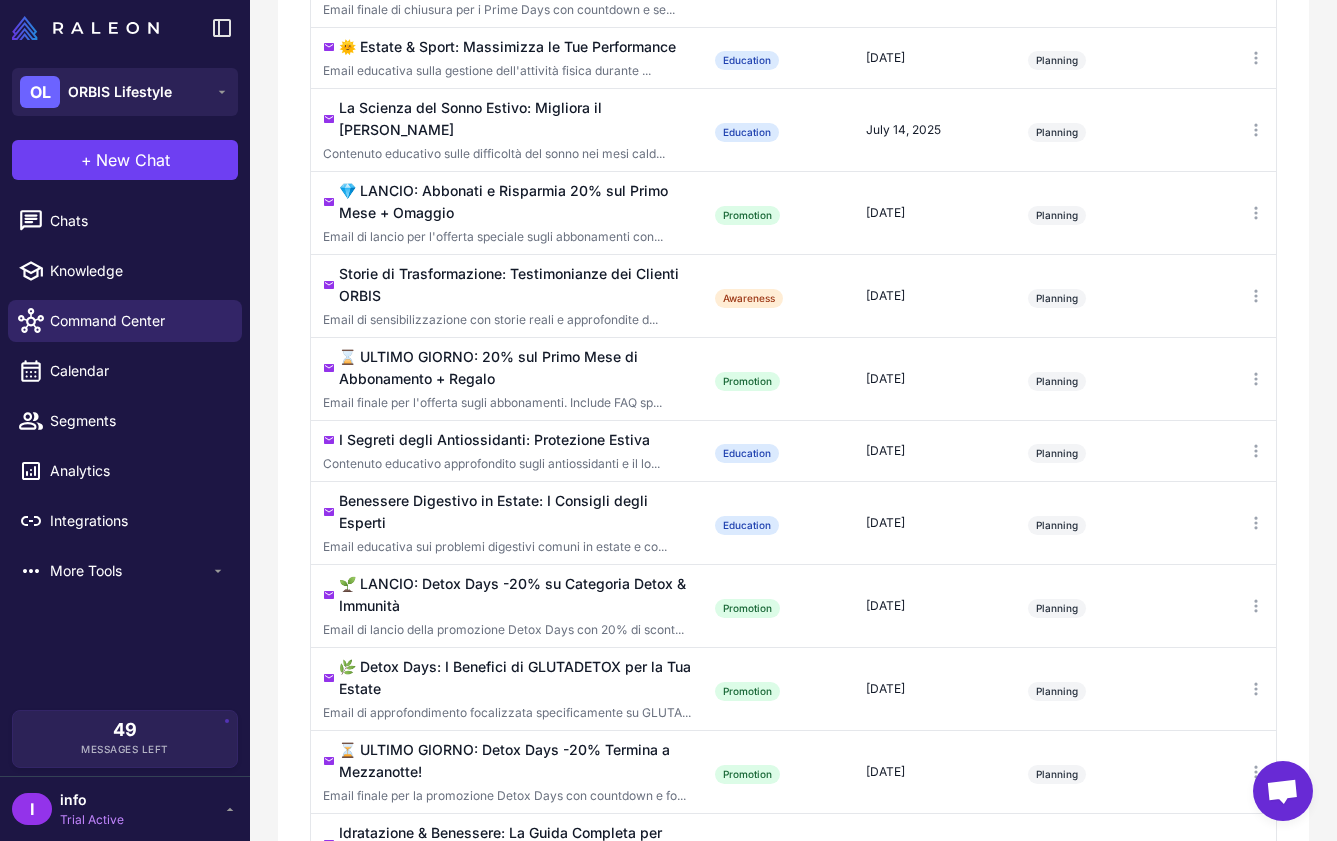 scroll, scrollTop: 1493, scrollLeft: 0, axis: vertical 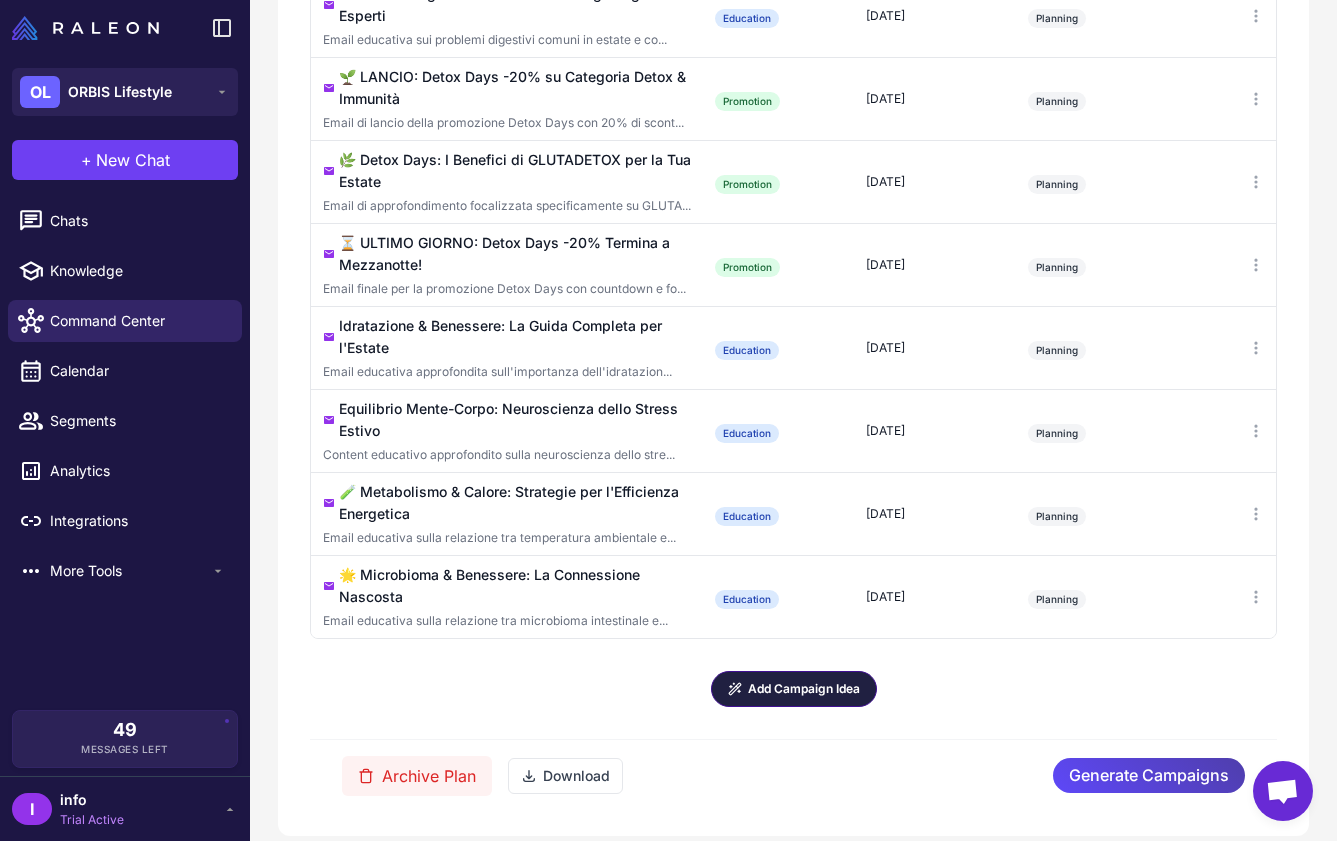 click on "Add Campaign Idea" 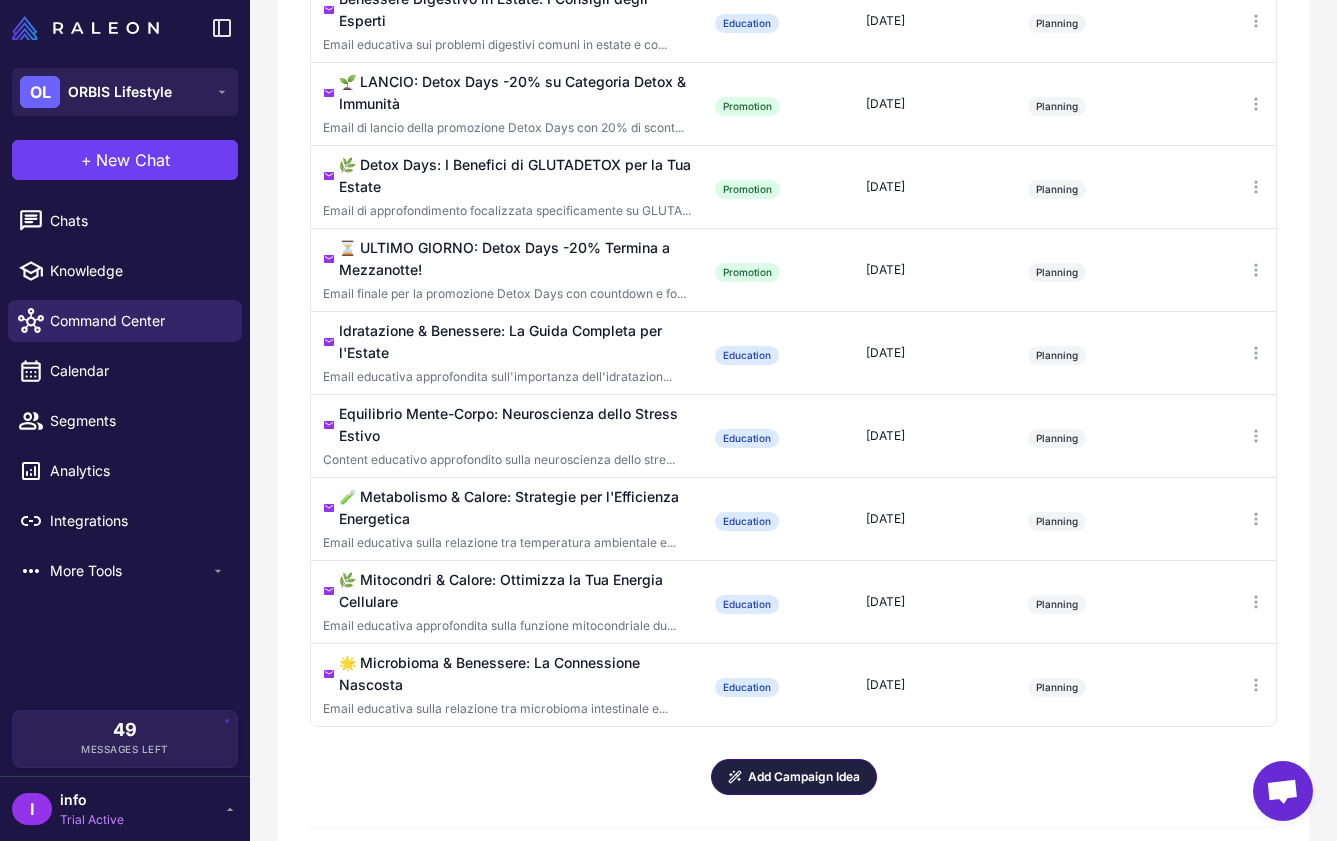 scroll, scrollTop: 1576, scrollLeft: 0, axis: vertical 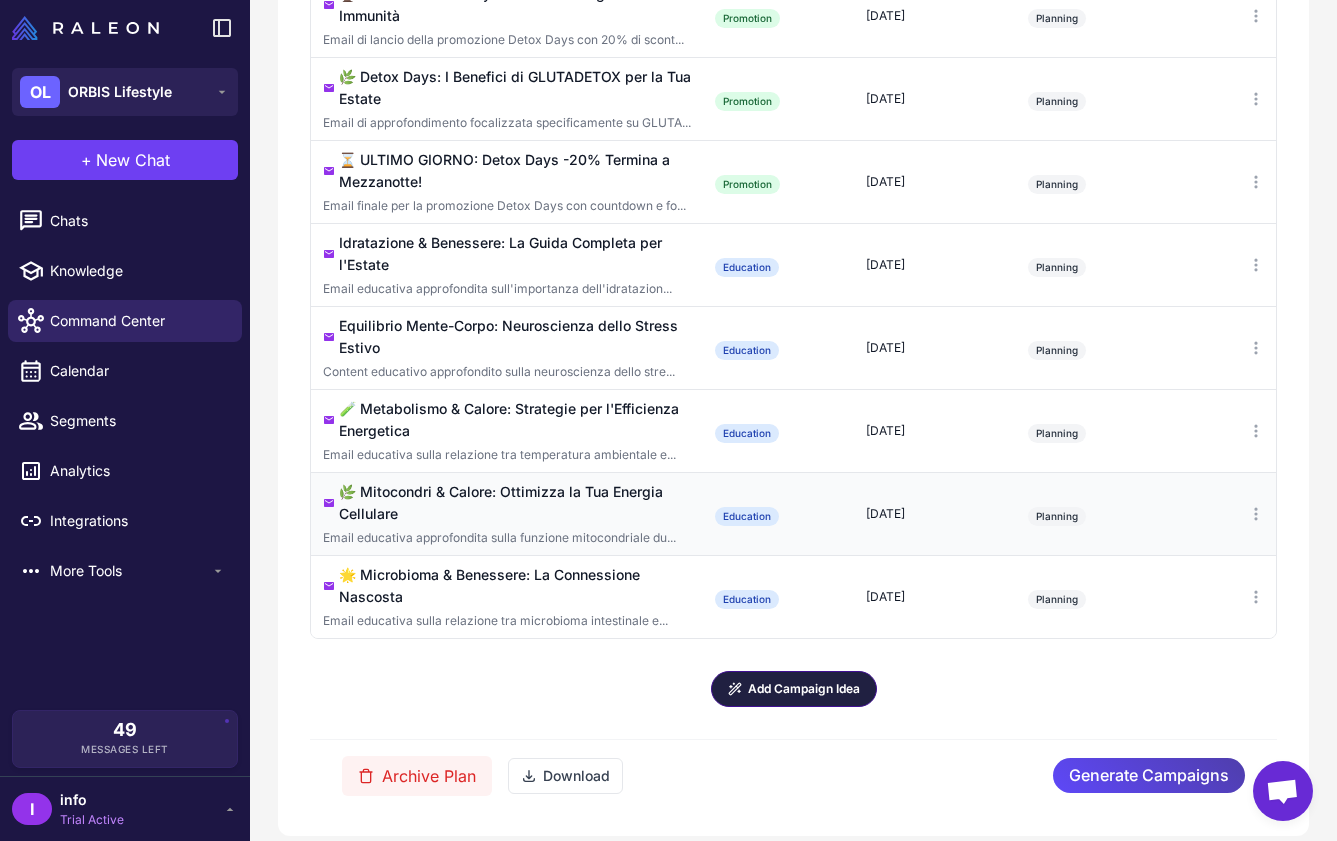 click on "Email educativa approfondita sulla funzione mitocondriale du..." at bounding box center (507, 538) 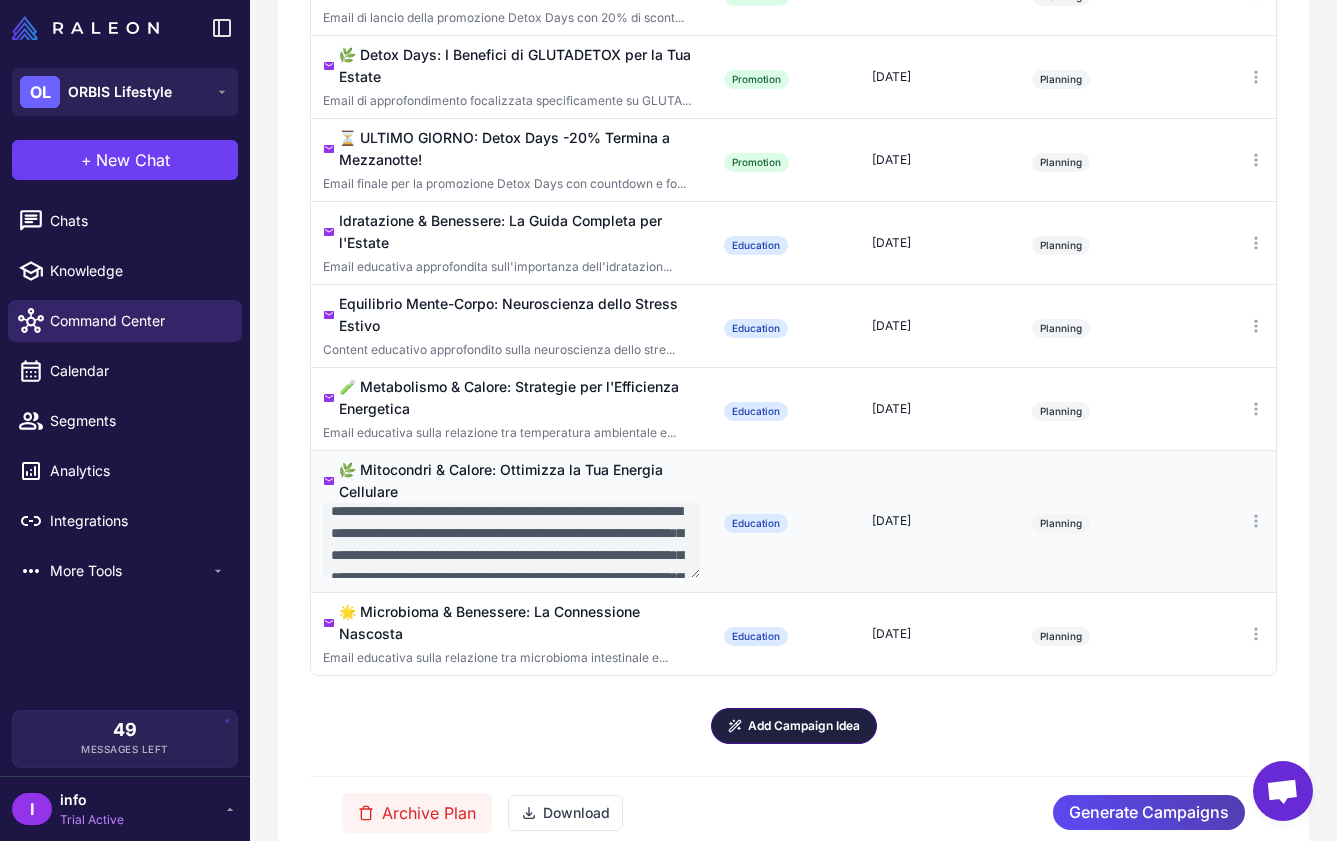 scroll, scrollTop: 0, scrollLeft: 0, axis: both 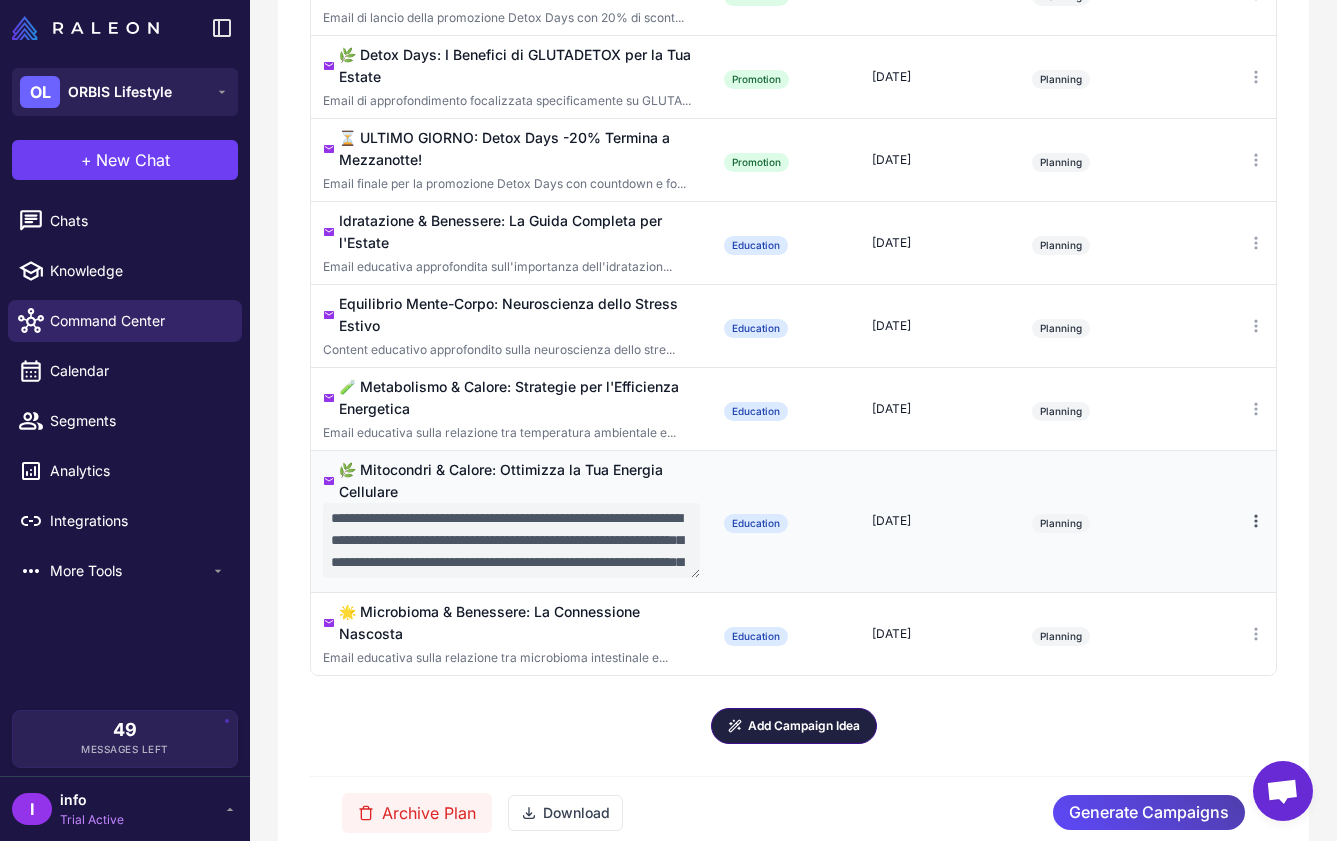 click 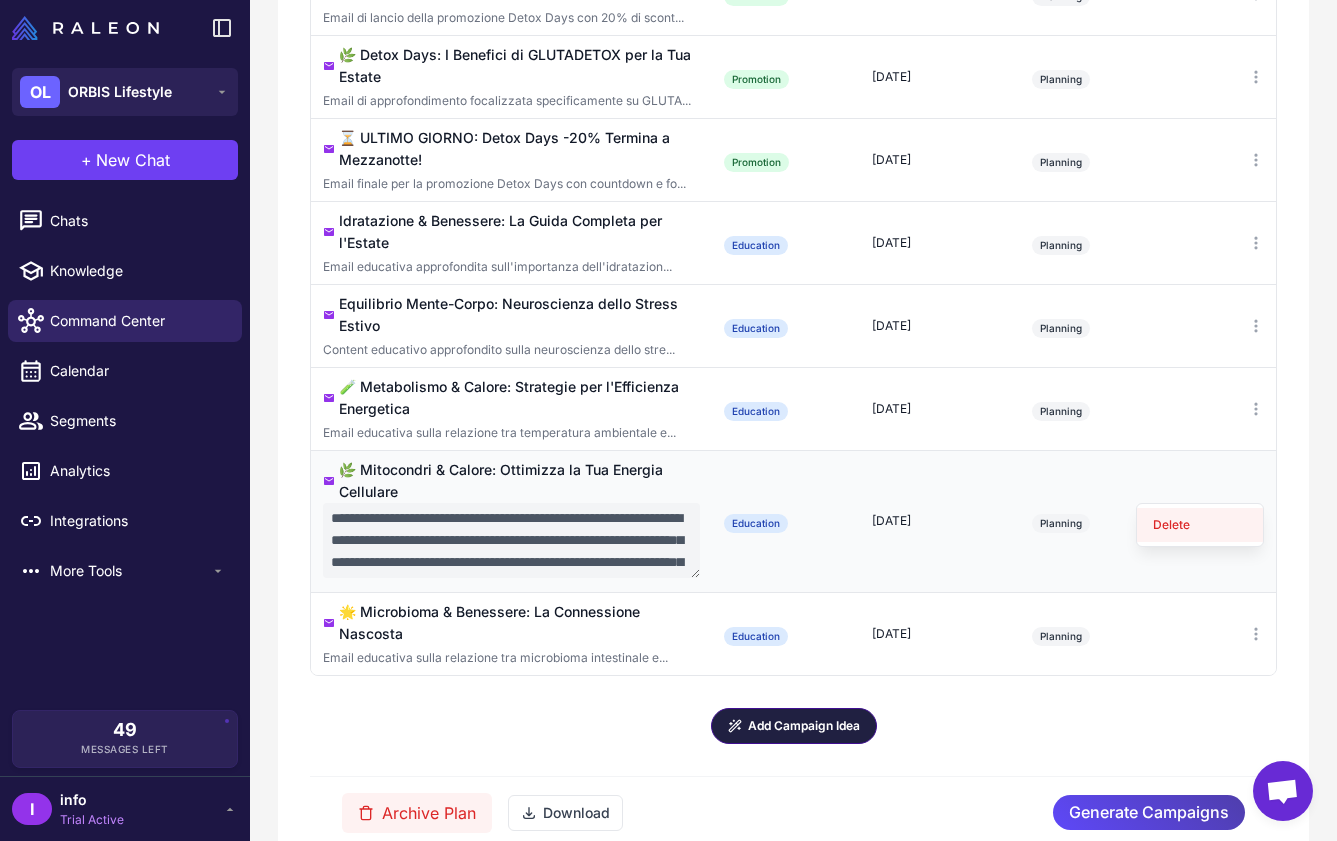 click on "Delete" at bounding box center [1200, 525] 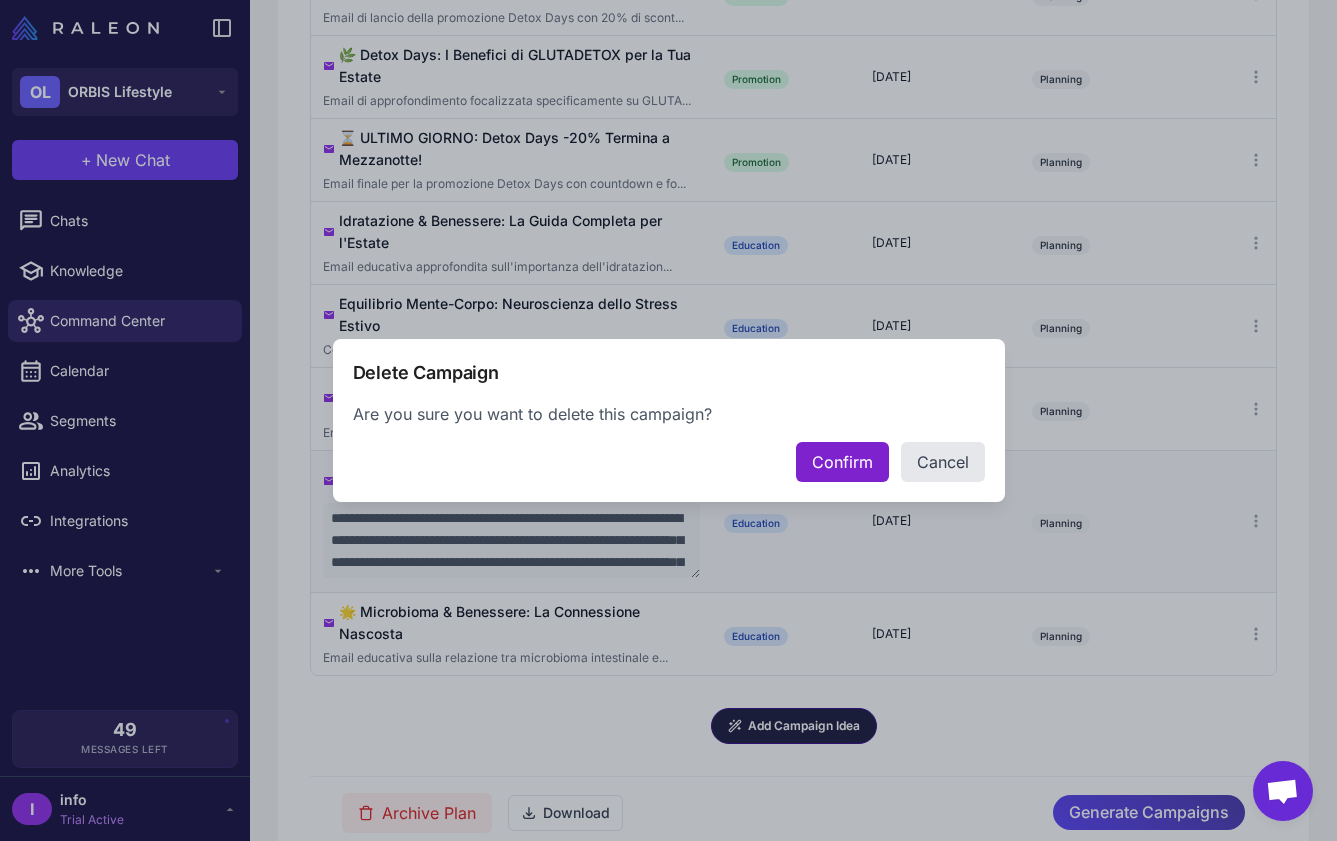 click on "Confirm" at bounding box center (842, 462) 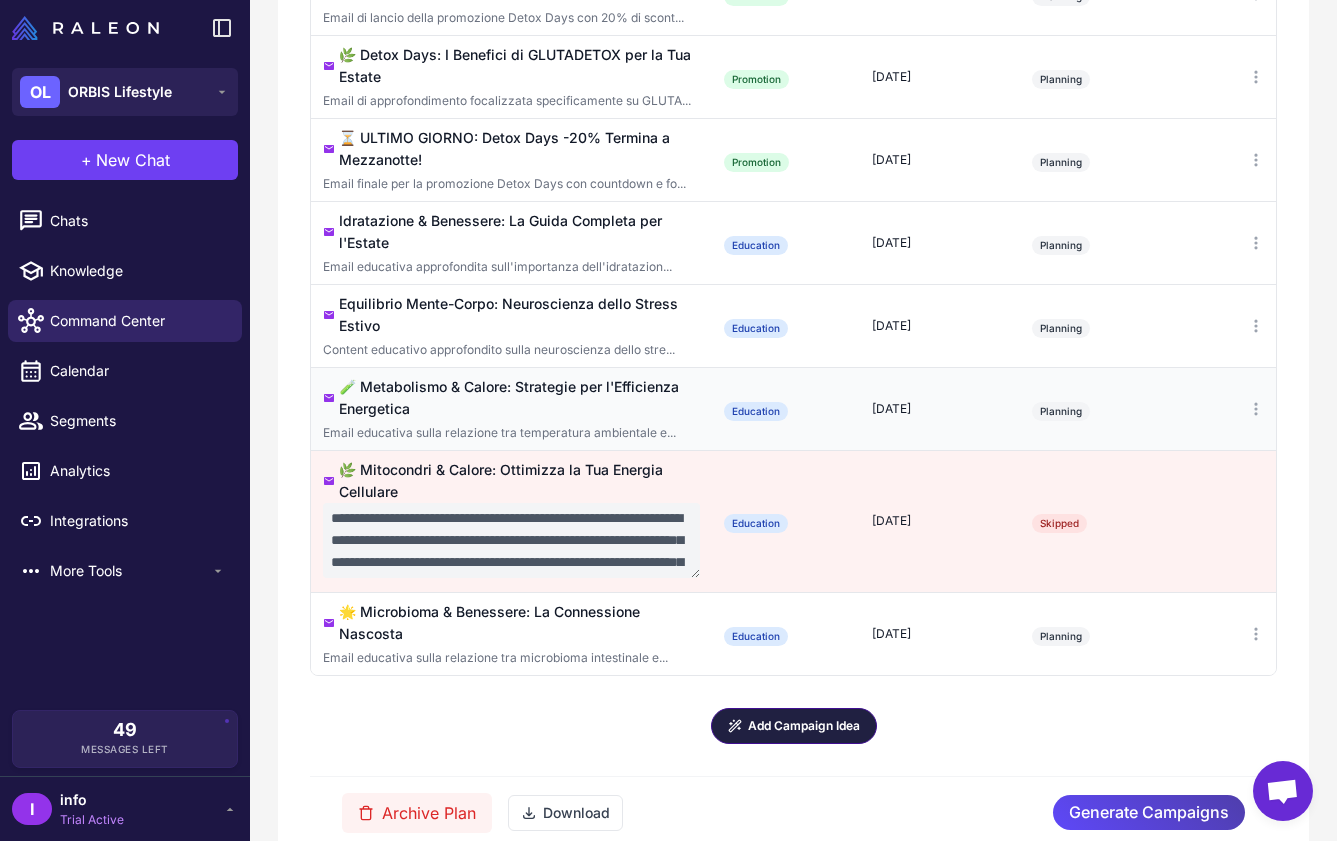 scroll, scrollTop: 1493, scrollLeft: 0, axis: vertical 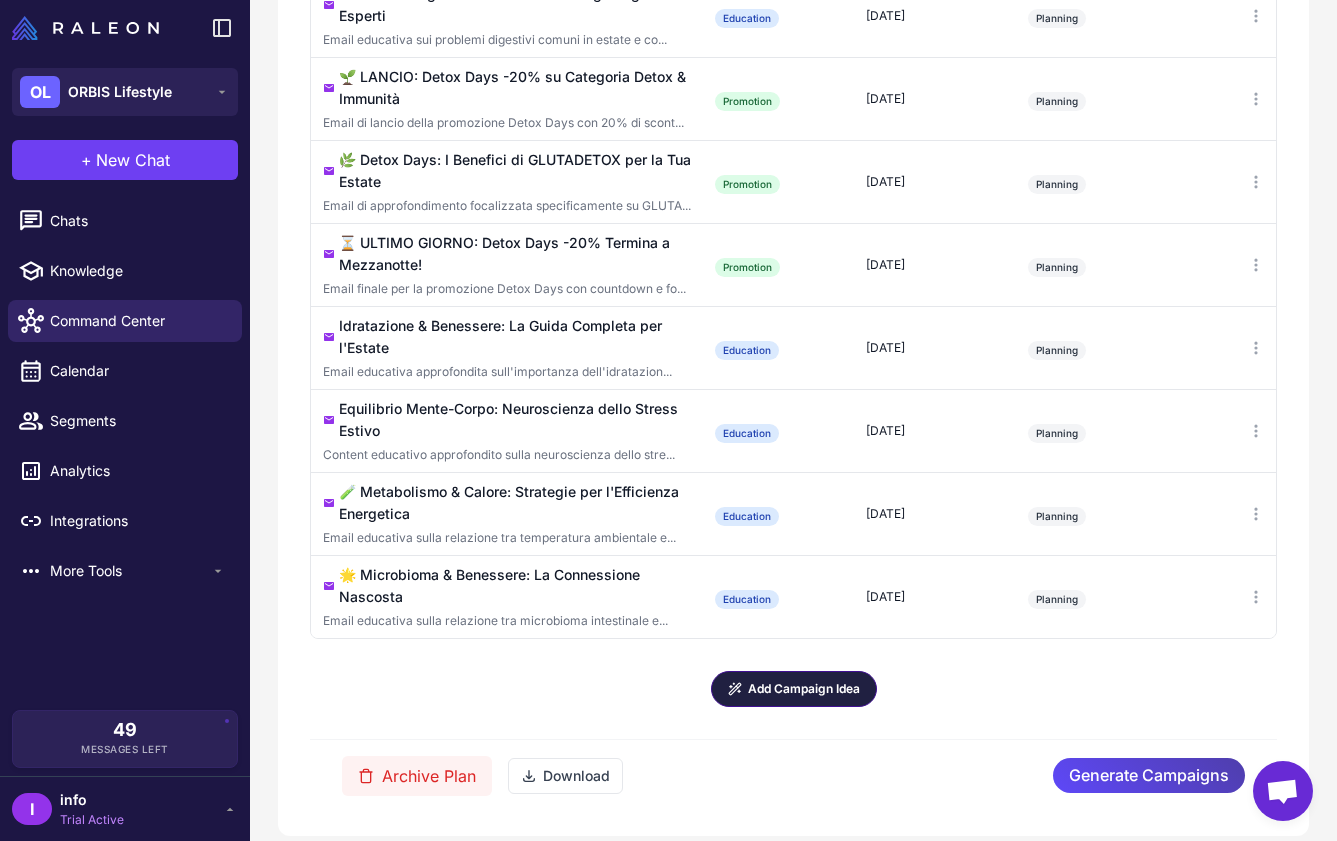 click on "Add Campaign Idea" 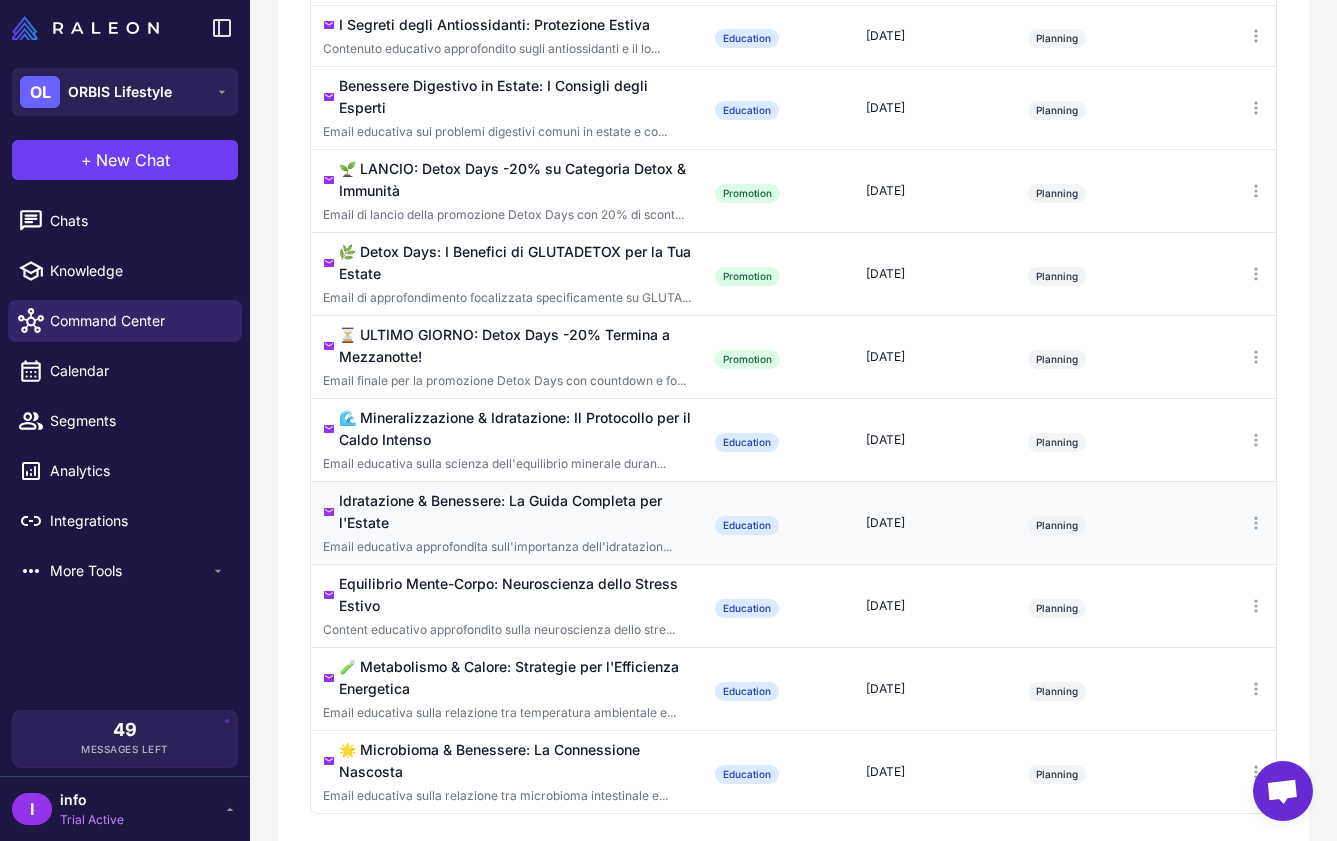 scroll, scrollTop: 1398, scrollLeft: 0, axis: vertical 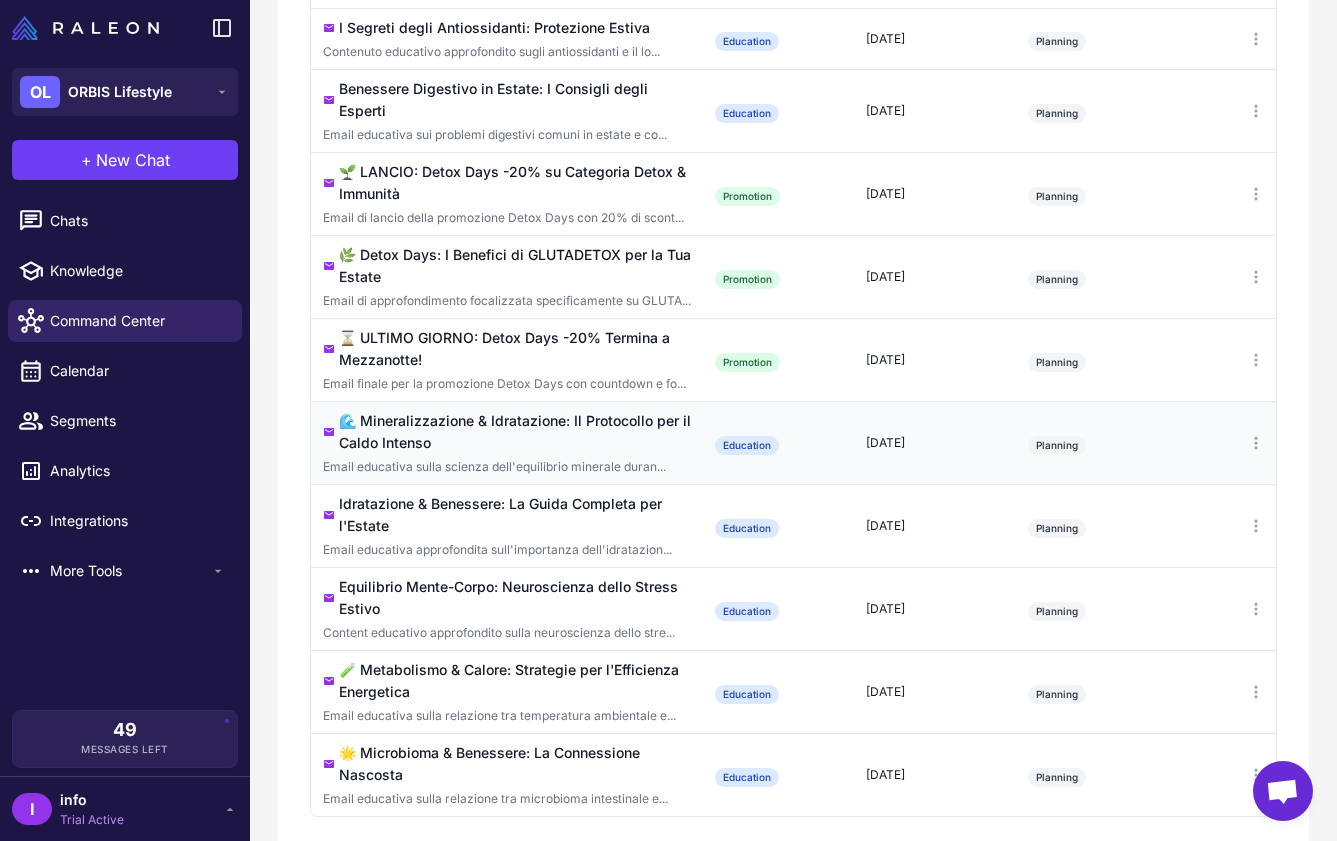 click on "🌊 Mineralizzazione & Idratazione: Il Protocollo per il Caldo Intenso" at bounding box center [515, 432] 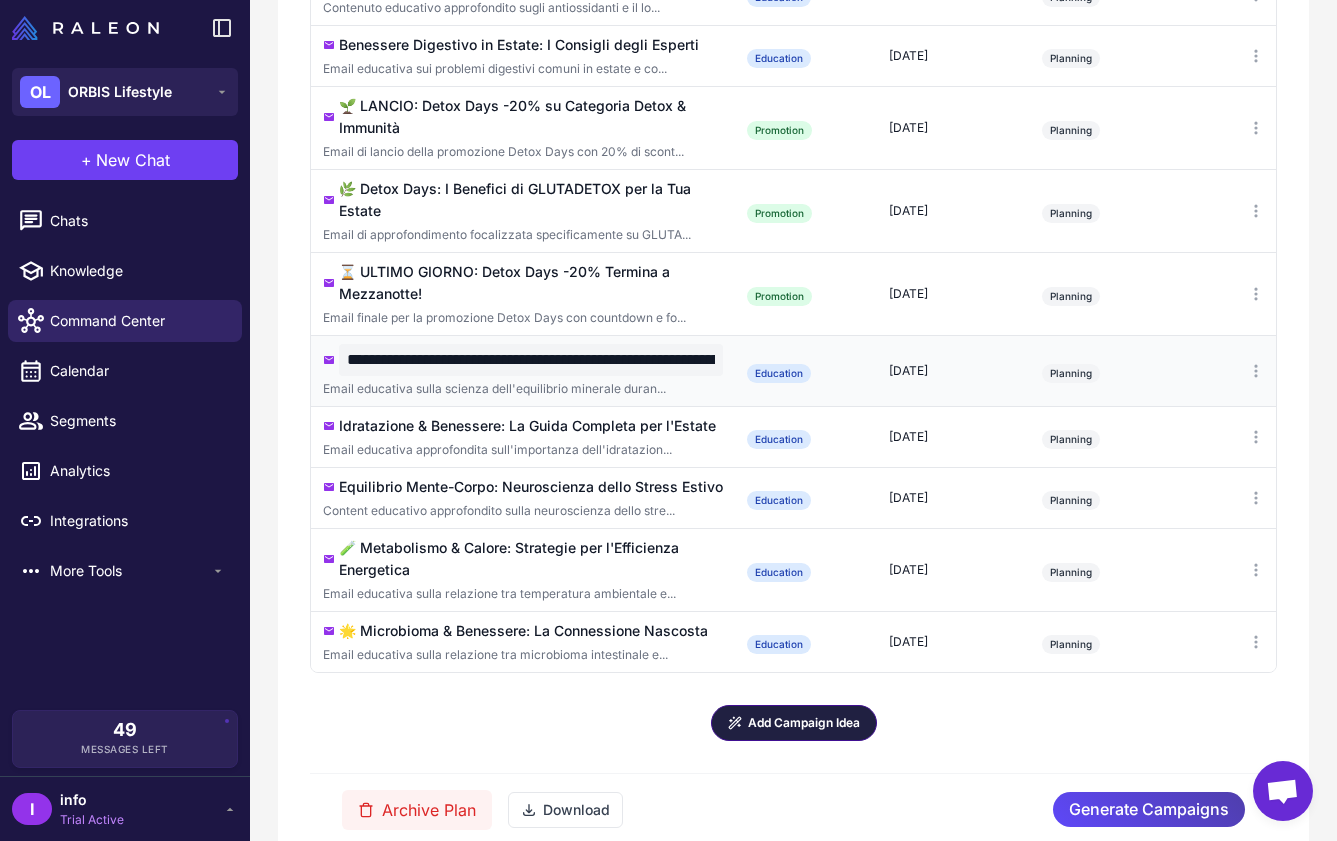 scroll, scrollTop: 1376, scrollLeft: 0, axis: vertical 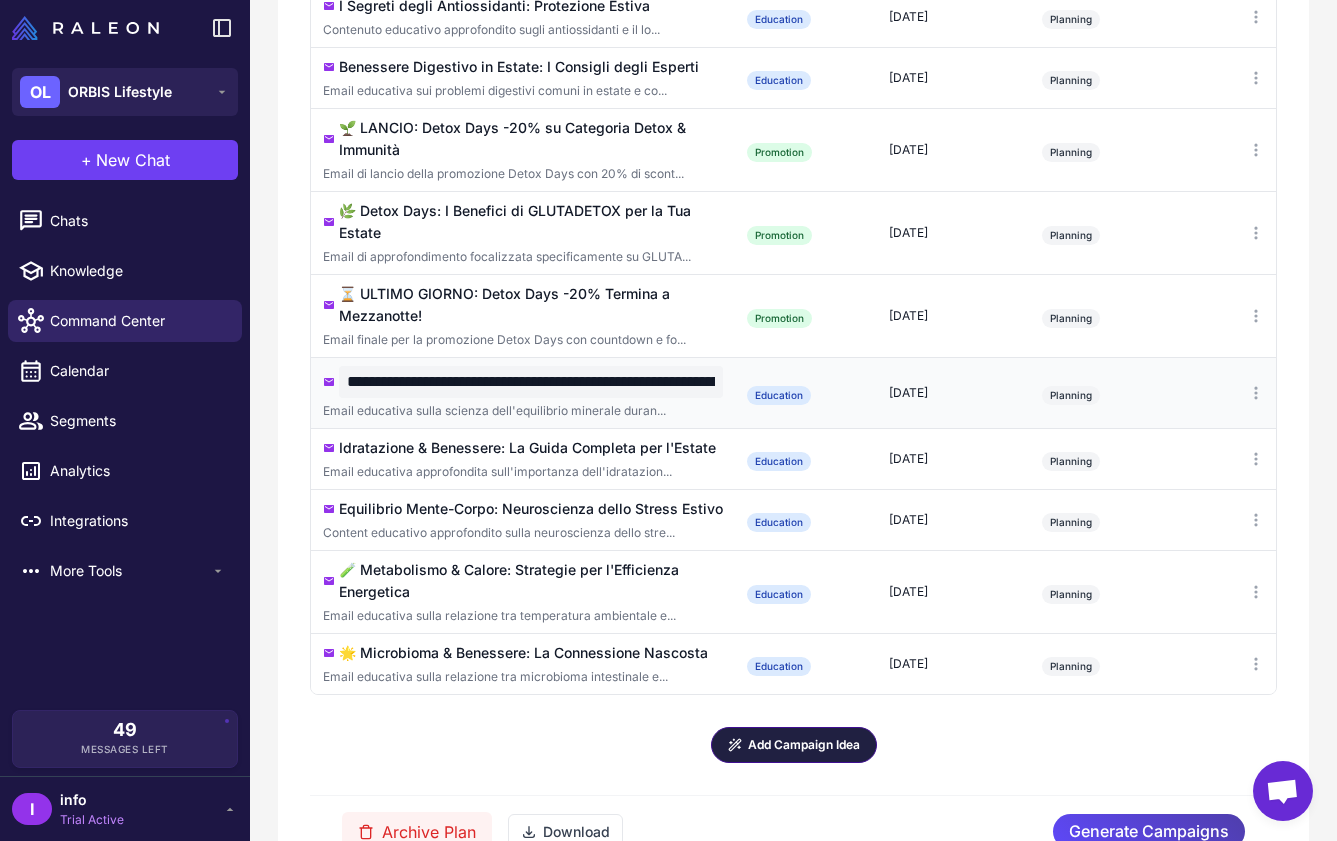 click on "**********" at bounding box center (531, 382) 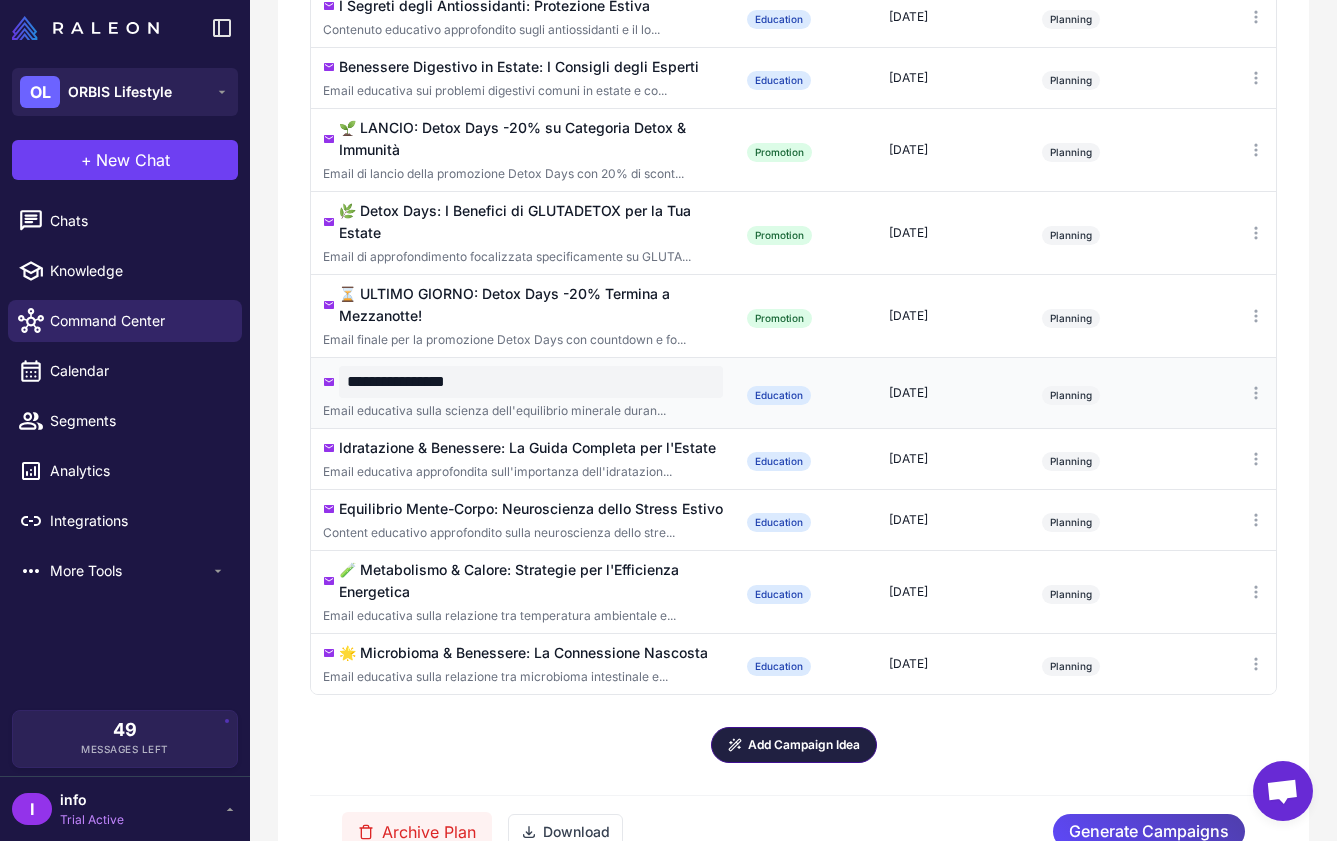 type on "**********" 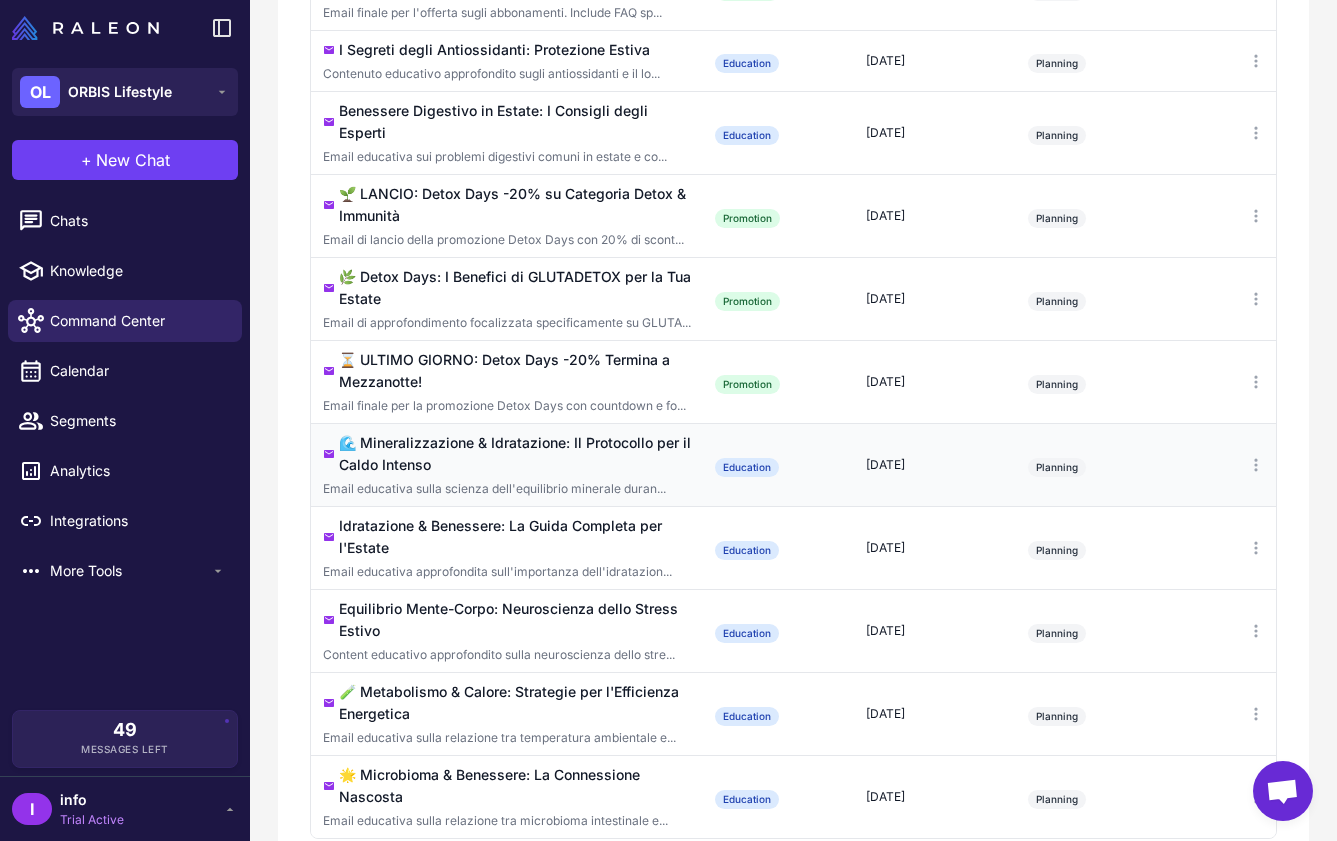 click on "🌊 Mineralizzazione & Idratazione: Il Protocollo per il Caldo Intenso Email educativa sulla scienza dell'equilibrio minerale duran..." at bounding box center [507, 464] 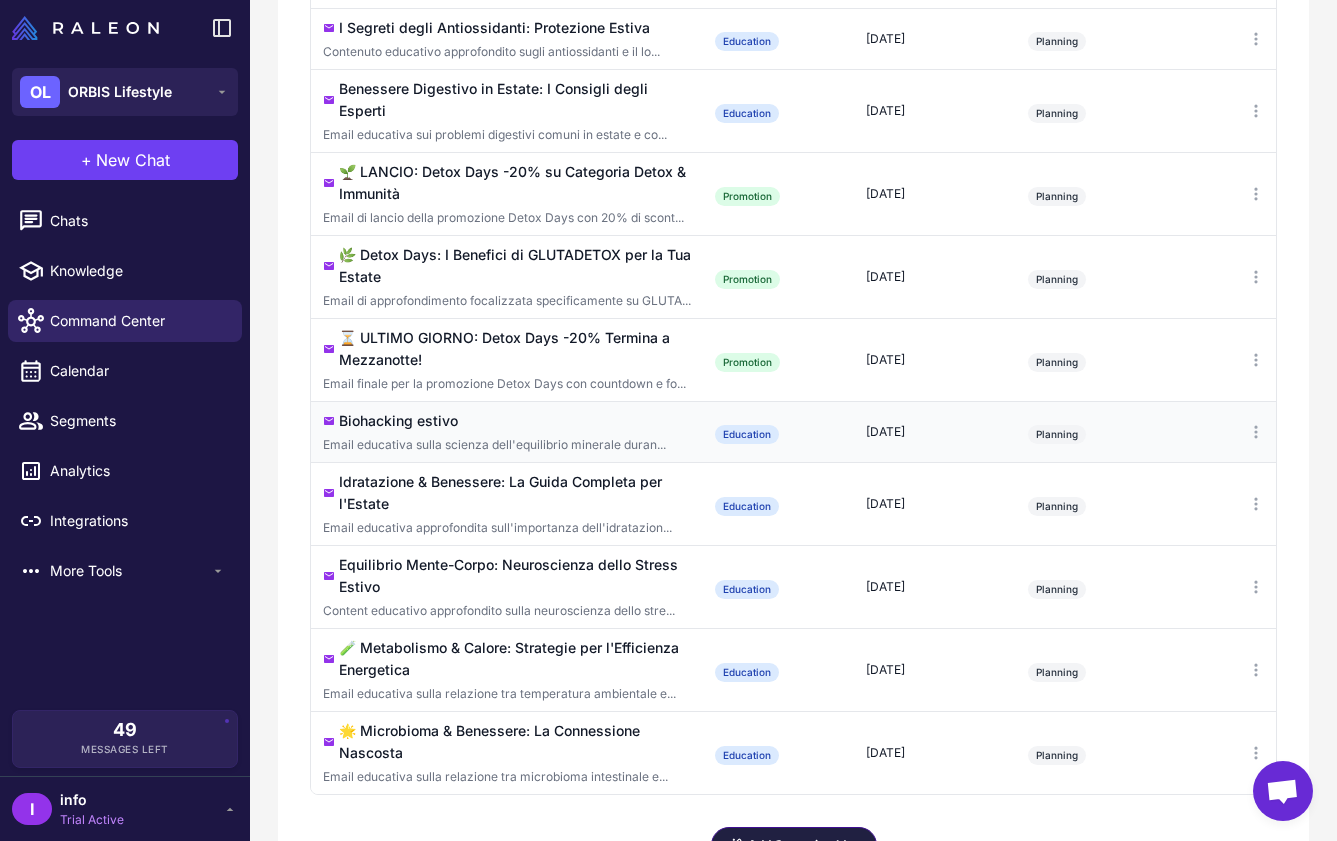 click on "Email educativa sulla scienza dell'equilibrio minerale duran..." at bounding box center (507, 445) 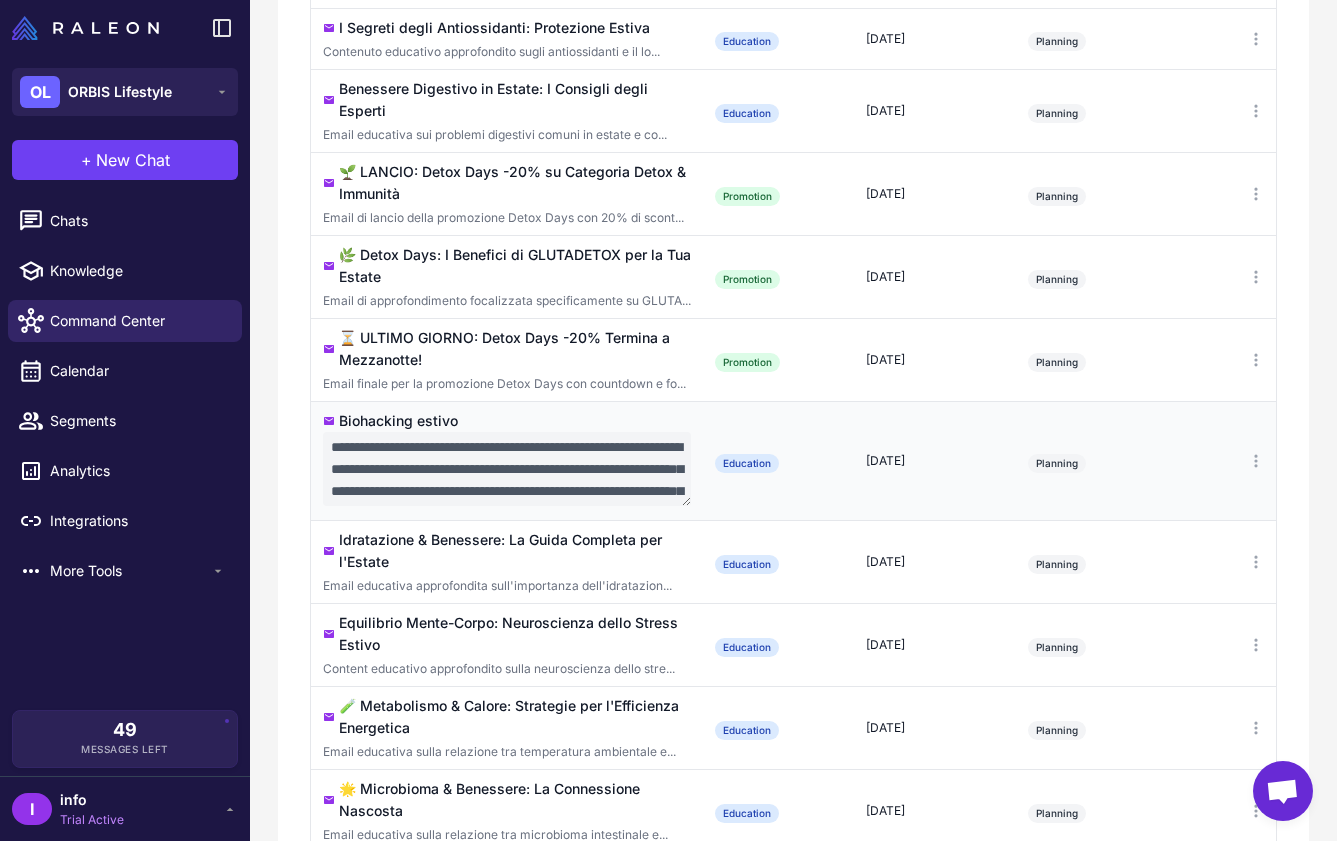 drag, startPoint x: 440, startPoint y: 426, endPoint x: 509, endPoint y: 440, distance: 70.40597 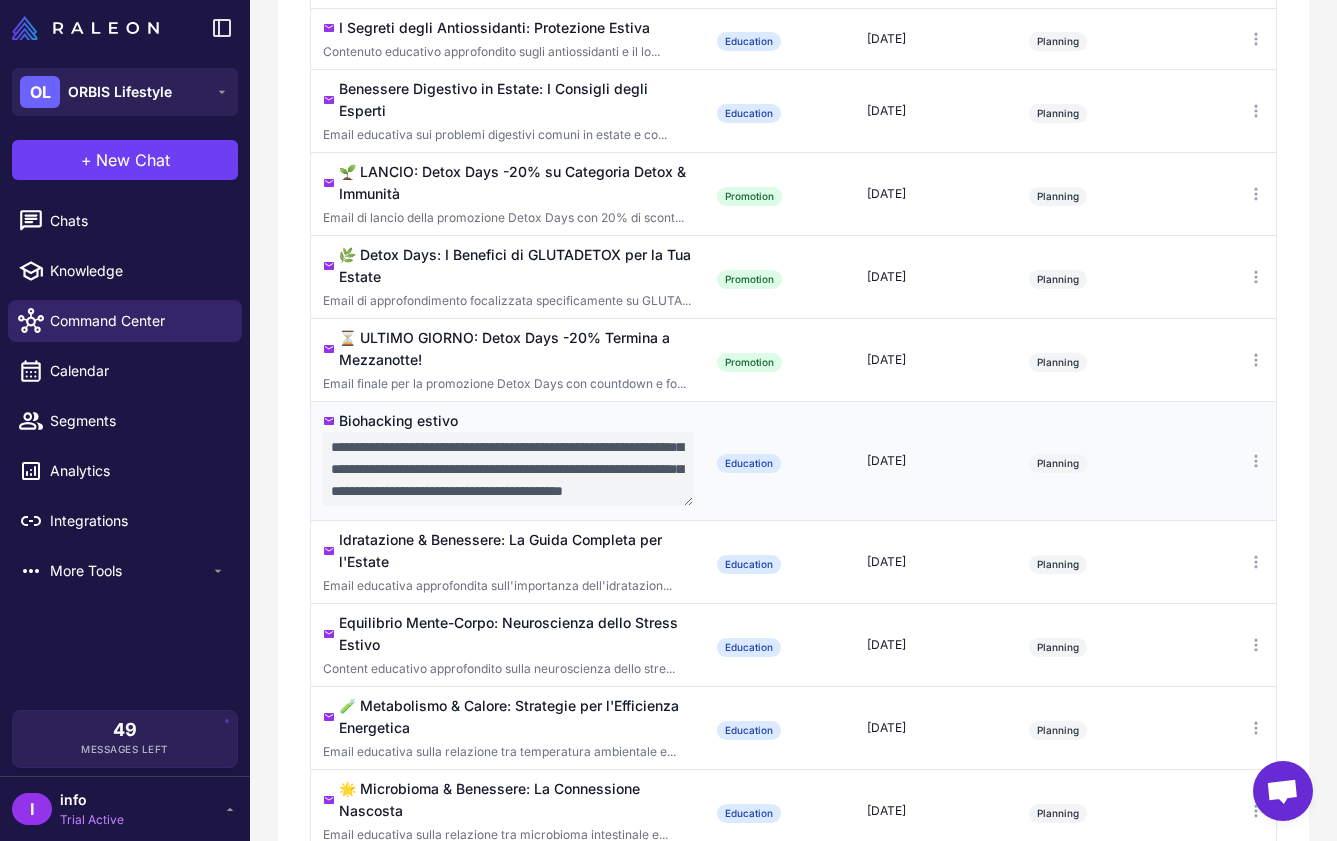 scroll, scrollTop: 198, scrollLeft: 0, axis: vertical 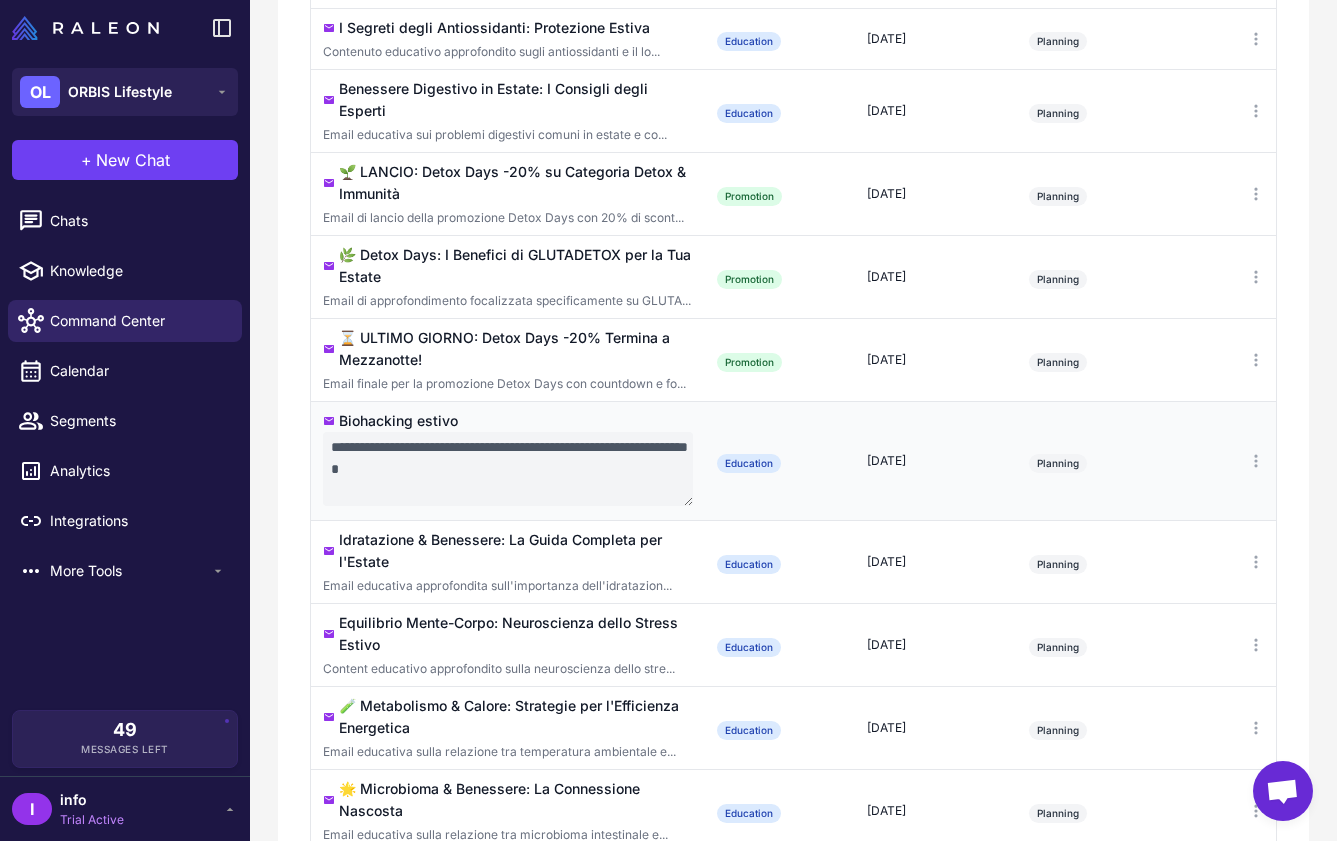 type on "**********" 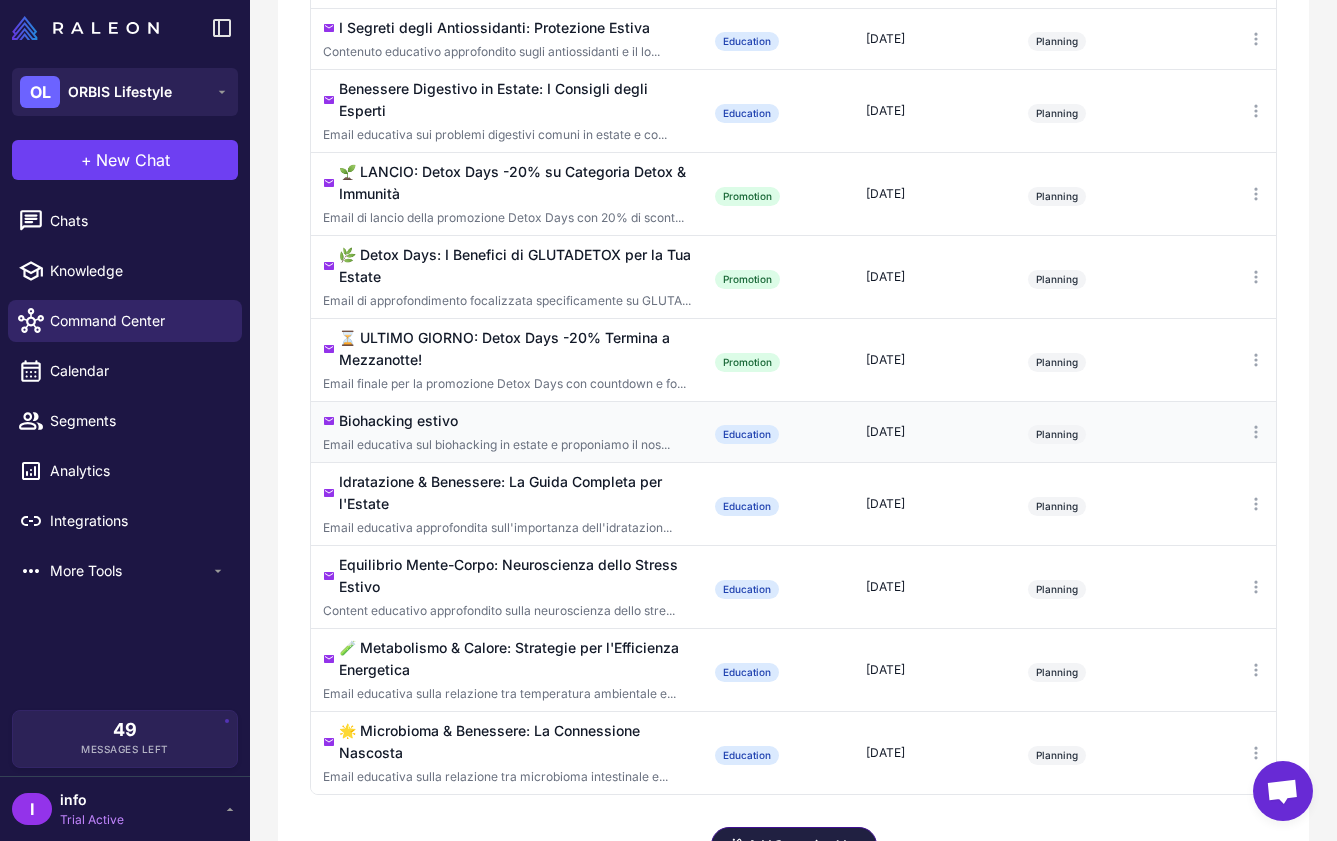 click on "[DATE]" at bounding box center (935, 432) 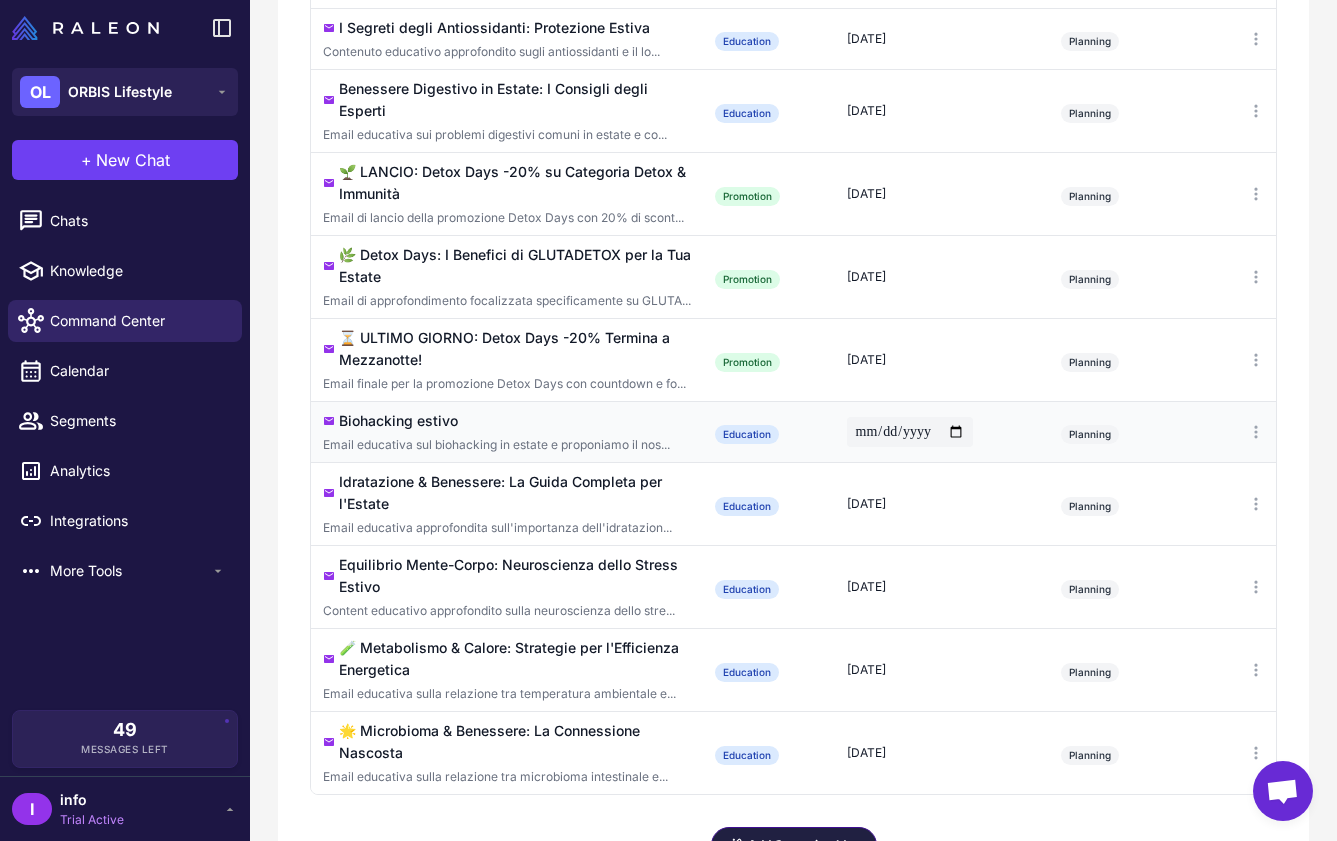 click on "**********" at bounding box center [910, 432] 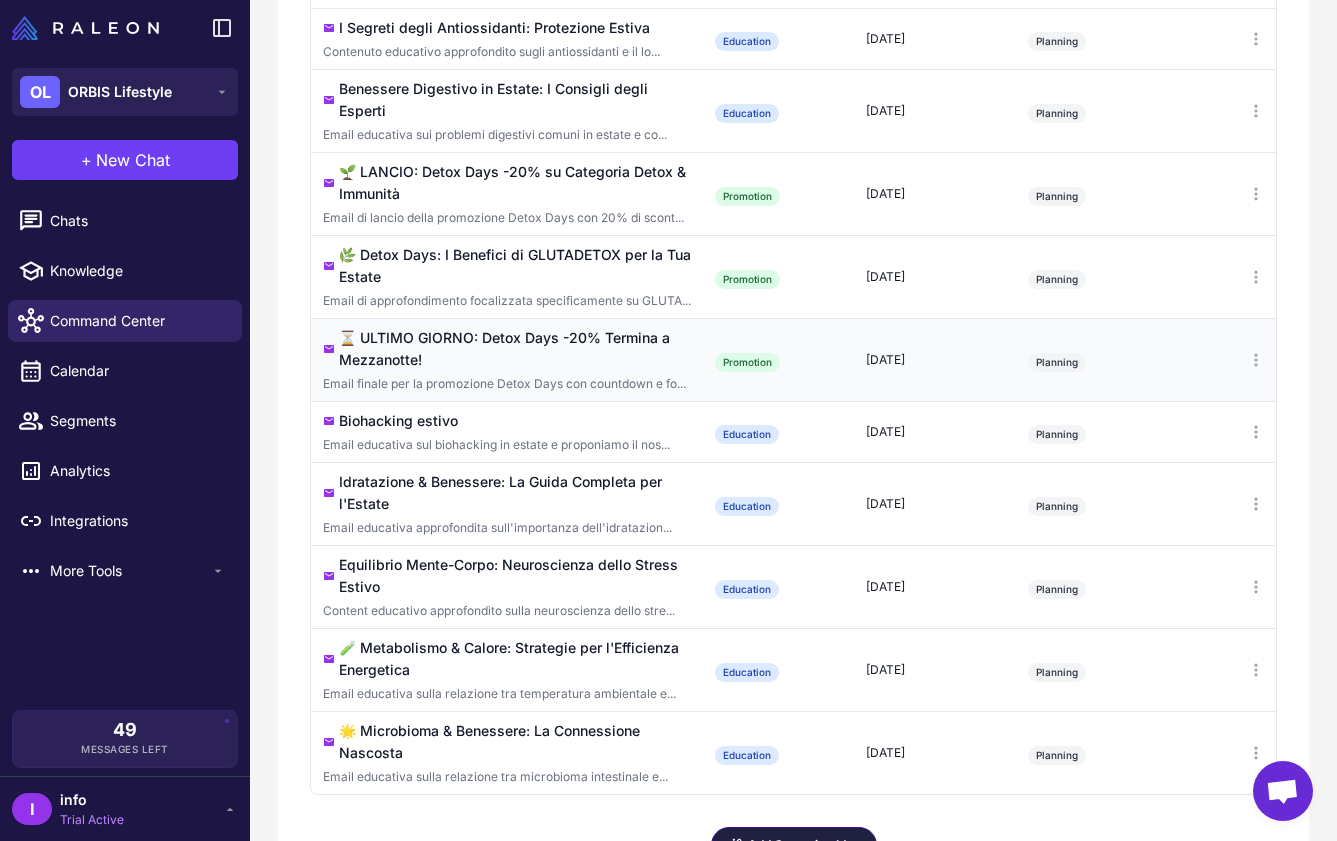click on "[DATE]" at bounding box center [935, 359] 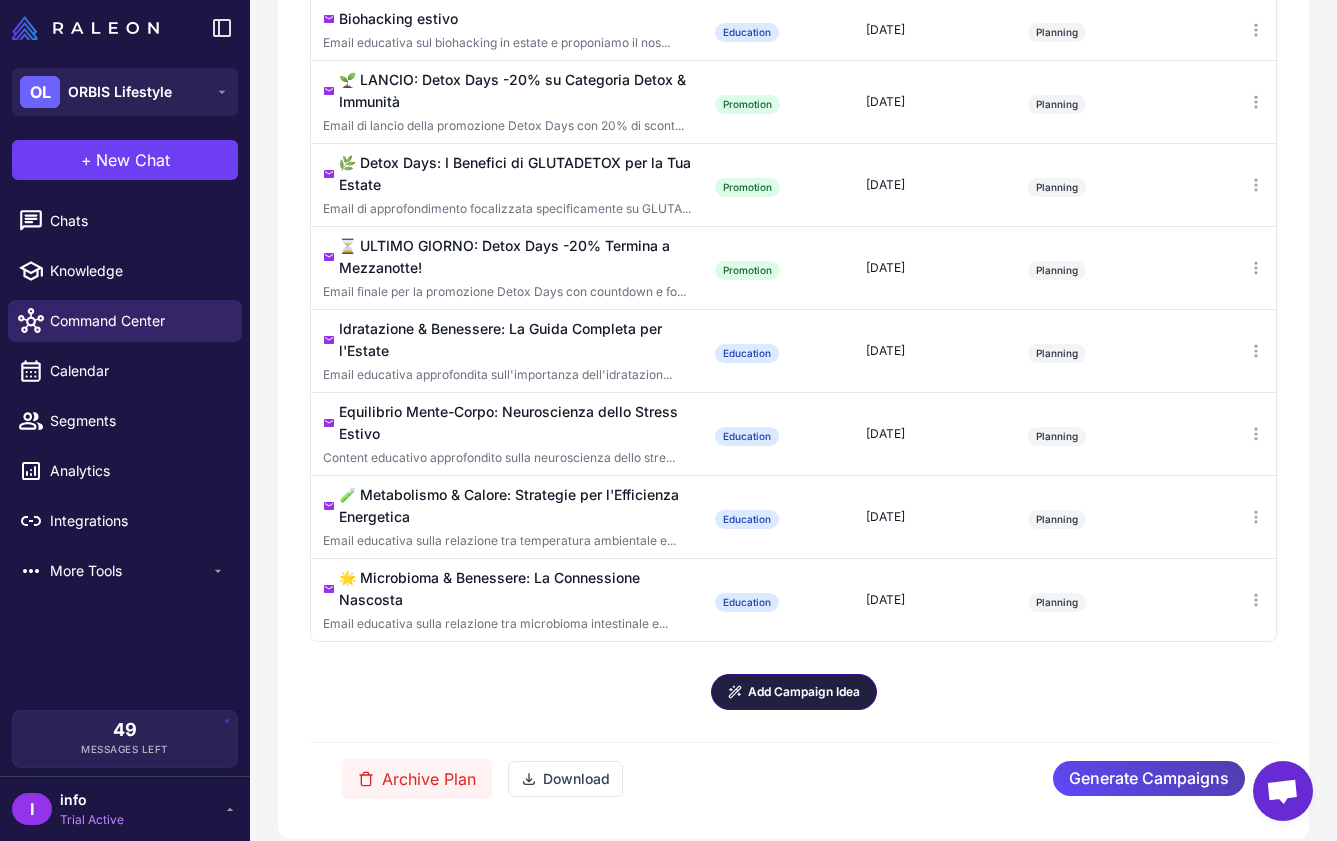 scroll, scrollTop: 1554, scrollLeft: 0, axis: vertical 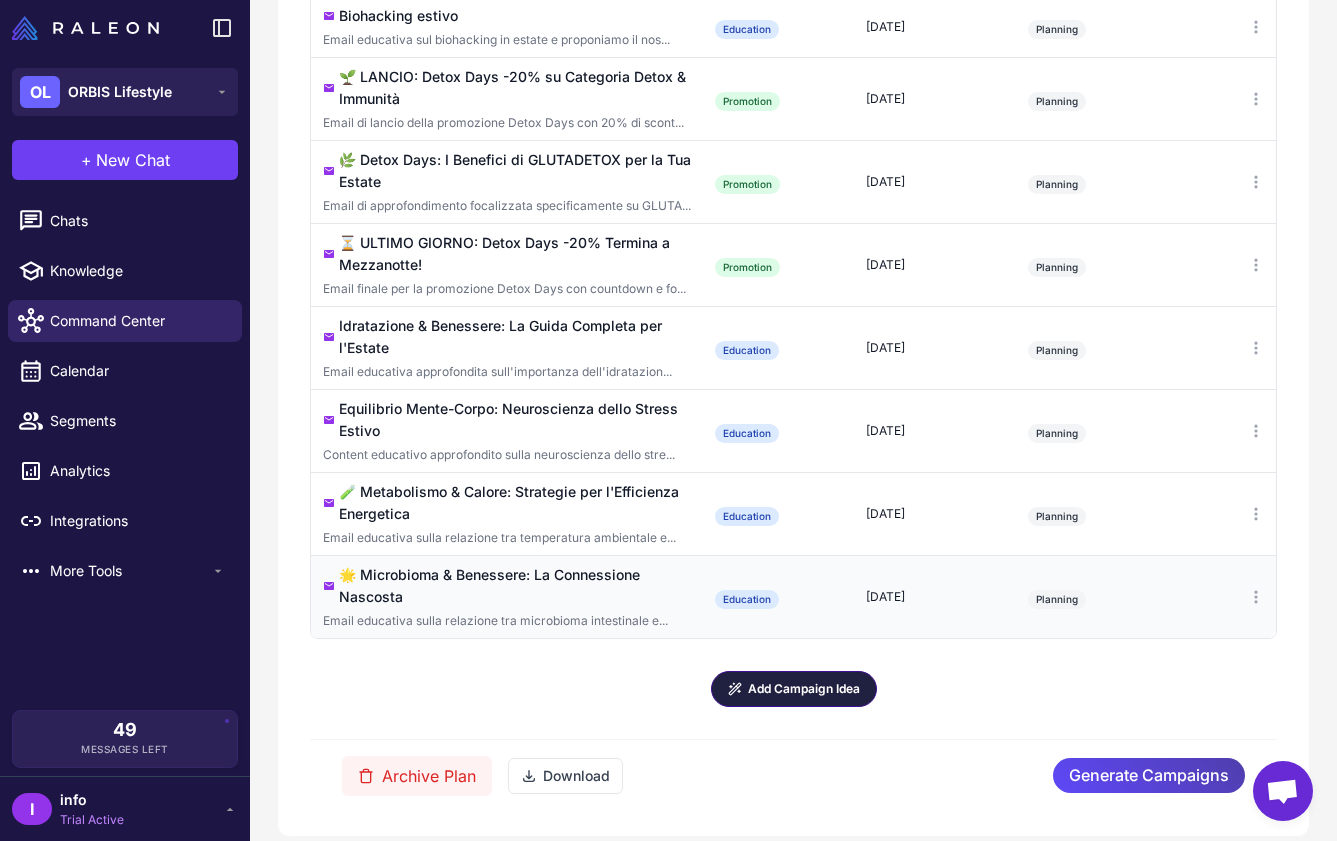 click on "🌟 Microbioma & Benessere: La Connessione Nascosta Email educativa sulla relazione tra microbioma intestinale e..." at bounding box center [507, 596] 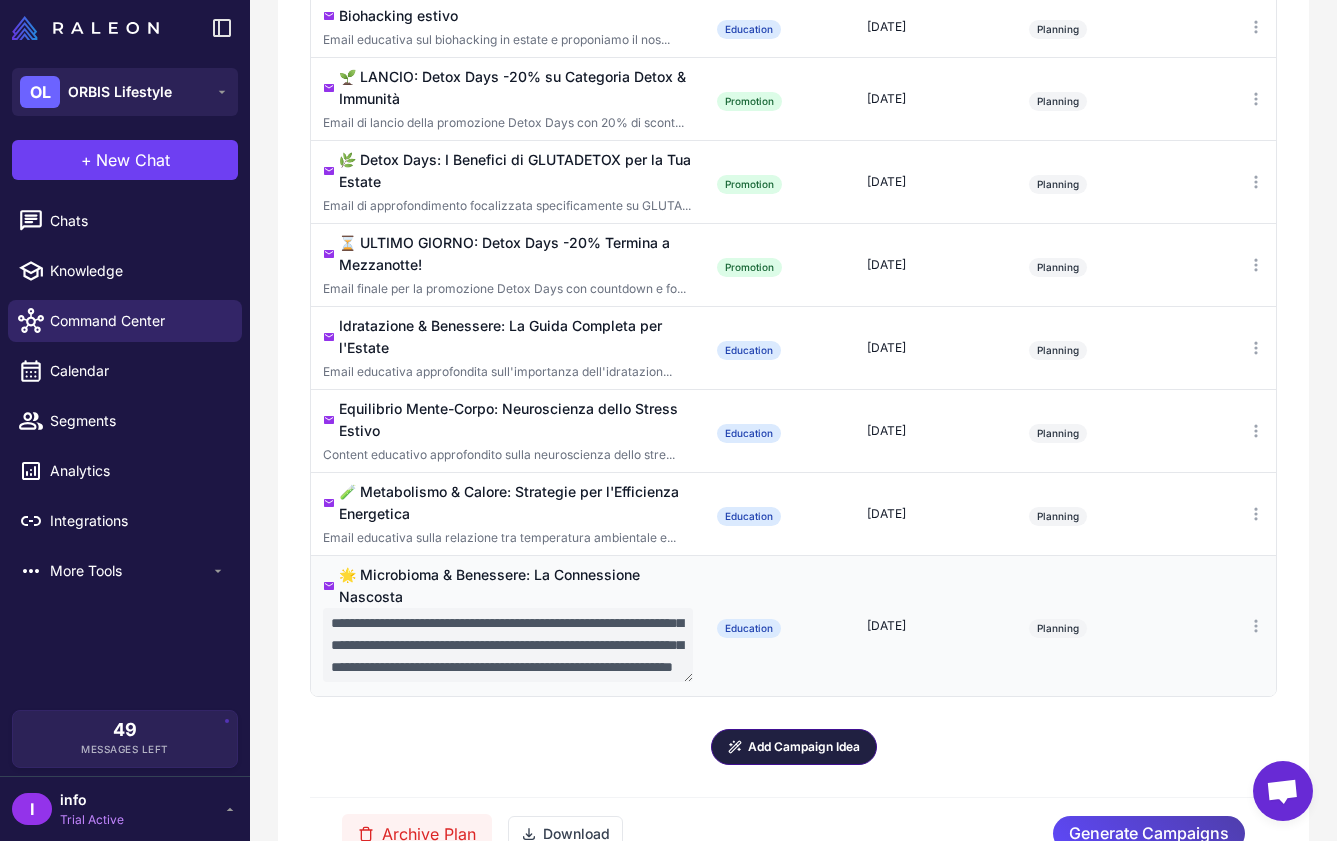 scroll, scrollTop: 109, scrollLeft: 0, axis: vertical 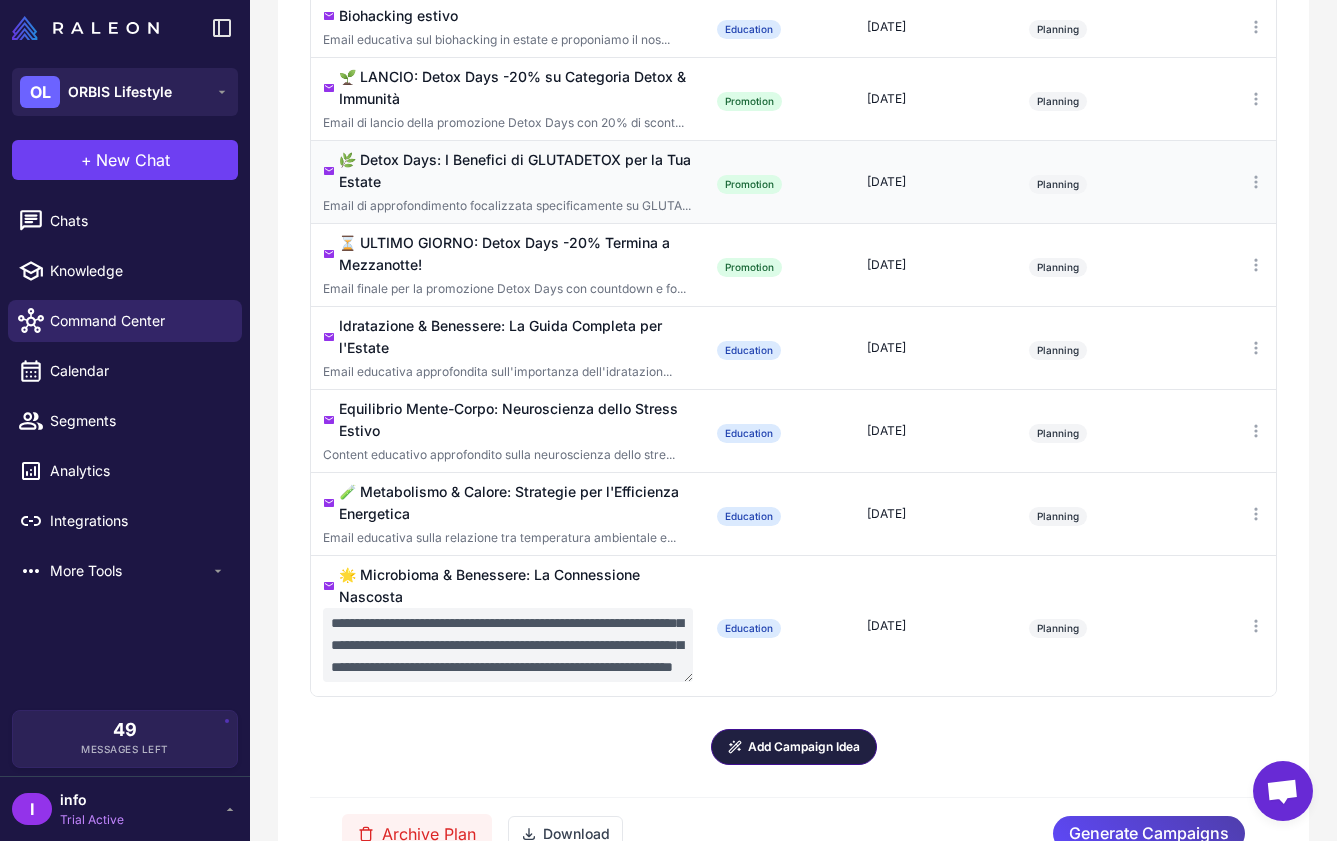 click on "Email di approfondimento focalizzata specificamente su GLUTA..." at bounding box center (508, 206) 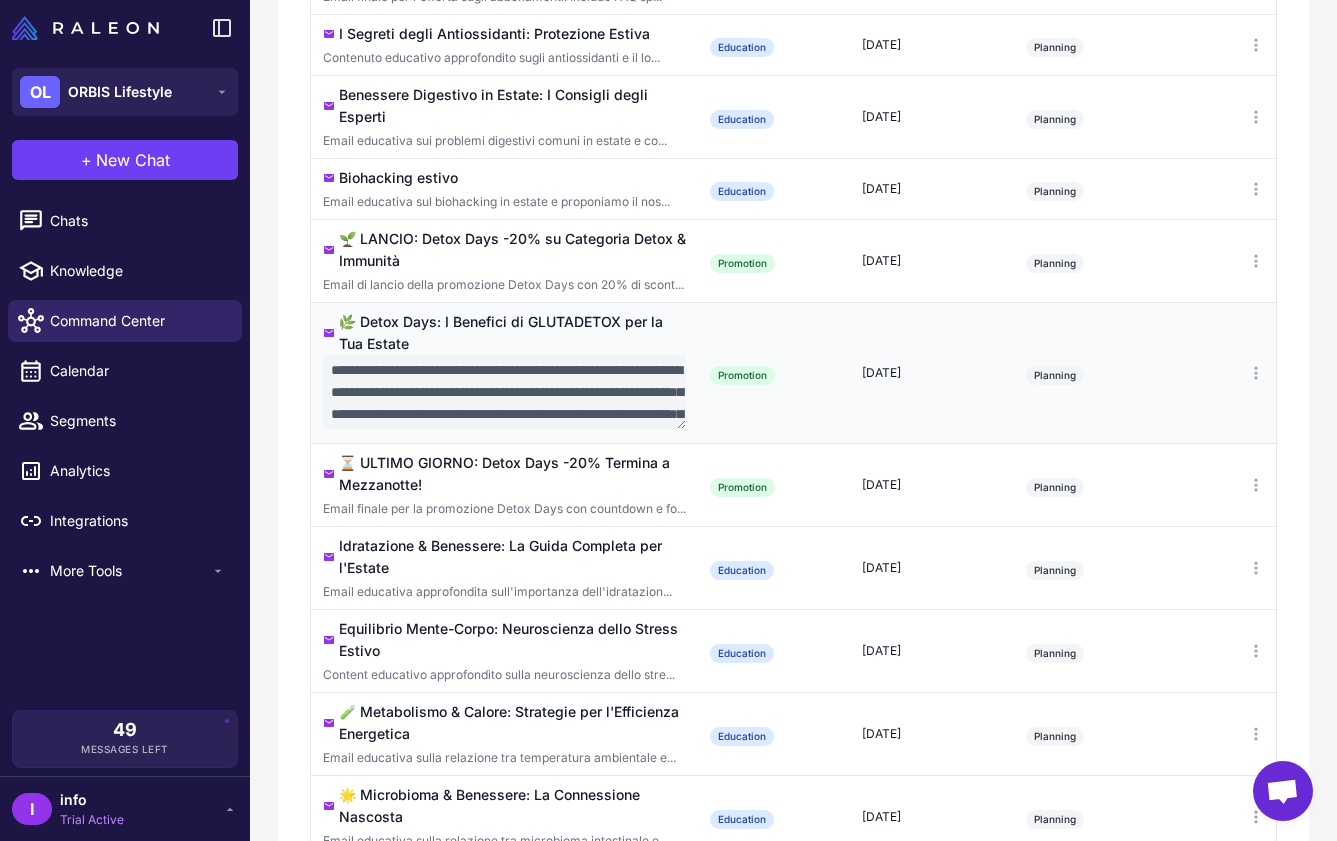scroll, scrollTop: 1385, scrollLeft: 0, axis: vertical 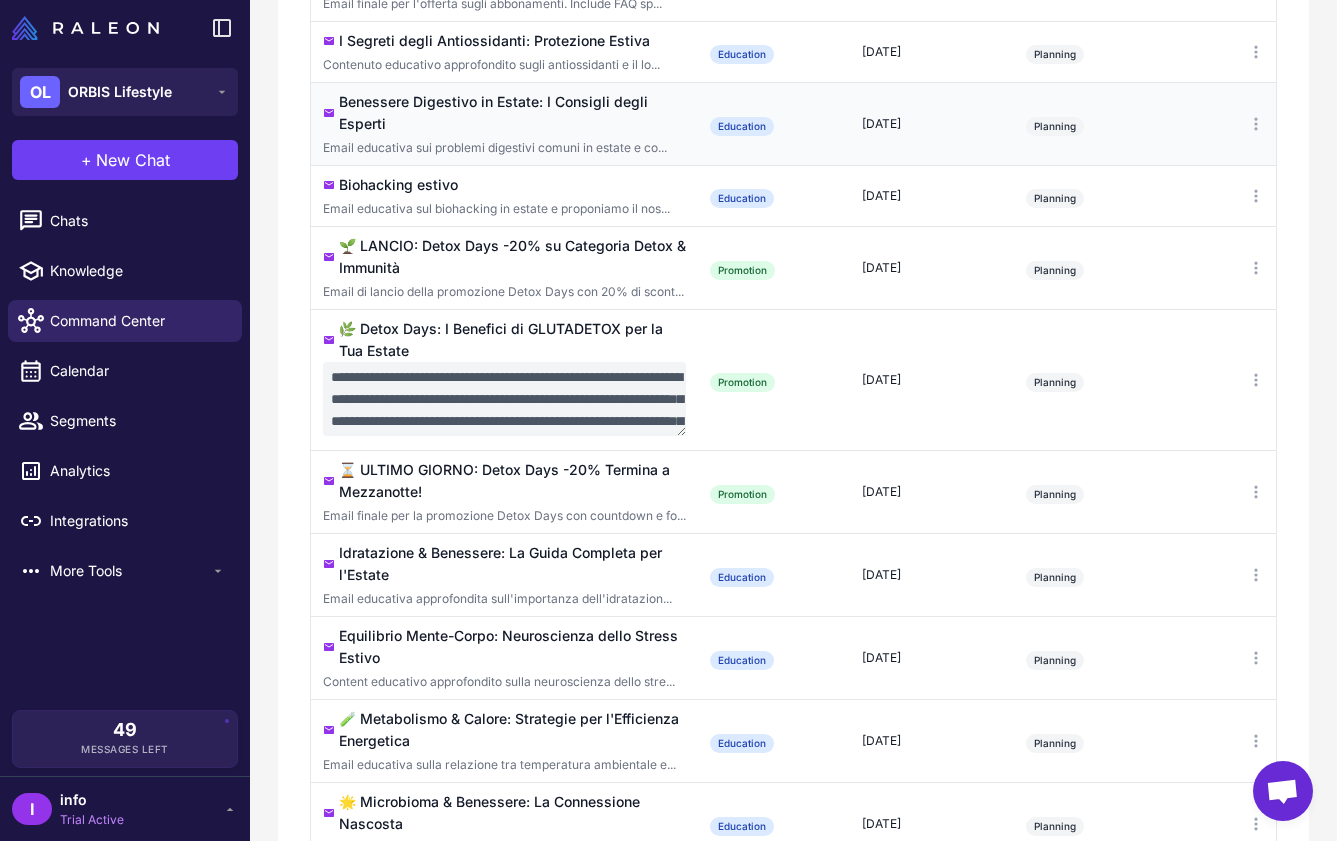 click on "Email educativa sui problemi digestivi comuni in estate e co..." at bounding box center [504, 148] 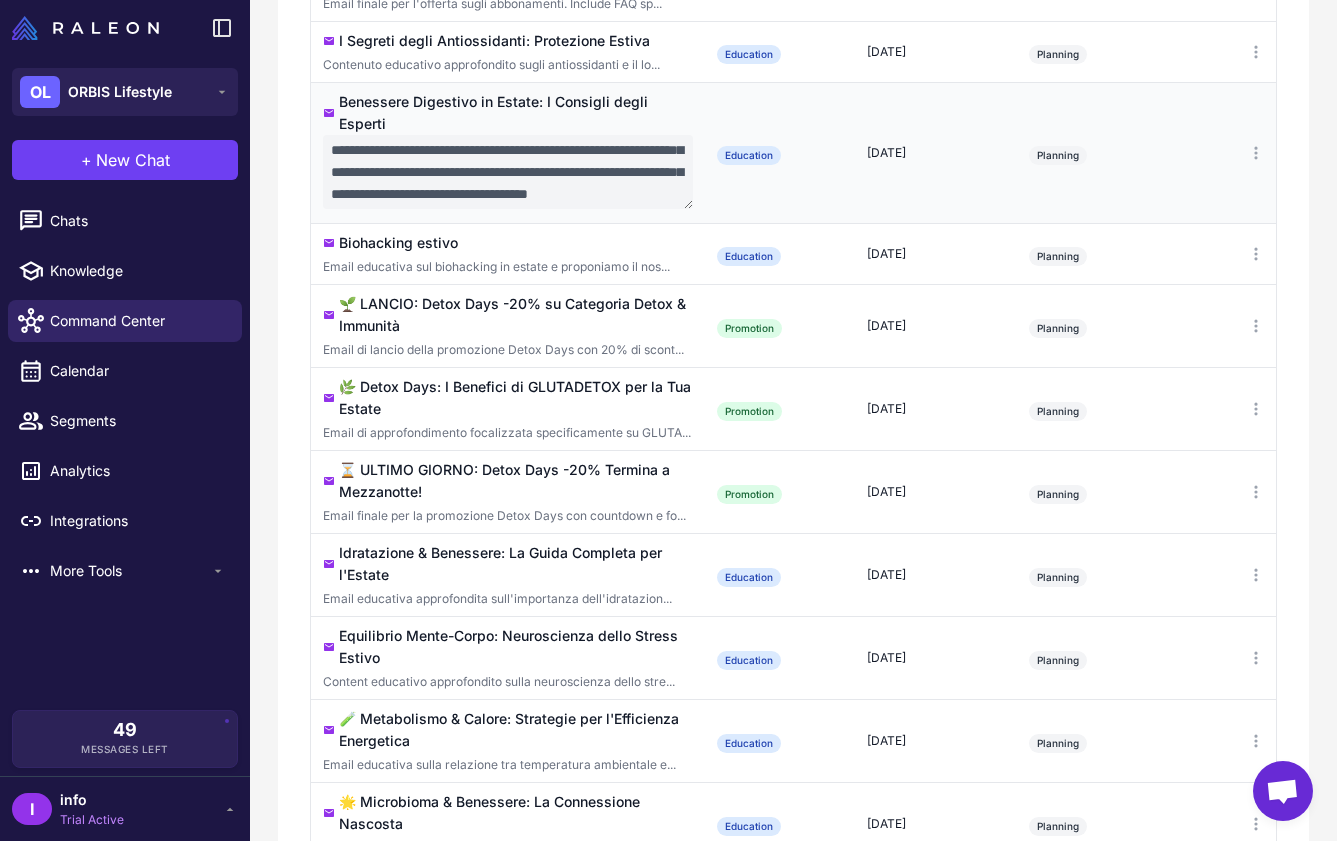 scroll, scrollTop: 88, scrollLeft: 0, axis: vertical 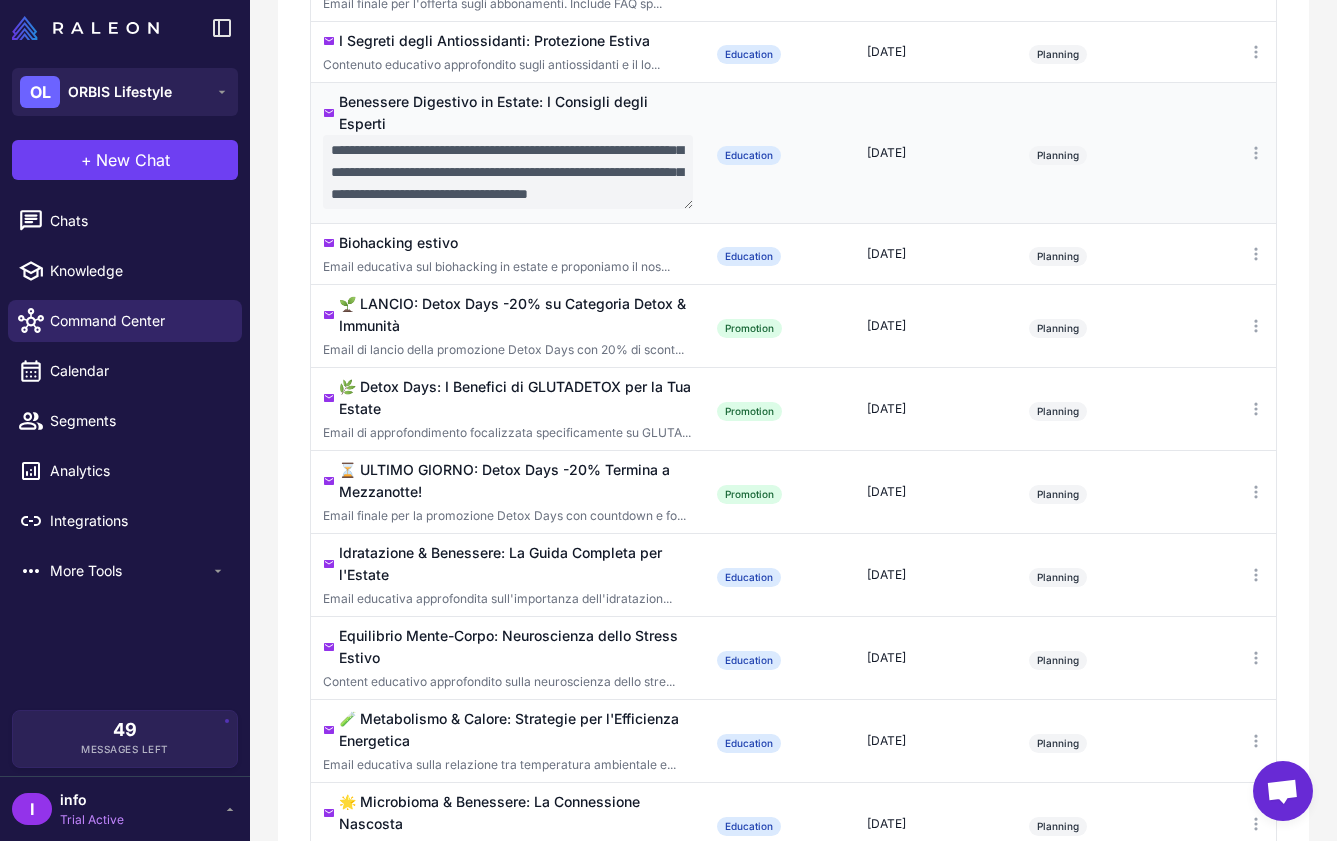click on "**********" at bounding box center (508, 172) 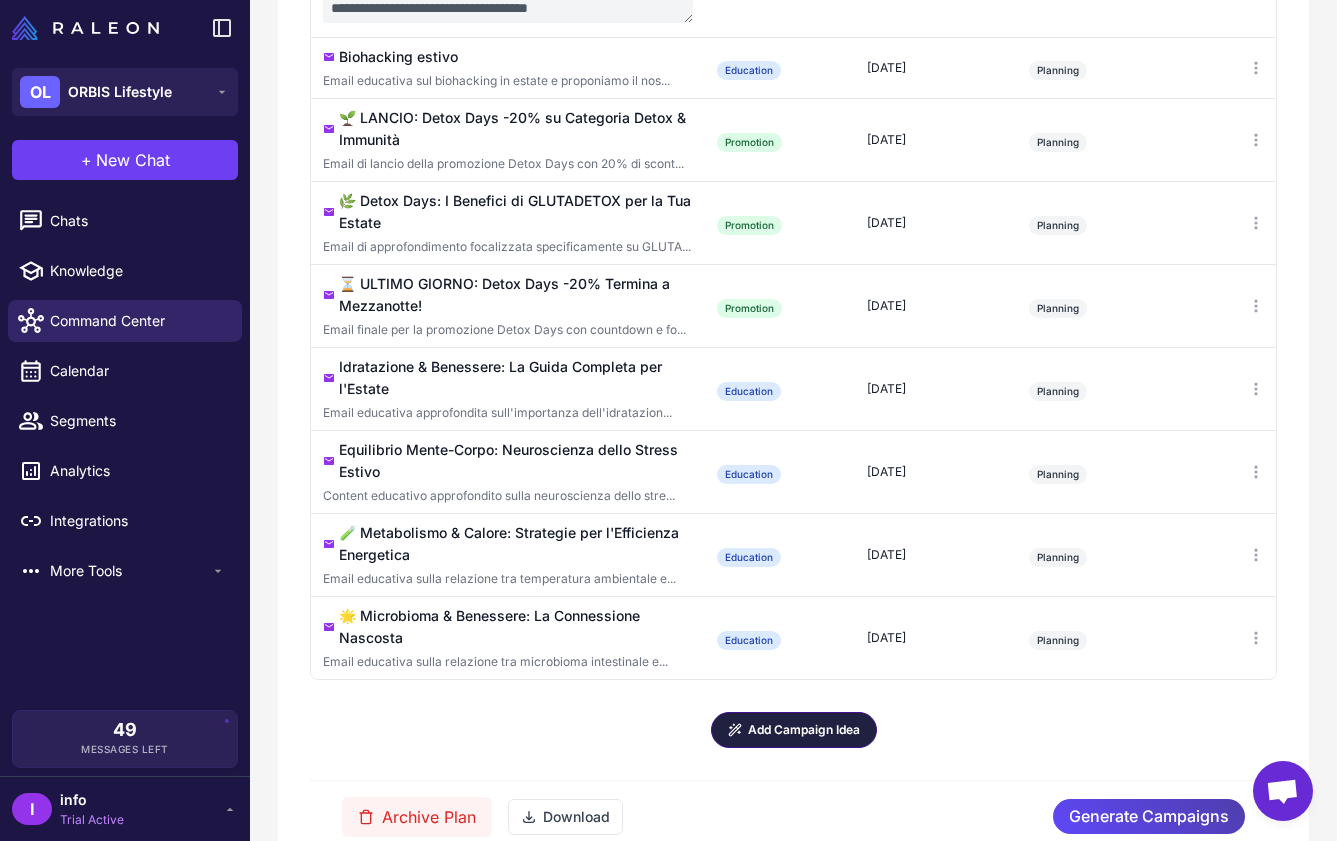scroll, scrollTop: 1577, scrollLeft: 0, axis: vertical 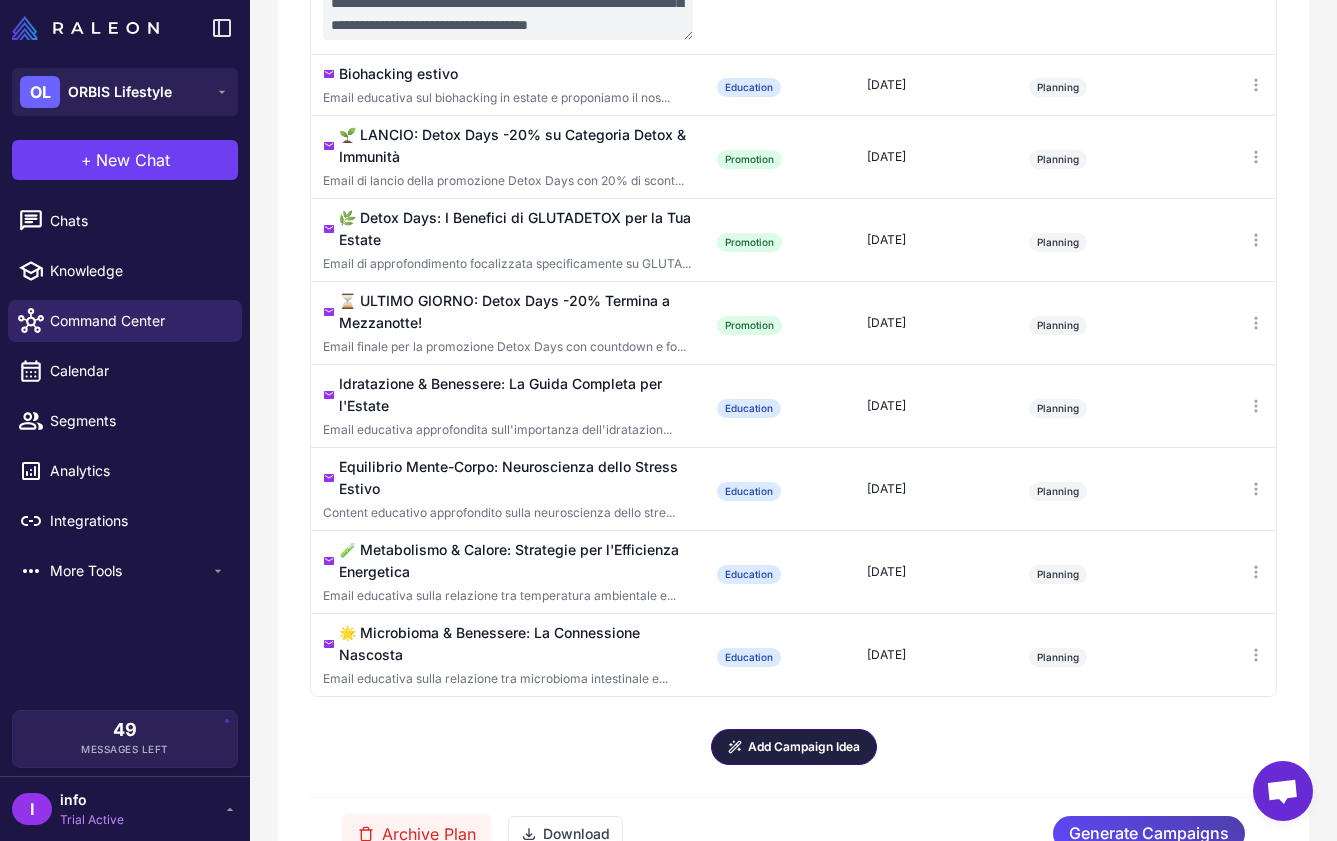 click on "Campaign Name Type Target Segment Date Status Actions 📚 Preparati all'Estate: Guida al DETOX ESTIVO Email educativa sul detox estivo con focus sul Bundle Detox ... Education Everyone [DATE]  Planning  Energia Estiva: Combattere la Fatica nei Mesi Caldi Email educativa sulle cause specifiche della fatica estiva (... Education Everyone [DATE]  Planning  🧠 Trova i [PERSON_NAME] Prodotti ORBIS Ideali Email interattiva con quiz per aiutare i clienti a identific... Education Everyone [DATE]  Planning  🚀 LANCIO: Prime Days -15% su Tutti i Prodotti! Email di lancio della promozione Prime Days con sconto del 1... Promotion Everyone [DATE]  Planning  ⏰ REMINDER: Prime Days -15% - Solo 2 Giorni Rimasti! Email di reminder per la promozione Prime Days, focalizzata ... Promotion On-Site Engagement [DATE]  Planning  ⏳ ULTIMO GIORNO: Prime Days -15% Termina a [GEOGRAPHIC_DATA]! Email finale di chiusura per i Prime Days con countdown e se... Promotion Everyone [DATE]  Planning  Education" at bounding box center (793, -58) 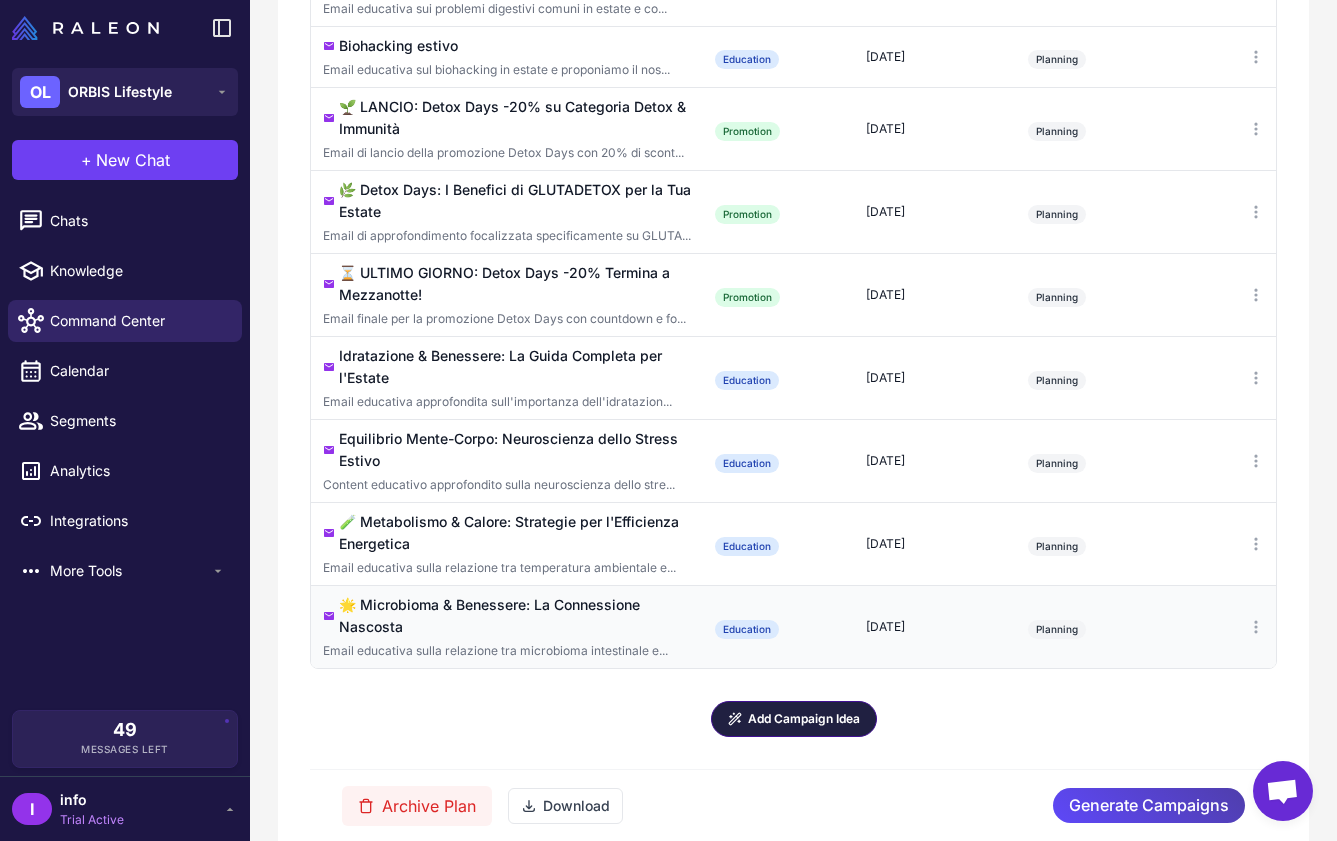 scroll, scrollTop: 1521, scrollLeft: 0, axis: vertical 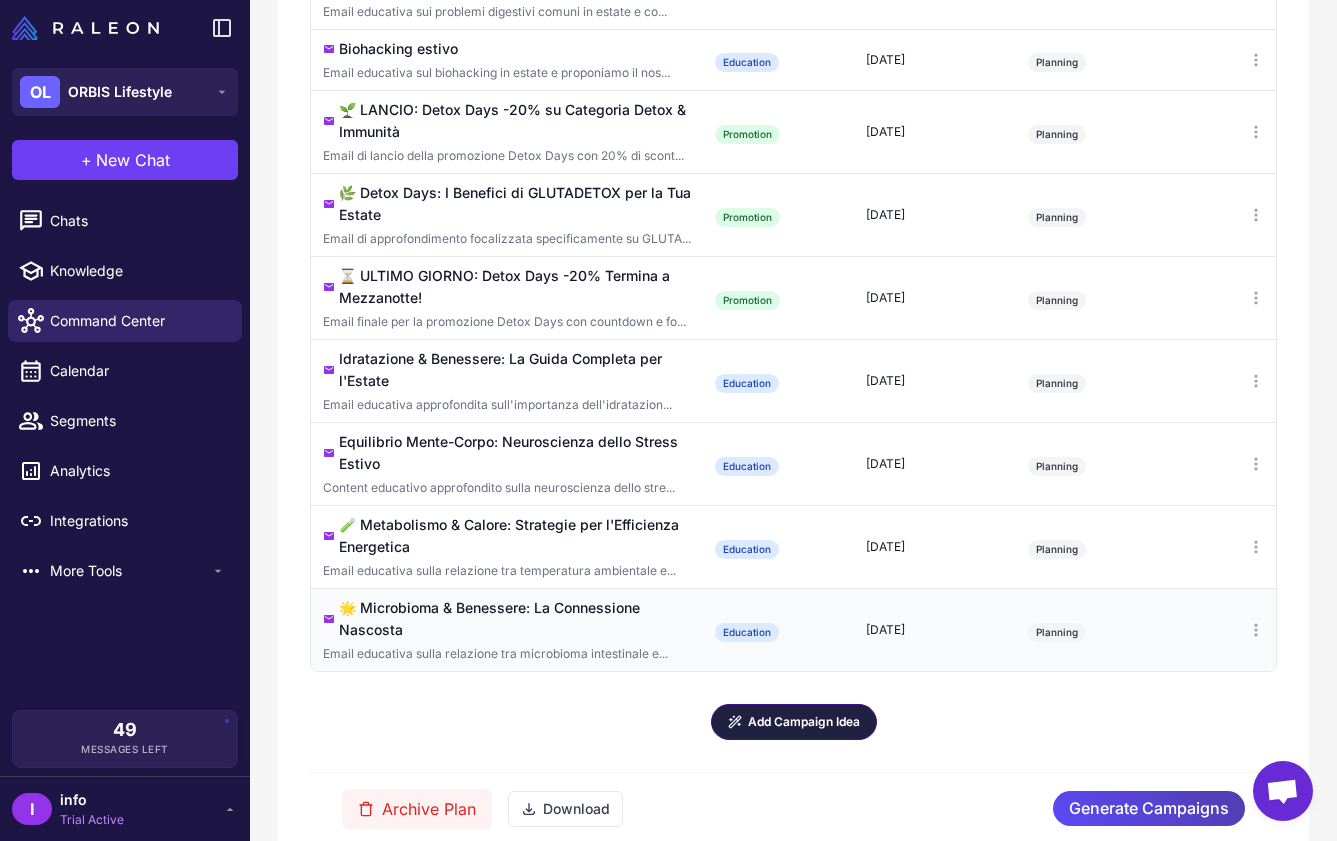 click on "Email educativa sulla relazione tra microbioma intestinale e..." at bounding box center [507, 654] 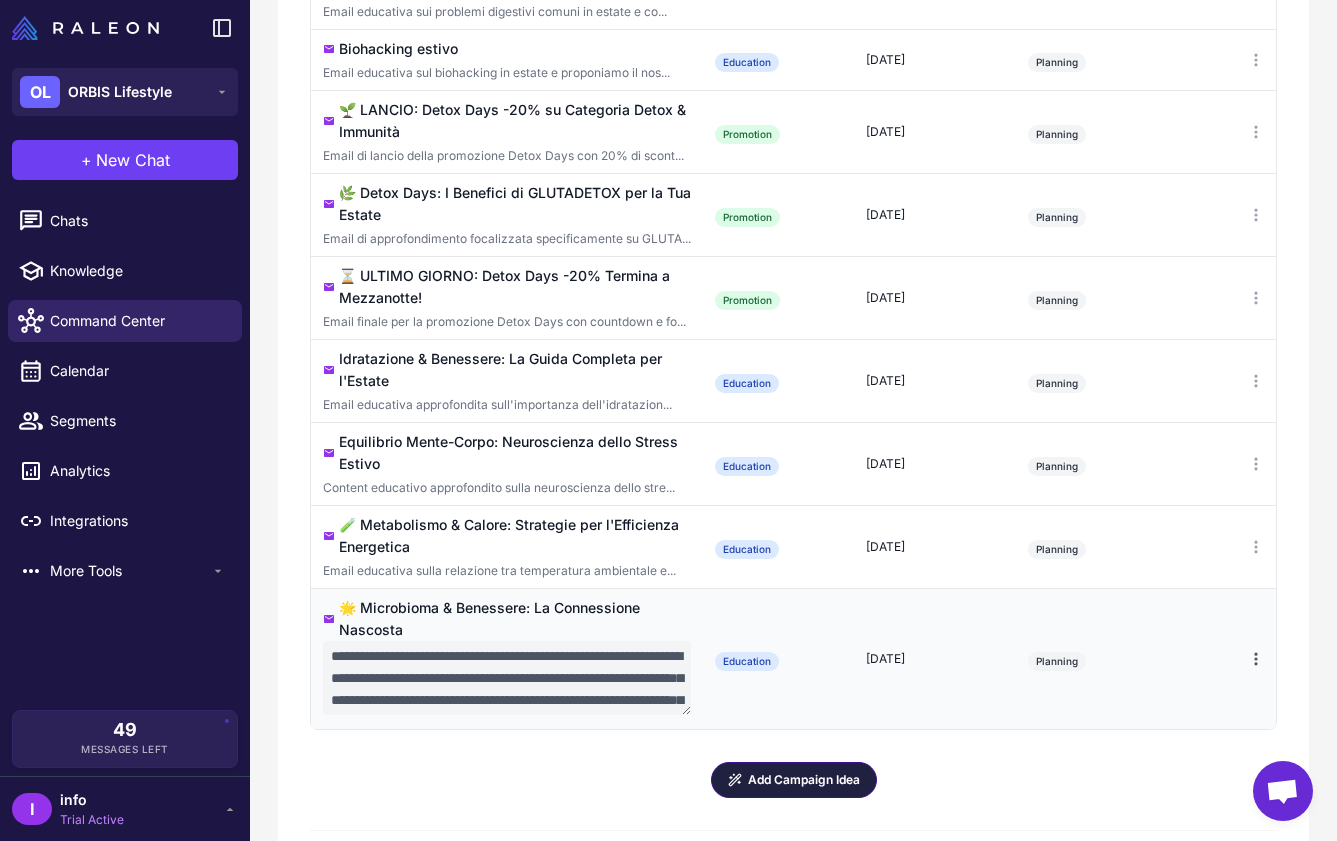 click 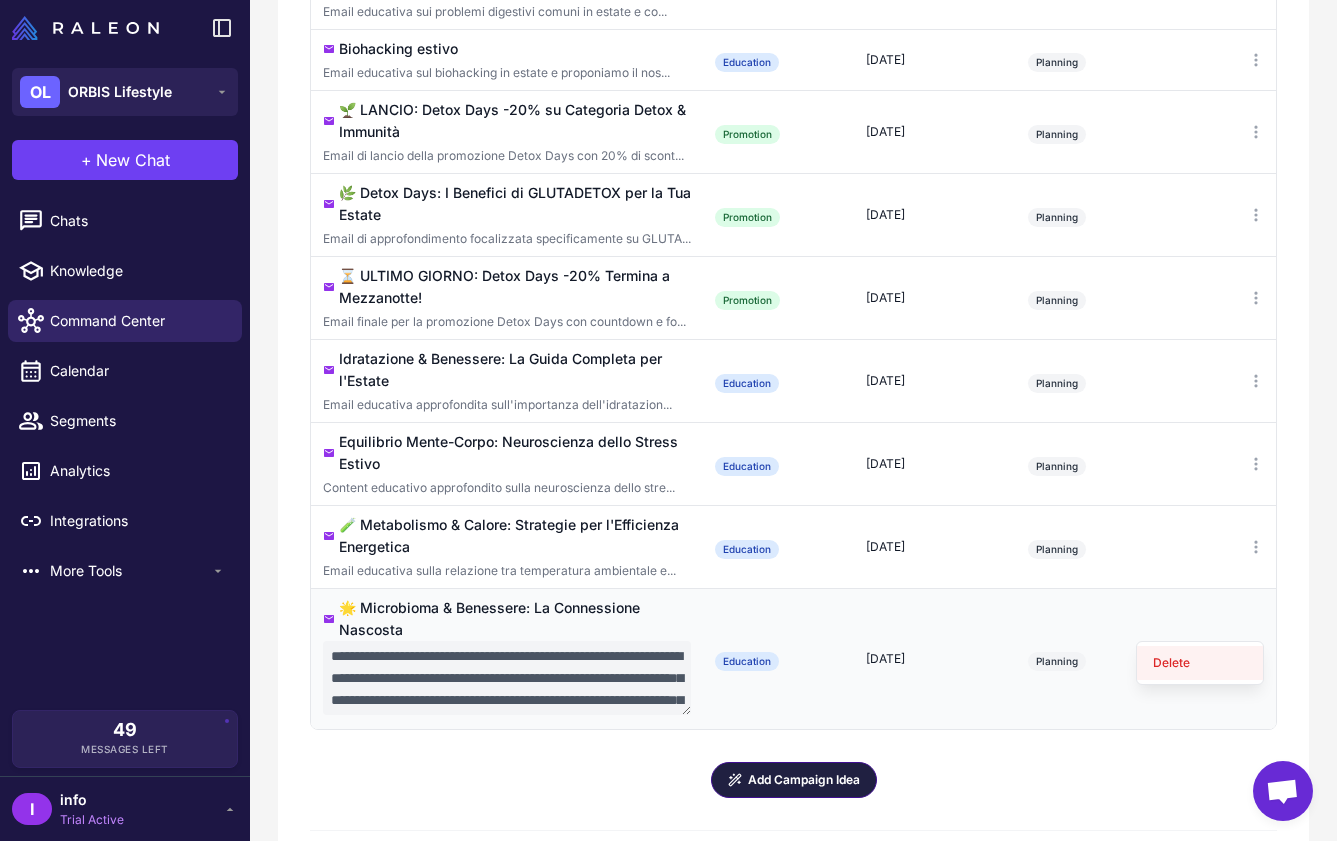 click on "Delete" at bounding box center [1200, 663] 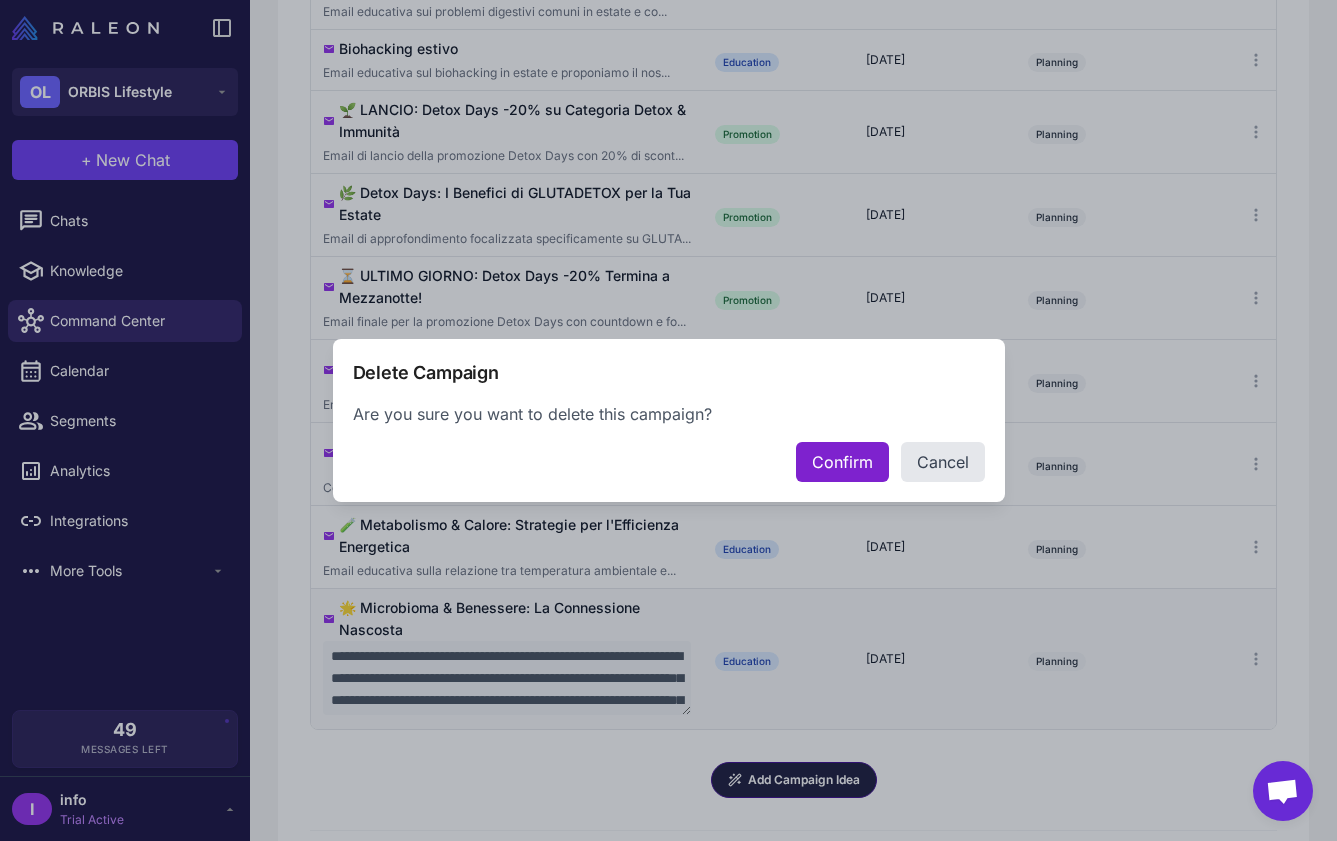 click on "Confirm" at bounding box center [842, 462] 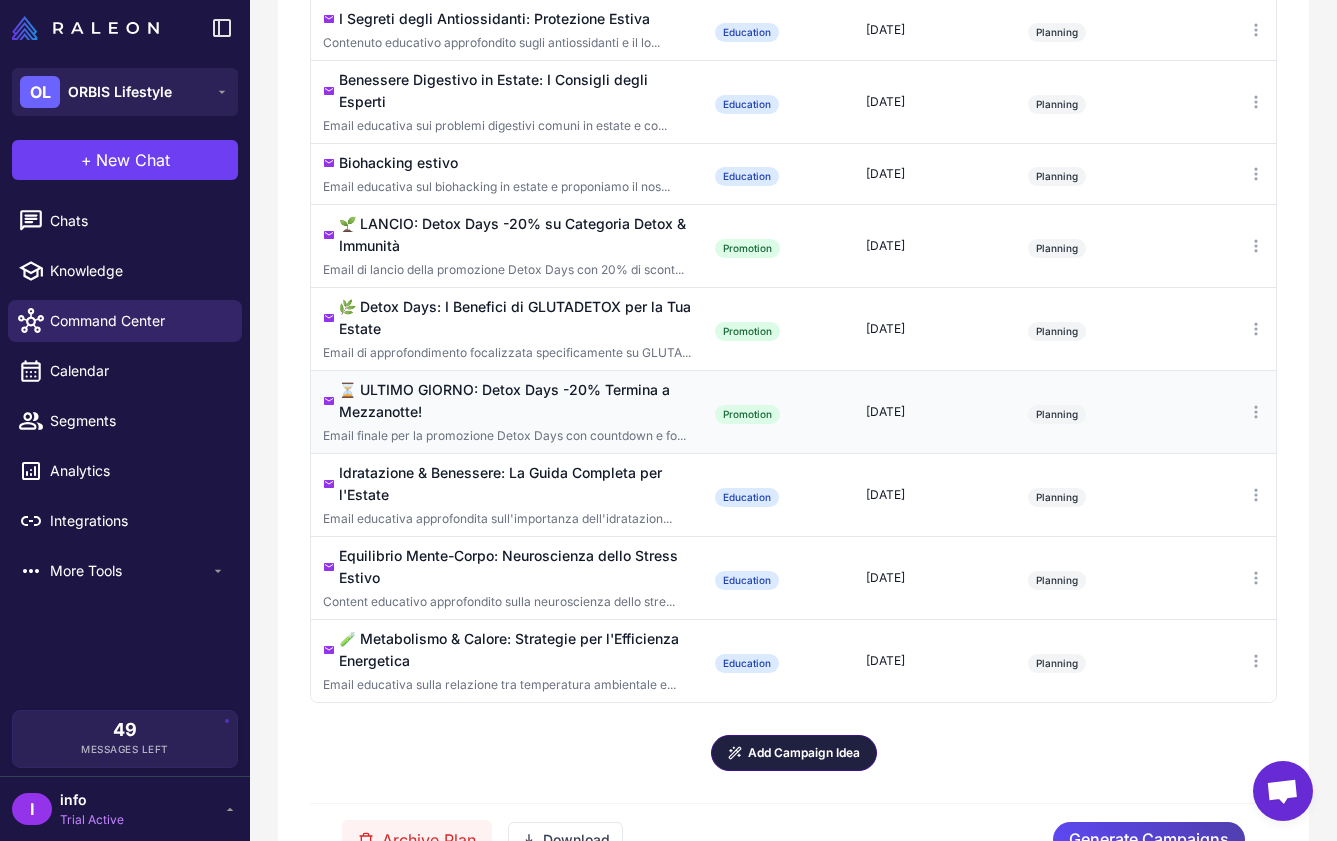 scroll, scrollTop: 1383, scrollLeft: 0, axis: vertical 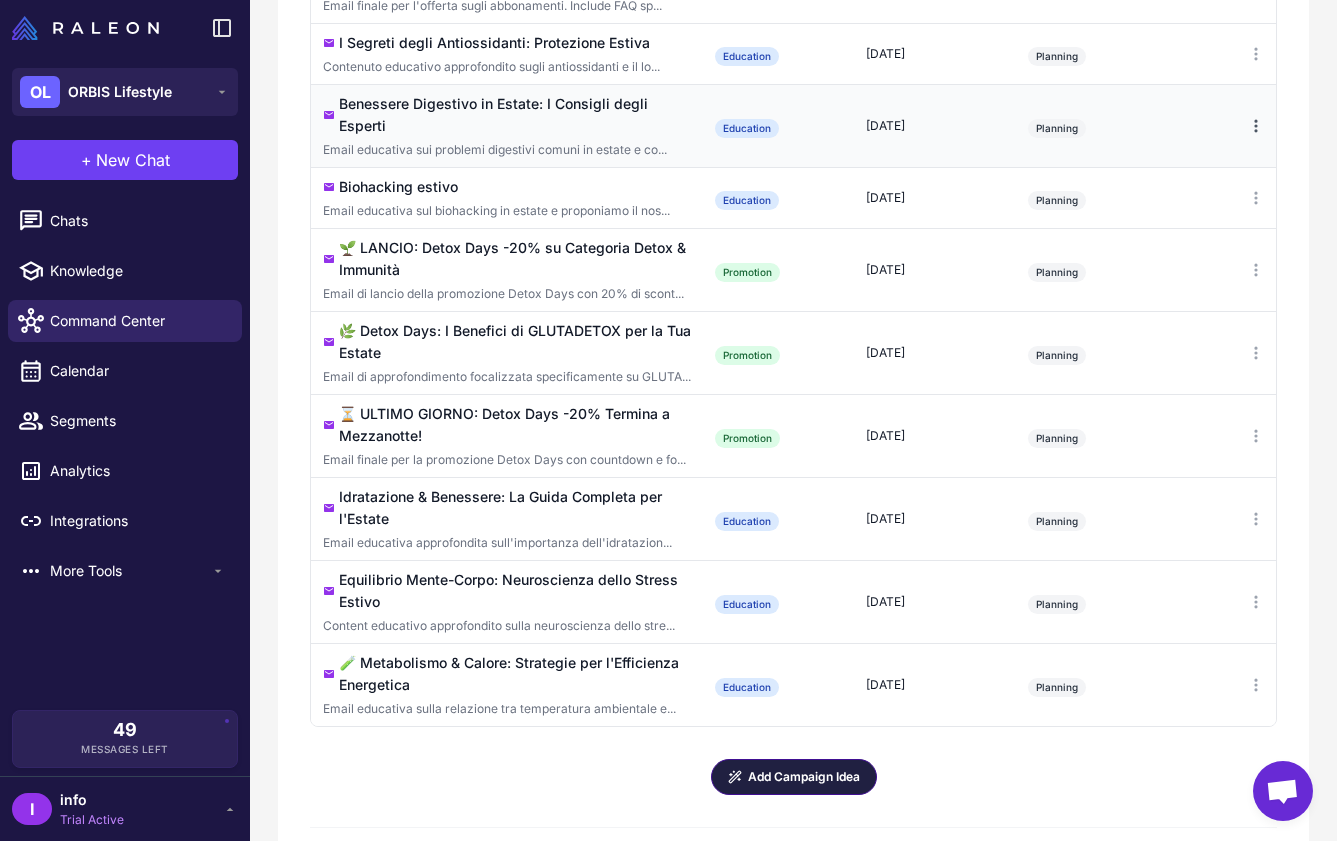 click 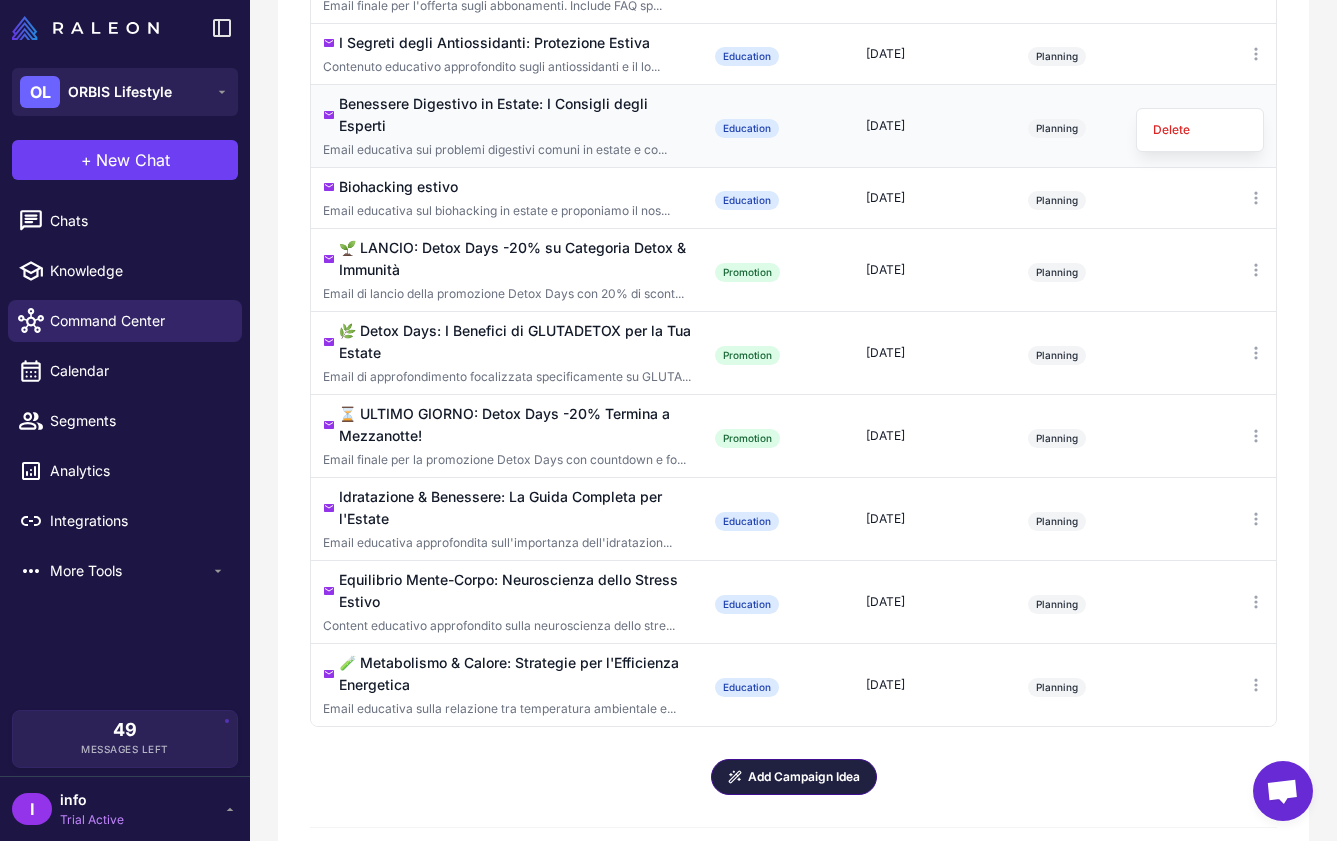 click on "[DATE]" at bounding box center [935, 126] 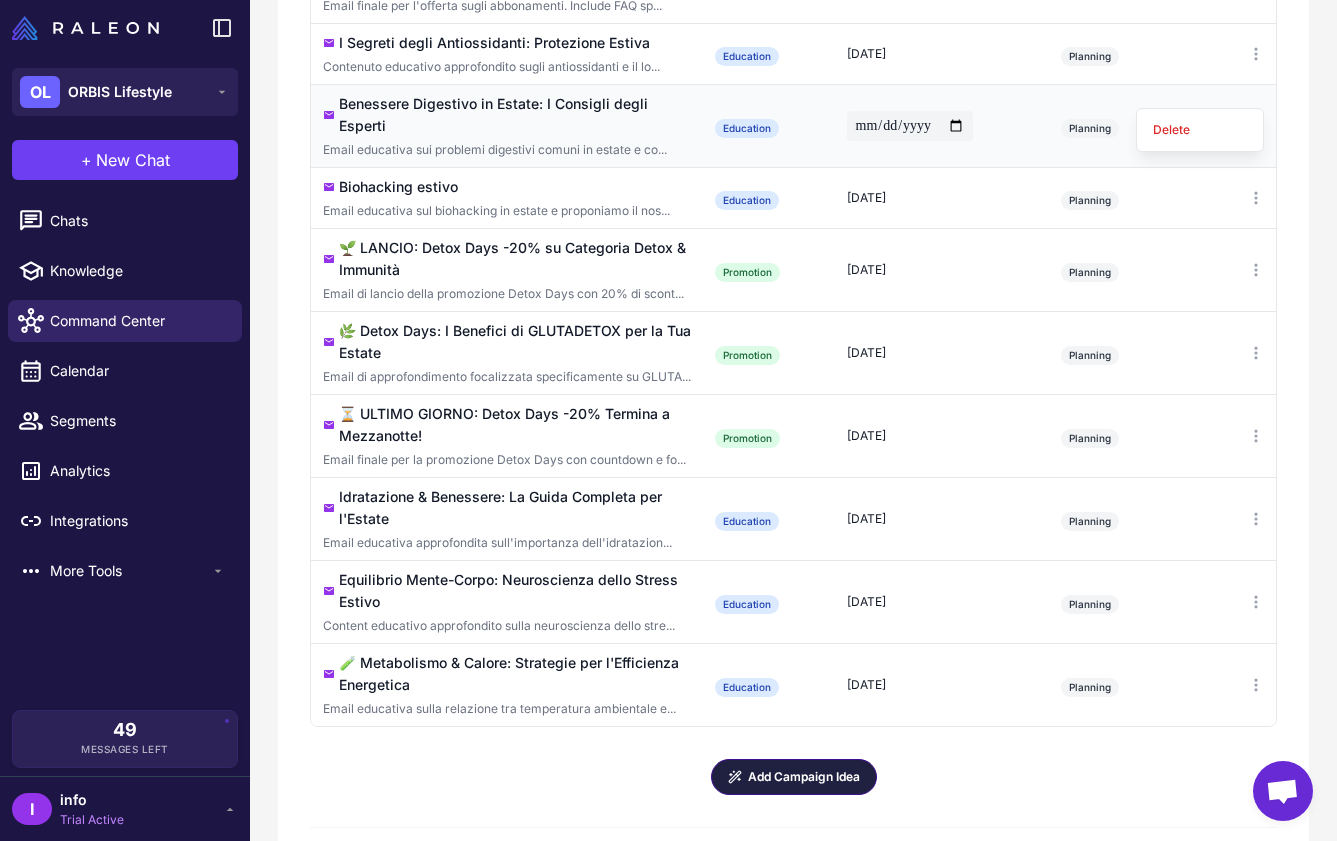 click on "**********" at bounding box center (910, 126) 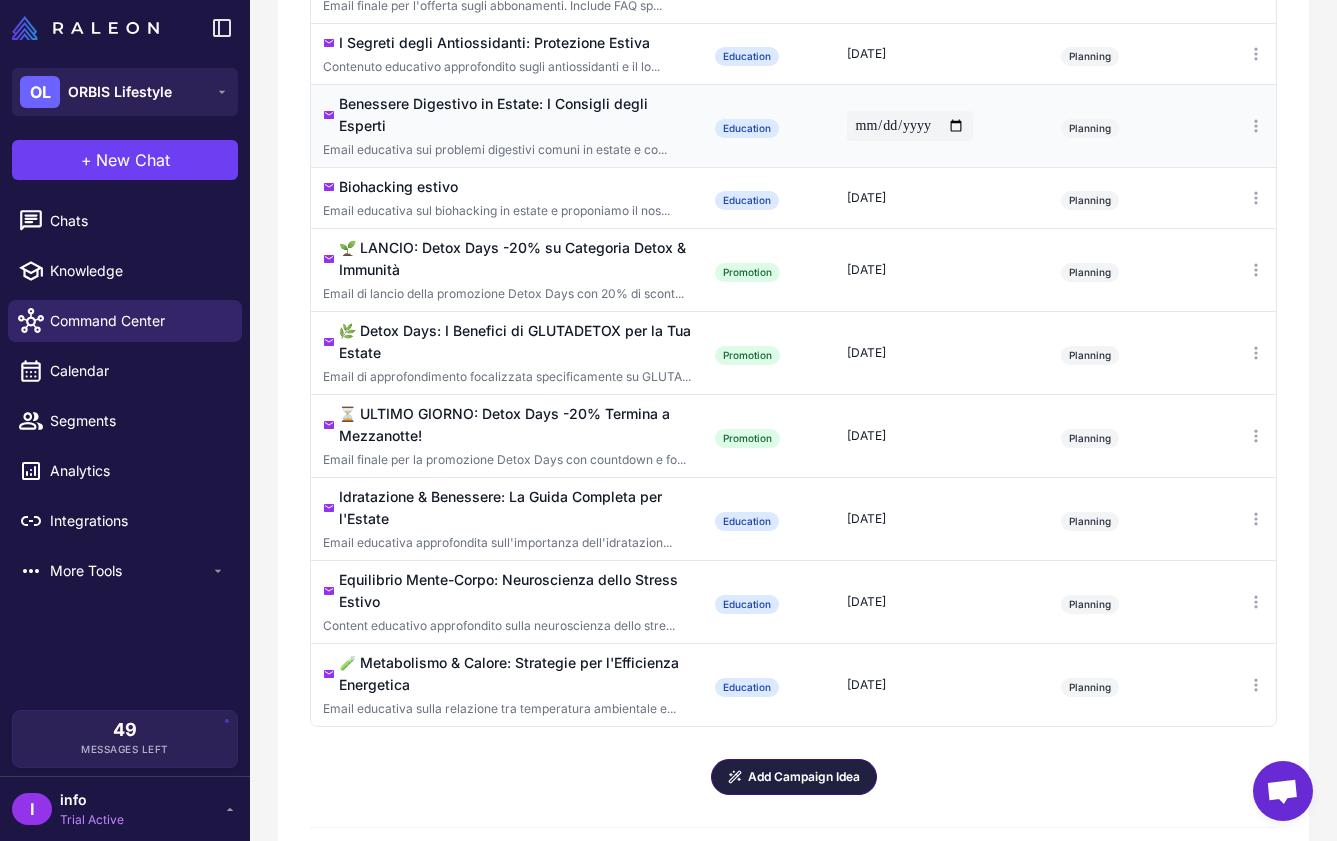 type on "**********" 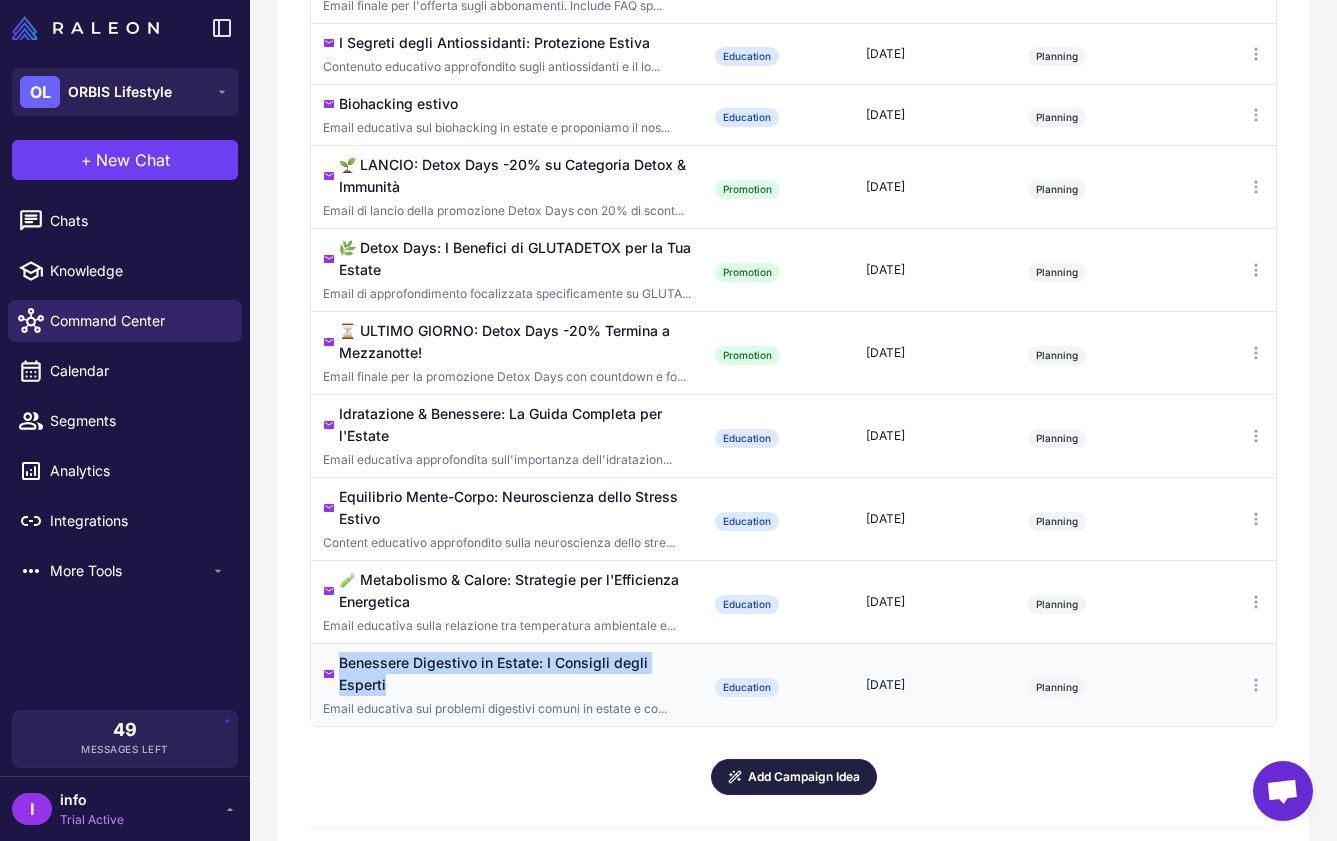 drag, startPoint x: 387, startPoint y: 654, endPoint x: 344, endPoint y: 625, distance: 51.86521 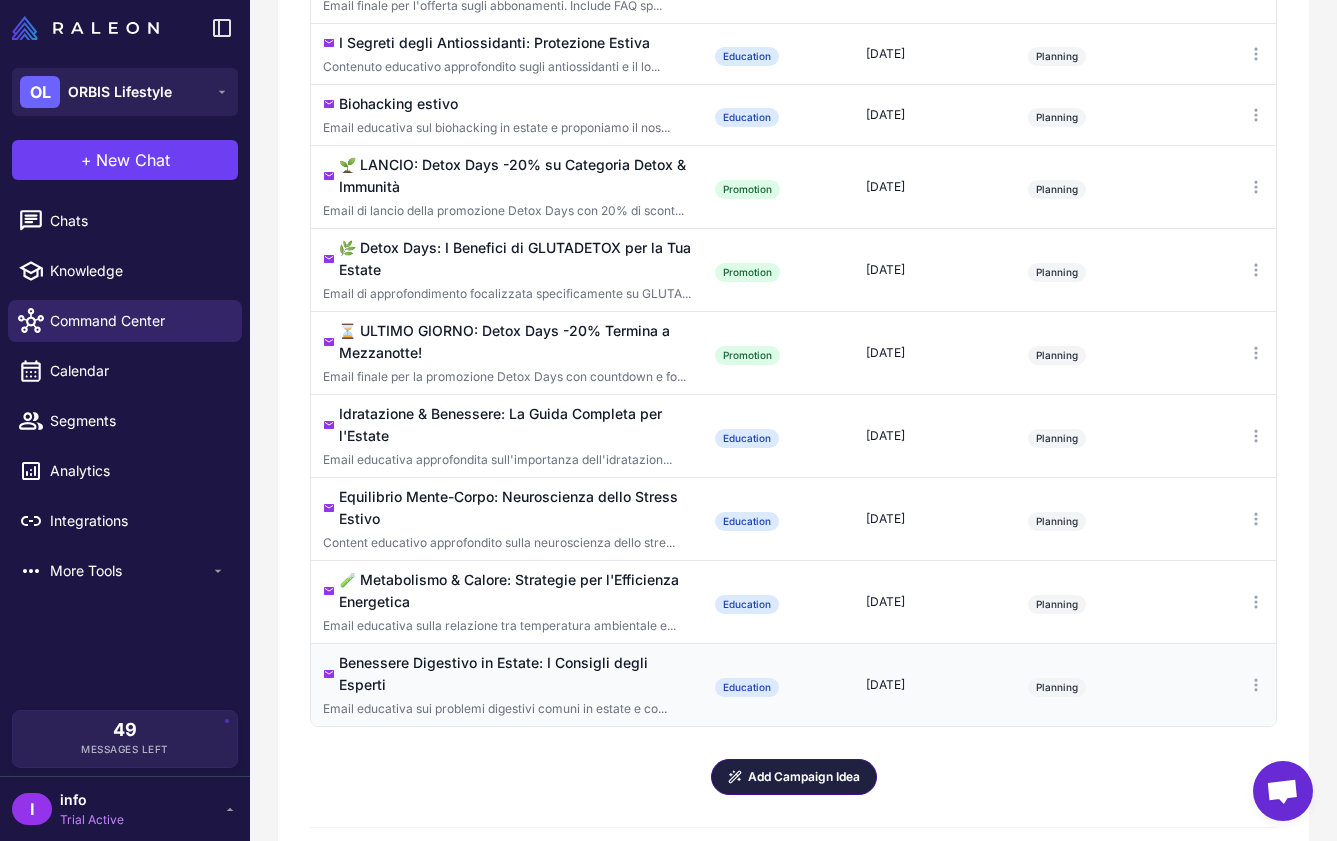 scroll, scrollTop: 1361, scrollLeft: 0, axis: vertical 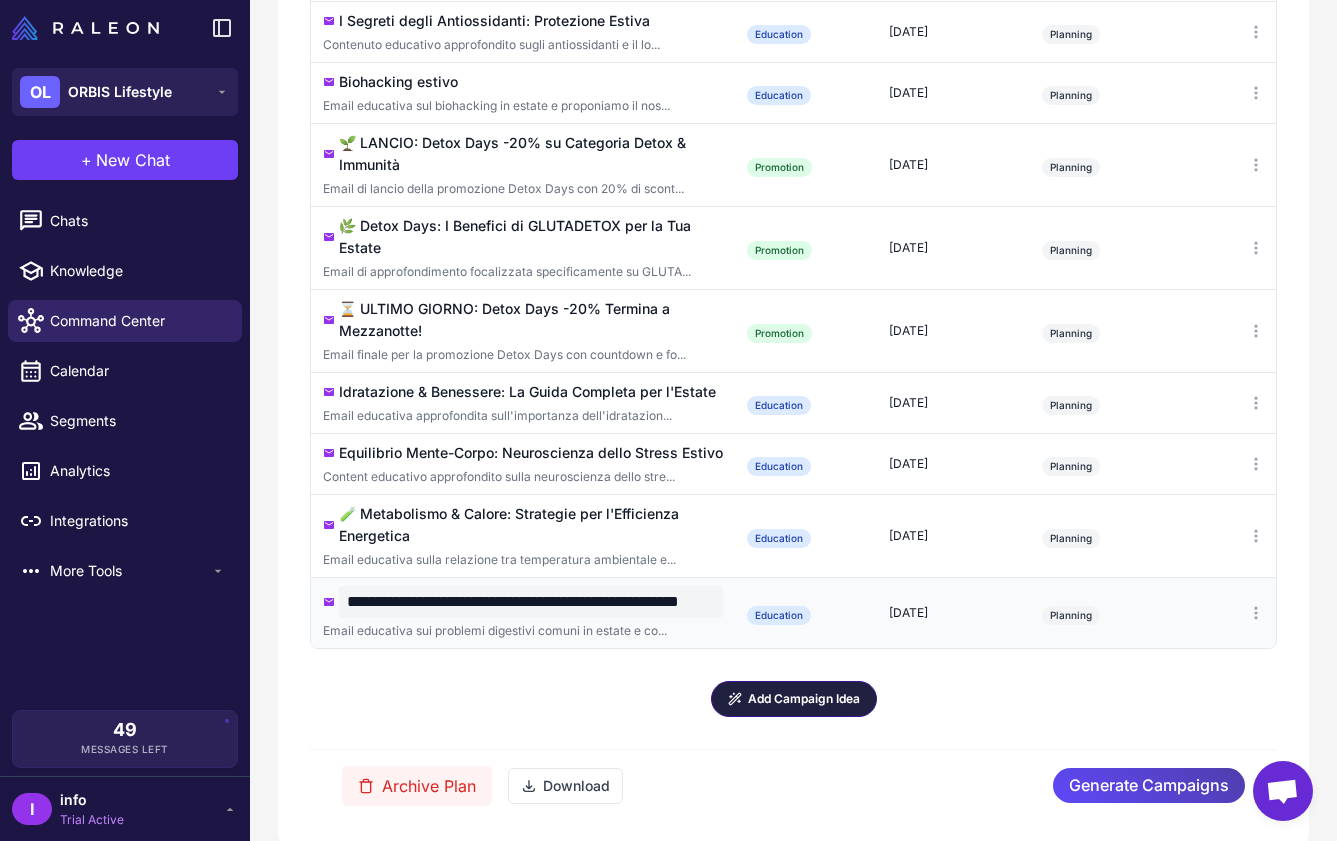 click on "**********" at bounding box center [531, 602] 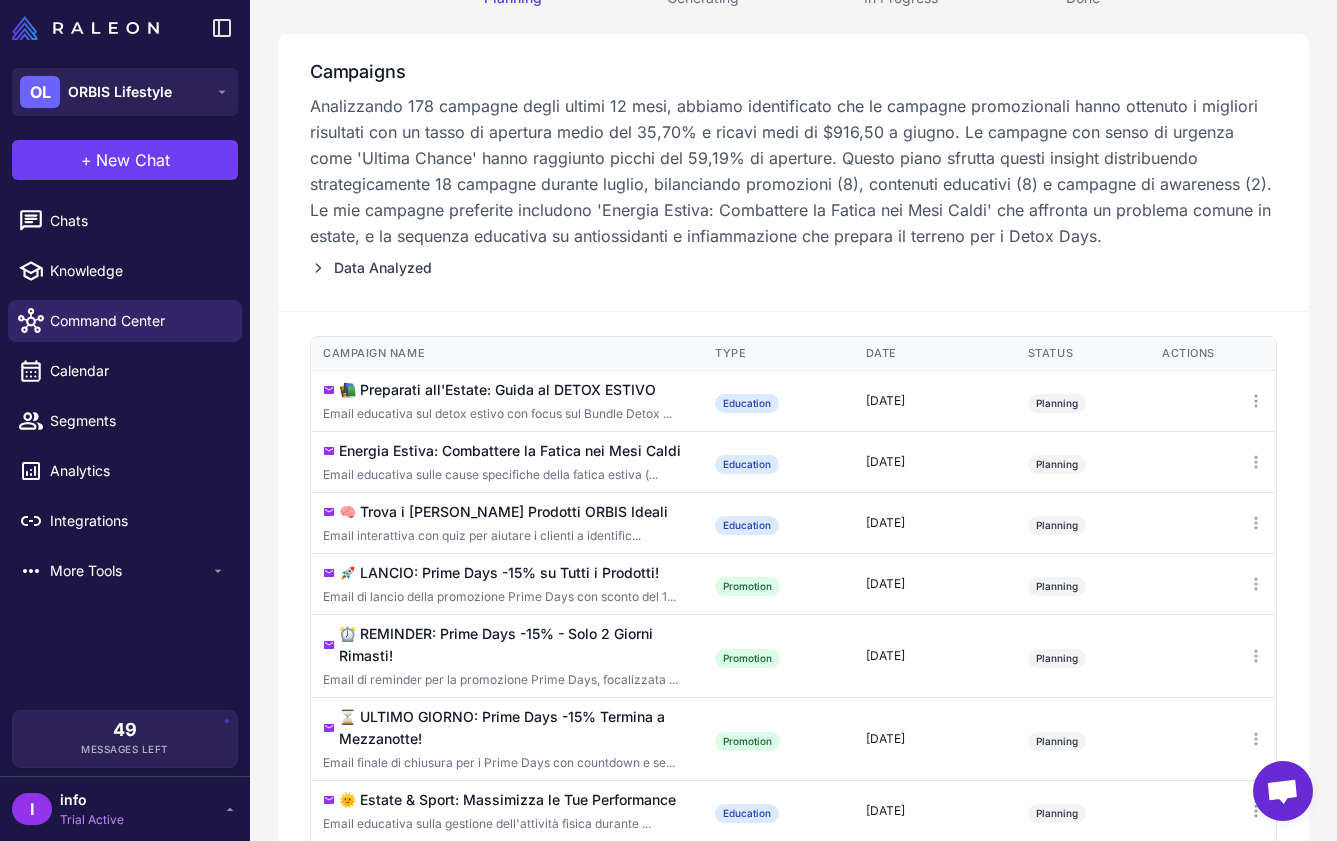 scroll, scrollTop: 0, scrollLeft: 0, axis: both 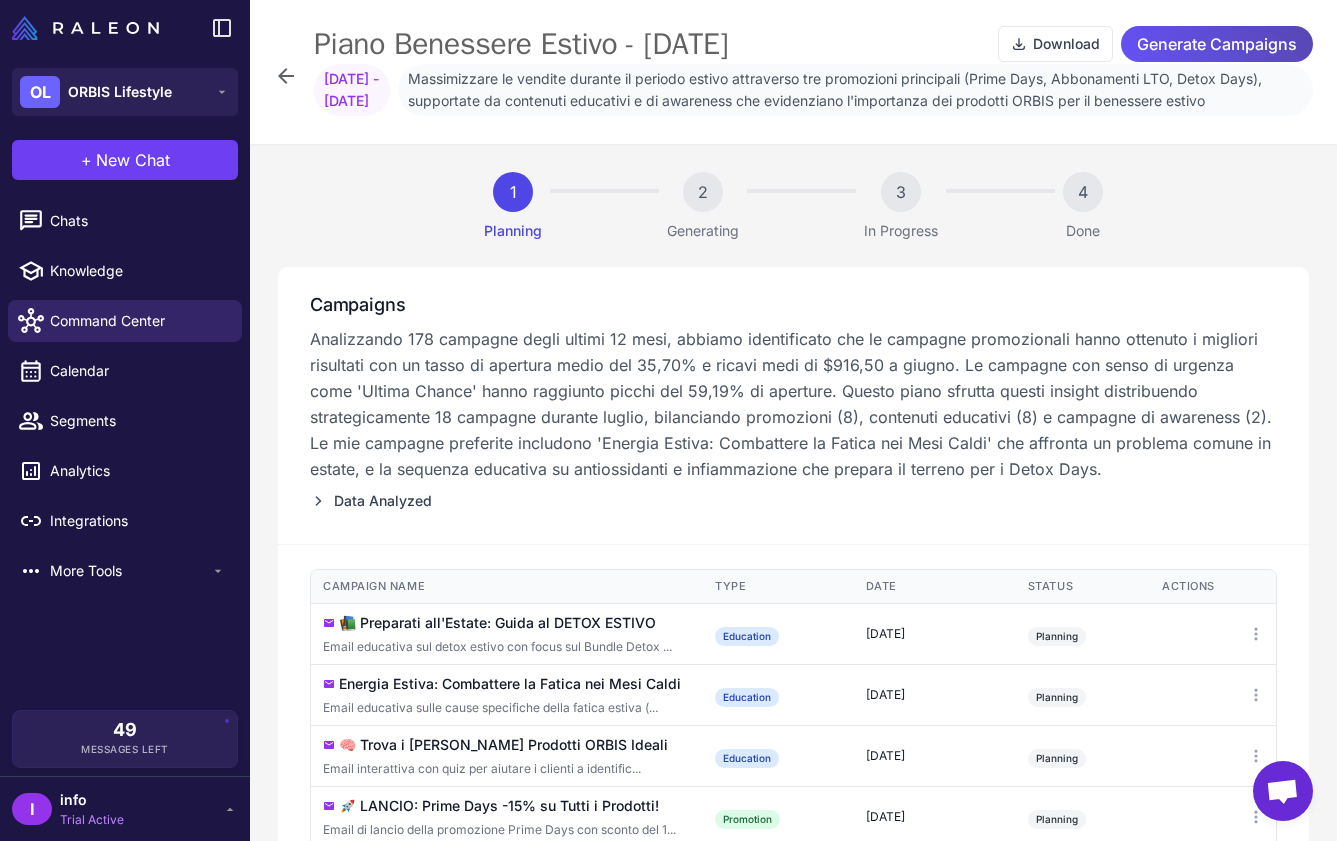 click on "Generate Campaigns" at bounding box center (1217, 44) 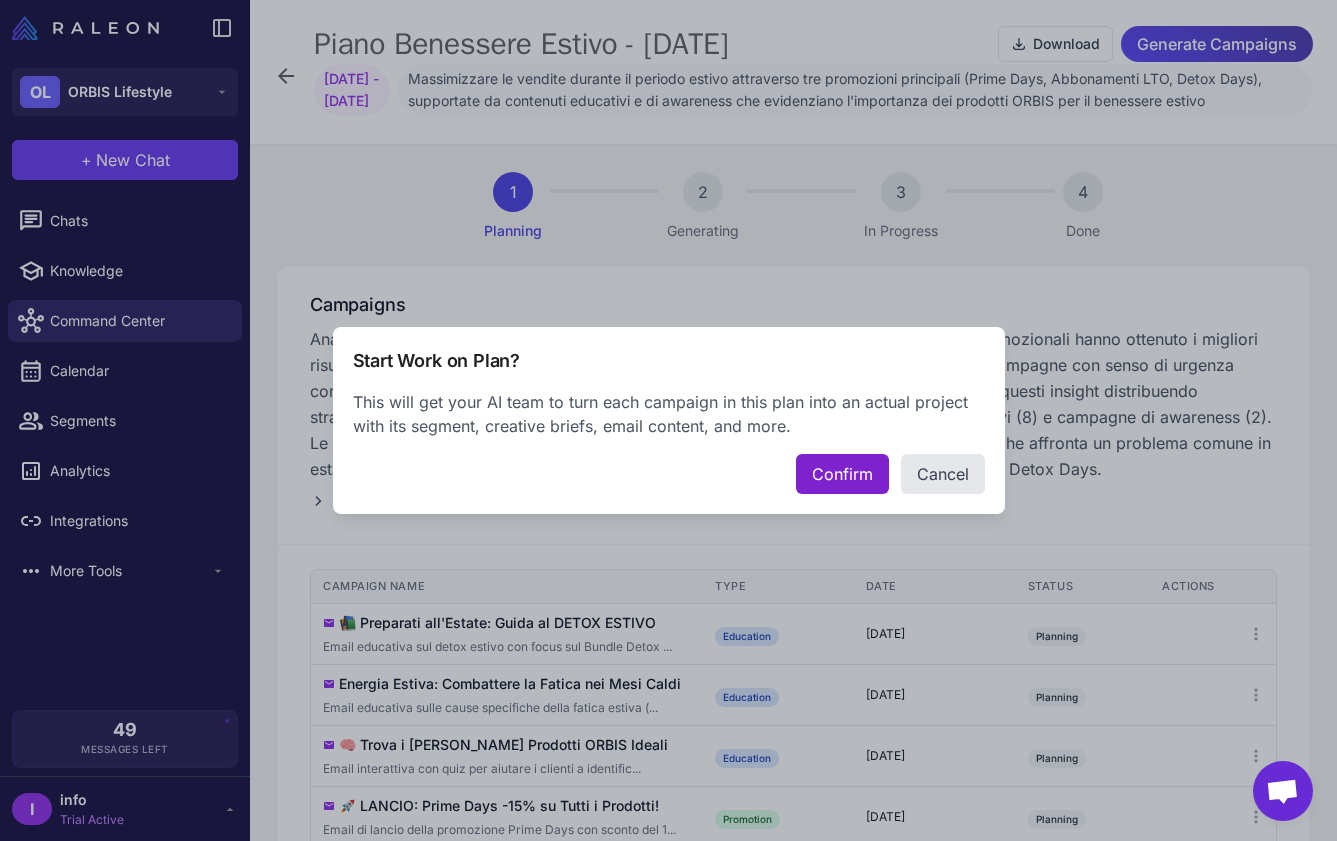 click on "Confirm" at bounding box center [842, 474] 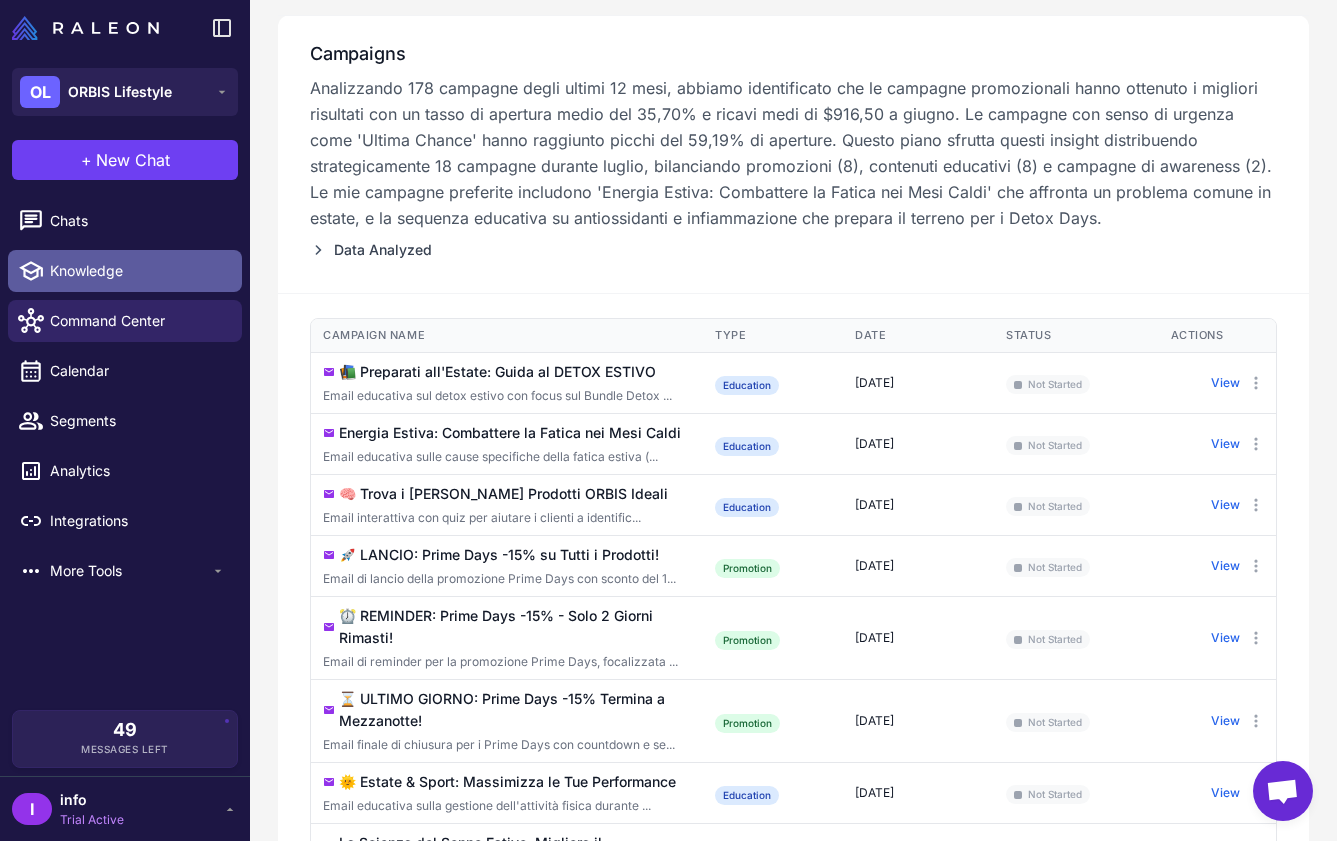 scroll, scrollTop: 249, scrollLeft: 0, axis: vertical 